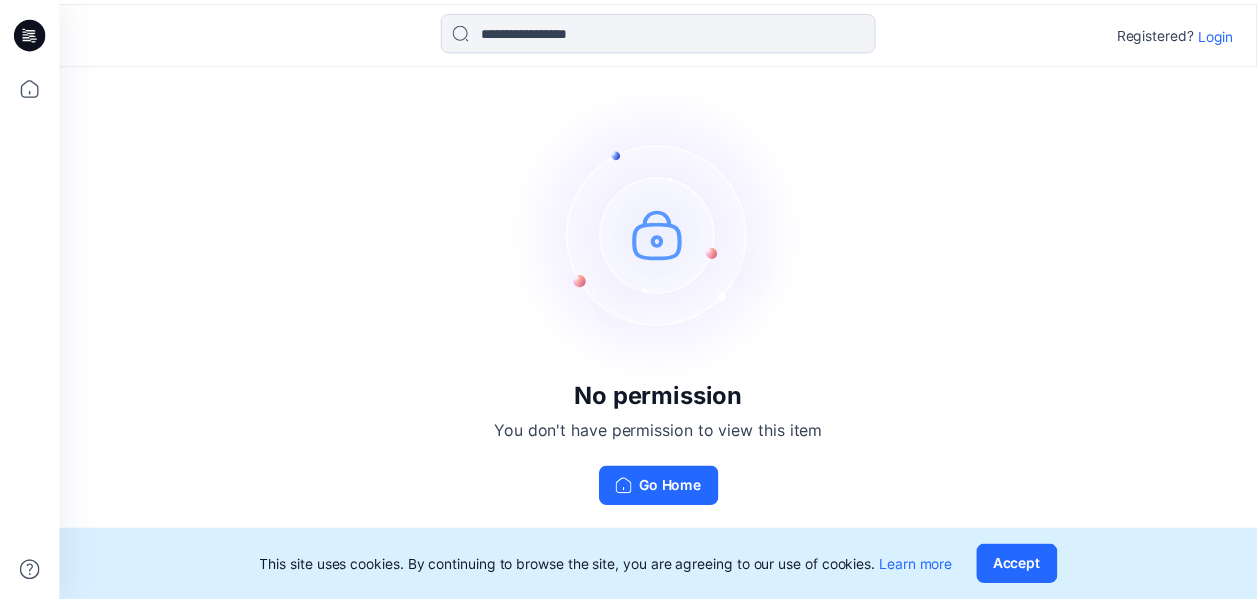 scroll, scrollTop: 0, scrollLeft: 0, axis: both 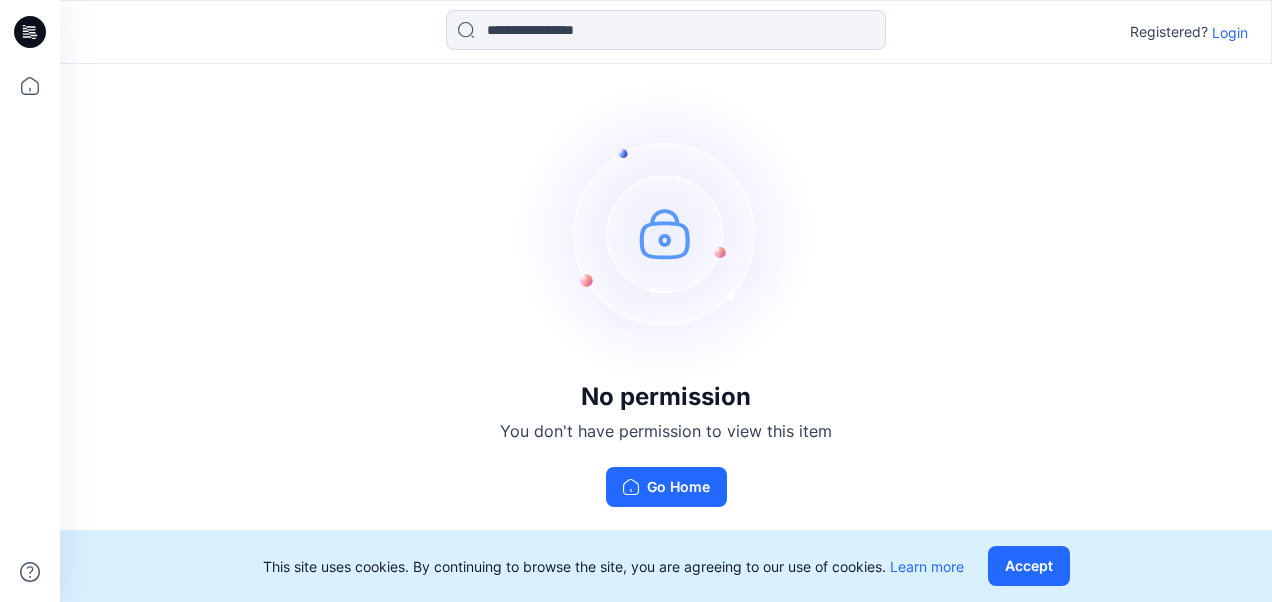 click on "Login" at bounding box center [1230, 32] 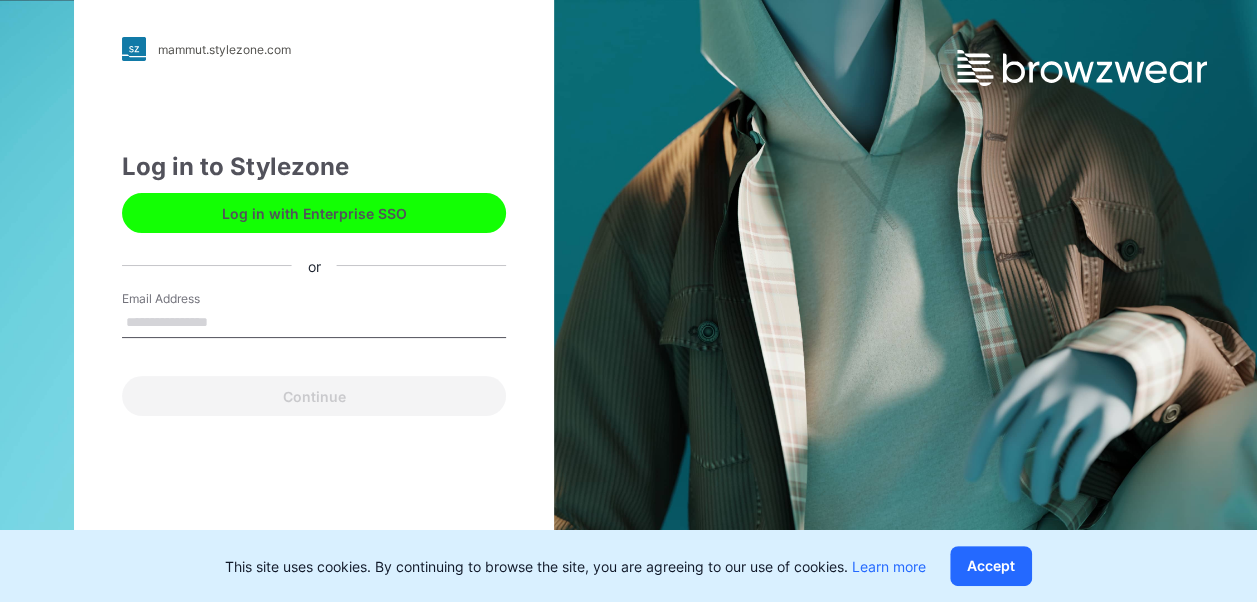 click on "Email Address" at bounding box center (314, 323) 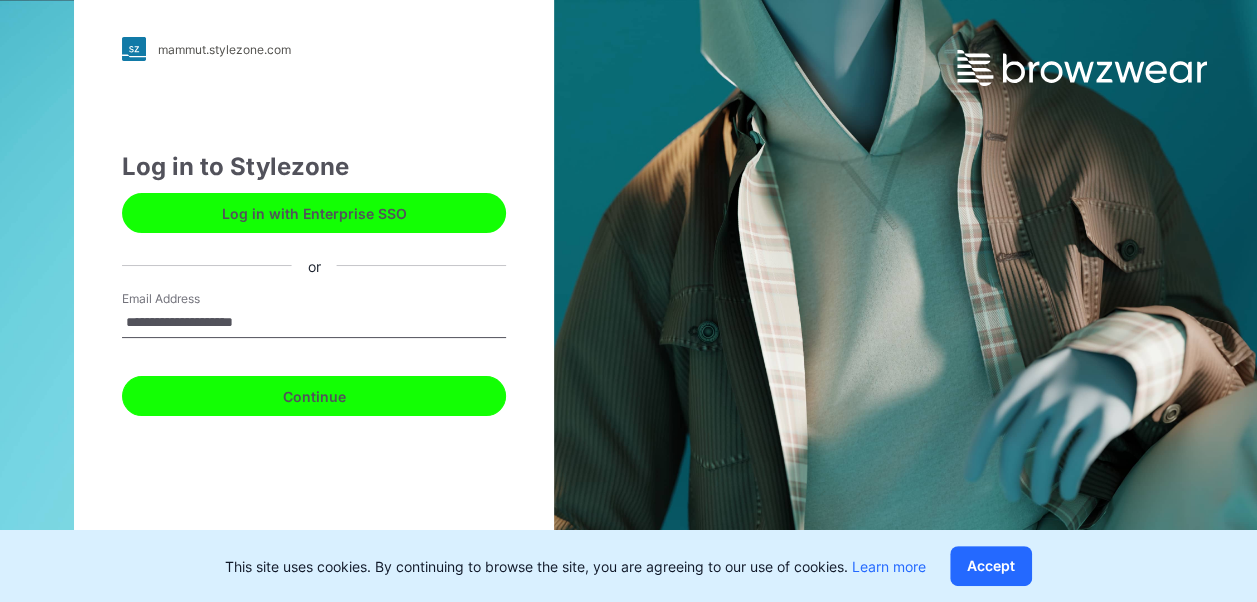 click on "Continue" at bounding box center [314, 396] 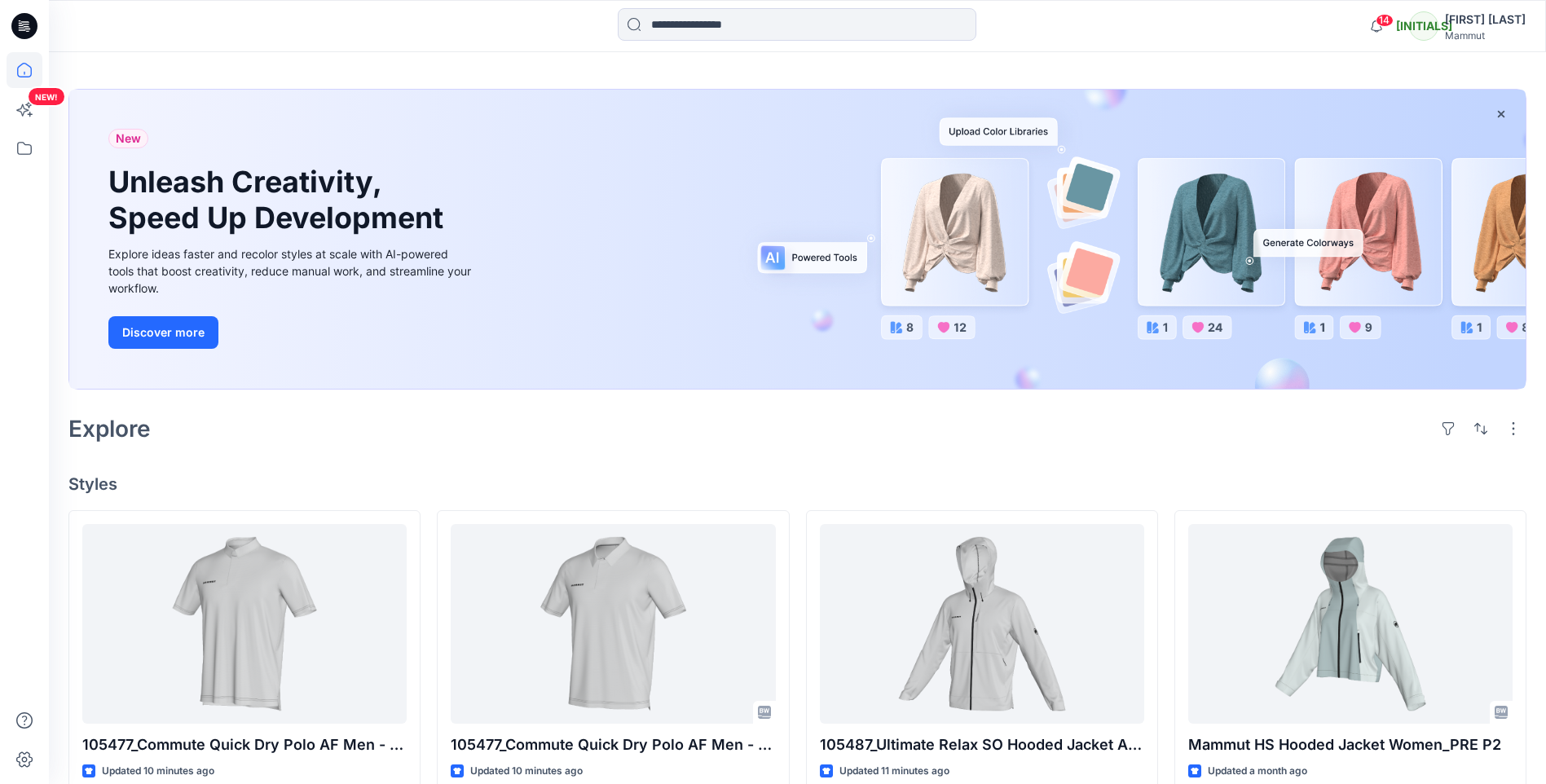 scroll, scrollTop: 81, scrollLeft: 0, axis: vertical 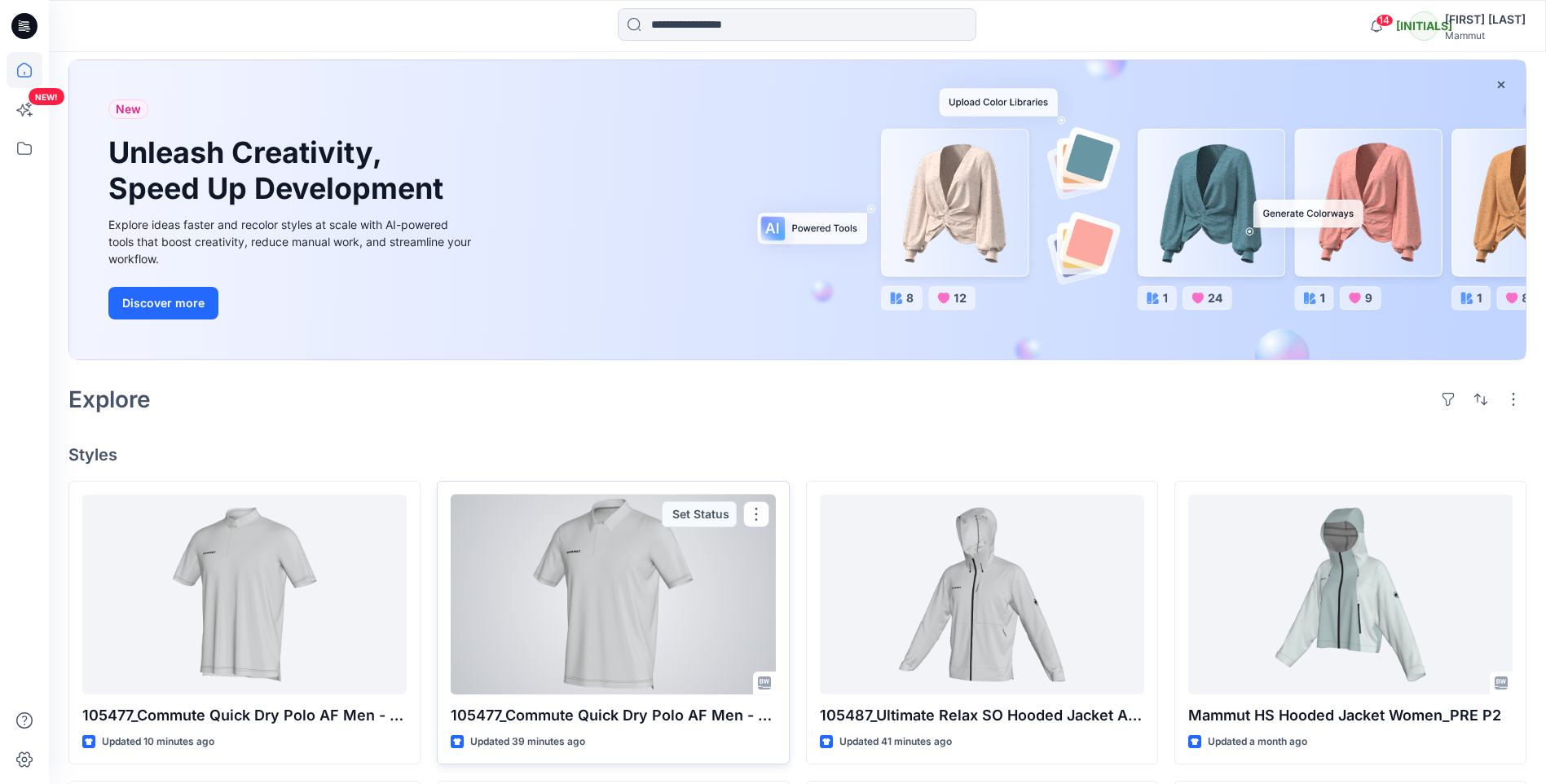 click at bounding box center (613, 594) 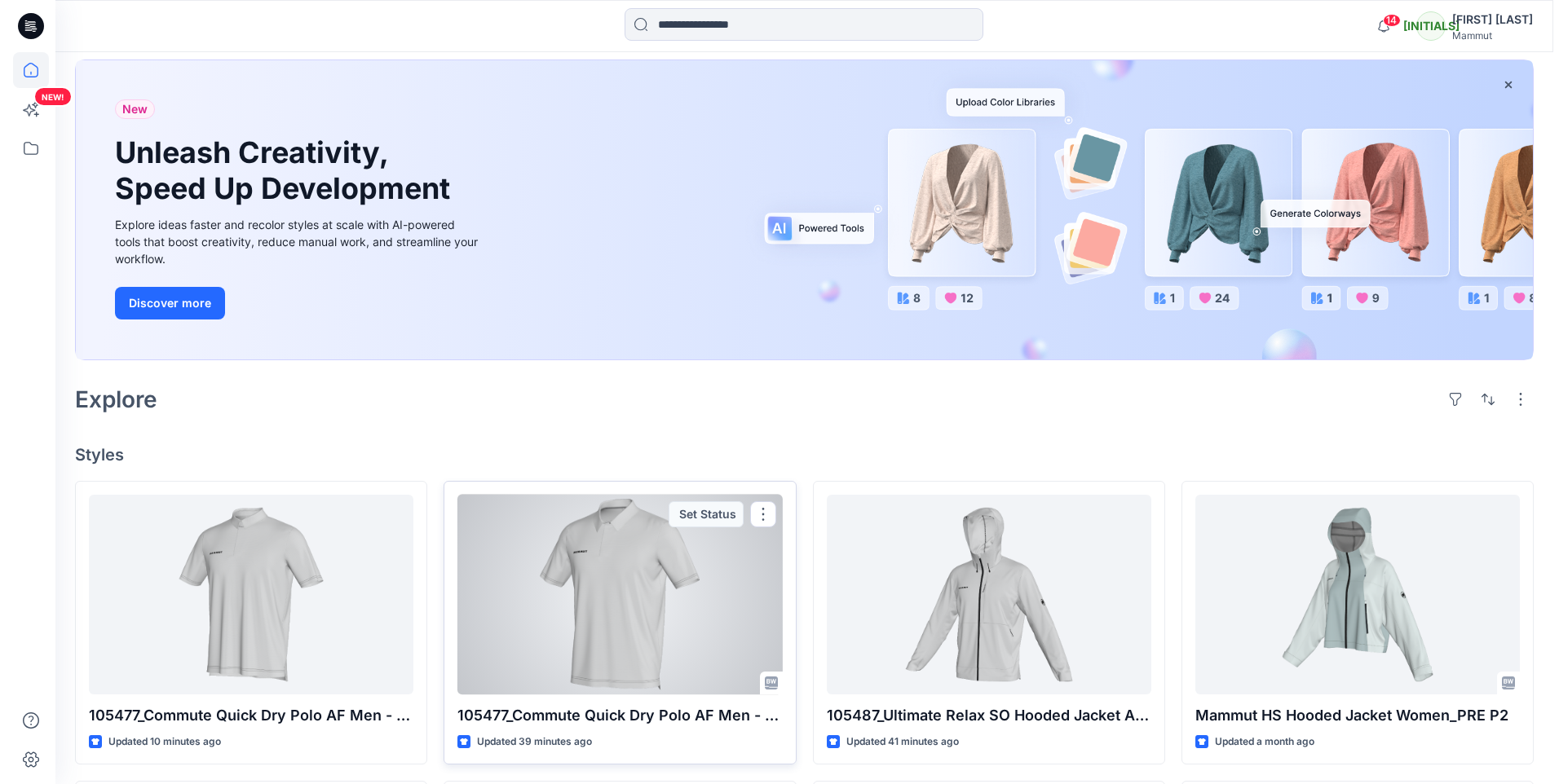 scroll, scrollTop: 0, scrollLeft: 0, axis: both 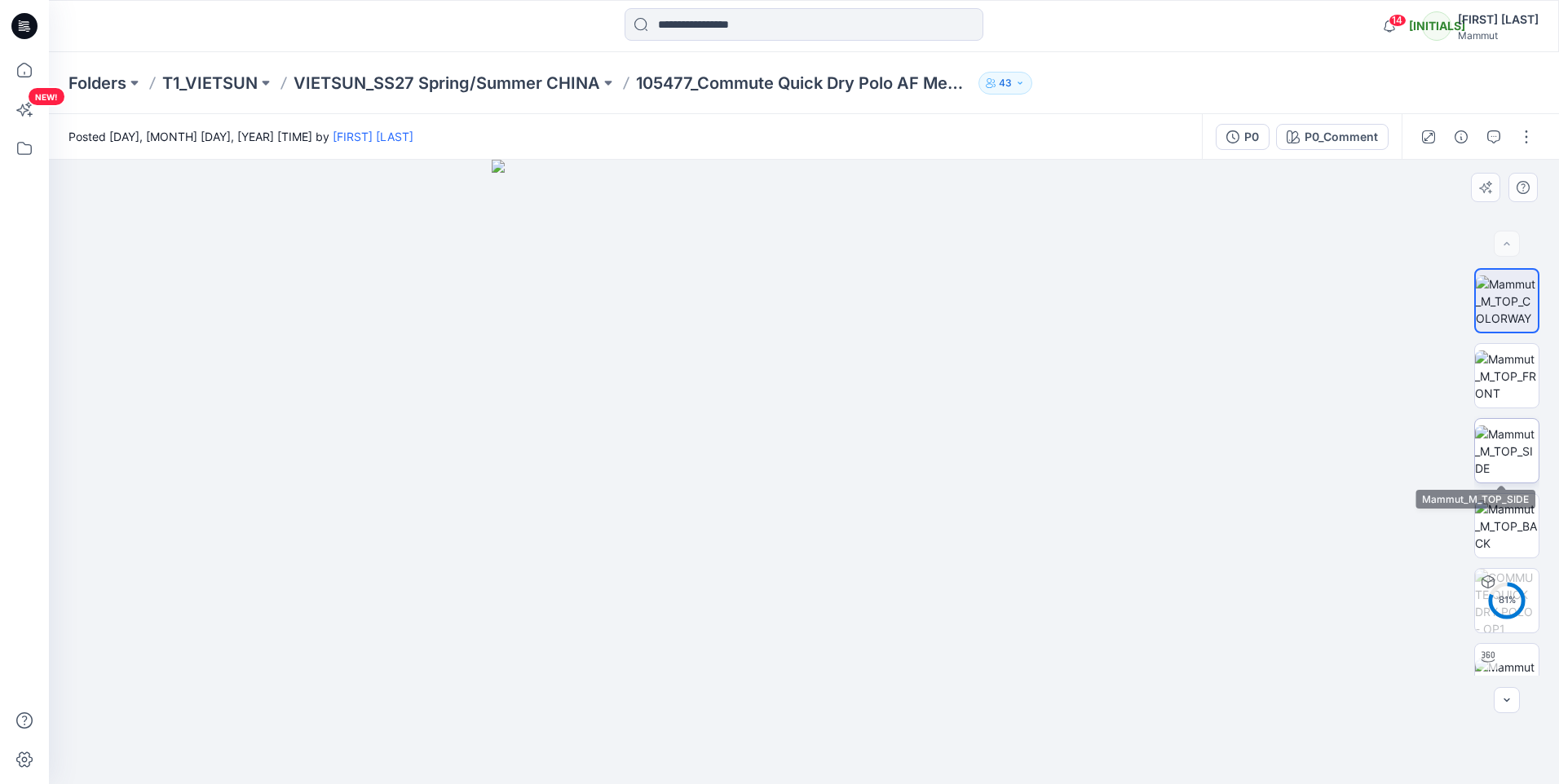 click at bounding box center [1507, 451] 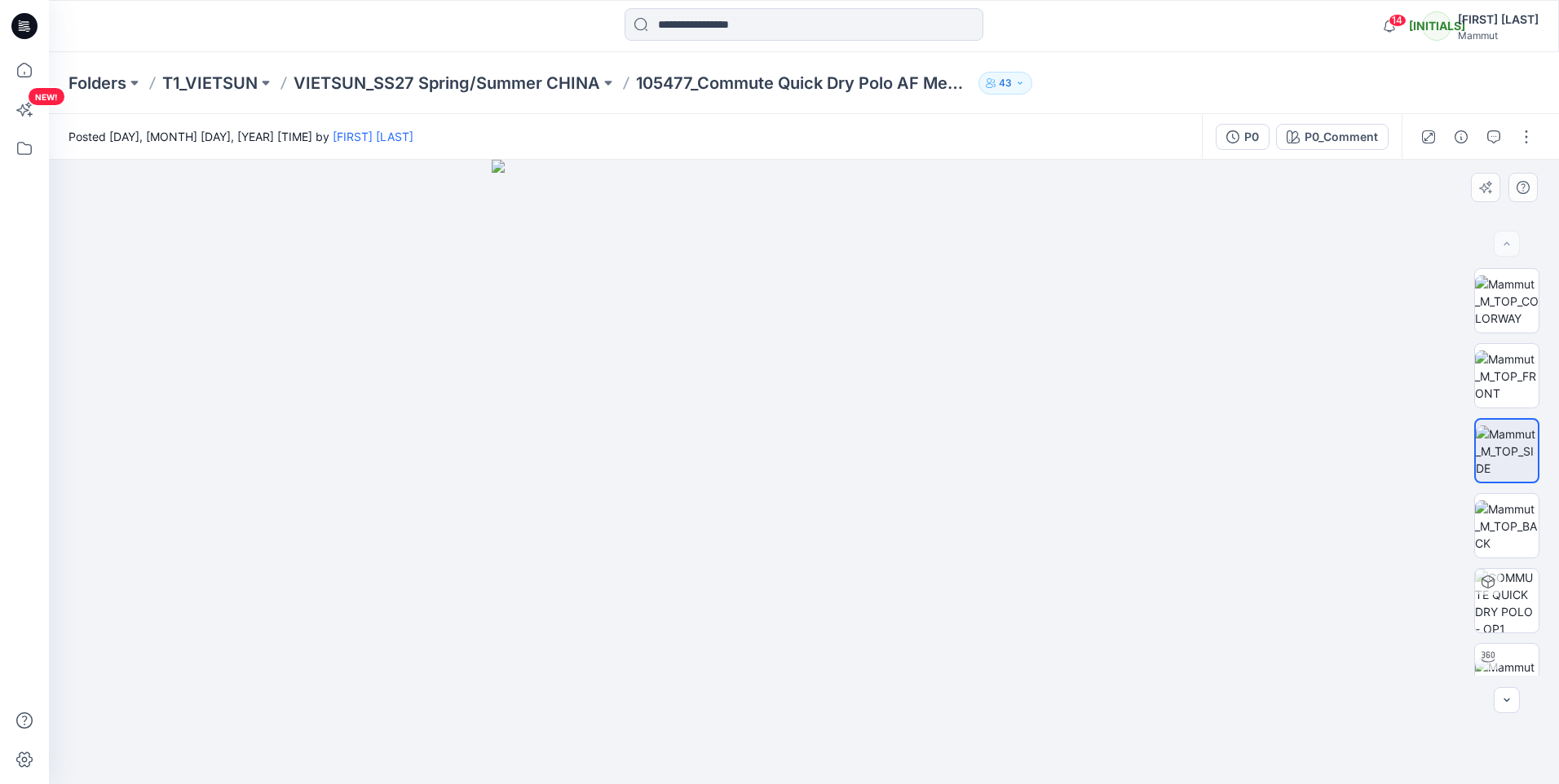 drag, startPoint x: 873, startPoint y: 566, endPoint x: 988, endPoint y: 577, distance: 115.52489 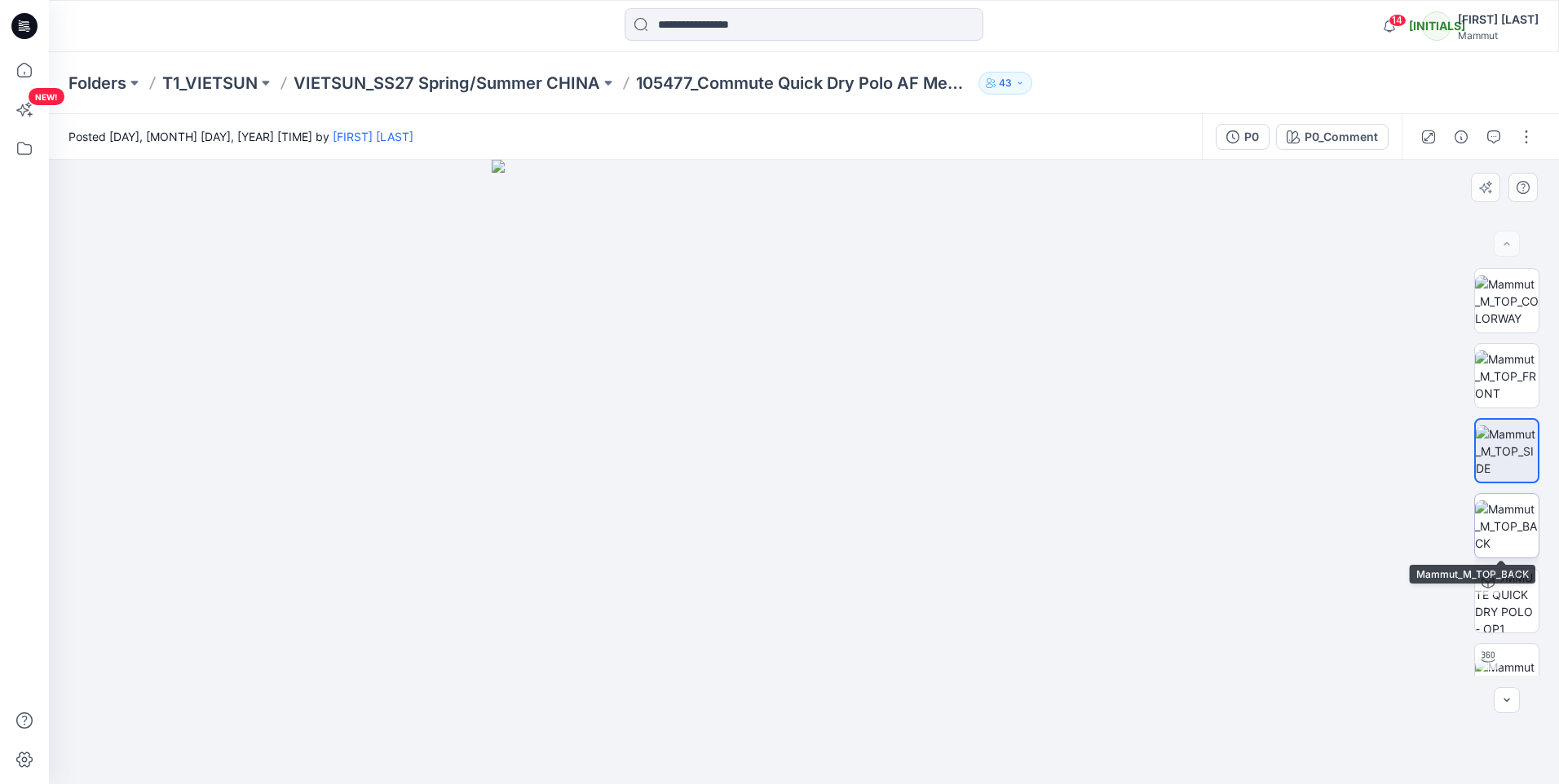 click at bounding box center [1507, 526] 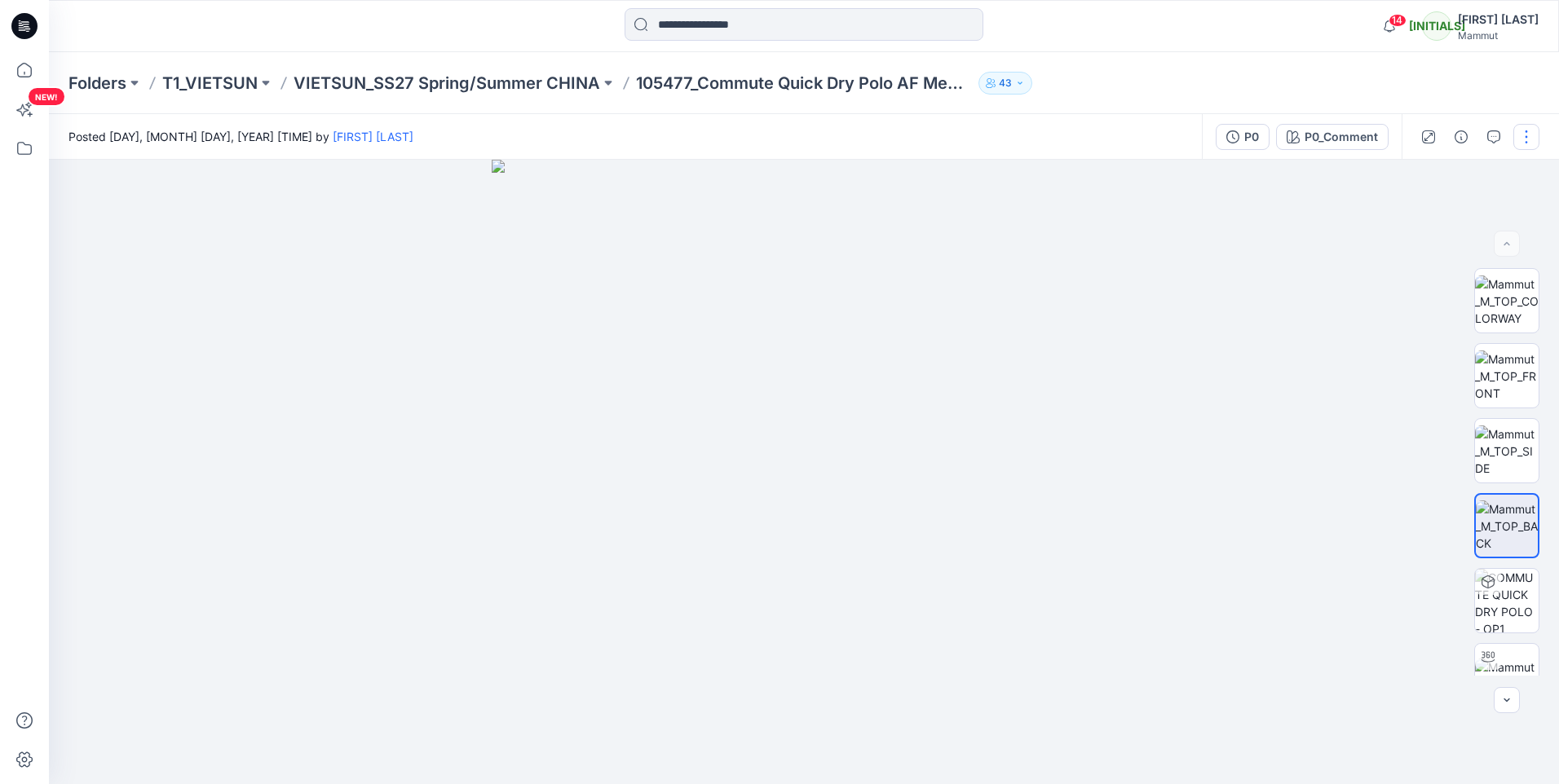 click at bounding box center (1526, 137) 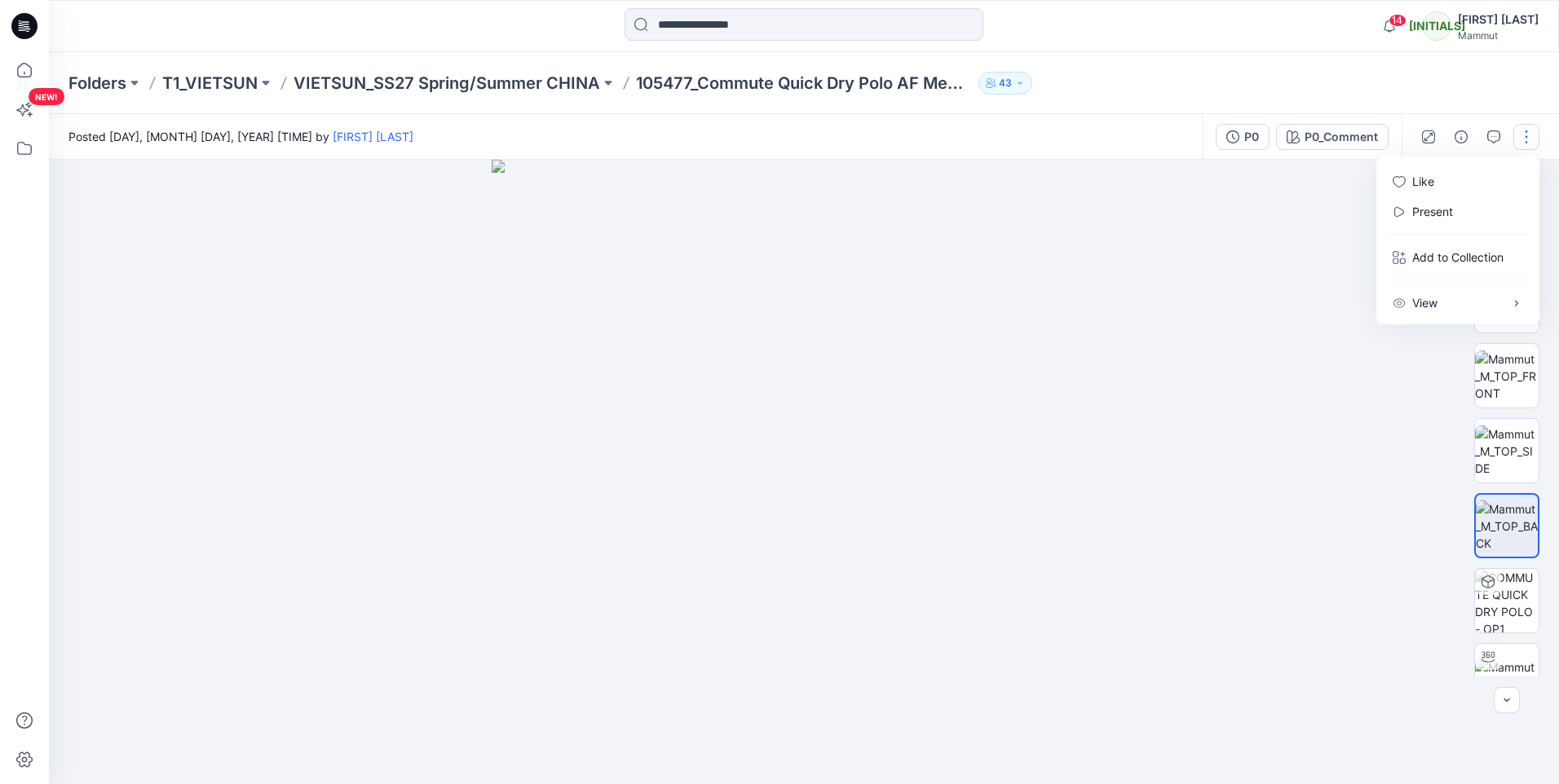click at bounding box center (1526, 137) 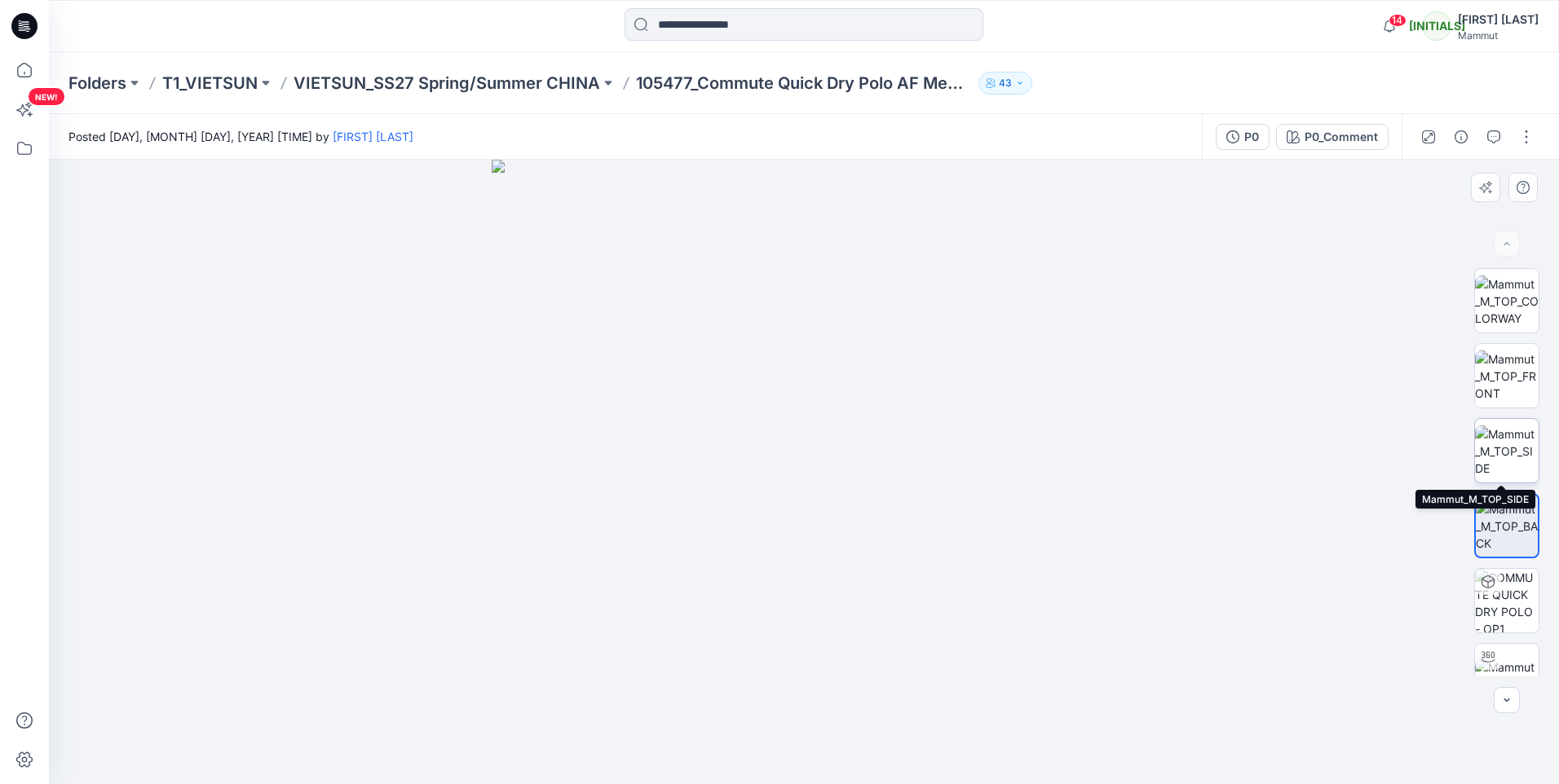 click at bounding box center [1507, 451] 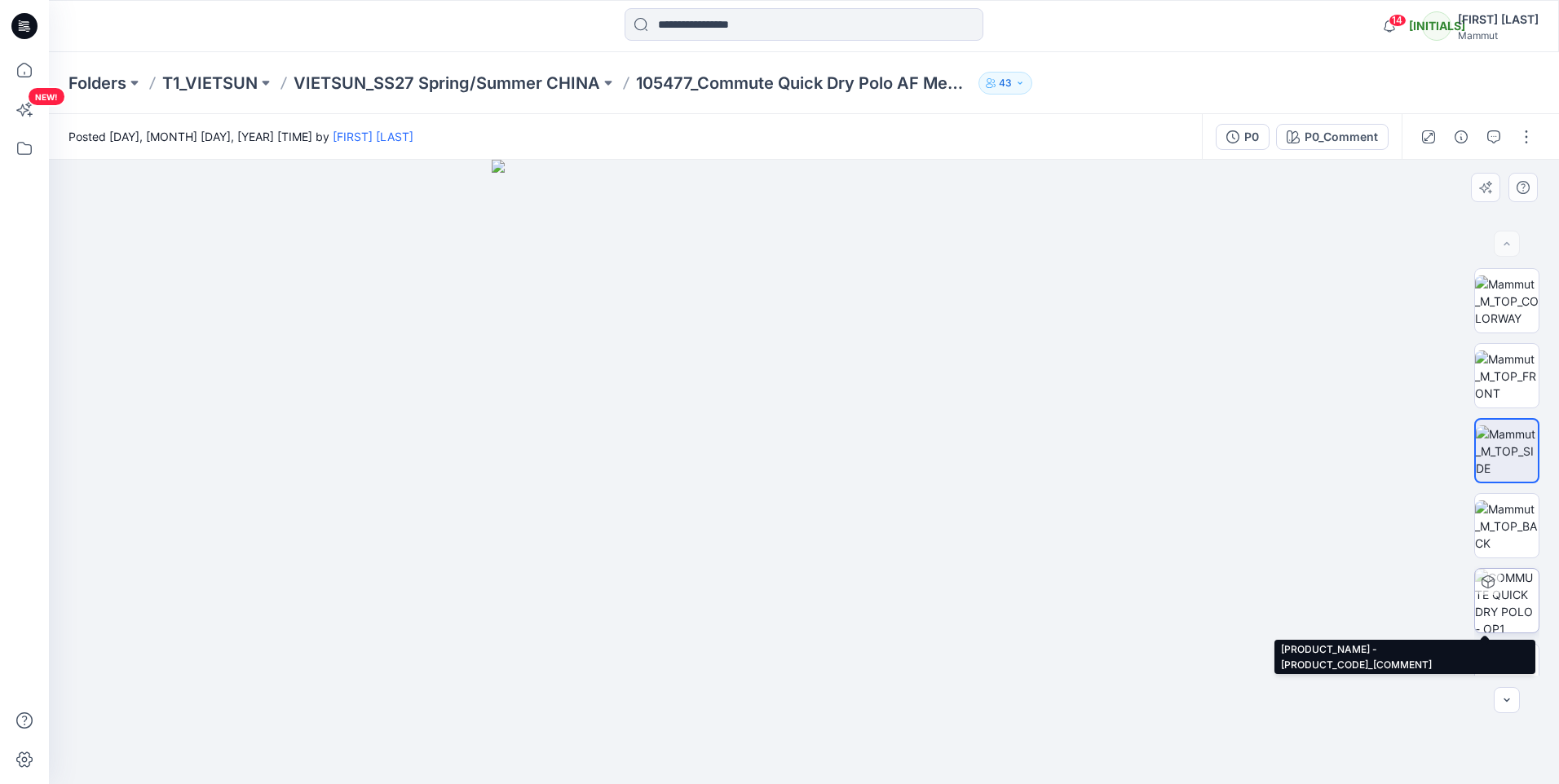 click at bounding box center [1507, 601] 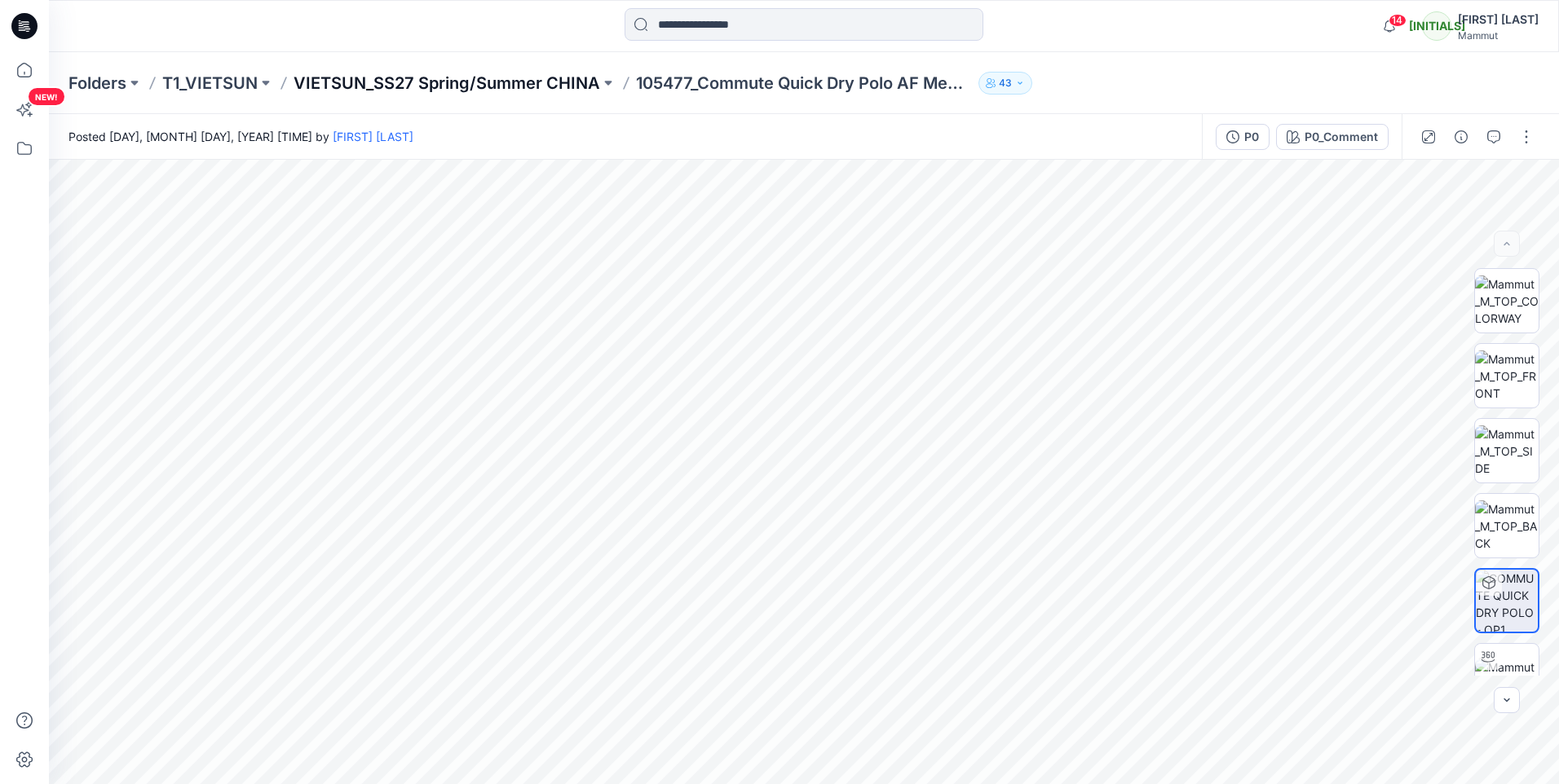 click on "VIETSUN_SS27 Spring/Summer CHINA" at bounding box center [447, 83] 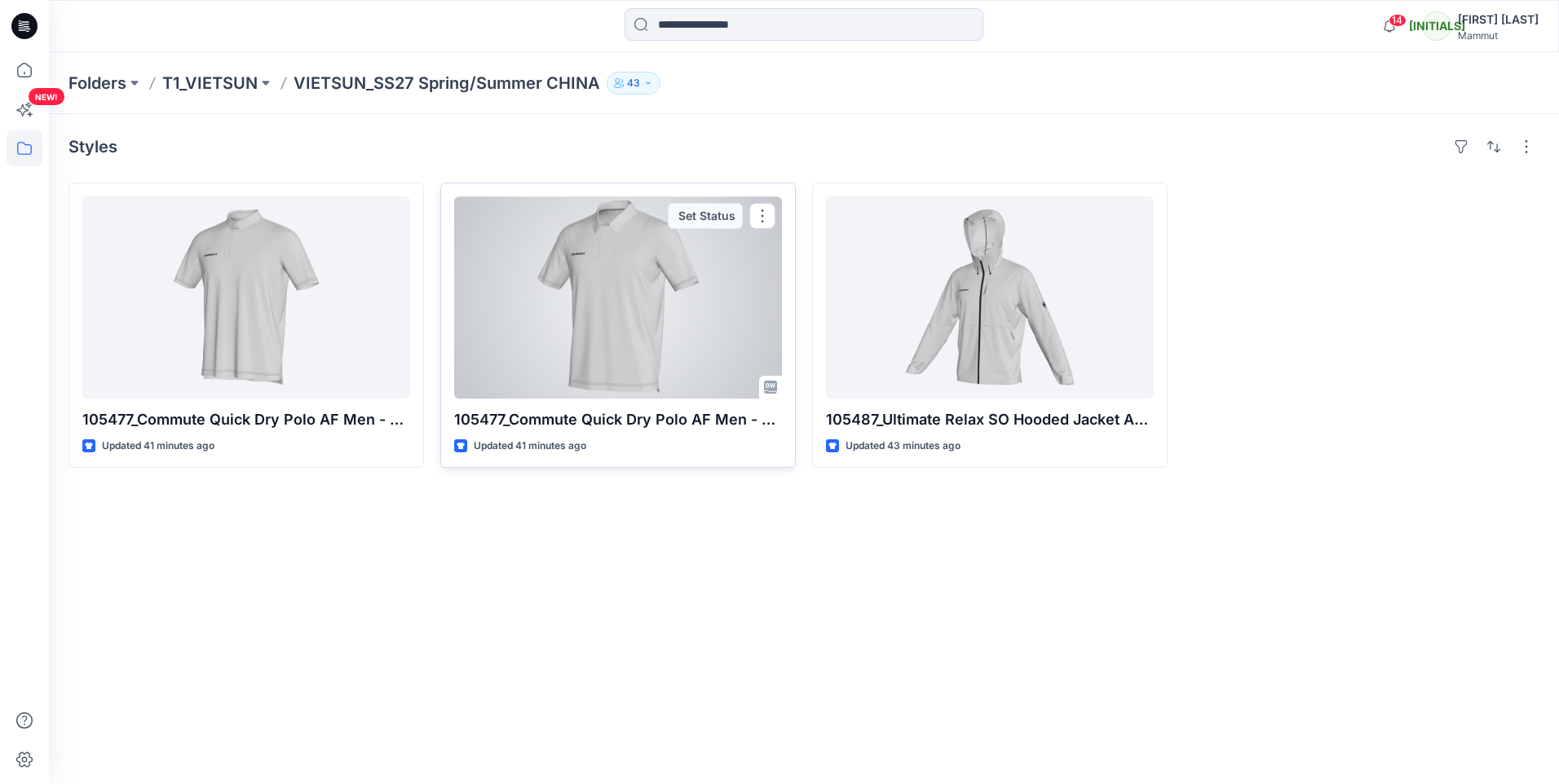 click at bounding box center (618, 297) 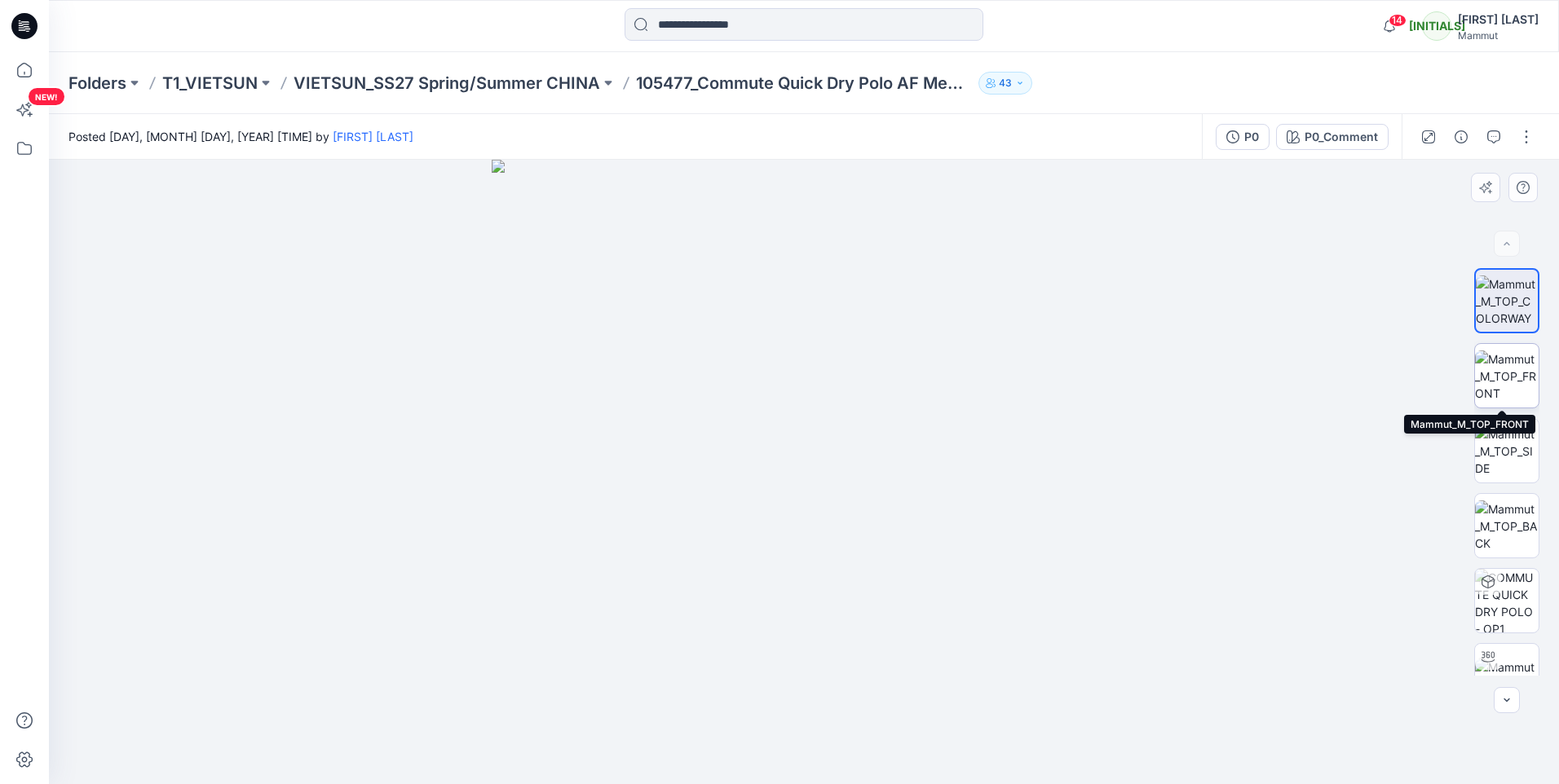 click at bounding box center [1507, 376] 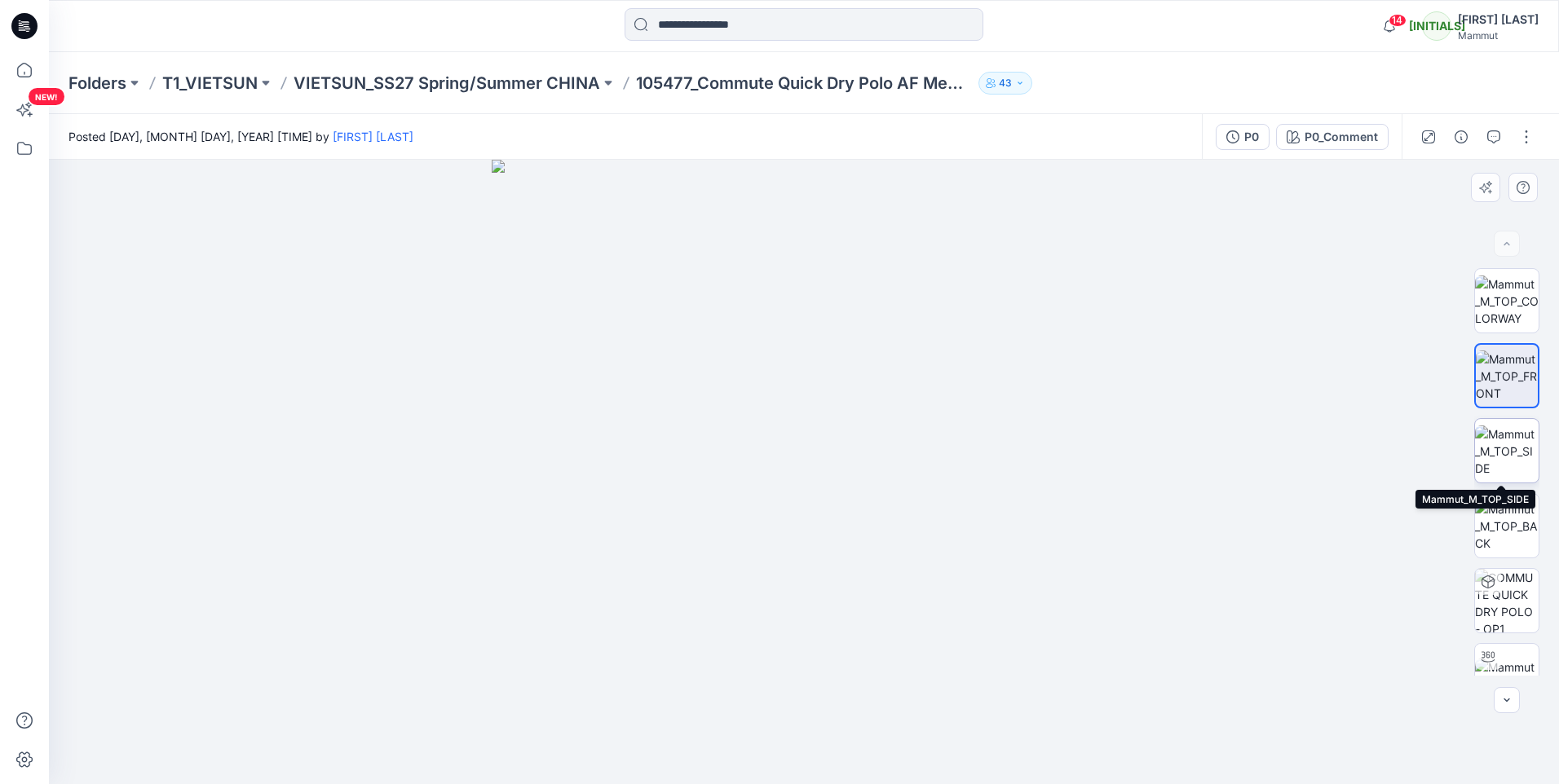 click at bounding box center [1507, 451] 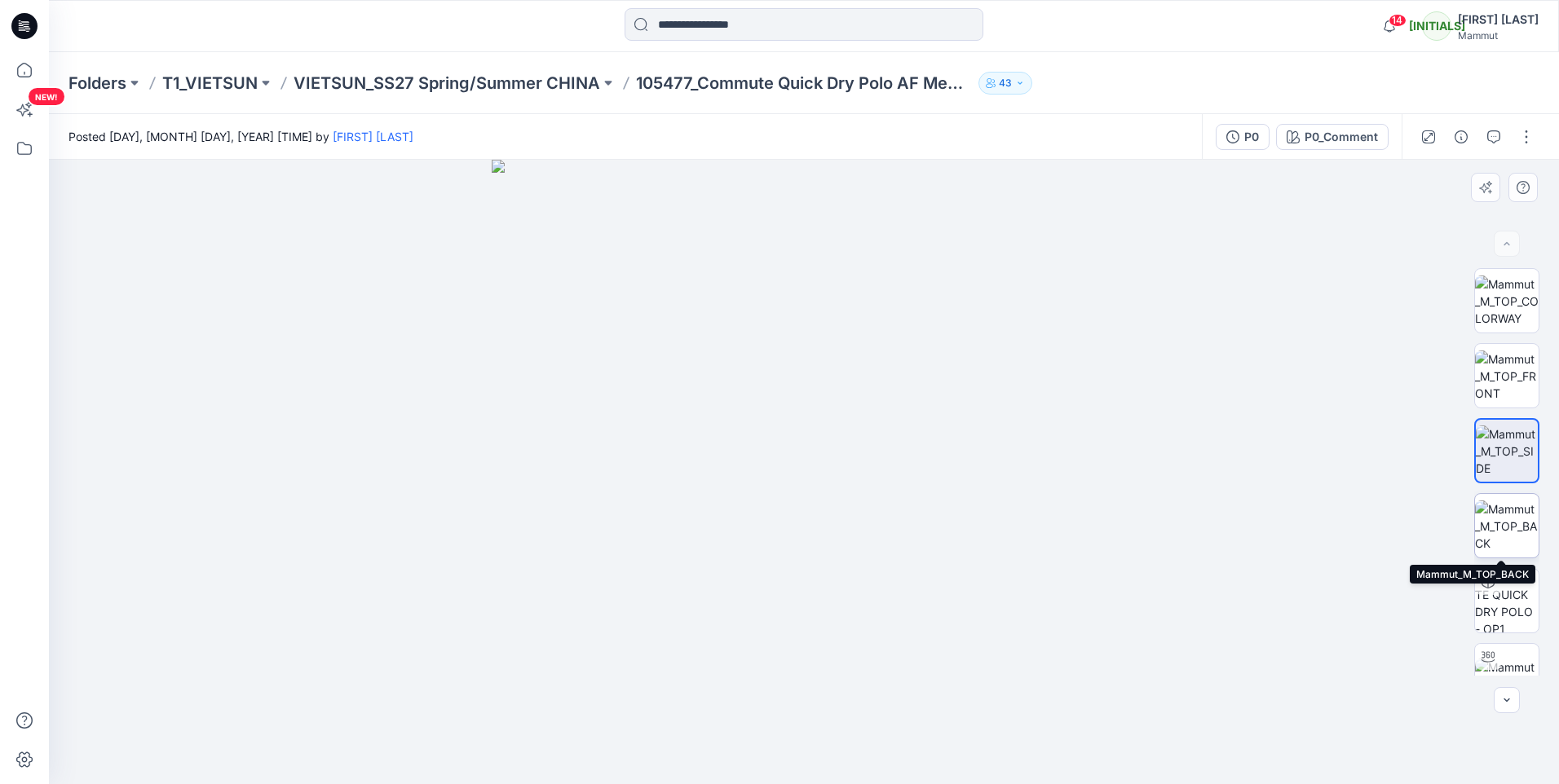 click at bounding box center (1507, 526) 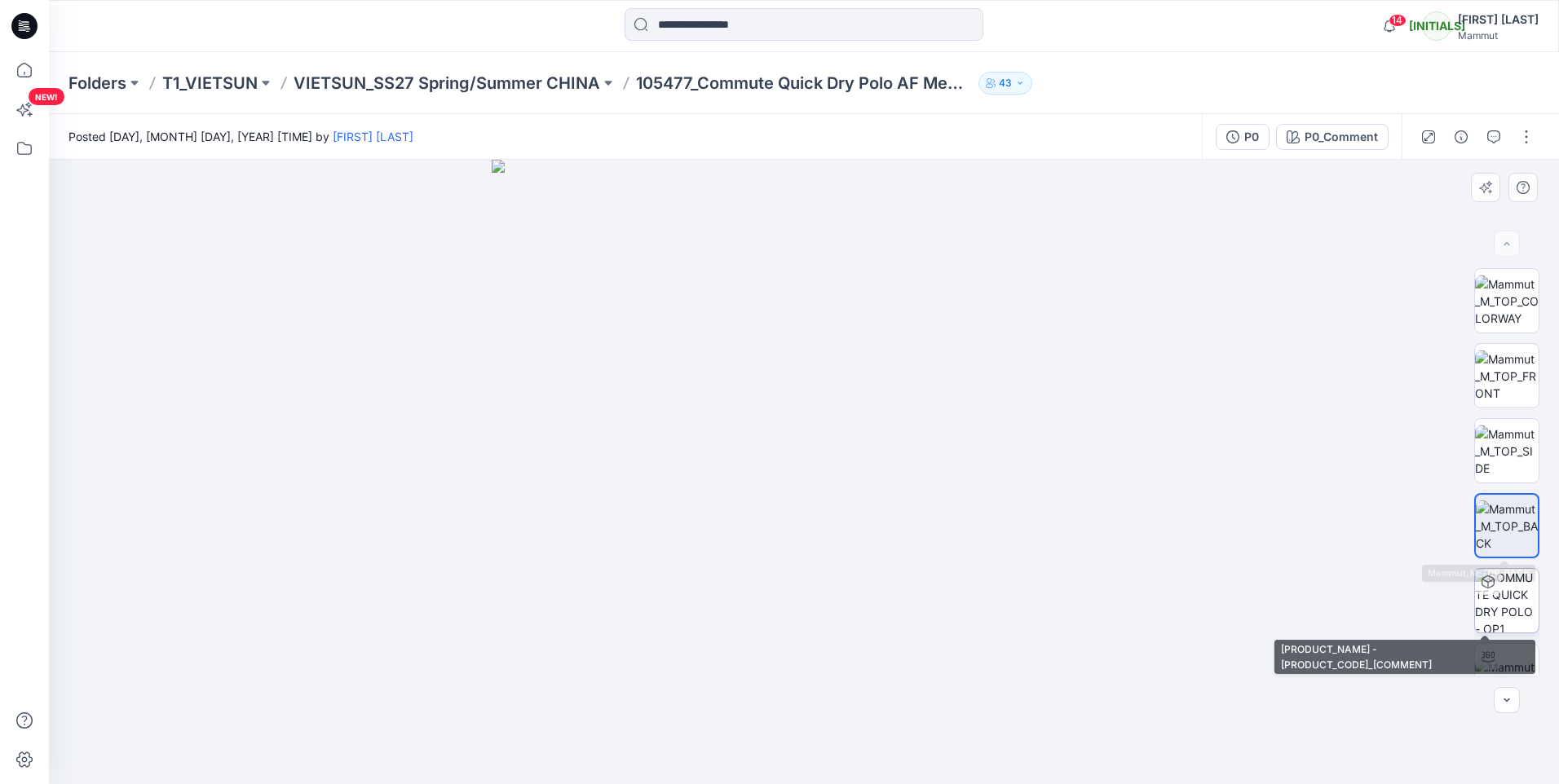 click at bounding box center (1507, 601) 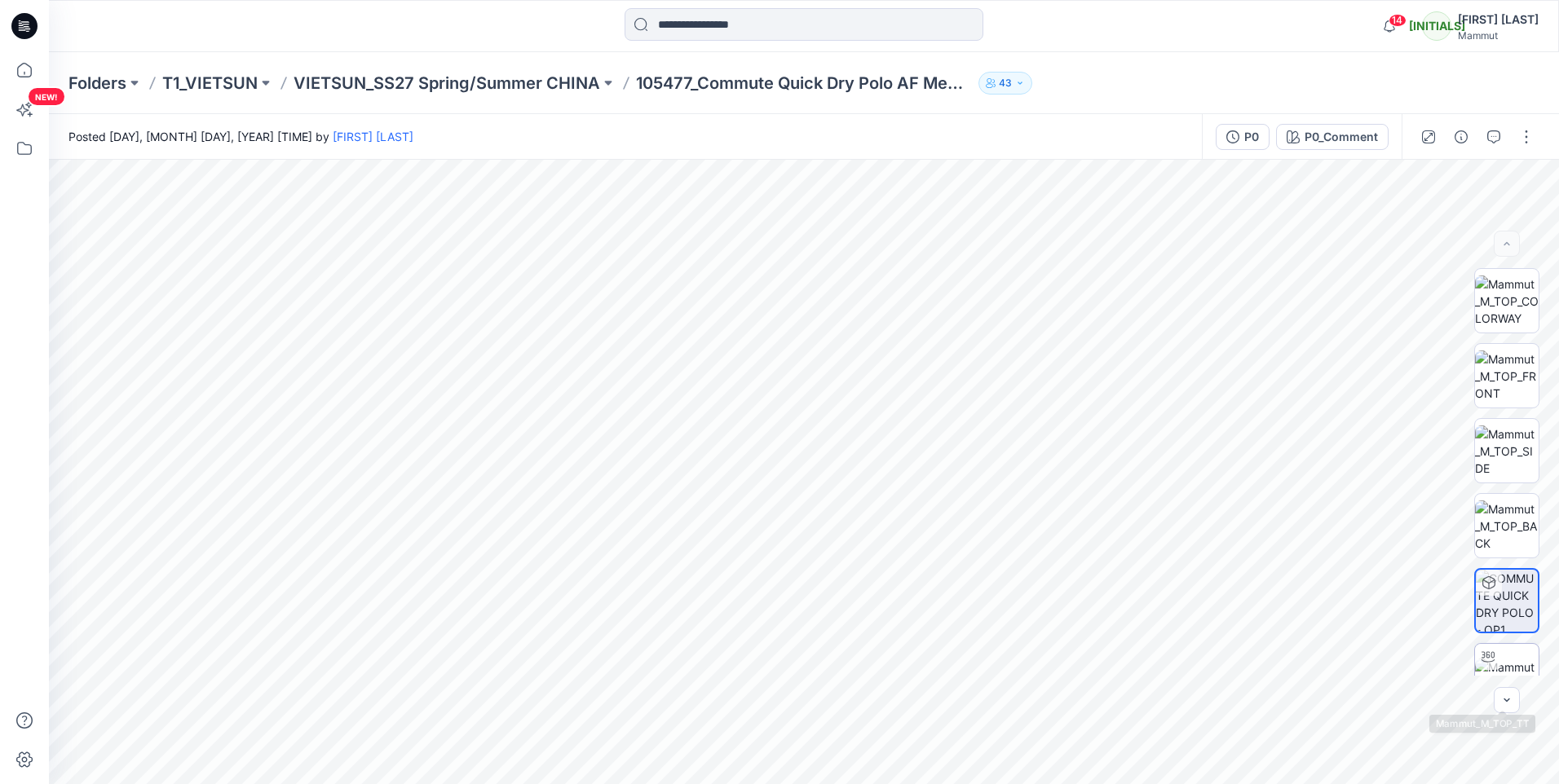 click at bounding box center [1488, 657] 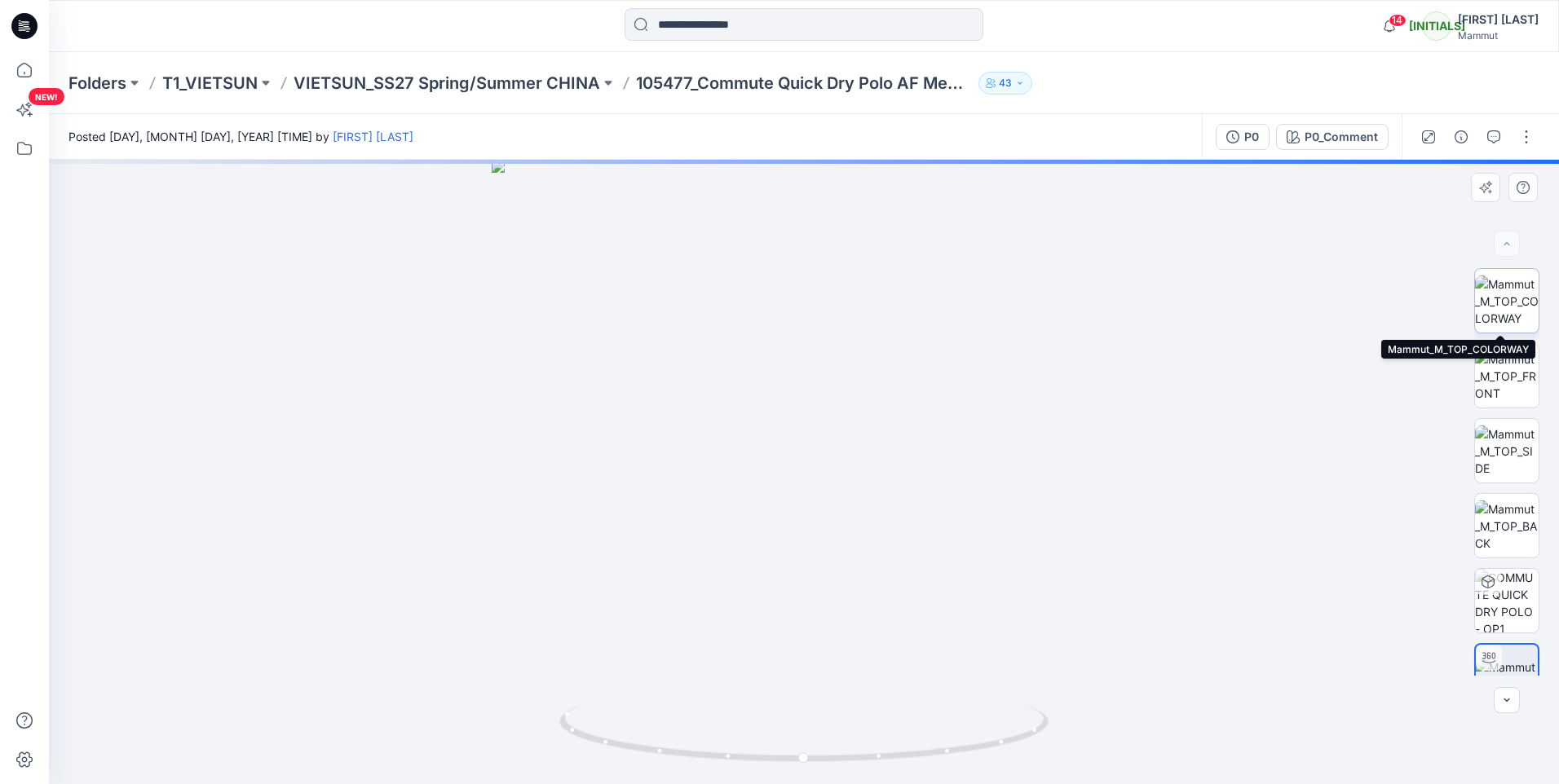 click at bounding box center (1507, 301) 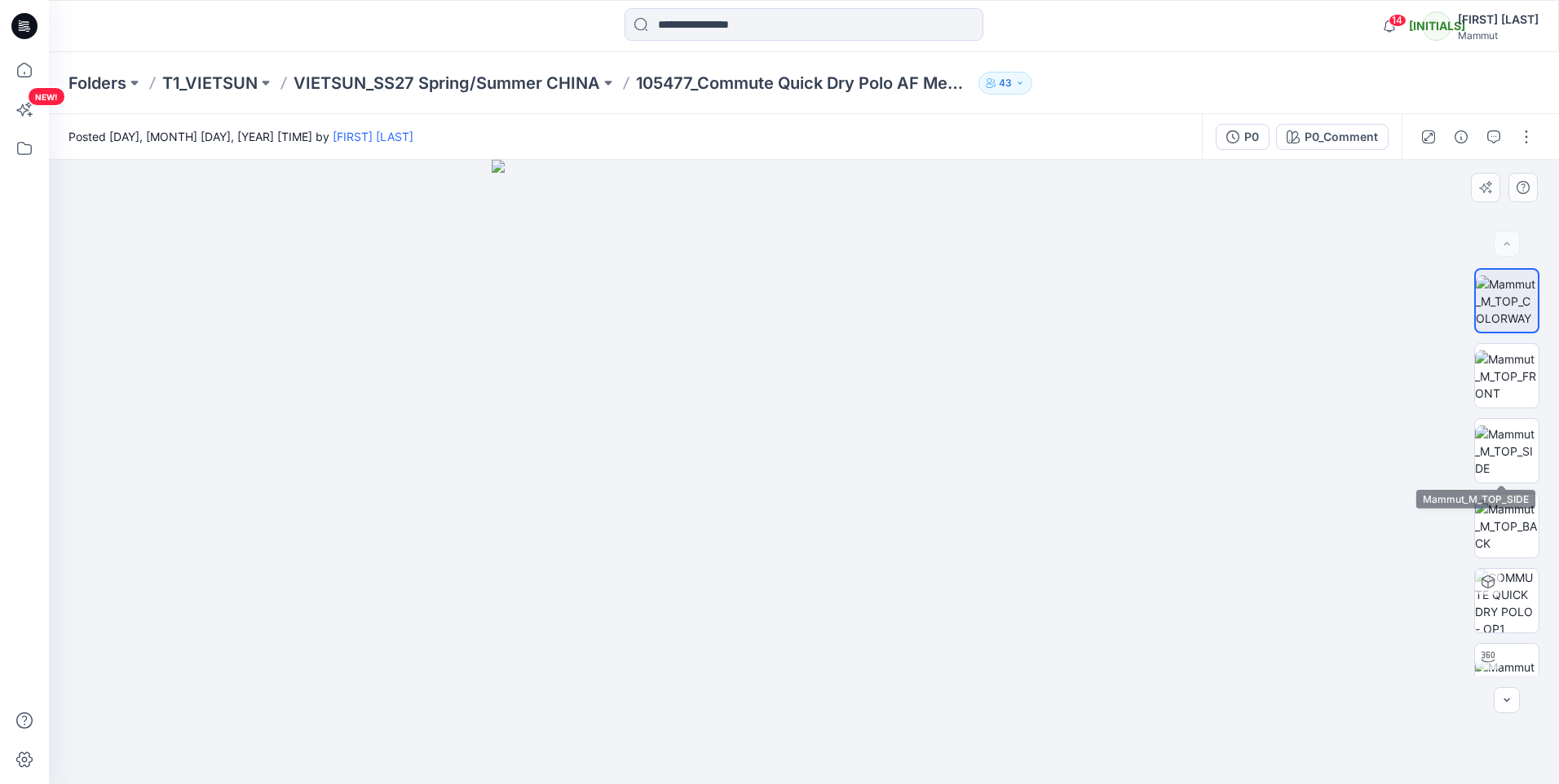 click at bounding box center (1507, 472) 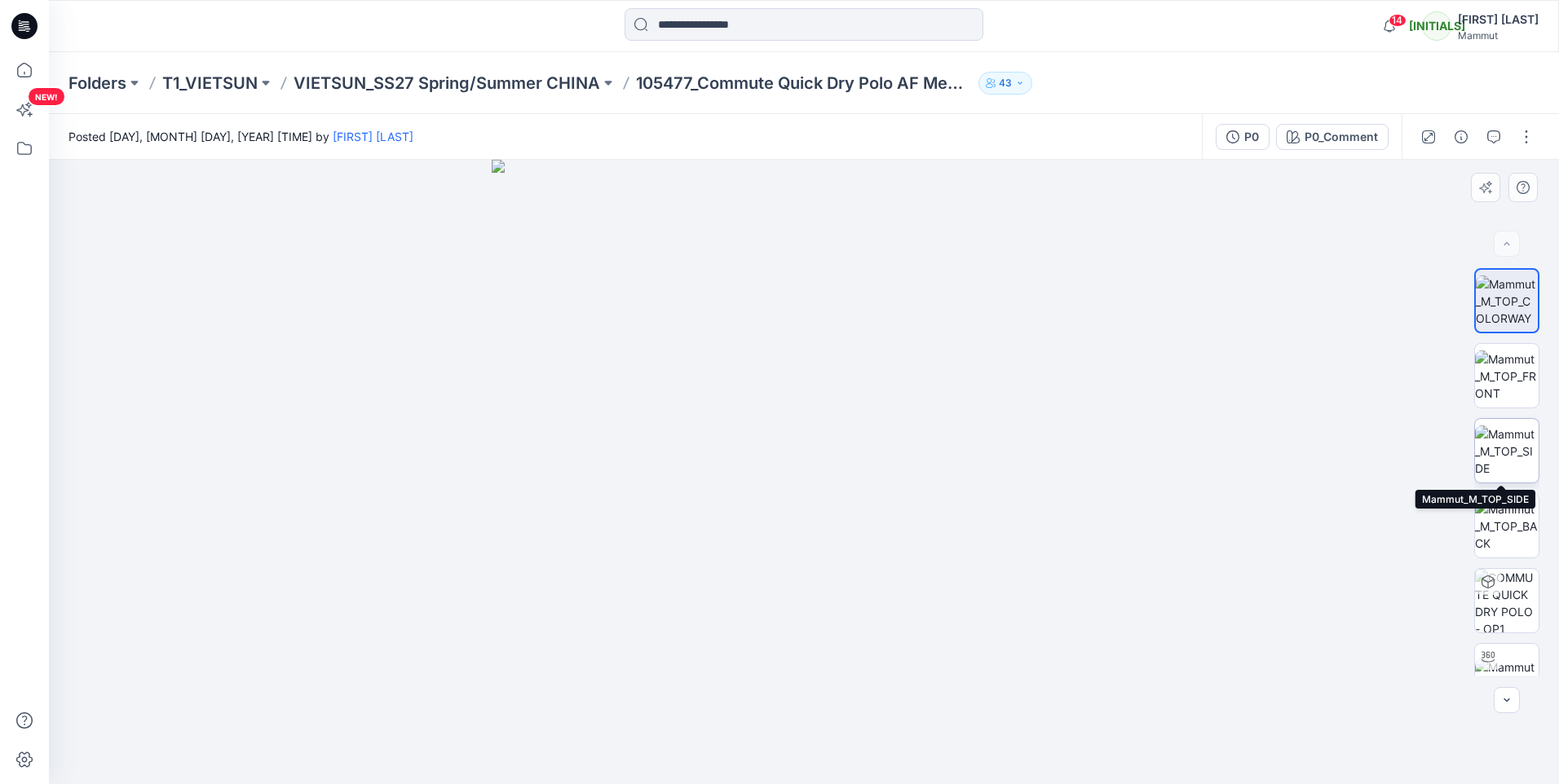 click at bounding box center (1507, 451) 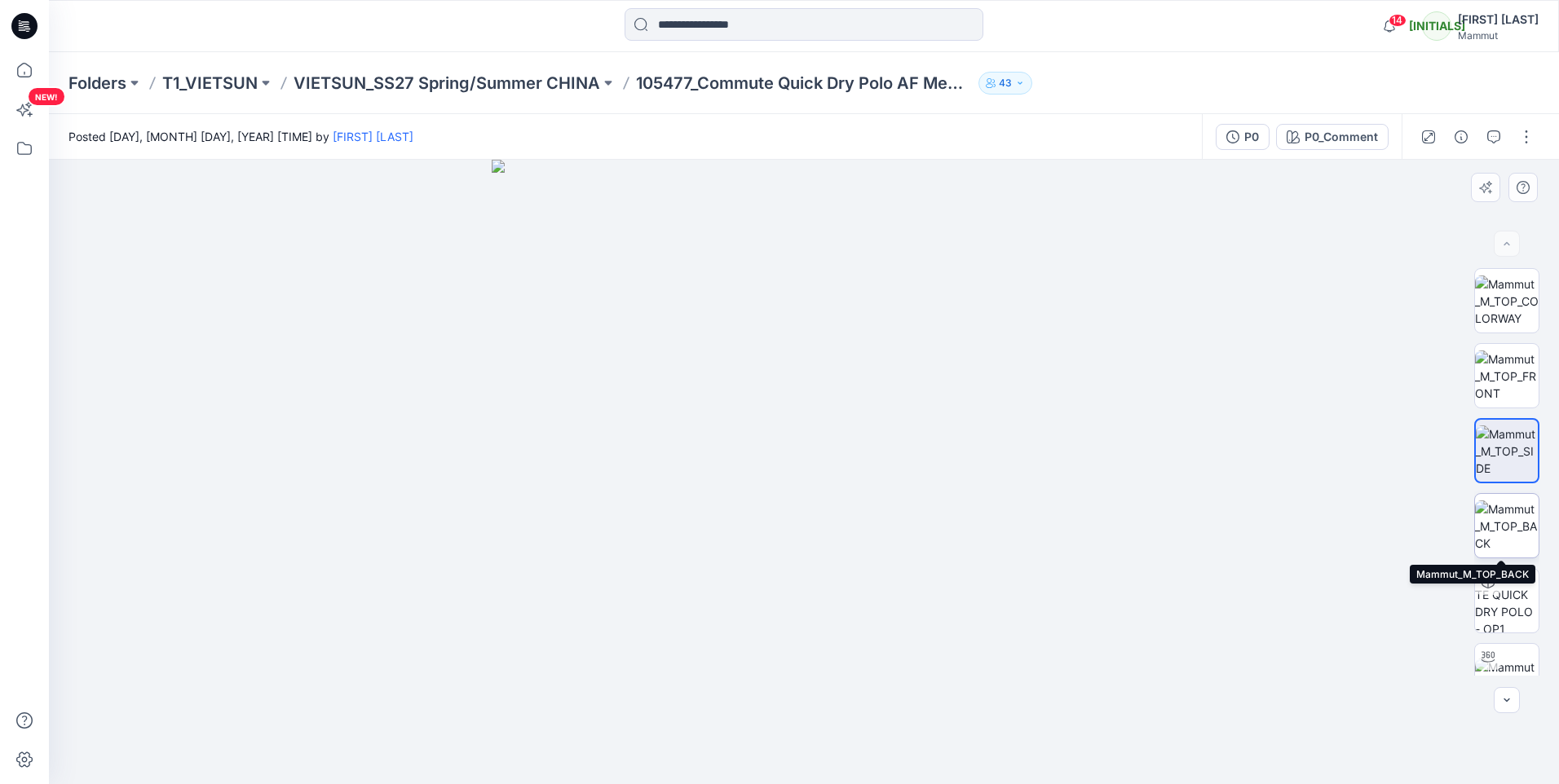 click at bounding box center (1507, 526) 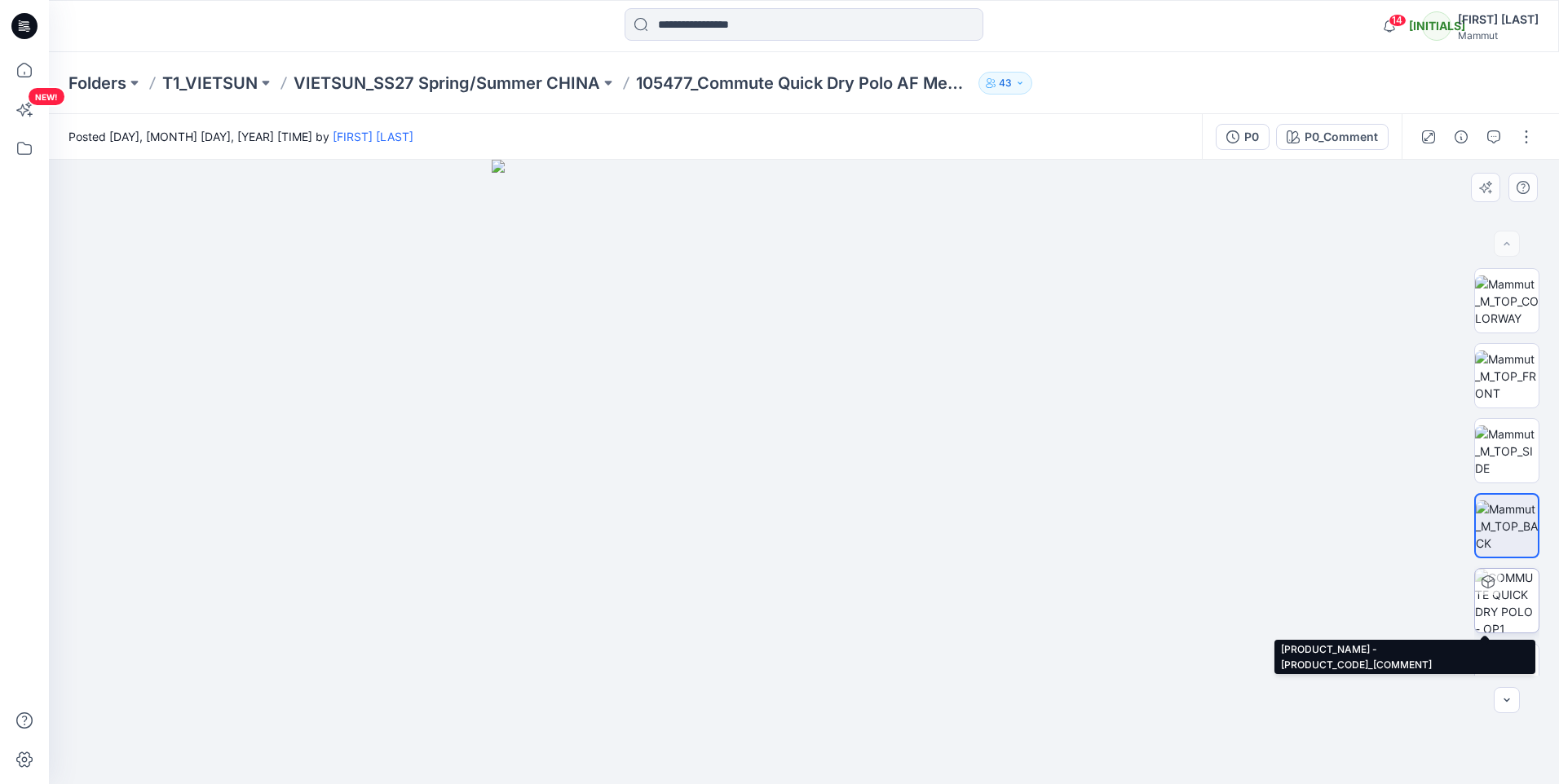 click at bounding box center [1507, 601] 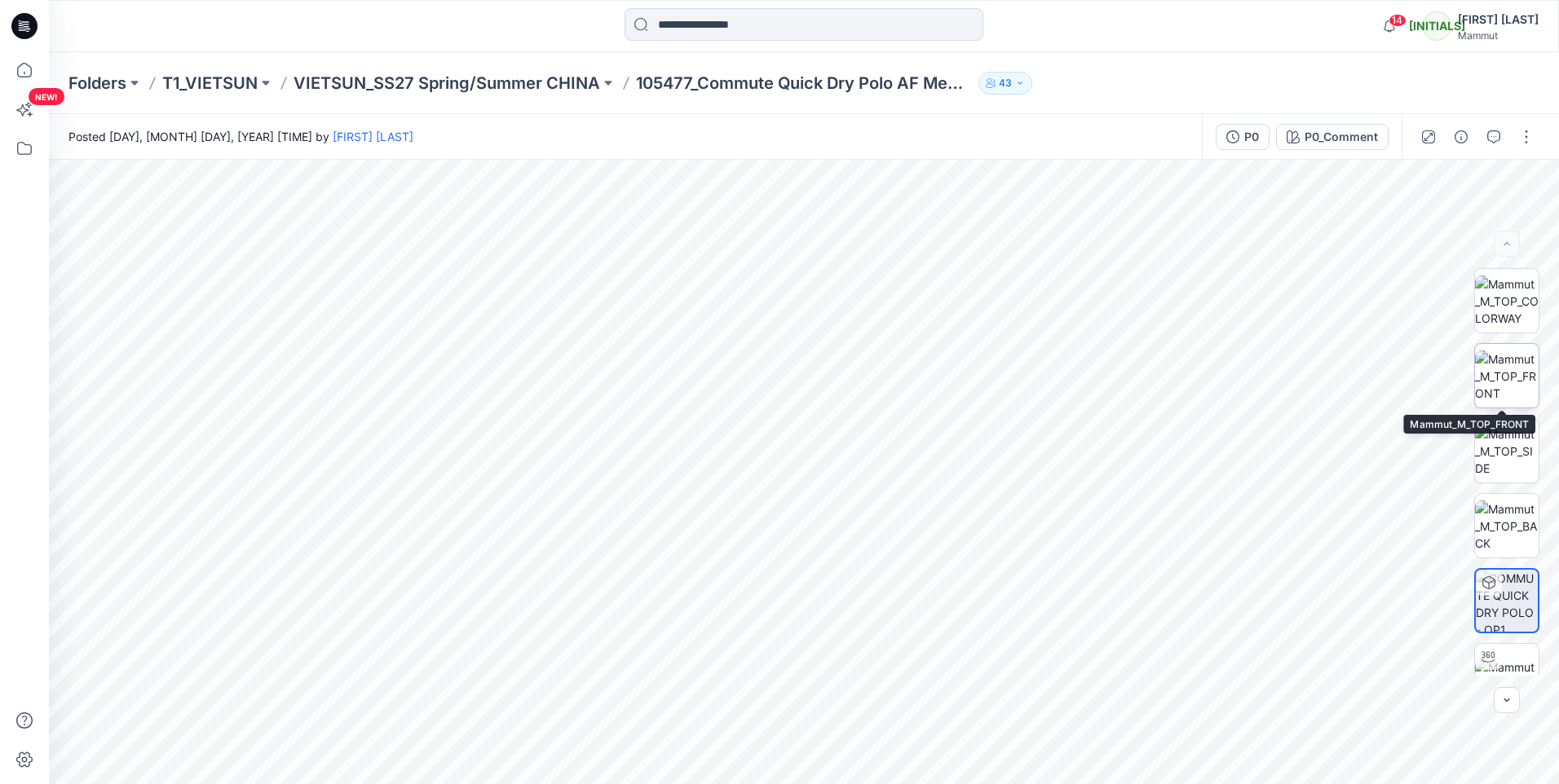 click at bounding box center (1507, 376) 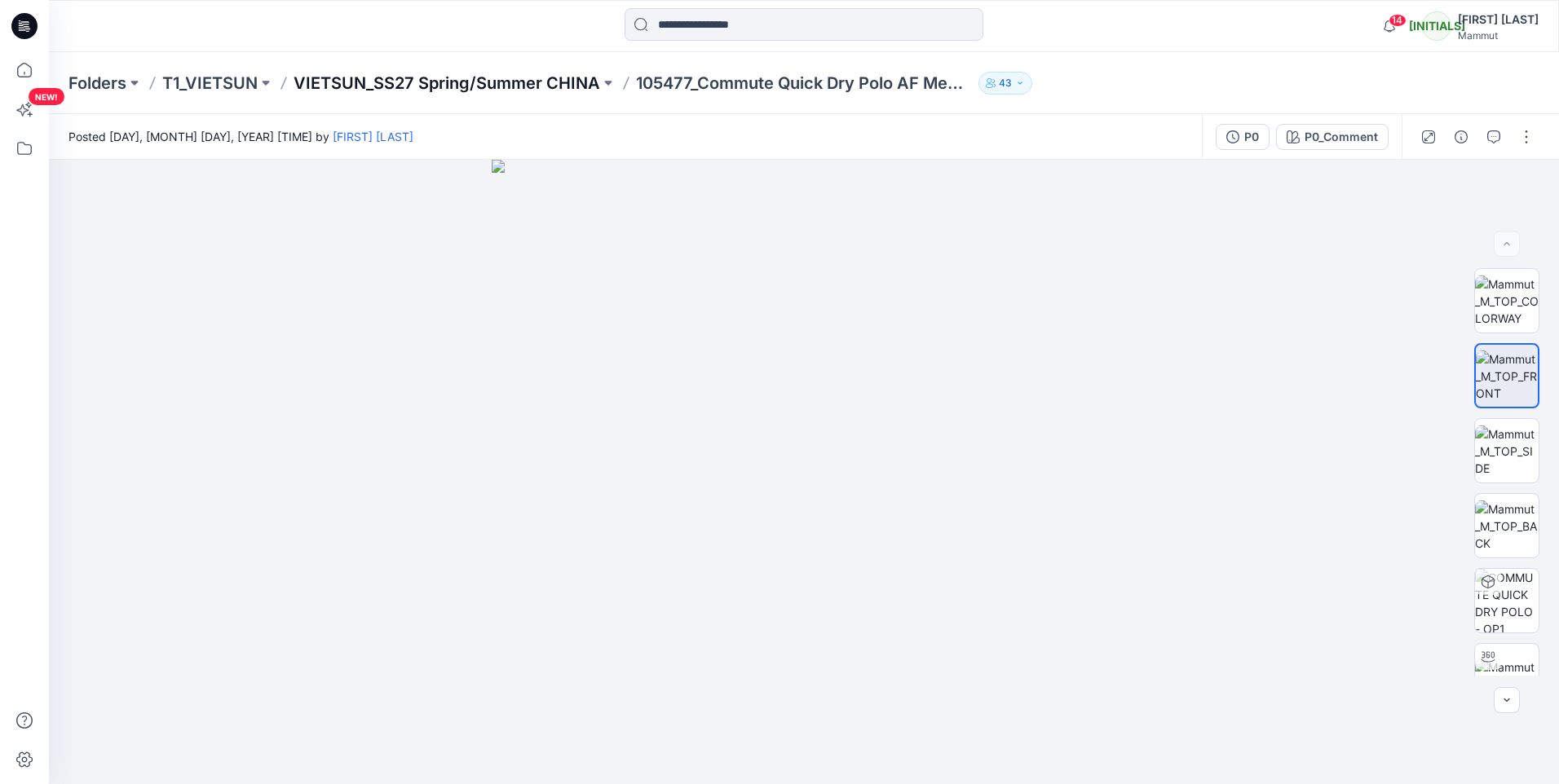 click on "VIETSUN_SS27 Spring/Summer CHINA" at bounding box center (447, 83) 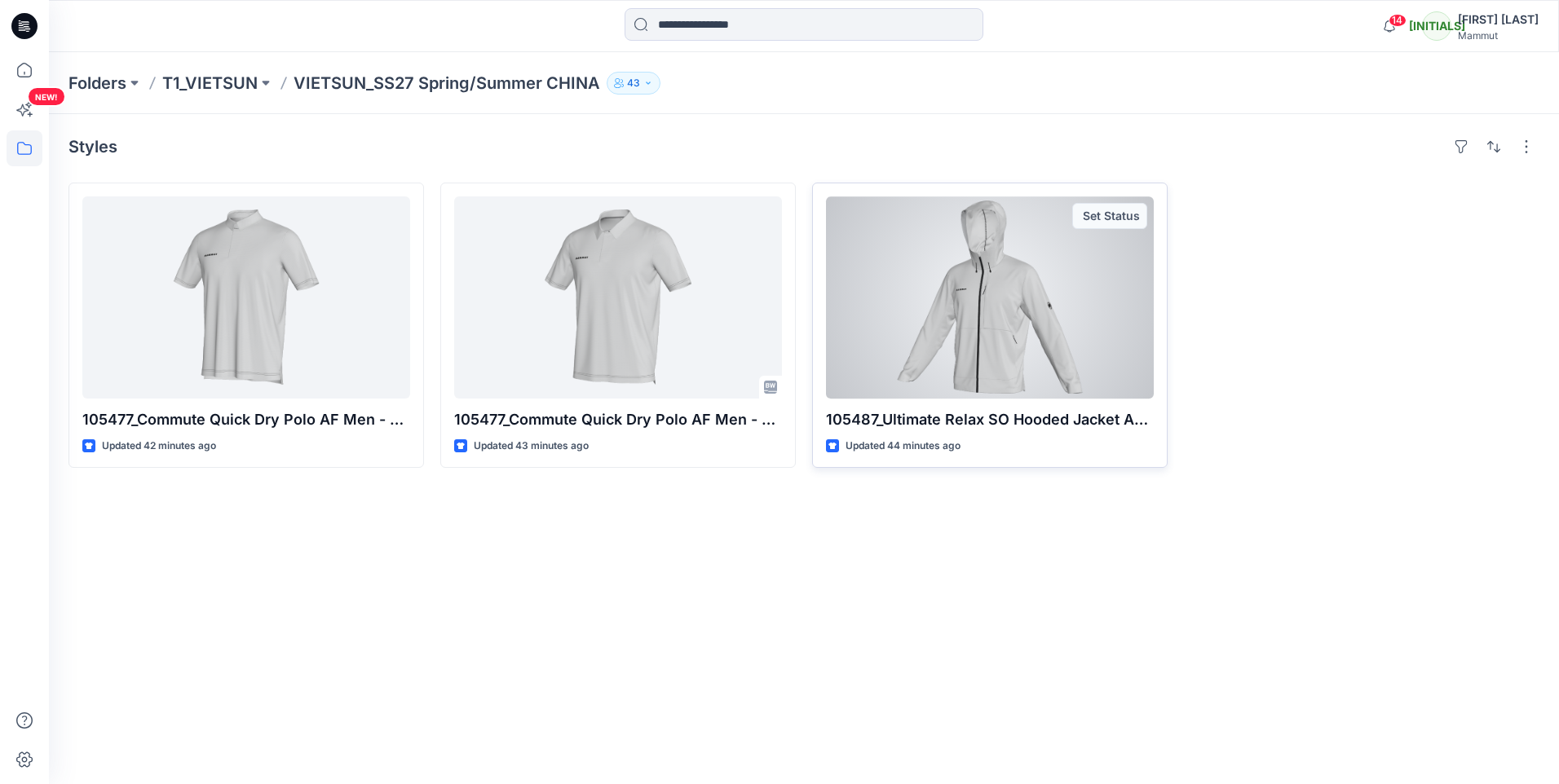 click at bounding box center [990, 297] 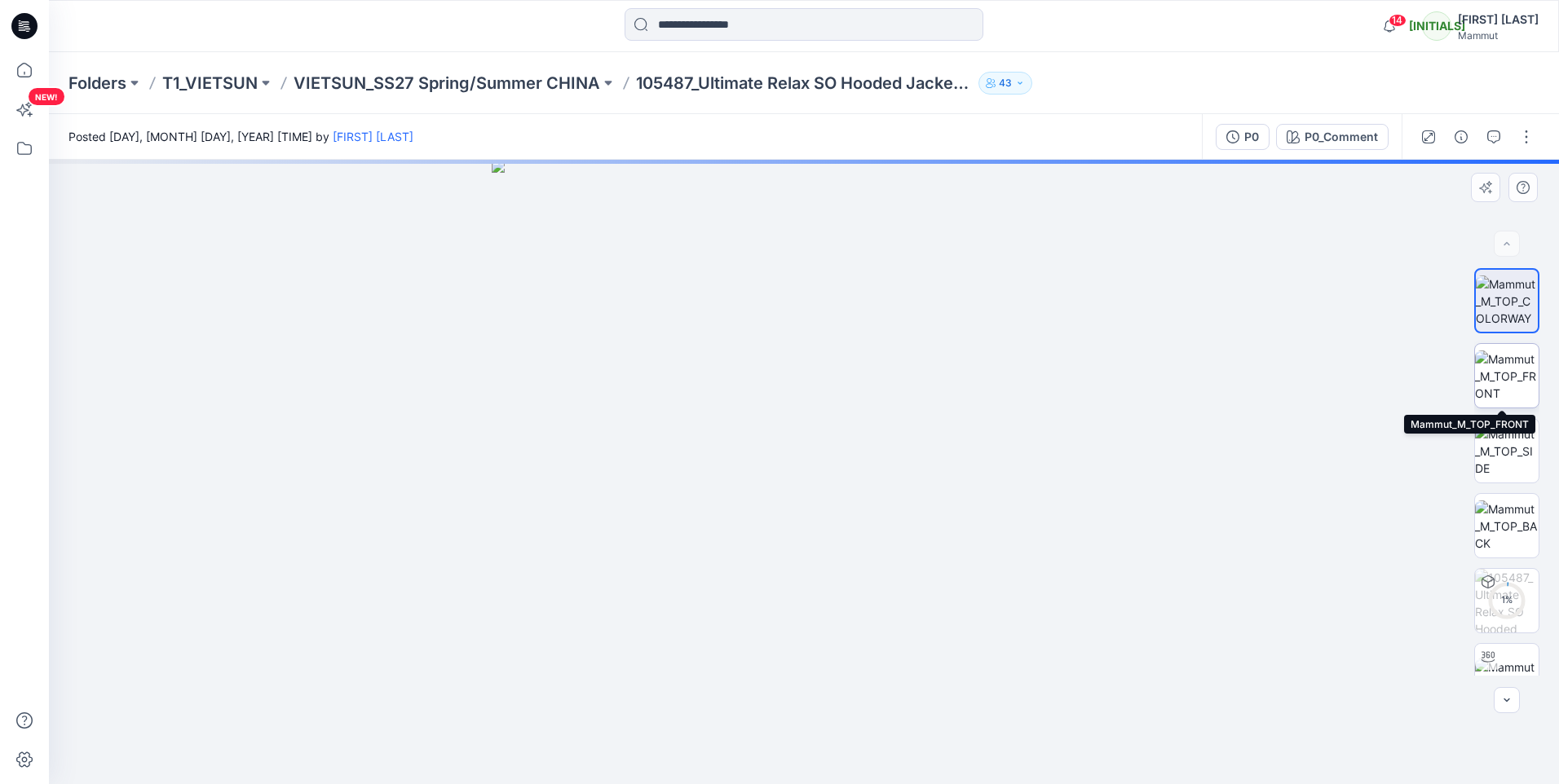 click at bounding box center [1507, 376] 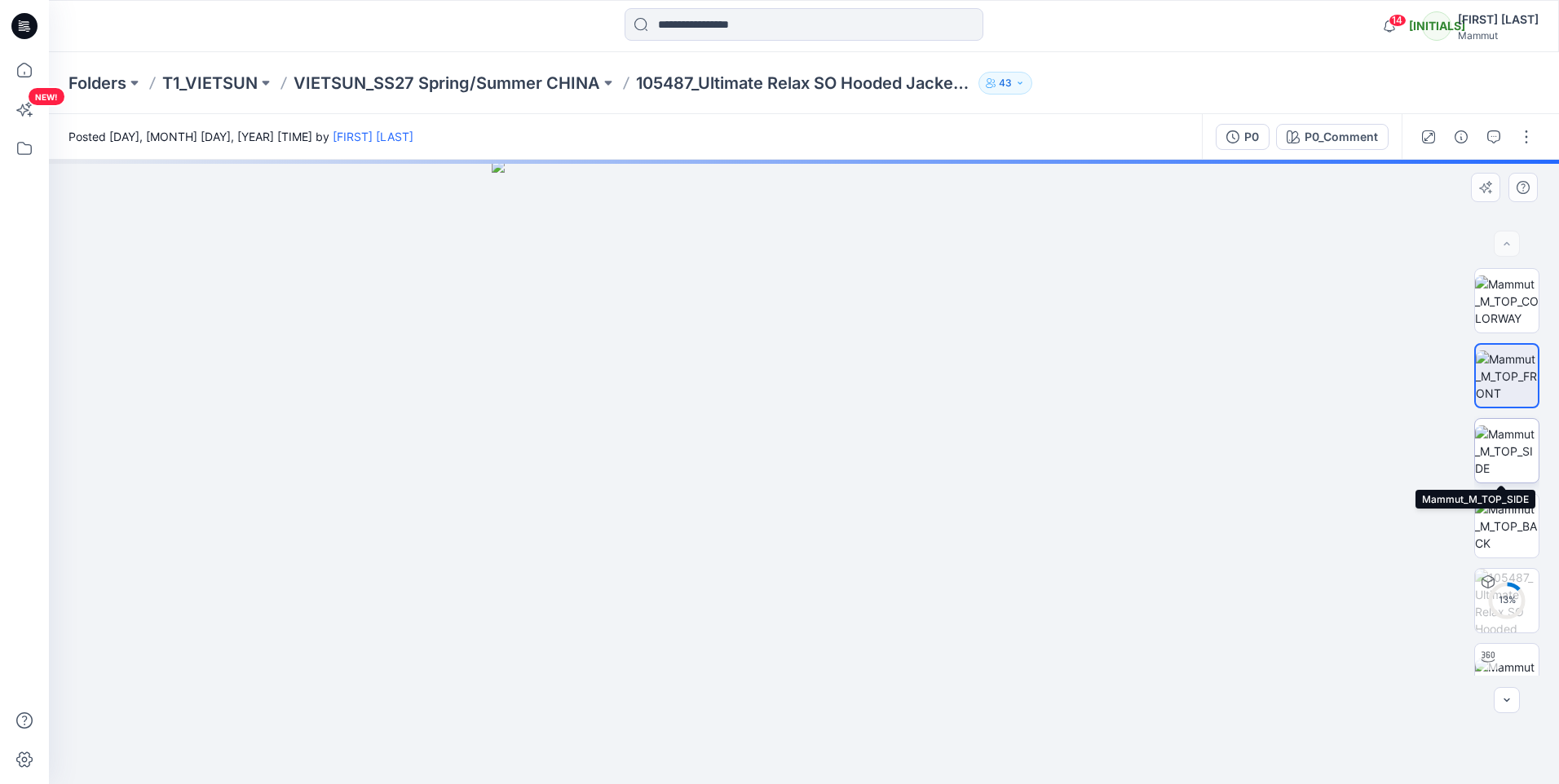 click at bounding box center (1507, 451) 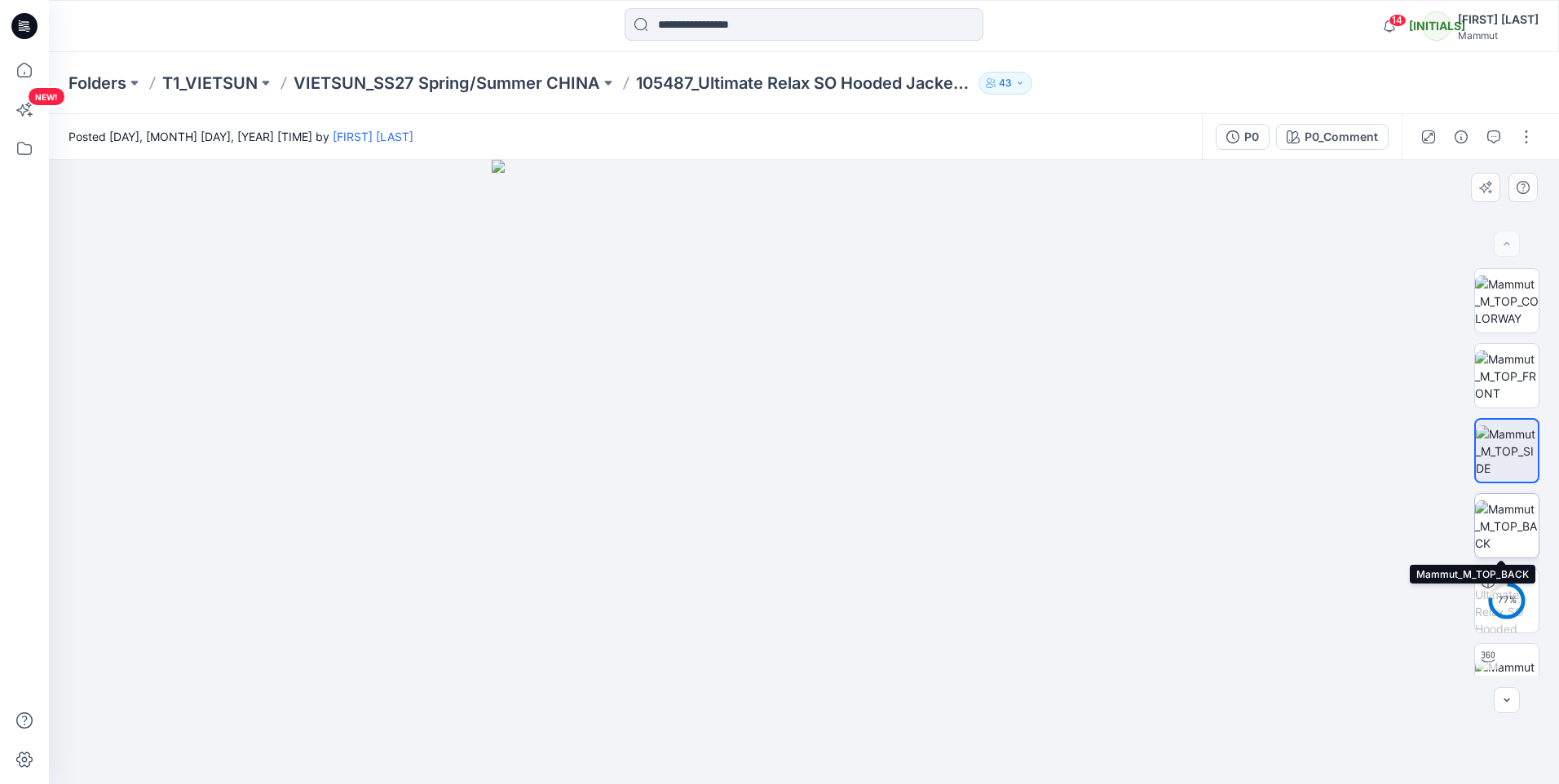 click at bounding box center [1507, 526] 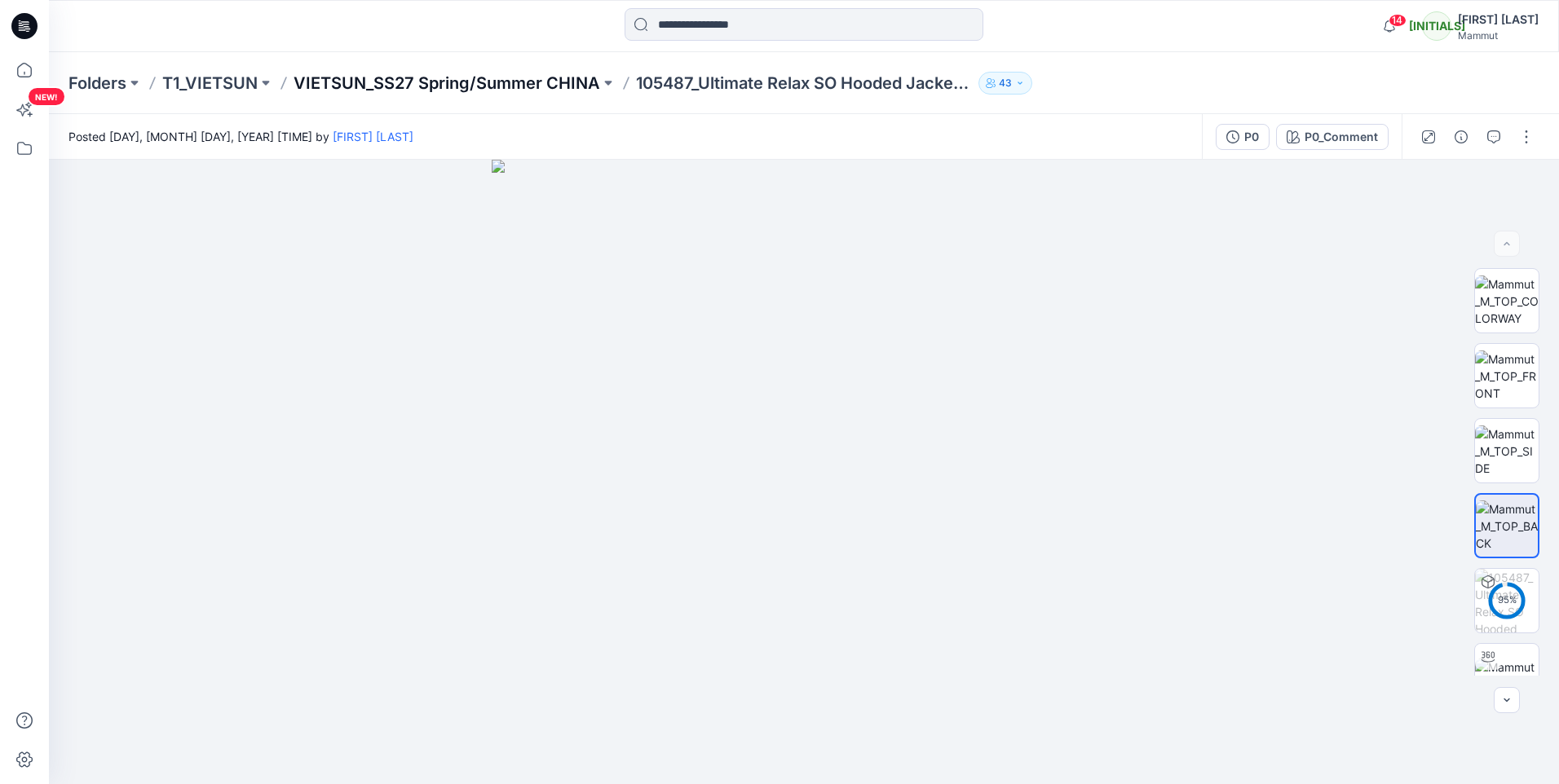 click on "VIETSUN_SS27 Spring/Summer CHINA" at bounding box center [447, 83] 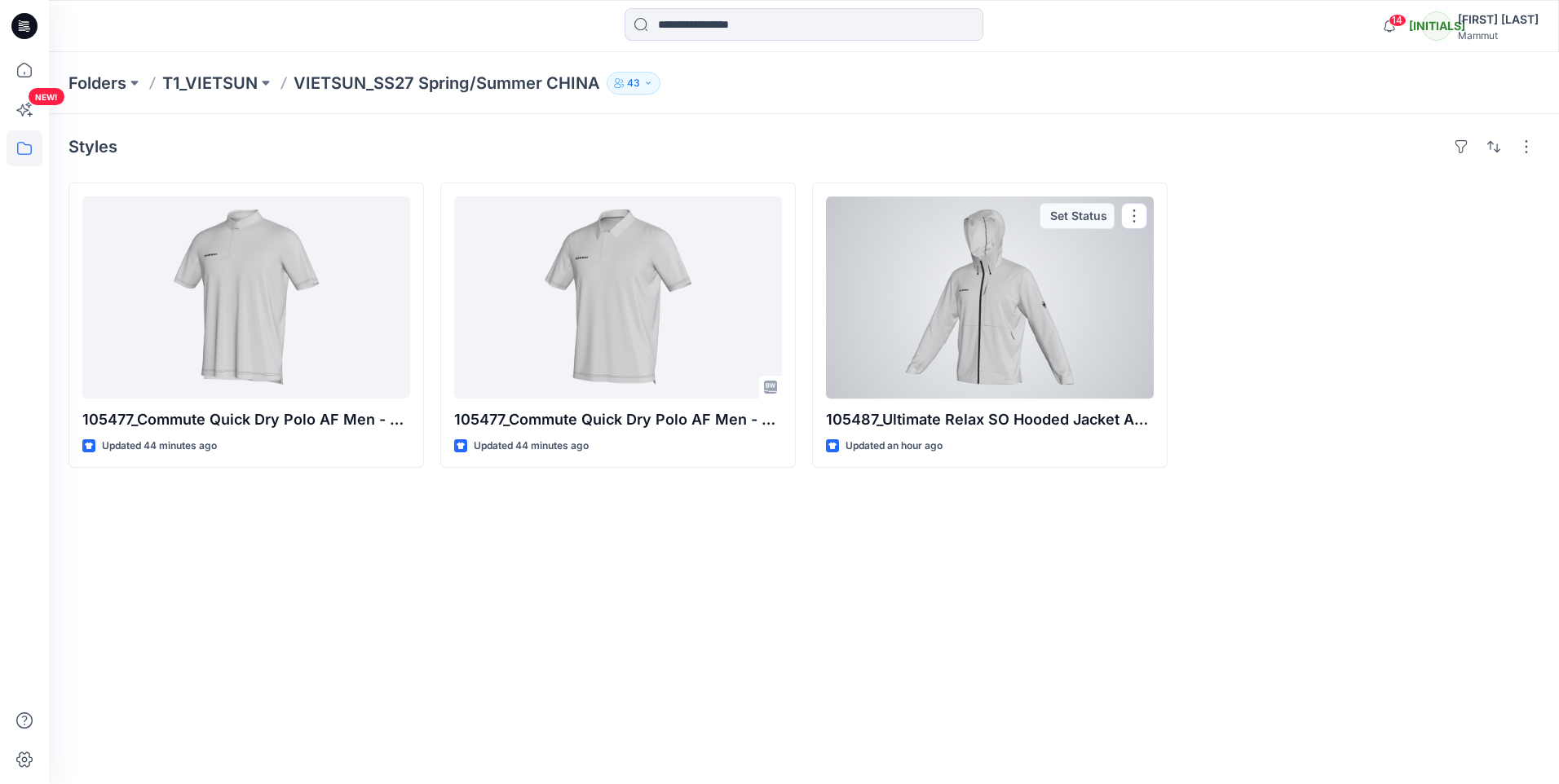 click at bounding box center (990, 297) 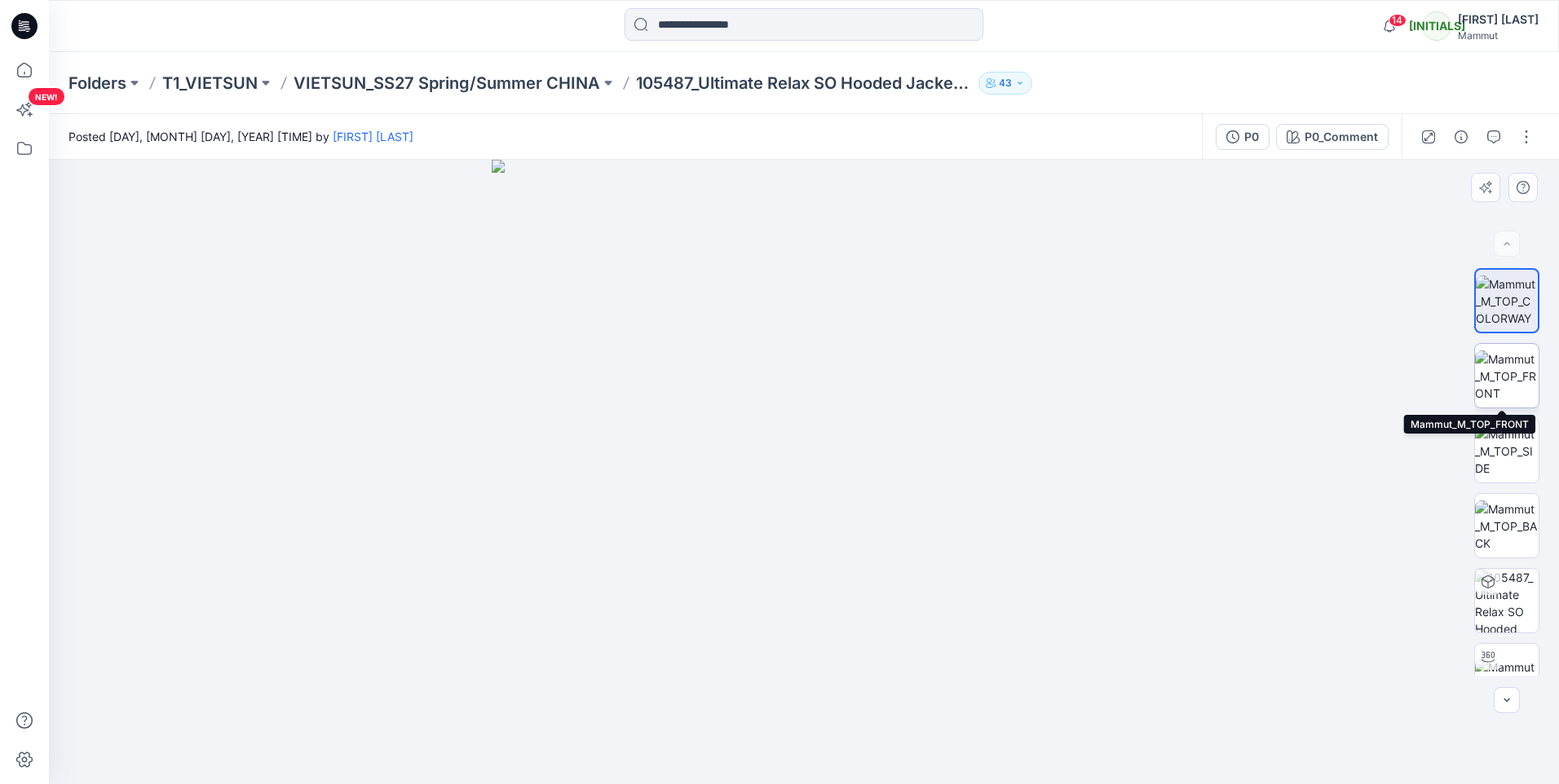 click at bounding box center [1507, 376] 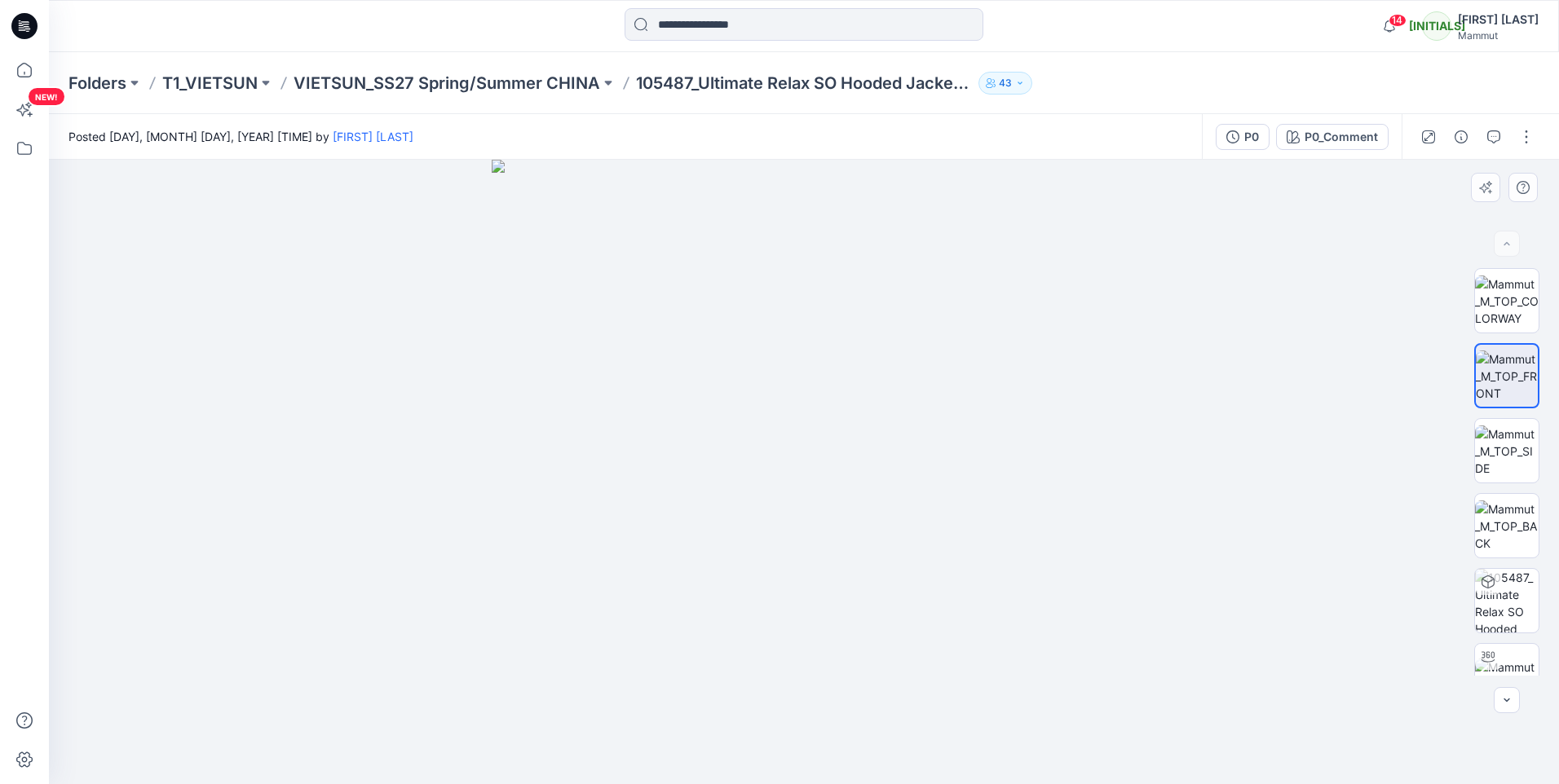 drag, startPoint x: 946, startPoint y: 550, endPoint x: 824, endPoint y: 553, distance: 122.03688 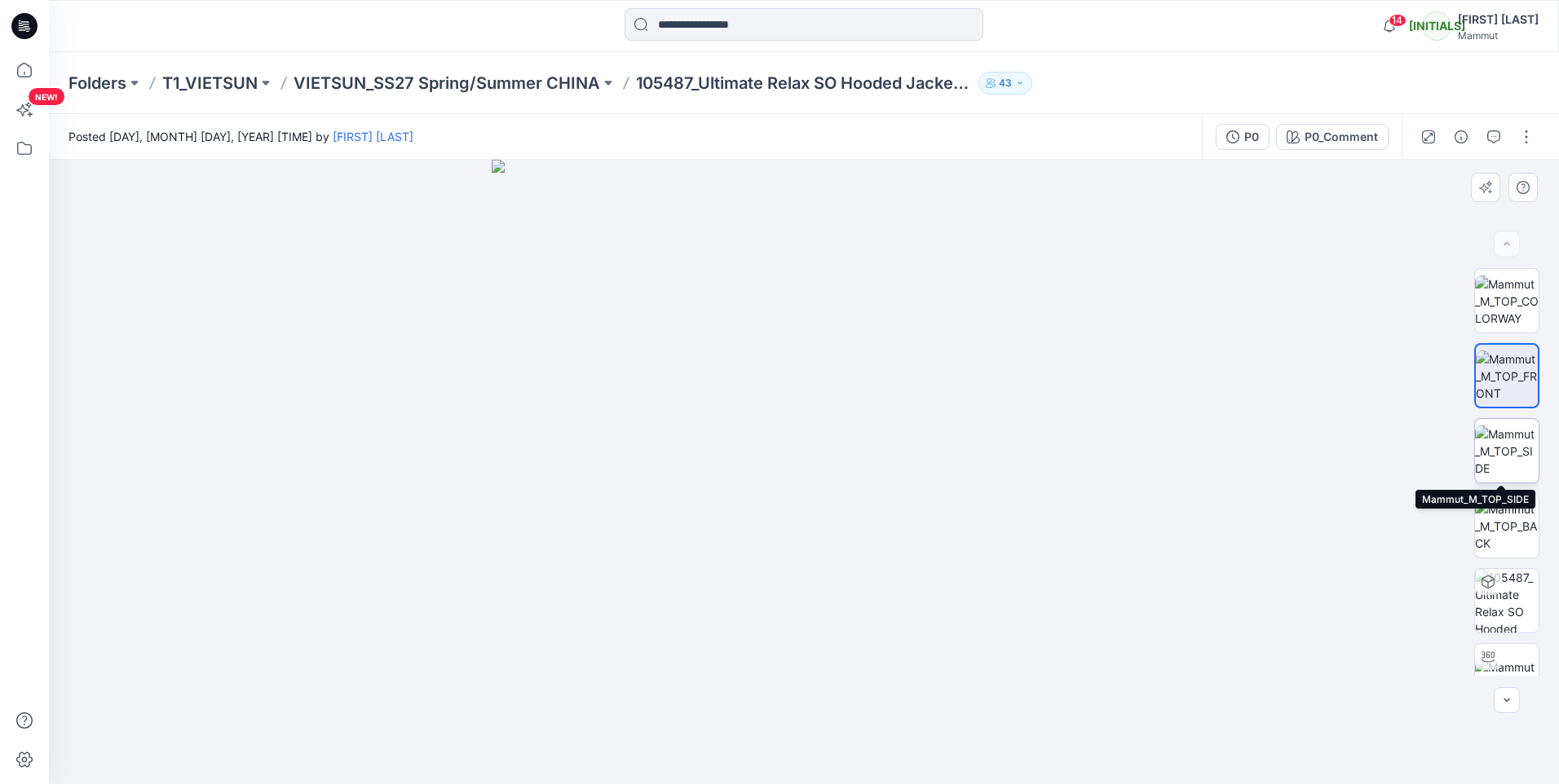 click at bounding box center [1507, 451] 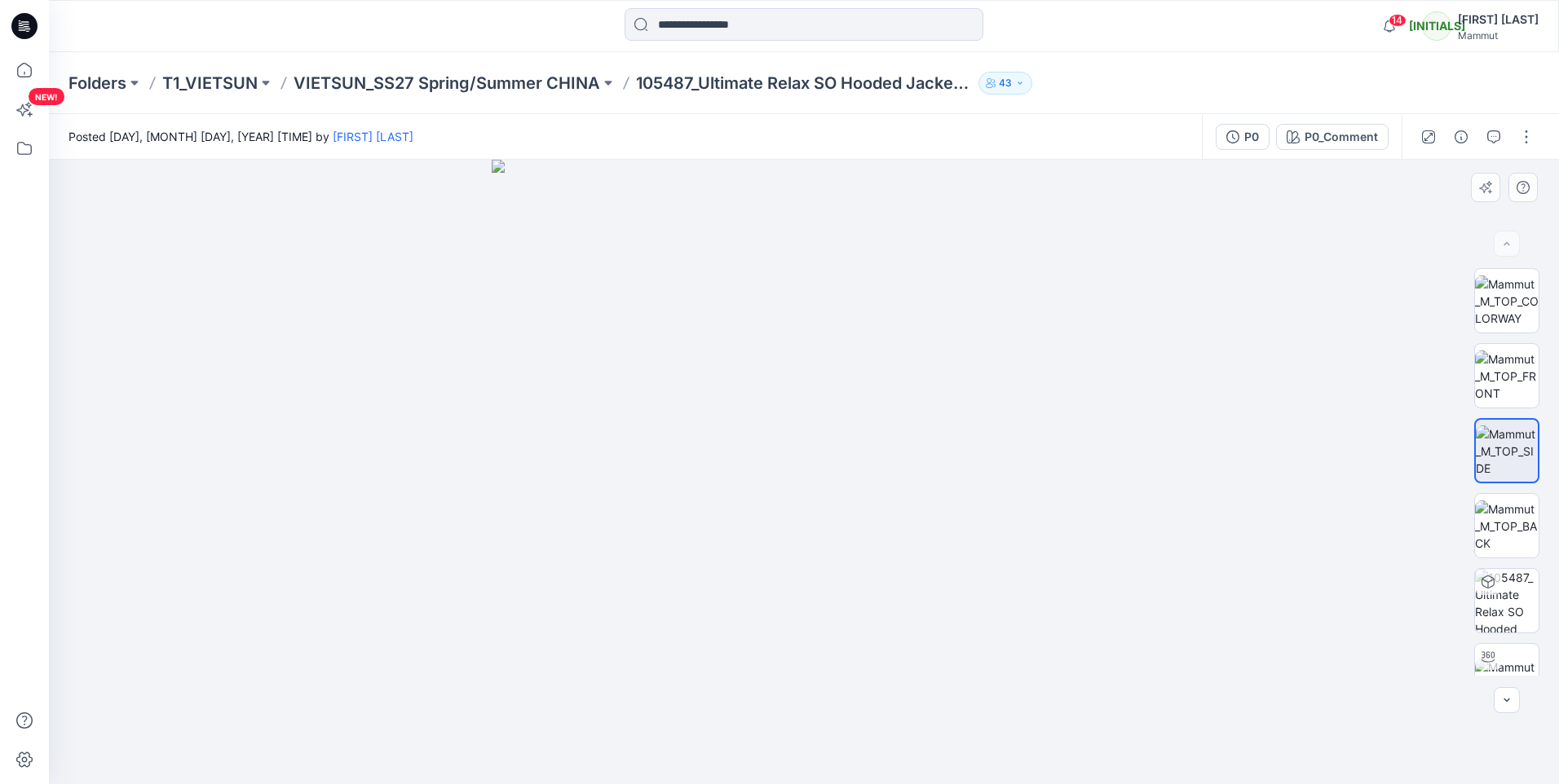 drag, startPoint x: 913, startPoint y: 518, endPoint x: 965, endPoint y: 517, distance: 52.009614 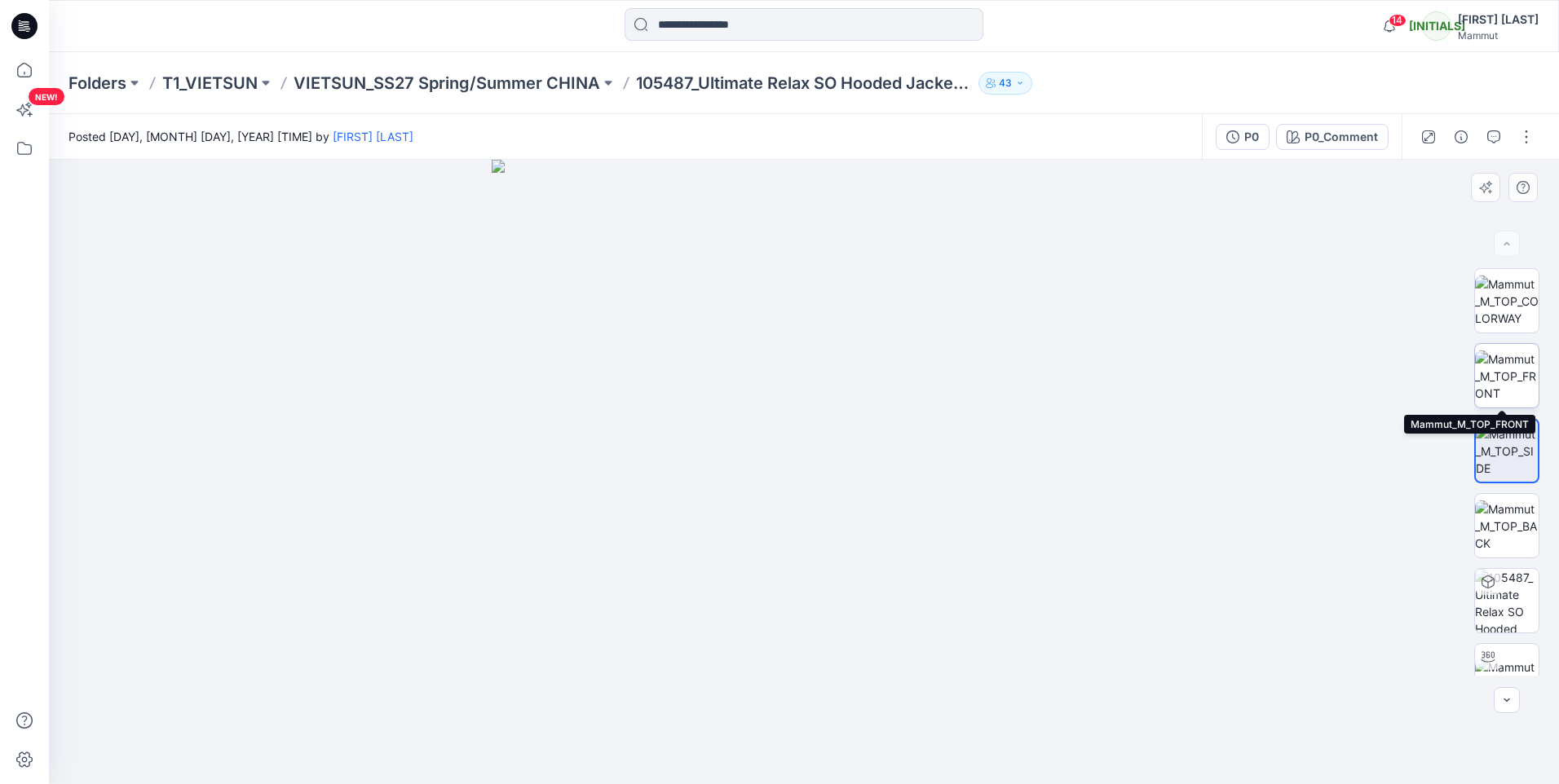 click at bounding box center (1507, 376) 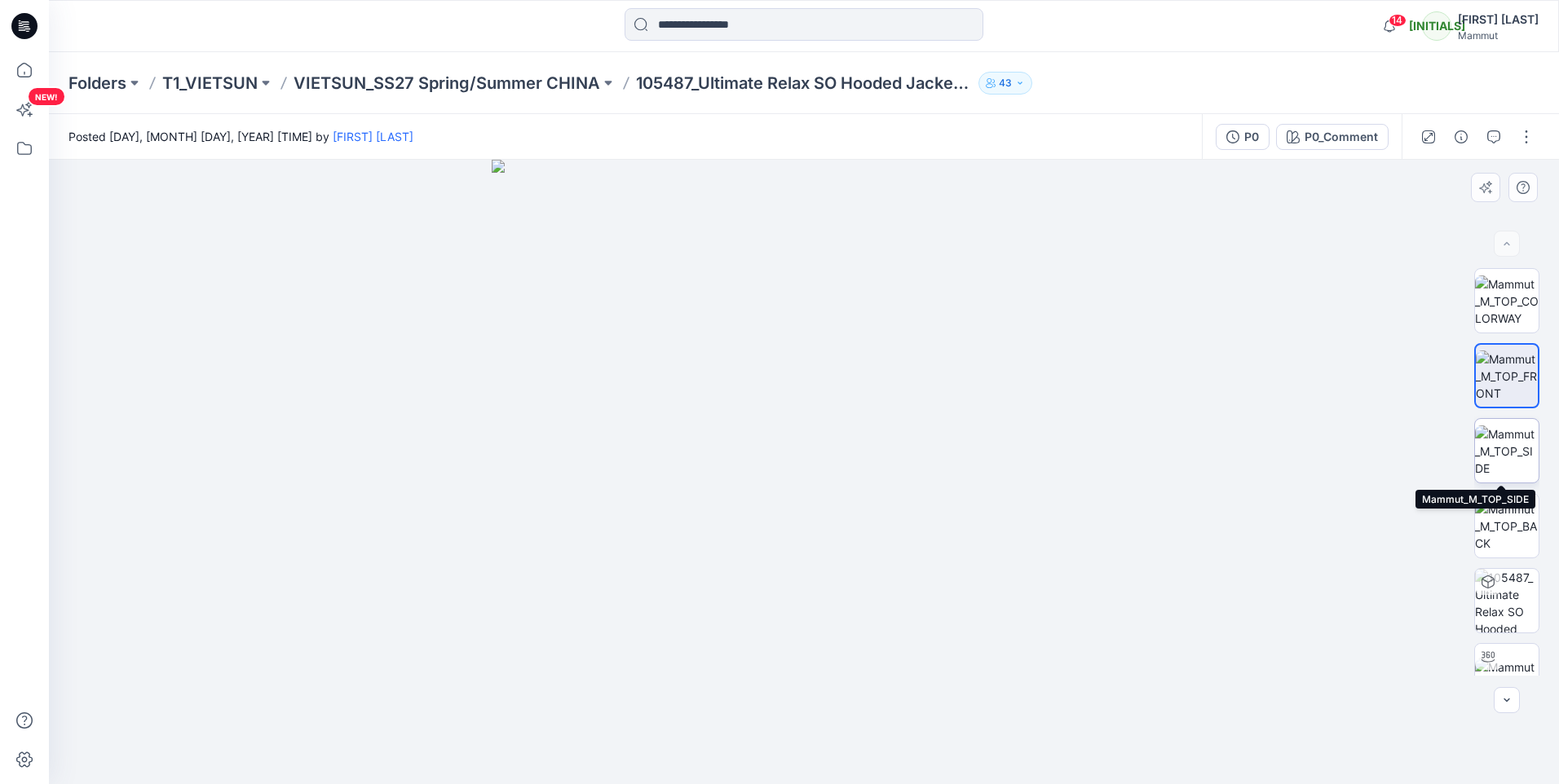 click at bounding box center [1507, 451] 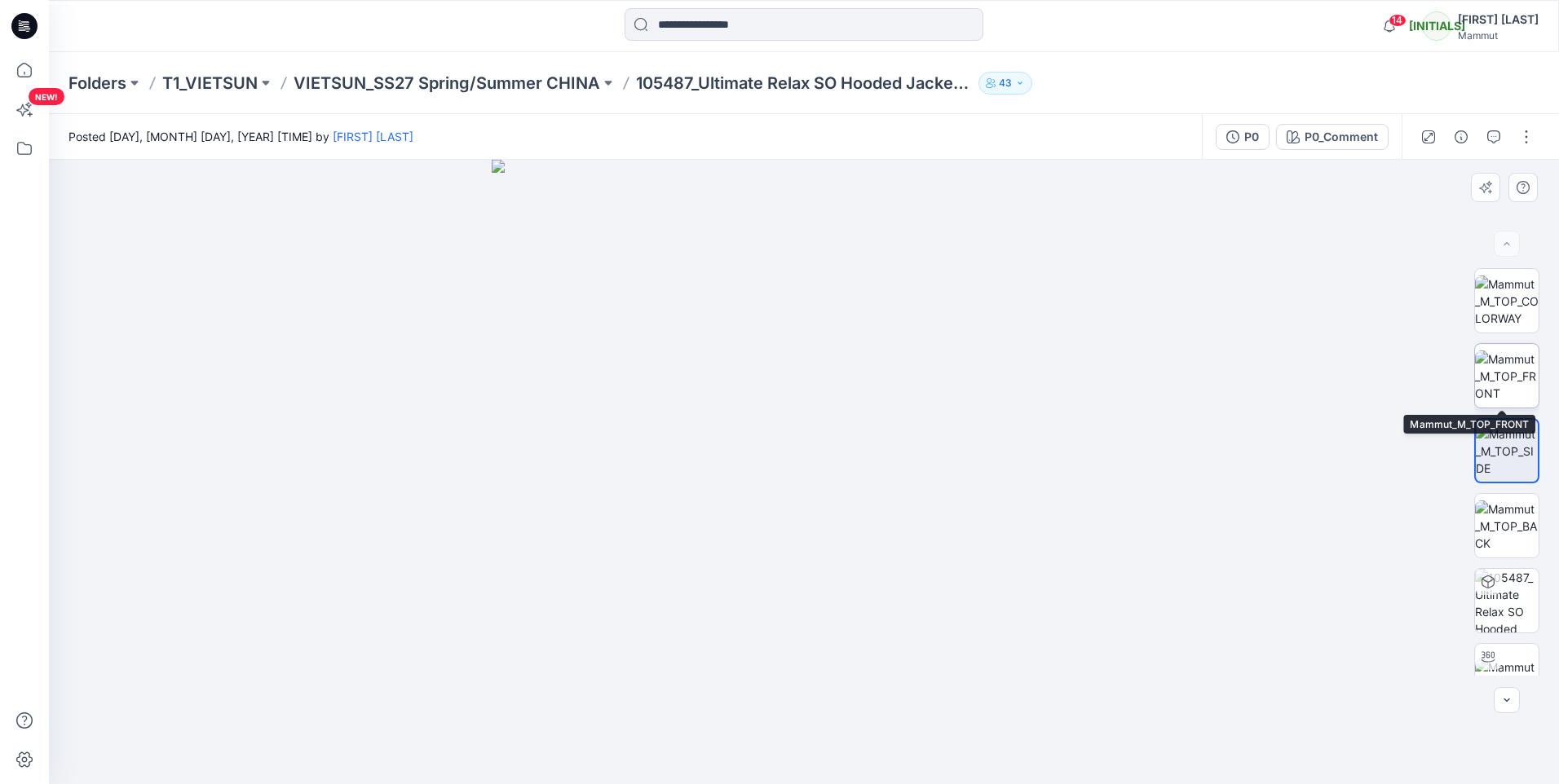 click at bounding box center [1507, 376] 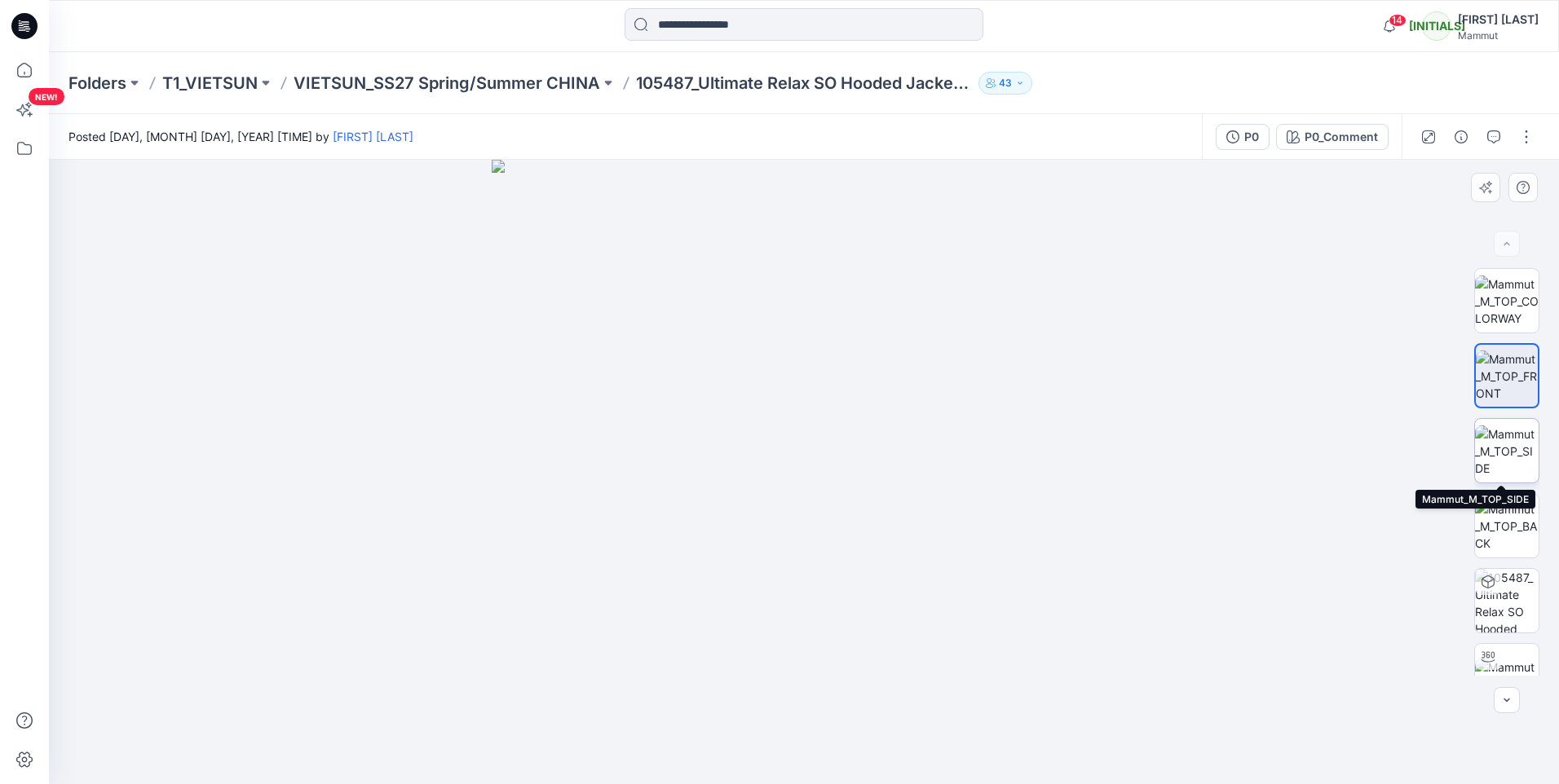 click at bounding box center [1507, 451] 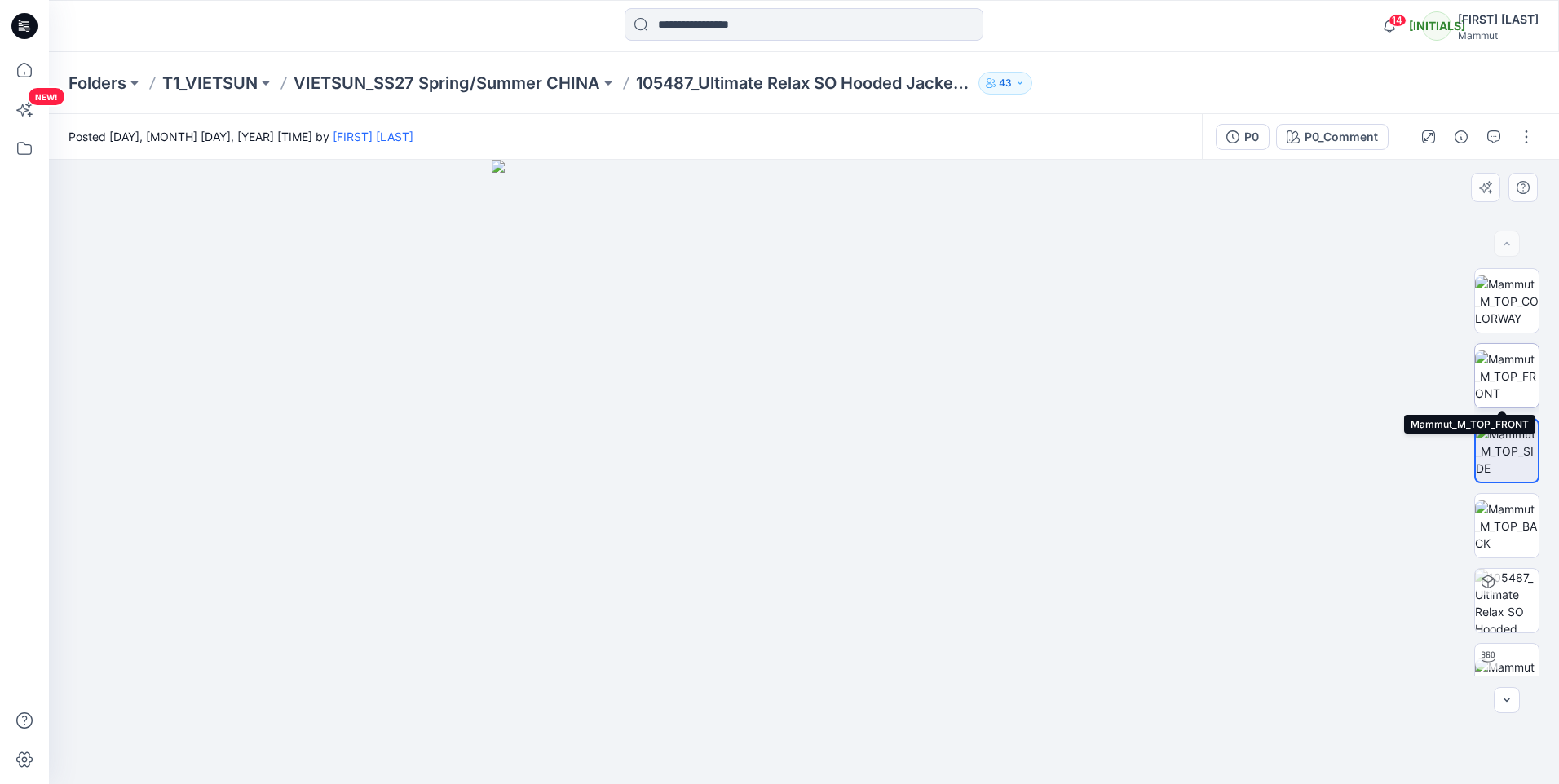 click at bounding box center (1507, 376) 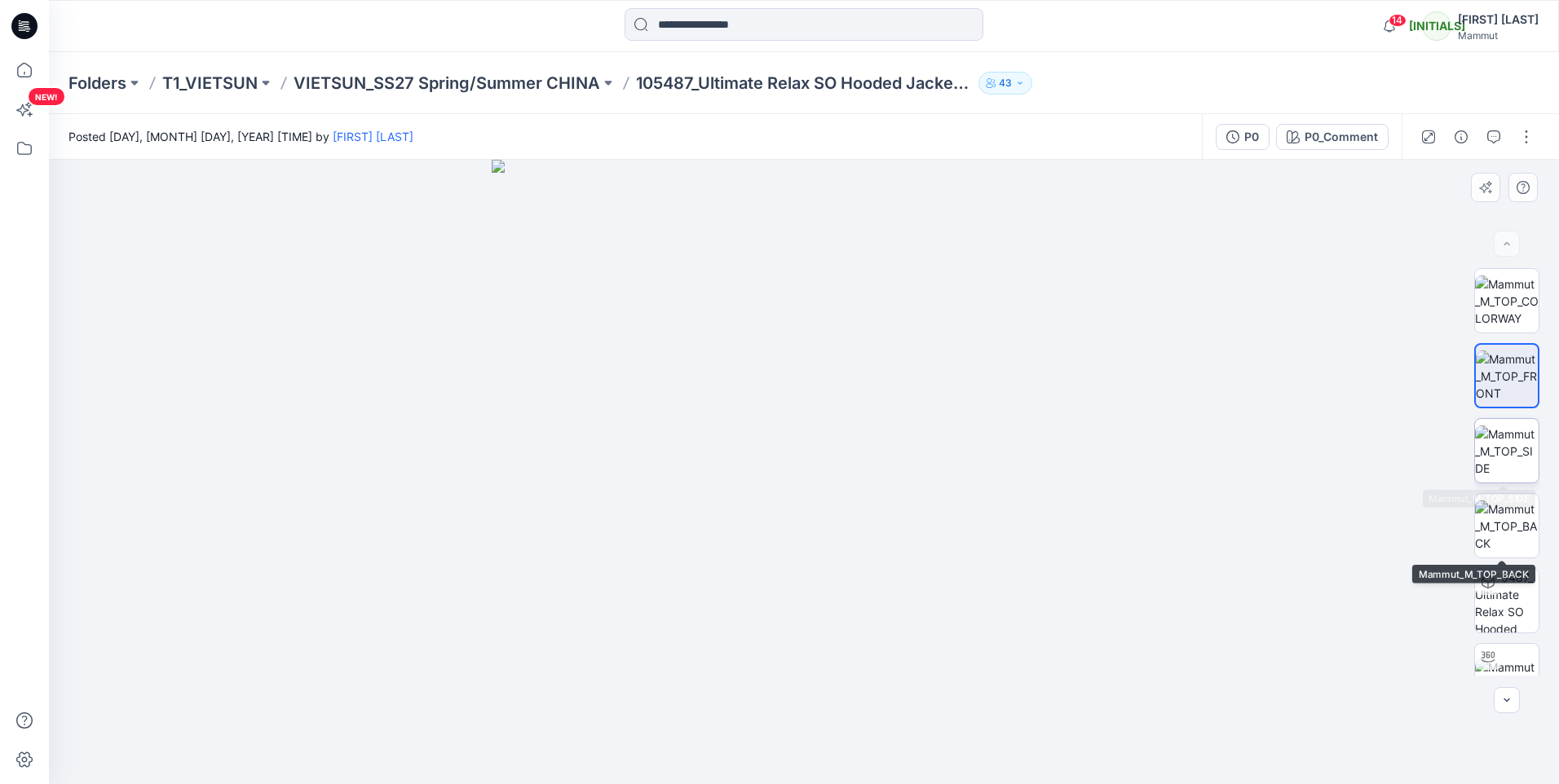 click at bounding box center (1507, 451) 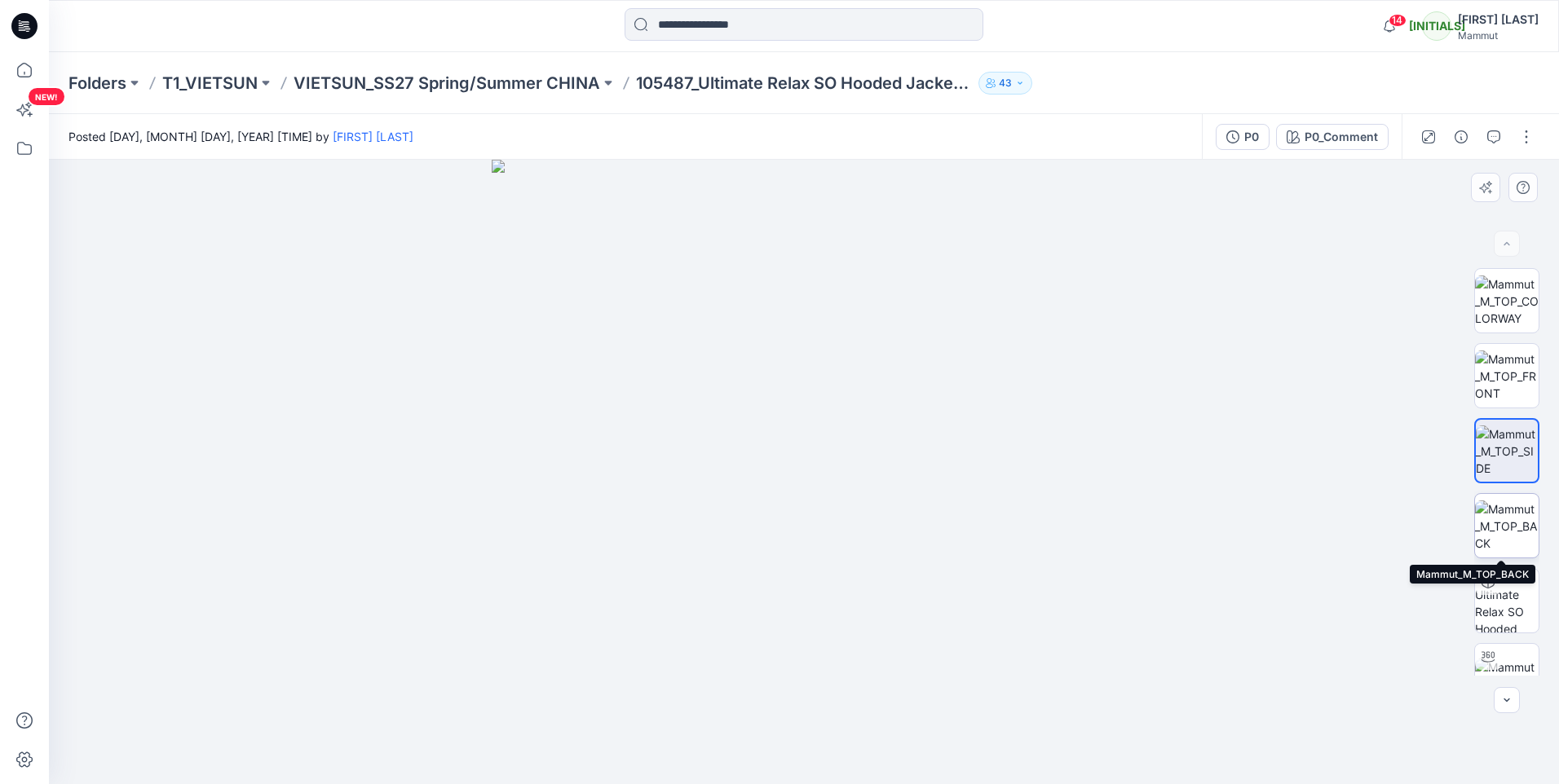 click at bounding box center [1507, 526] 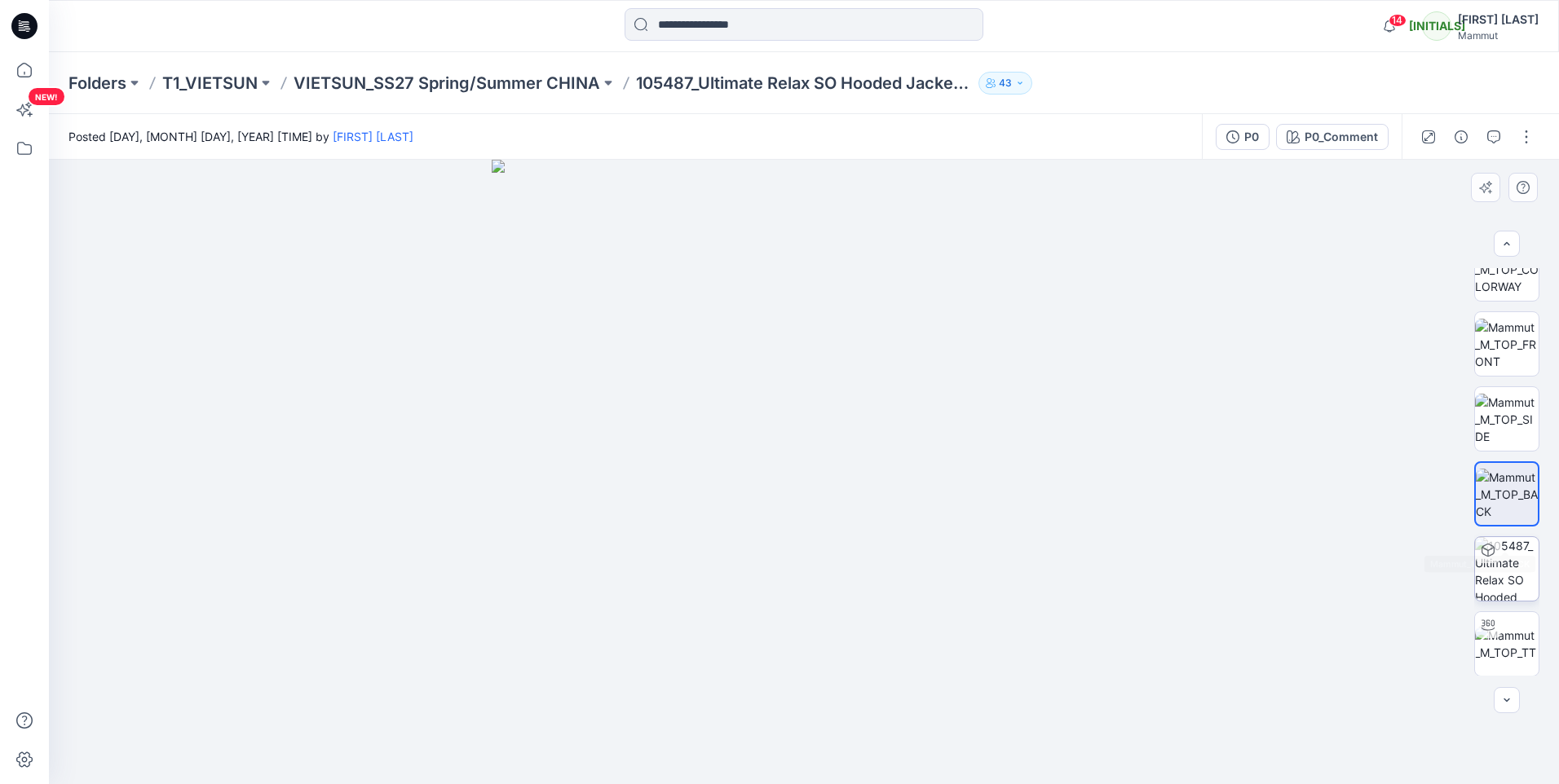 scroll, scrollTop: 33, scrollLeft: 0, axis: vertical 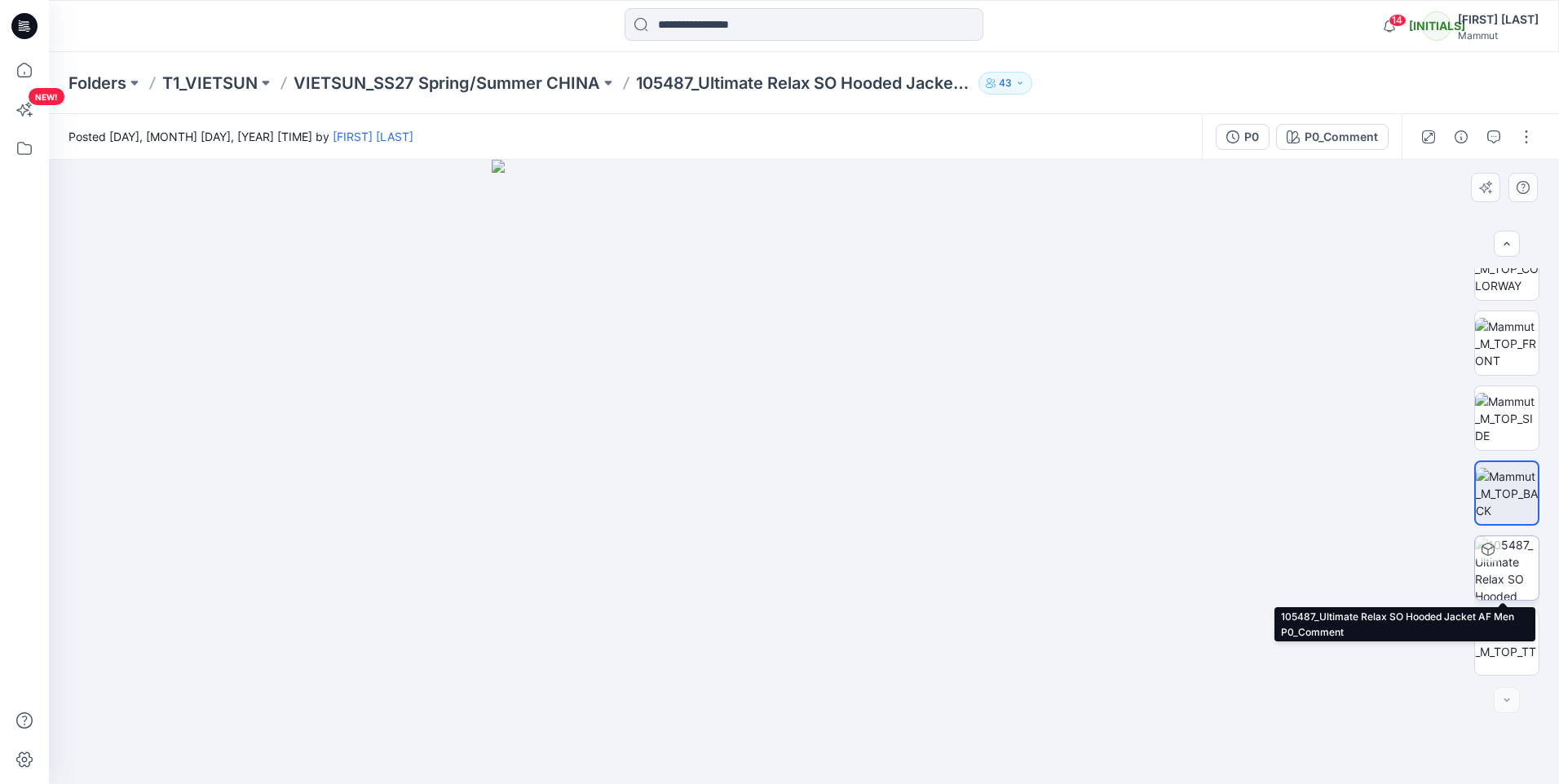 click at bounding box center [1507, 568] 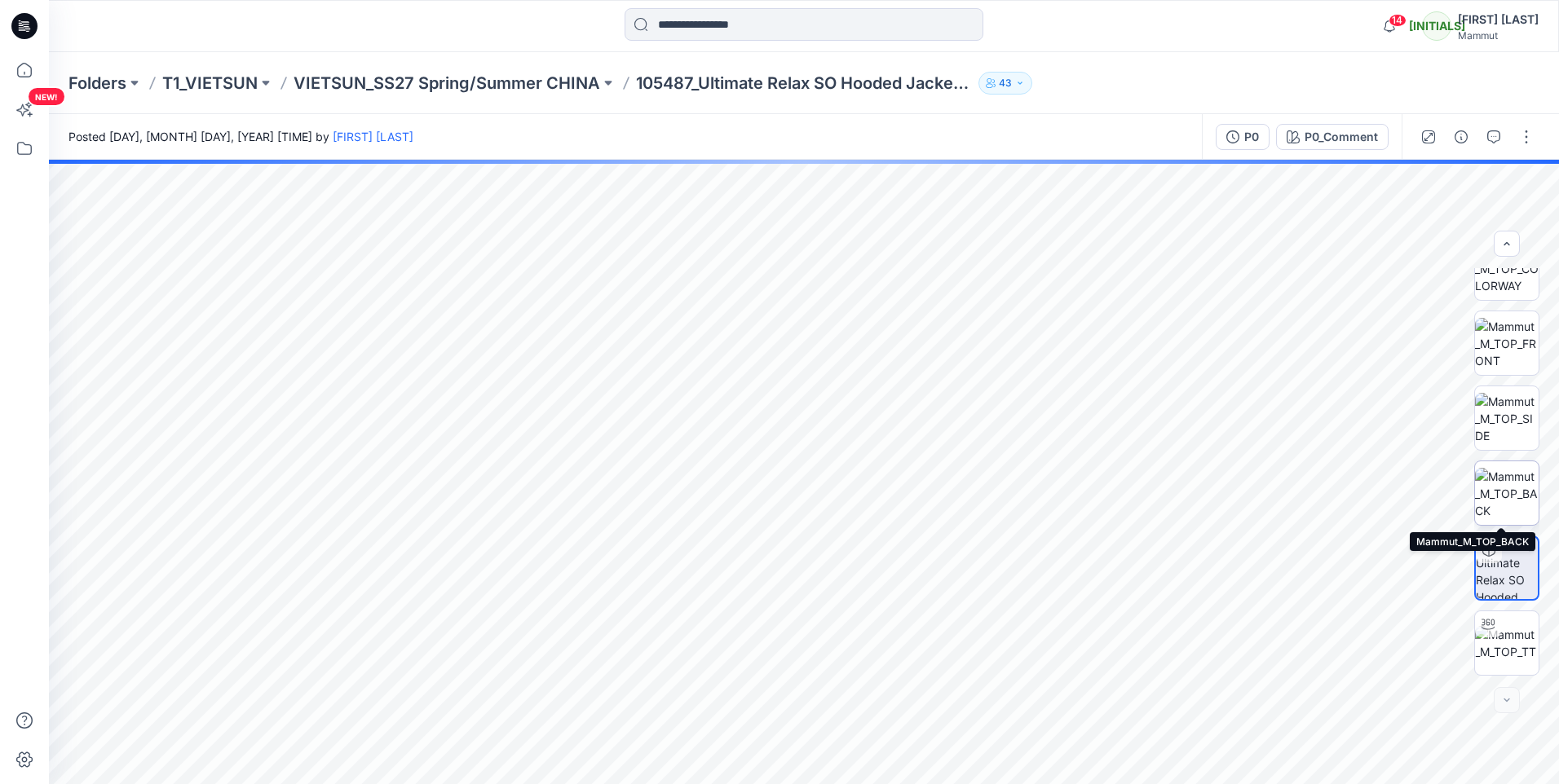 click at bounding box center [1507, 493] 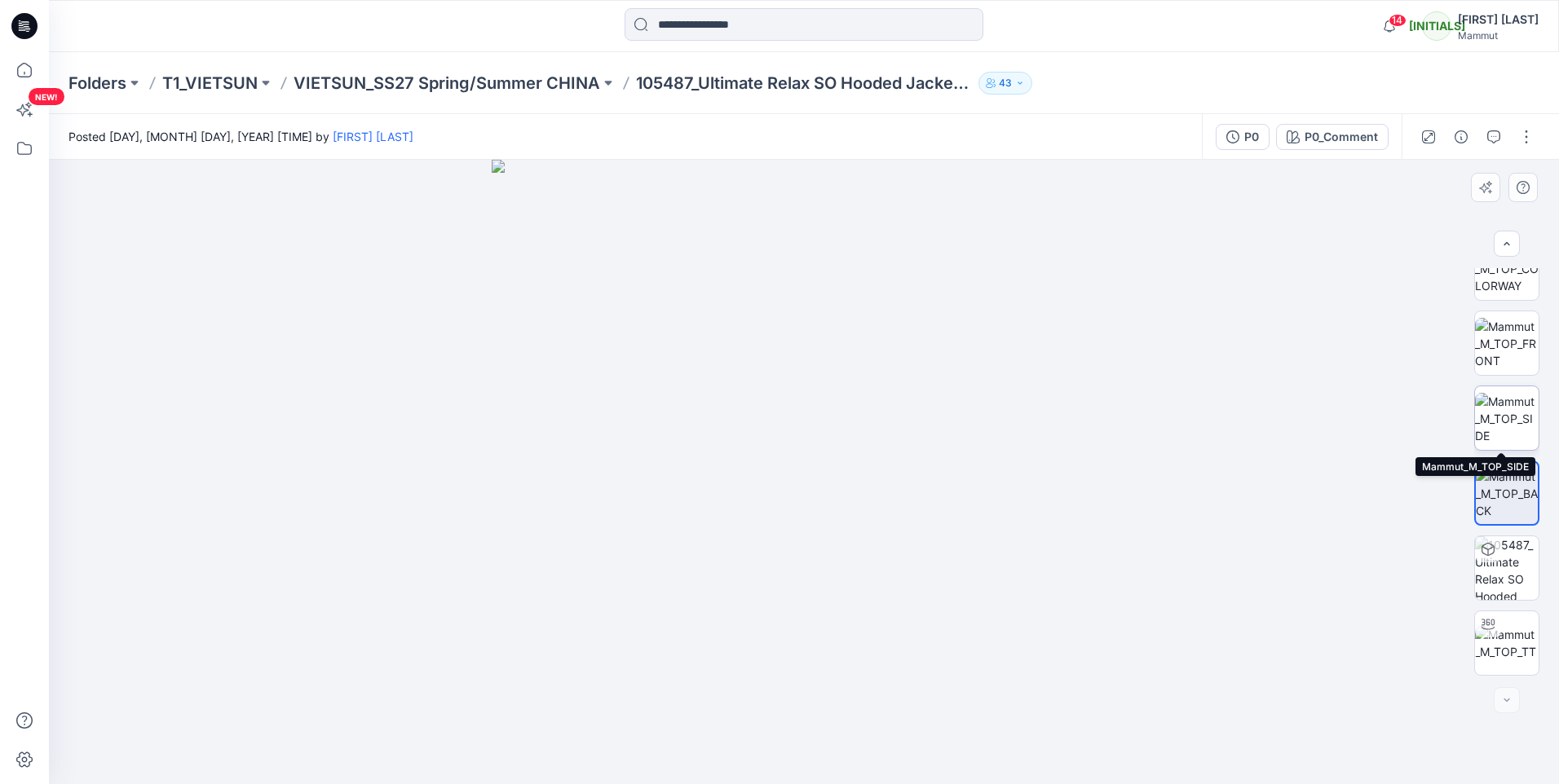 click at bounding box center [1507, 418] 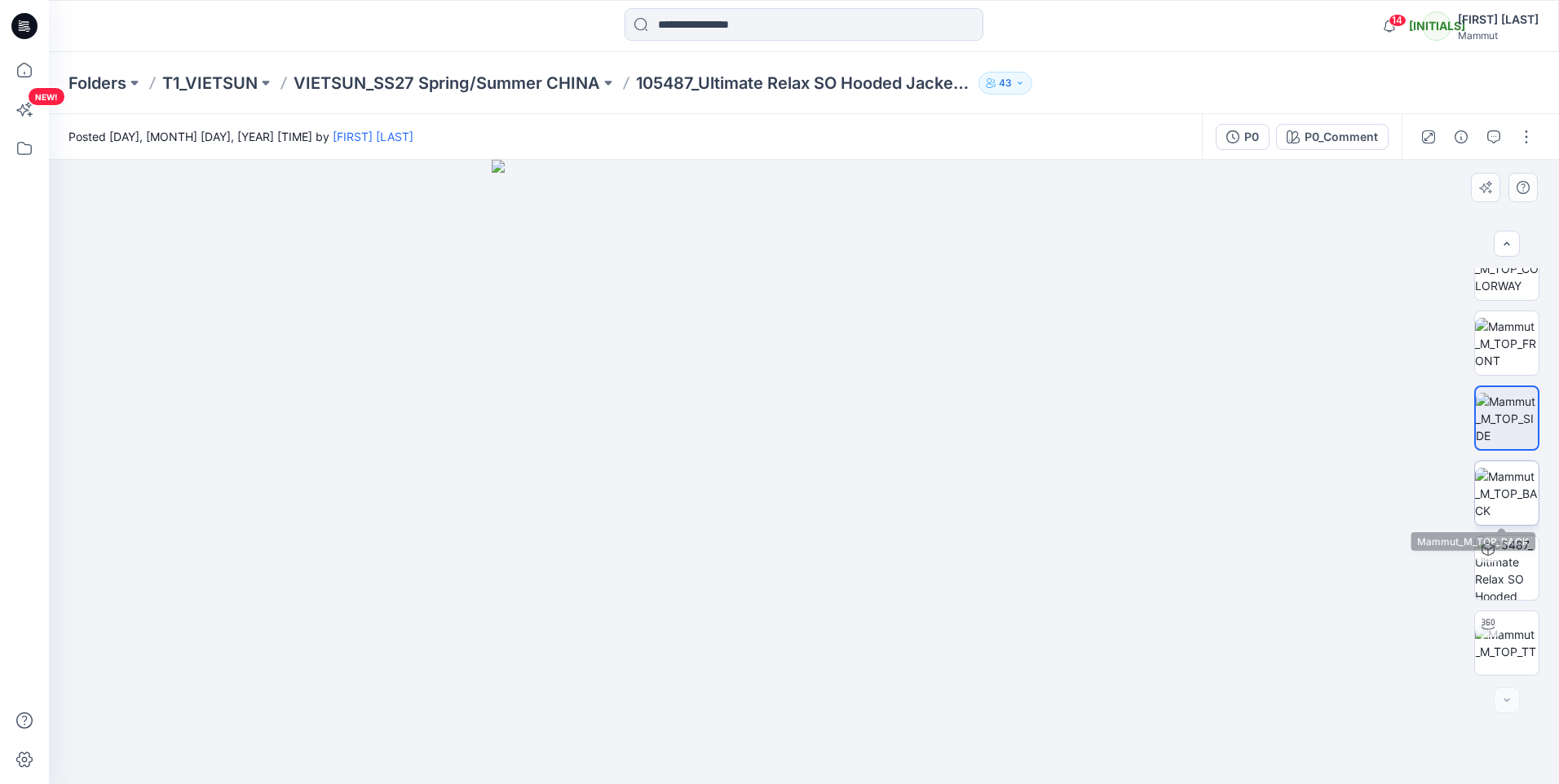 click at bounding box center (1507, 493) 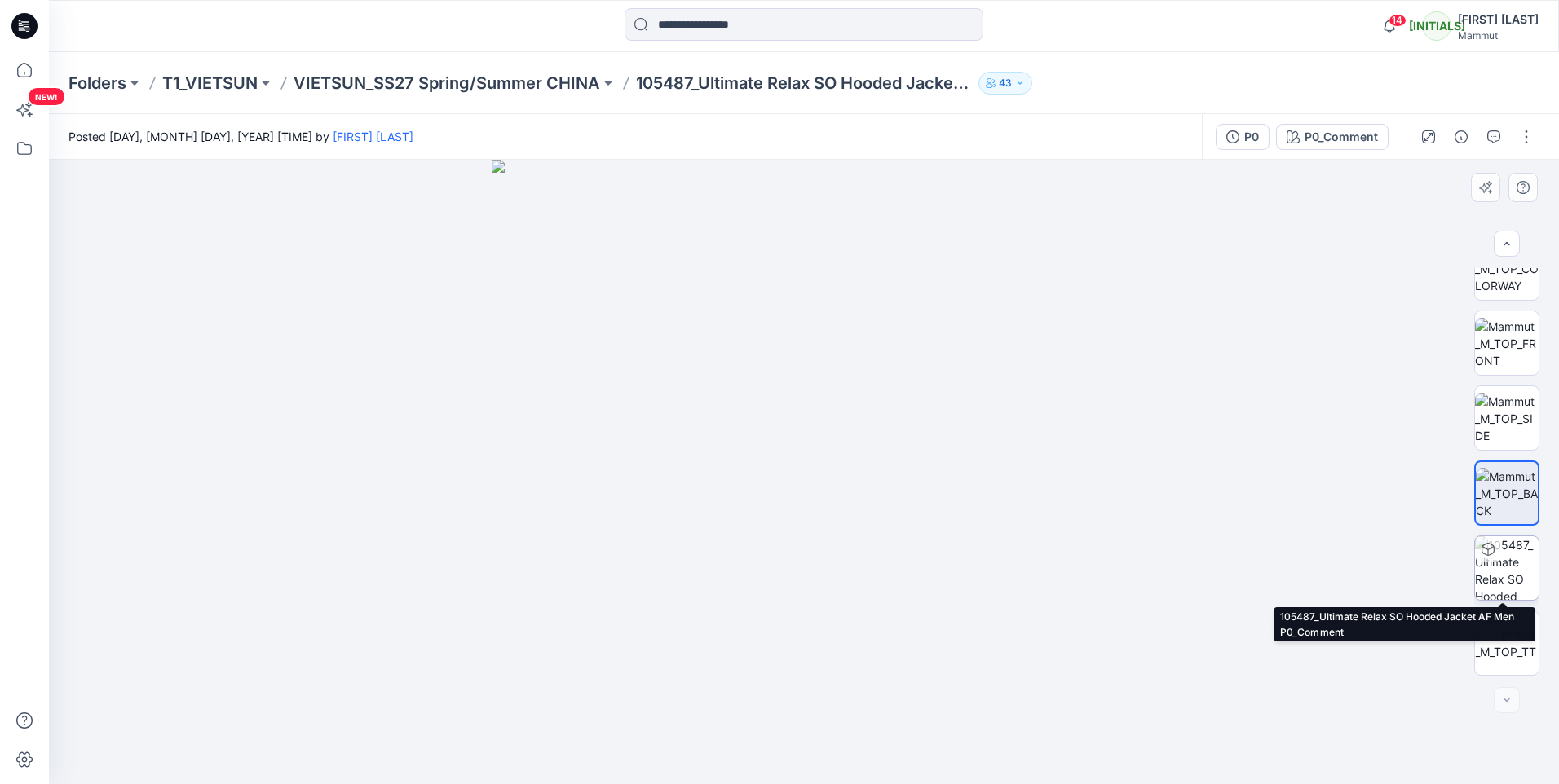 click at bounding box center [1507, 568] 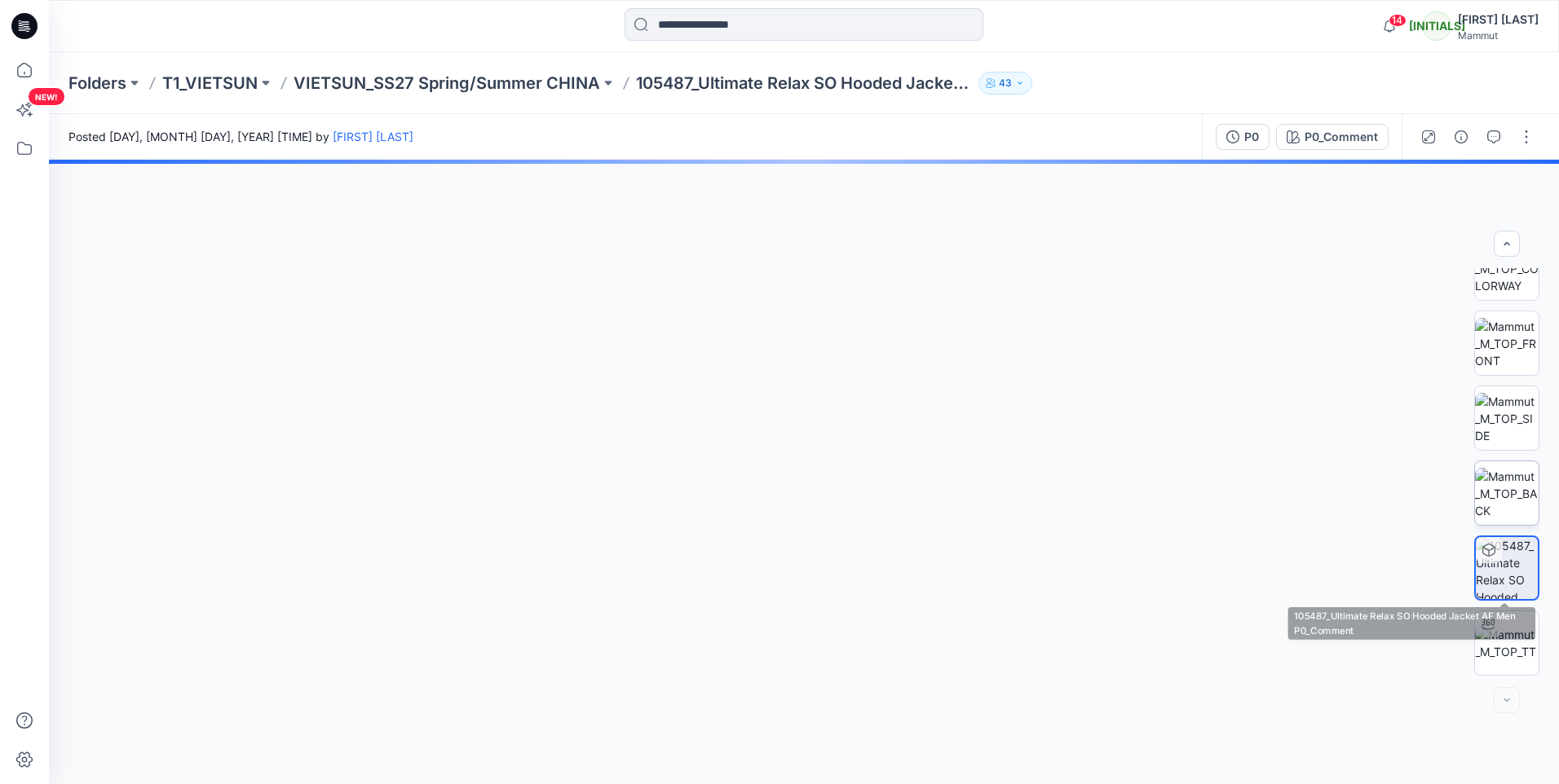 click at bounding box center [1507, 493] 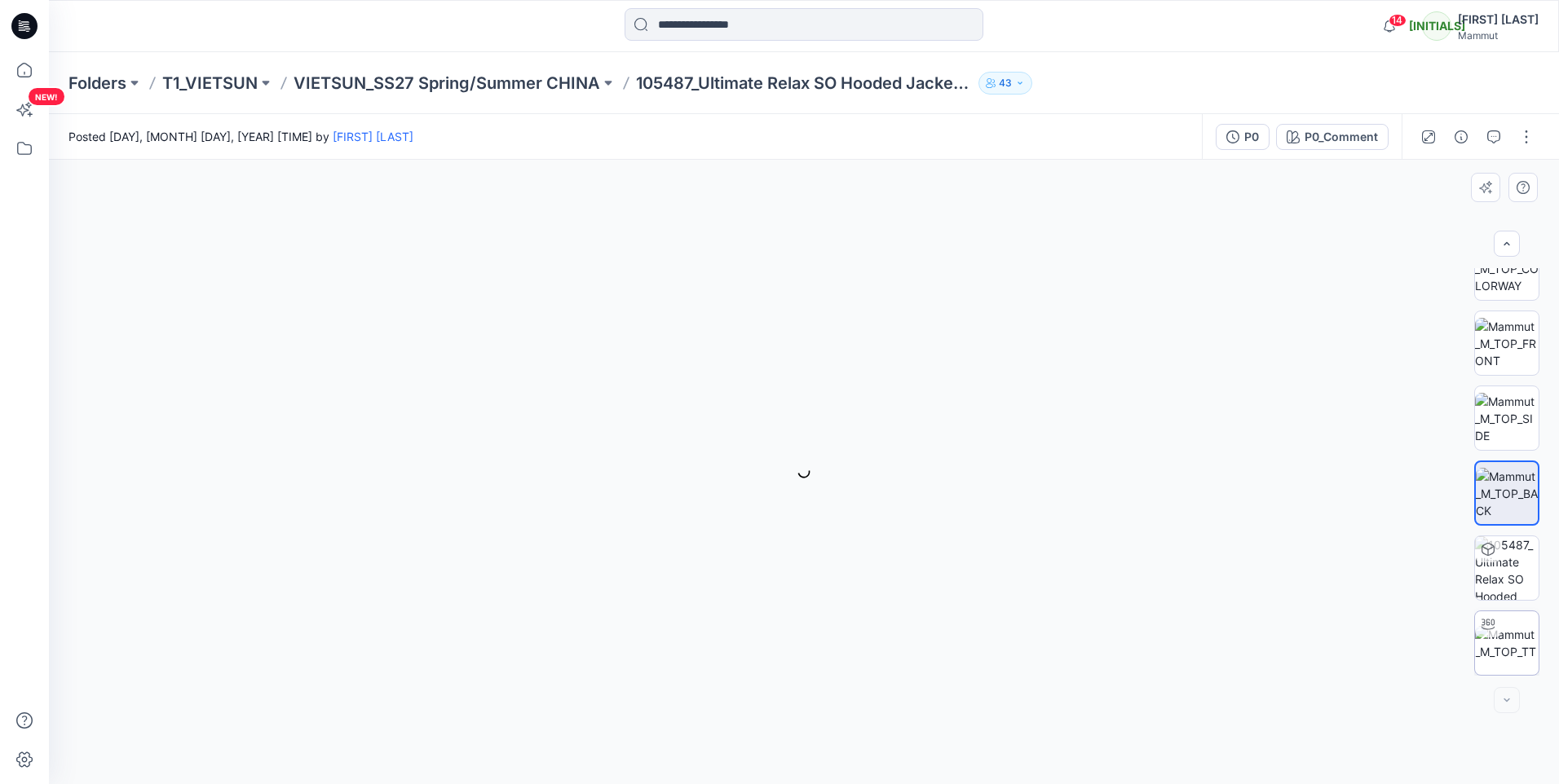 click at bounding box center (1507, 643) 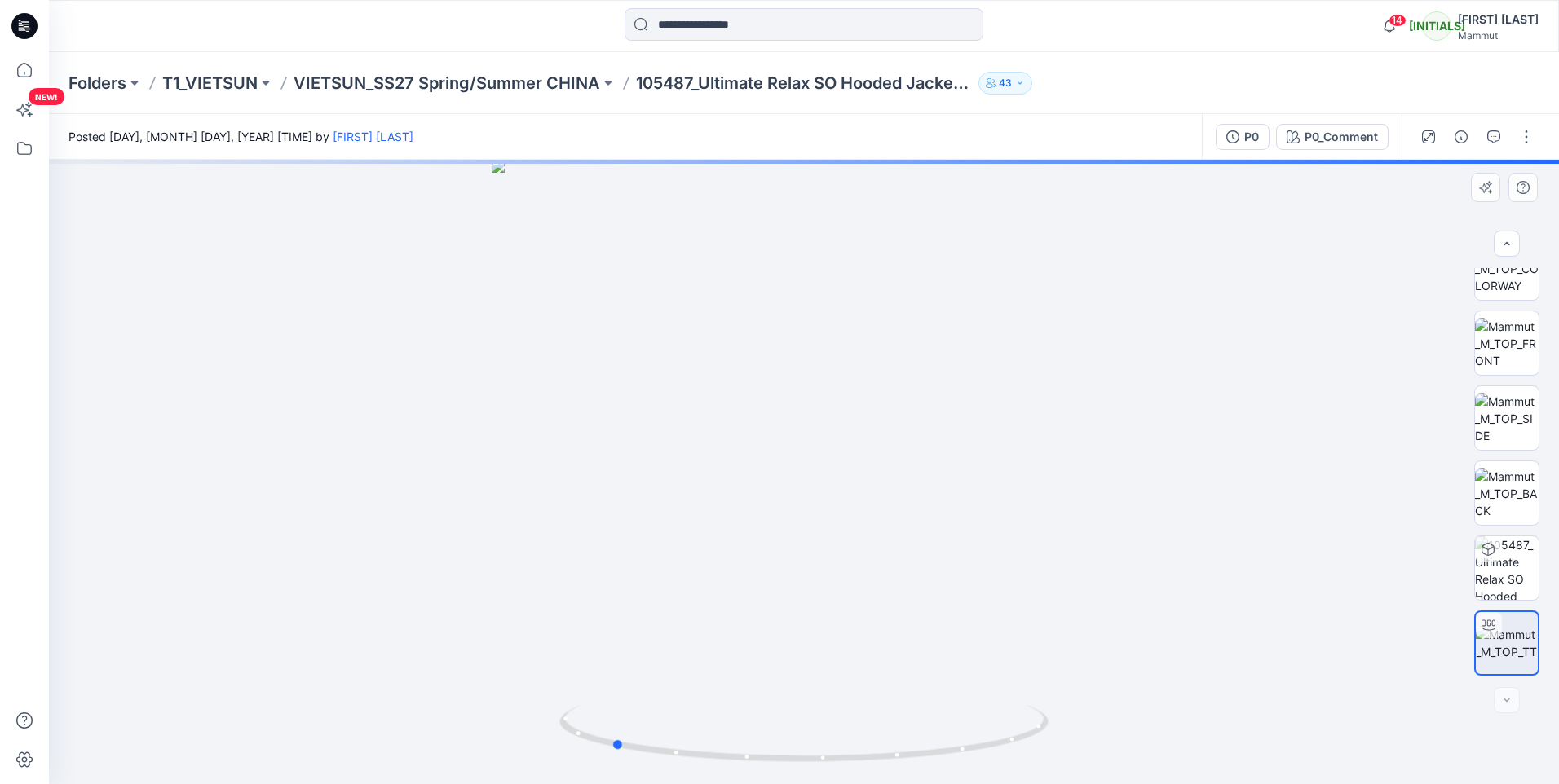 drag, startPoint x: 903, startPoint y: 540, endPoint x: 699, endPoint y: 592, distance: 210.523 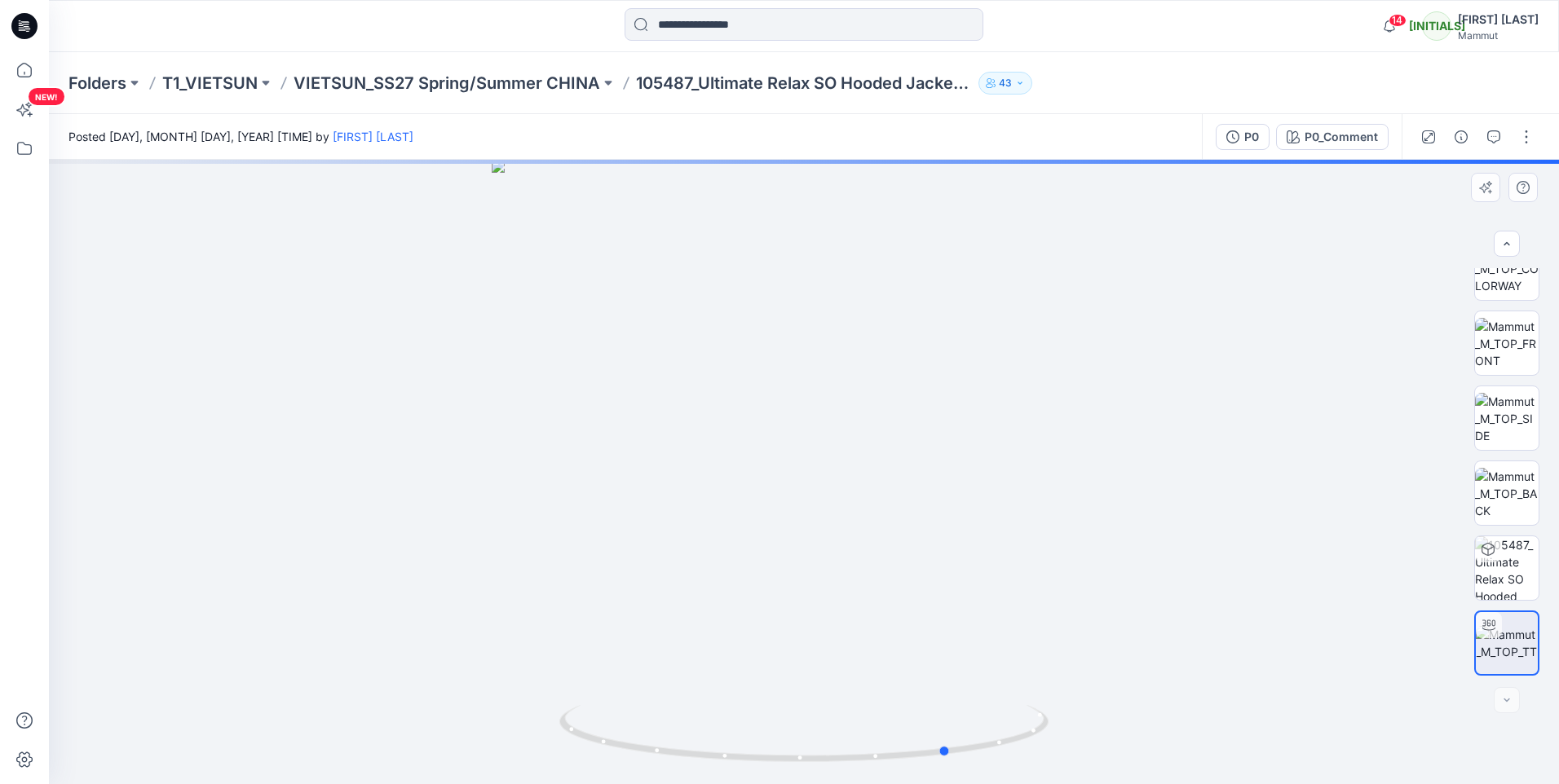 drag, startPoint x: 974, startPoint y: 503, endPoint x: 816, endPoint y: 530, distance: 160.29036 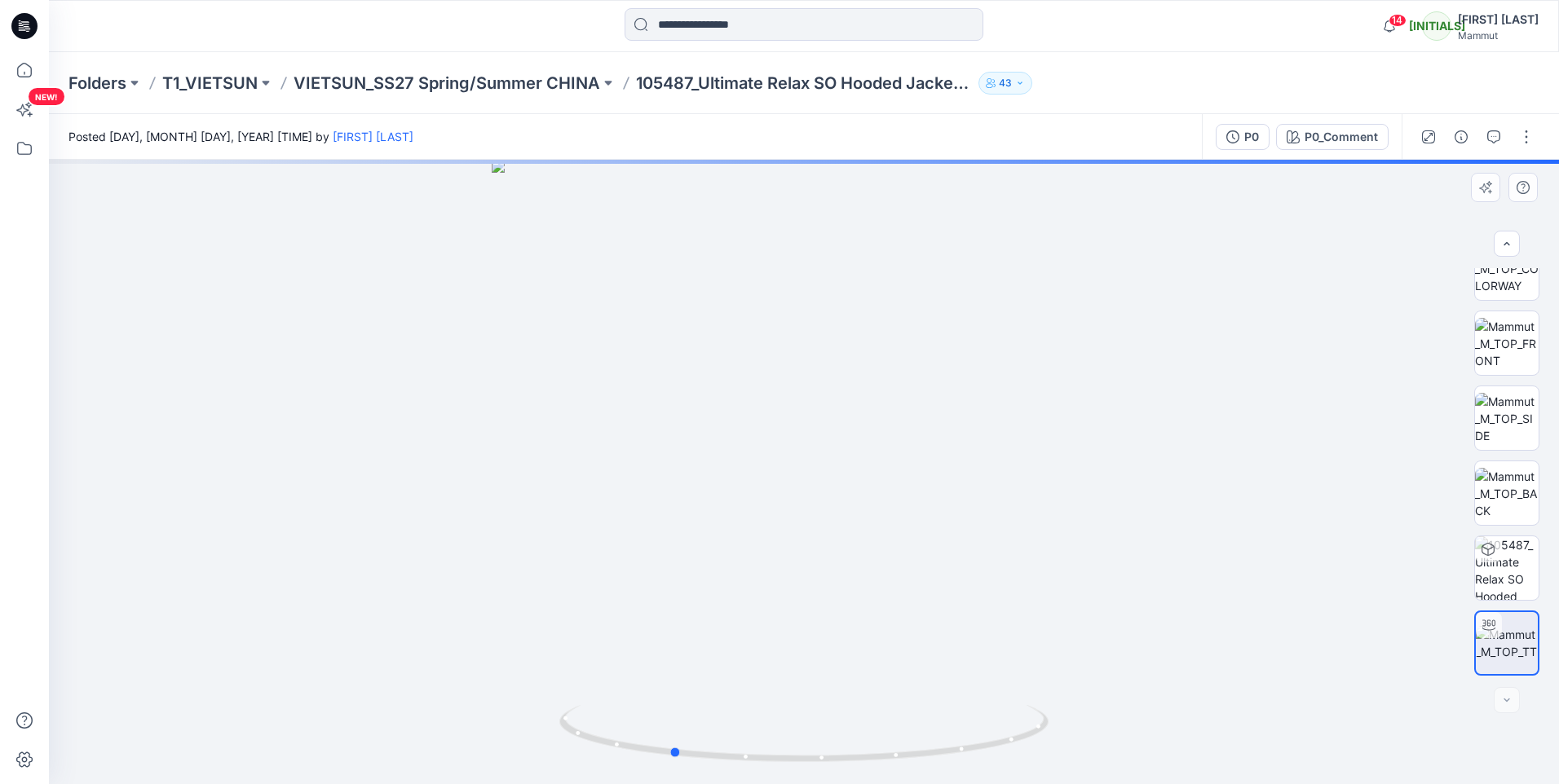 drag, startPoint x: 816, startPoint y: 522, endPoint x: 1075, endPoint y: 496, distance: 260.30175 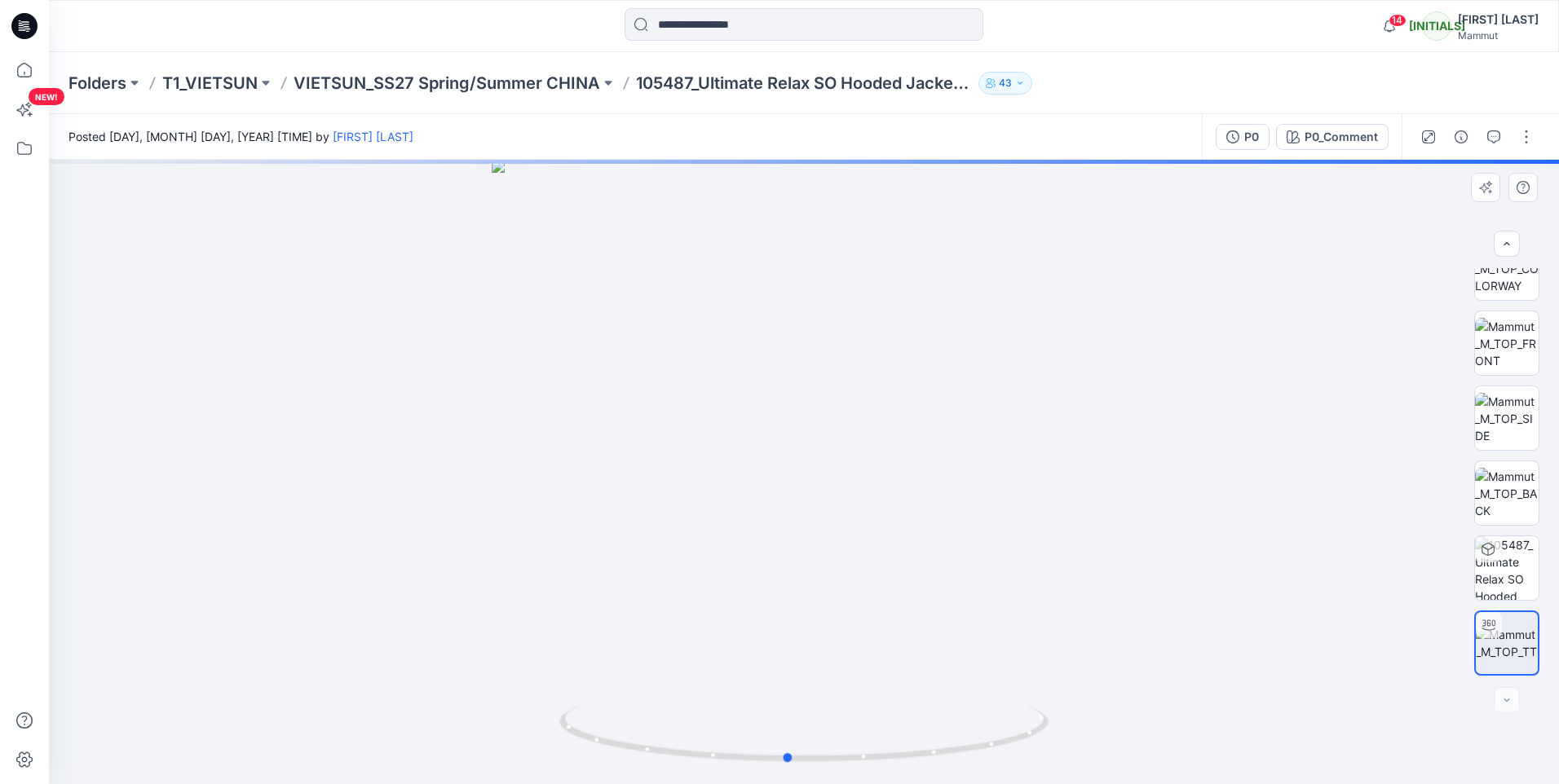 drag, startPoint x: 847, startPoint y: 543, endPoint x: 977, endPoint y: 582, distance: 135.72398 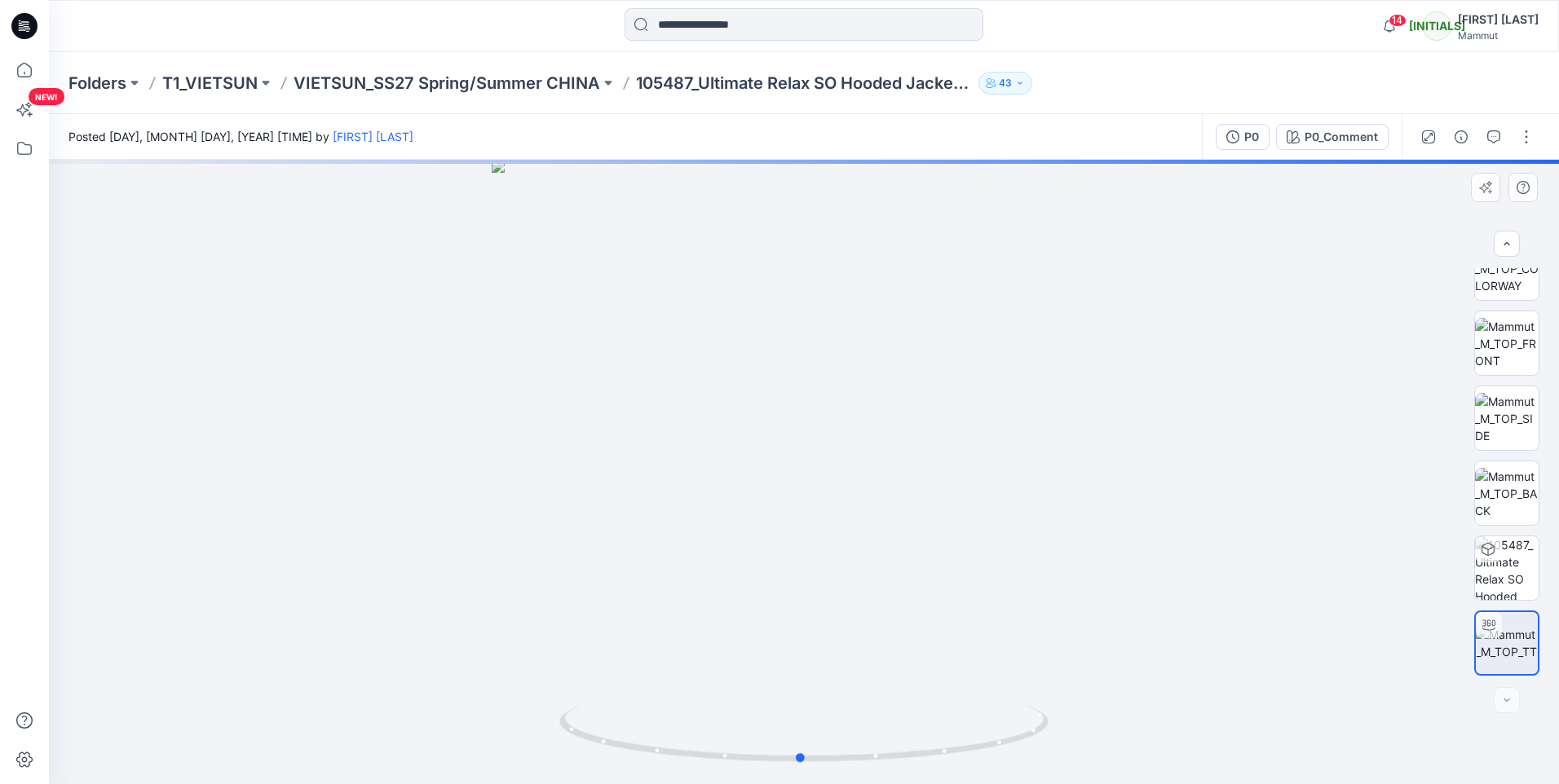 drag, startPoint x: 815, startPoint y: 584, endPoint x: 923, endPoint y: 606, distance: 110.21797 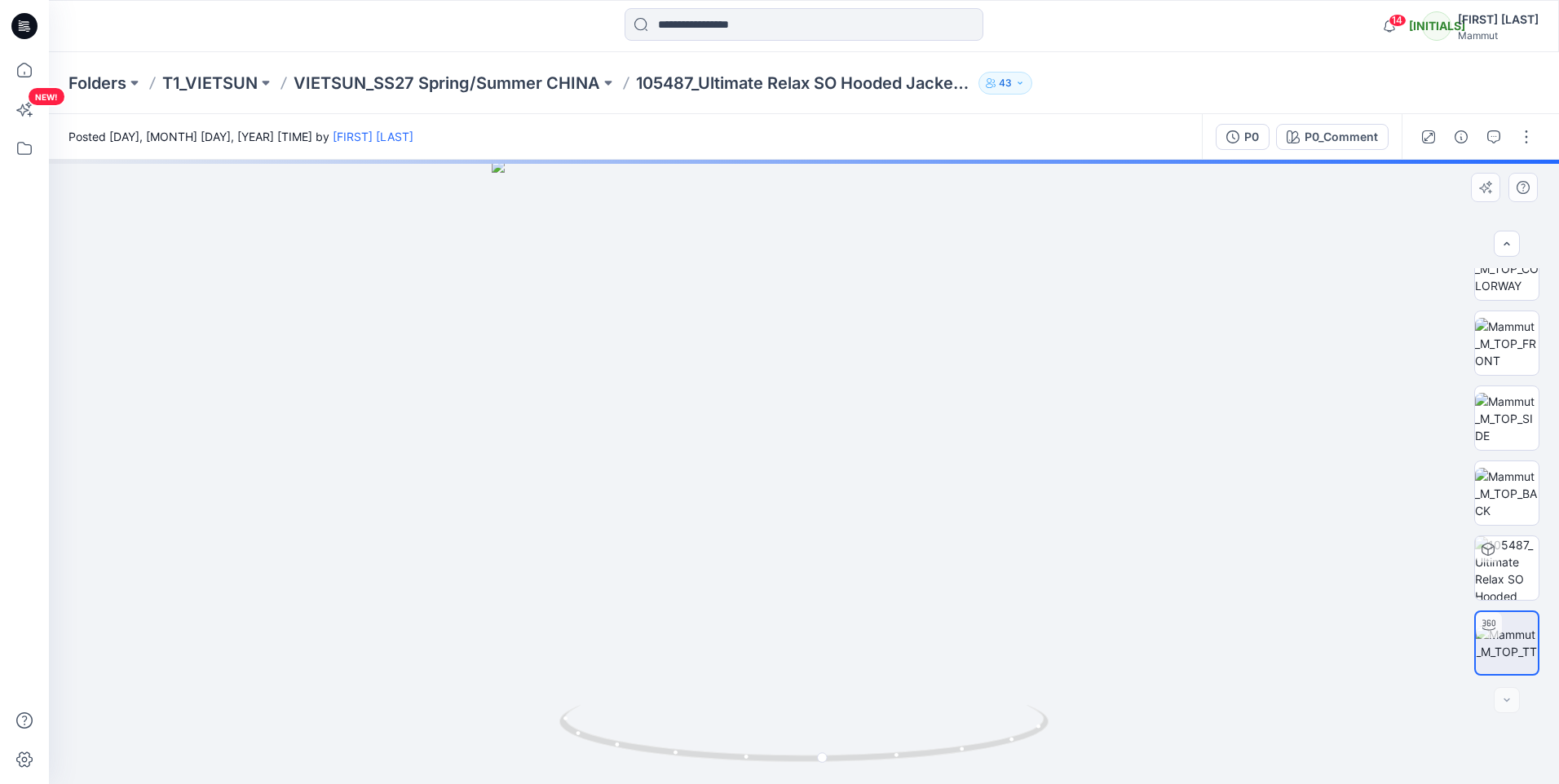 click at bounding box center (804, 472) 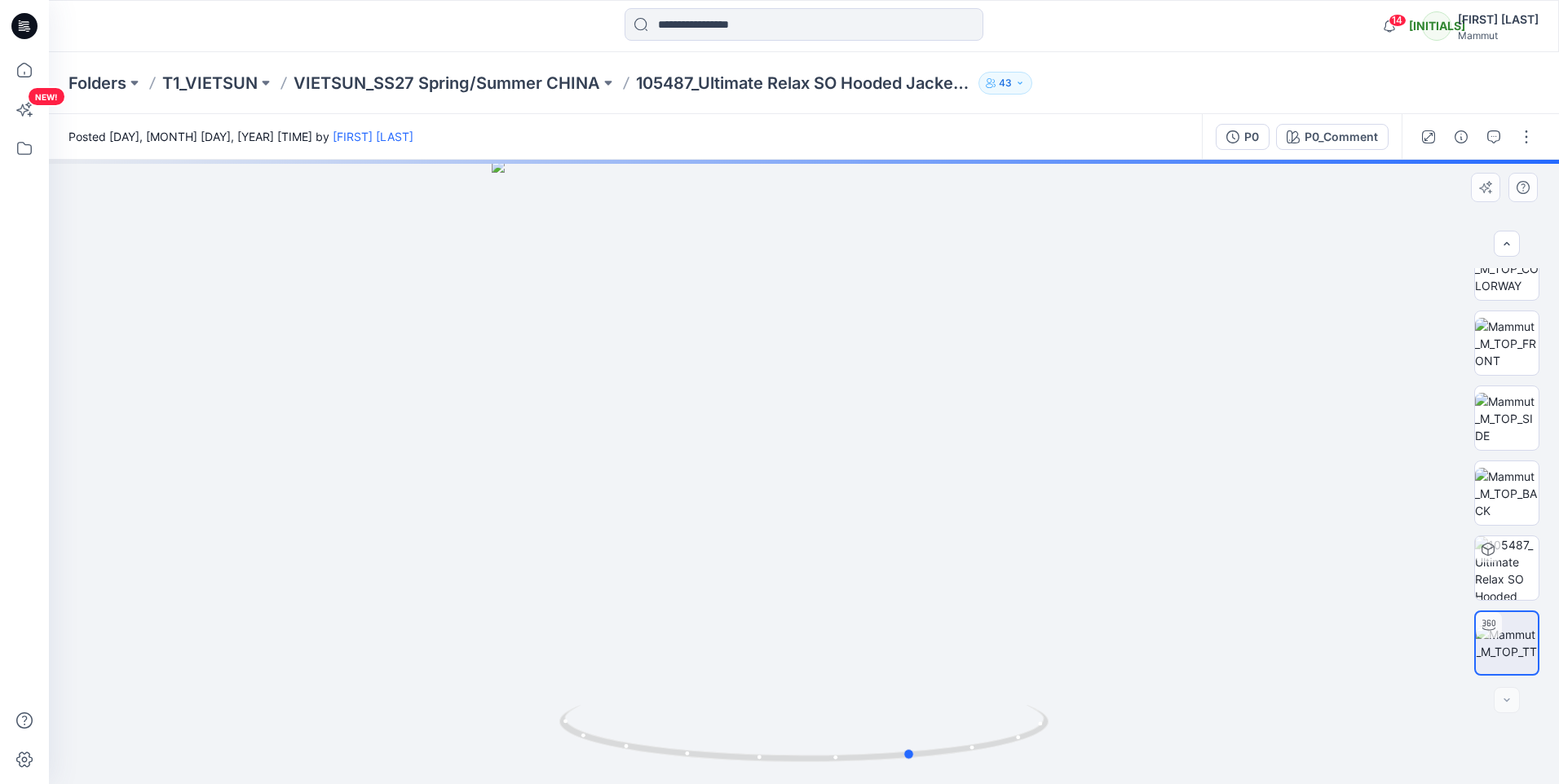 drag, startPoint x: 828, startPoint y: 614, endPoint x: 909, endPoint y: 620, distance: 81.22192 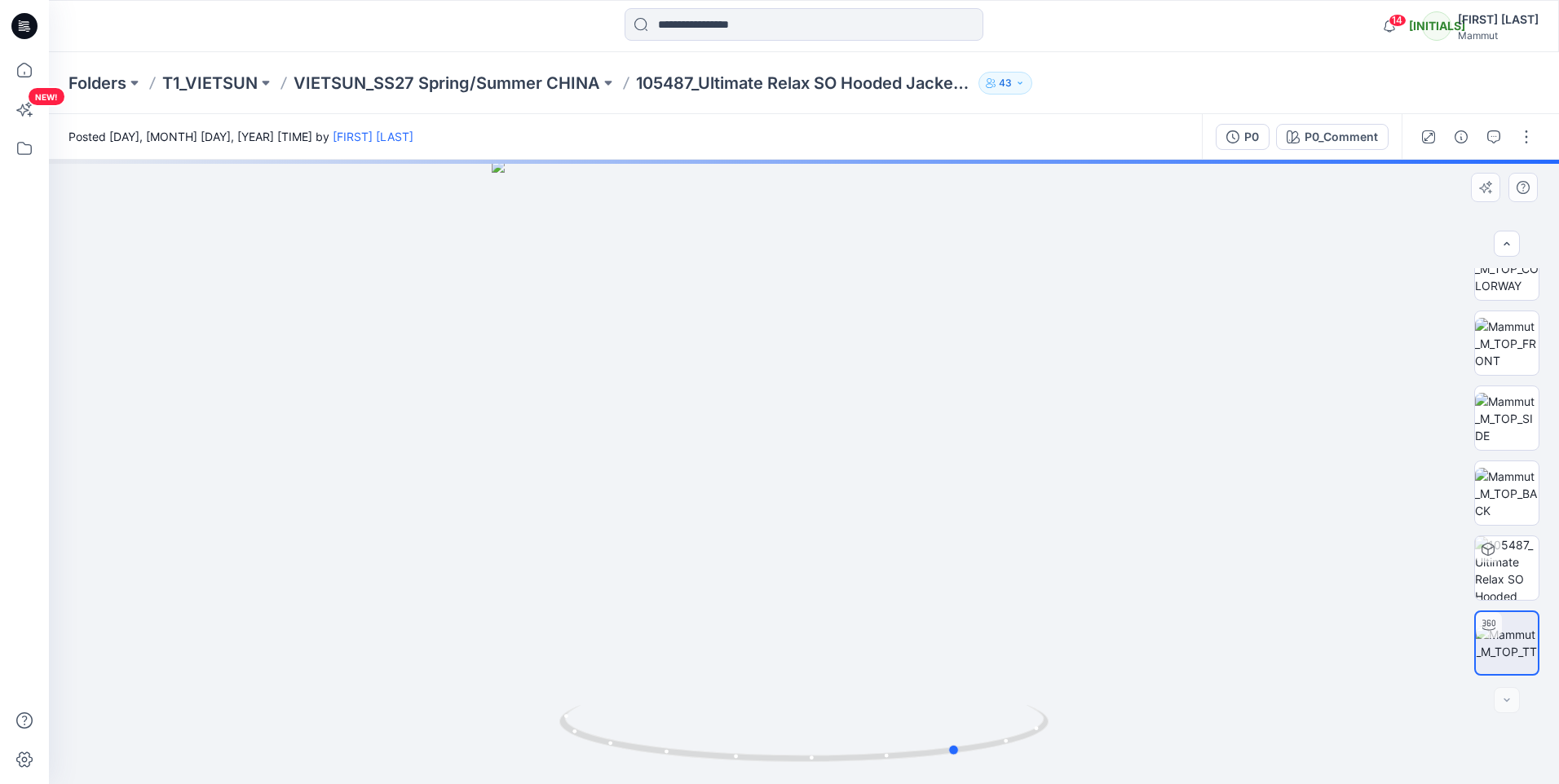 drag, startPoint x: 833, startPoint y: 585, endPoint x: 879, endPoint y: 584, distance: 46.010868 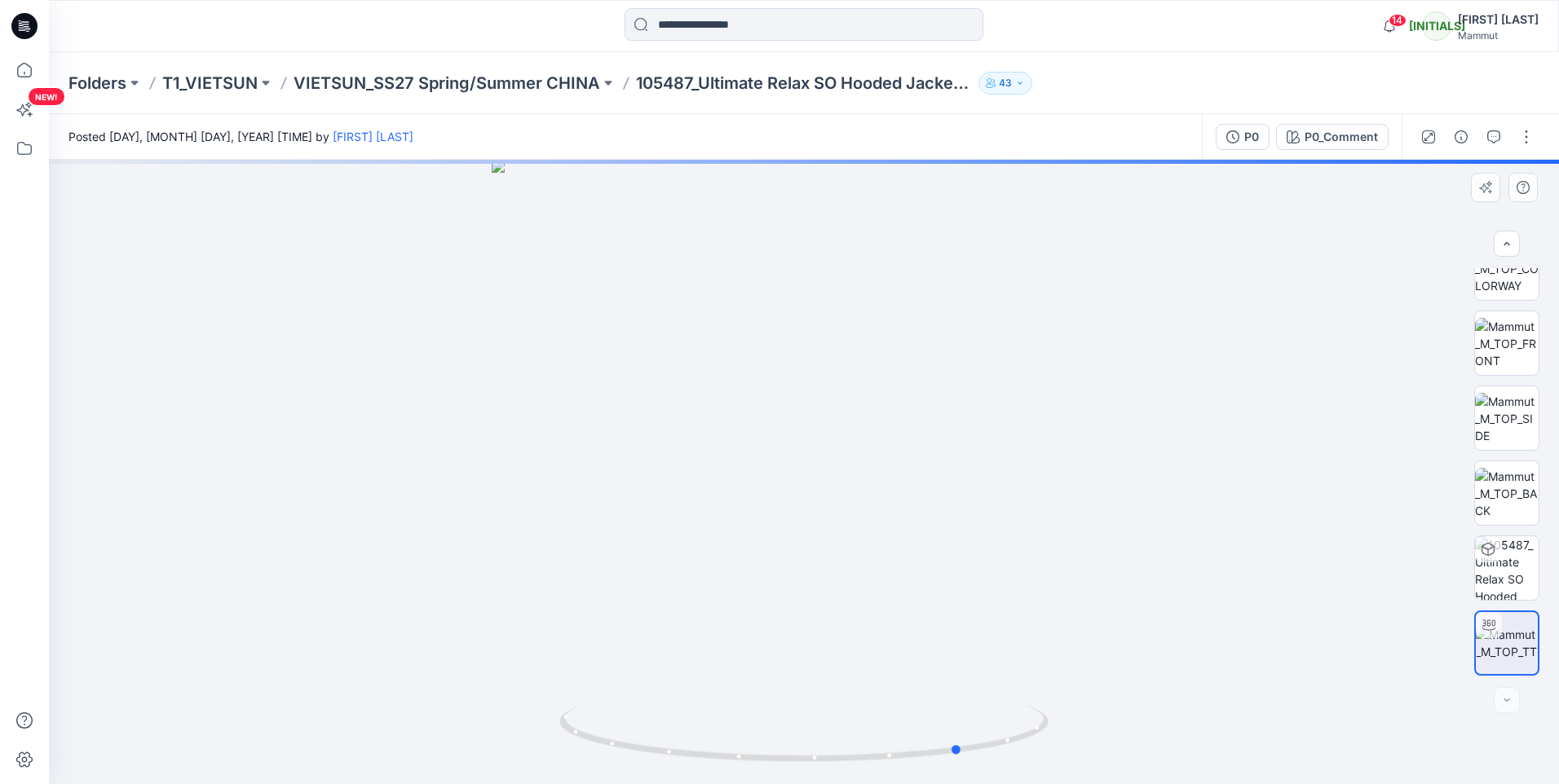 drag, startPoint x: 825, startPoint y: 610, endPoint x: 828, endPoint y: 626, distance: 16.27882 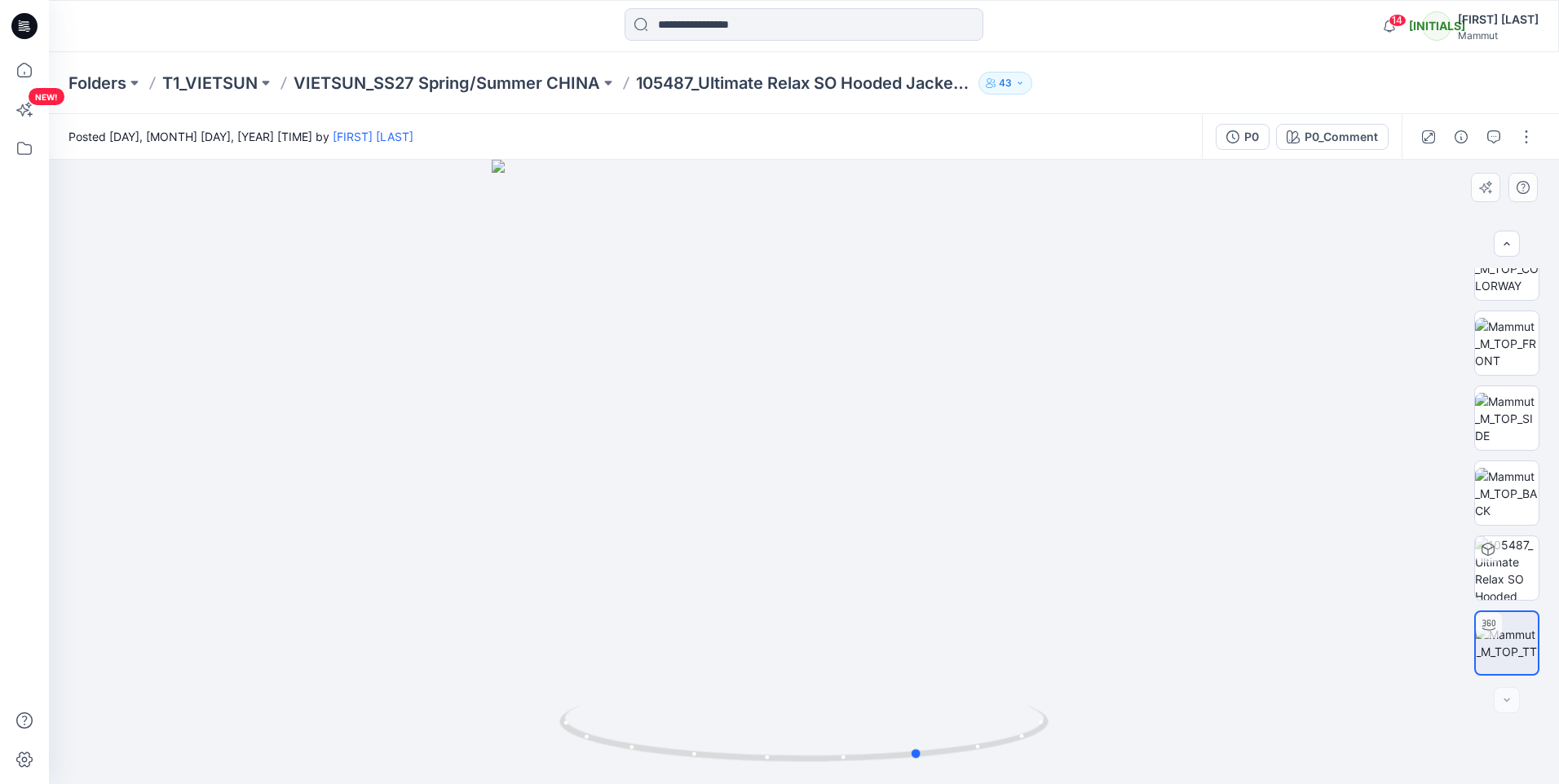 drag, startPoint x: 810, startPoint y: 598, endPoint x: 660, endPoint y: 543, distance: 159.7655 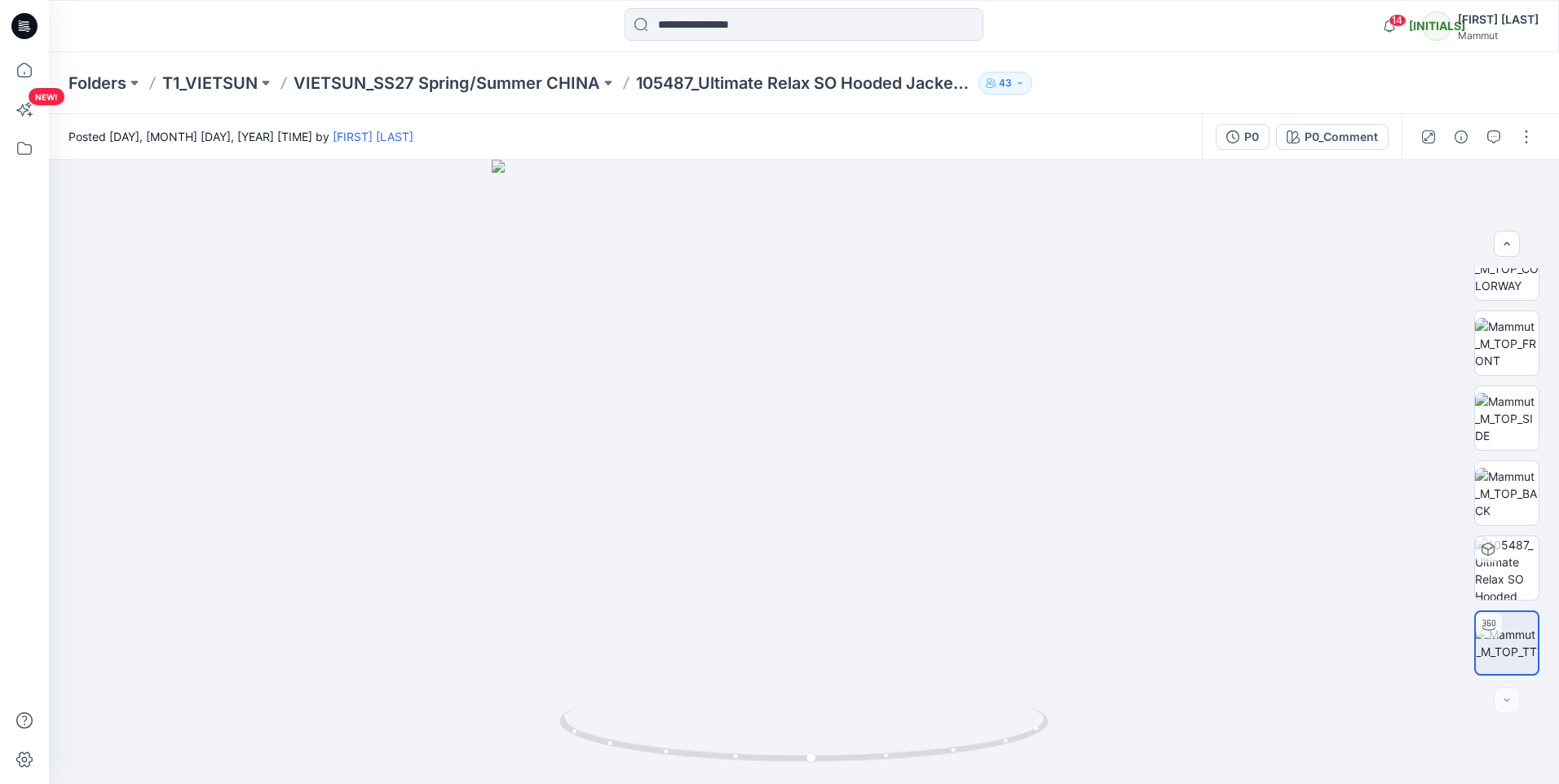 scroll, scrollTop: 33, scrollLeft: 0, axis: vertical 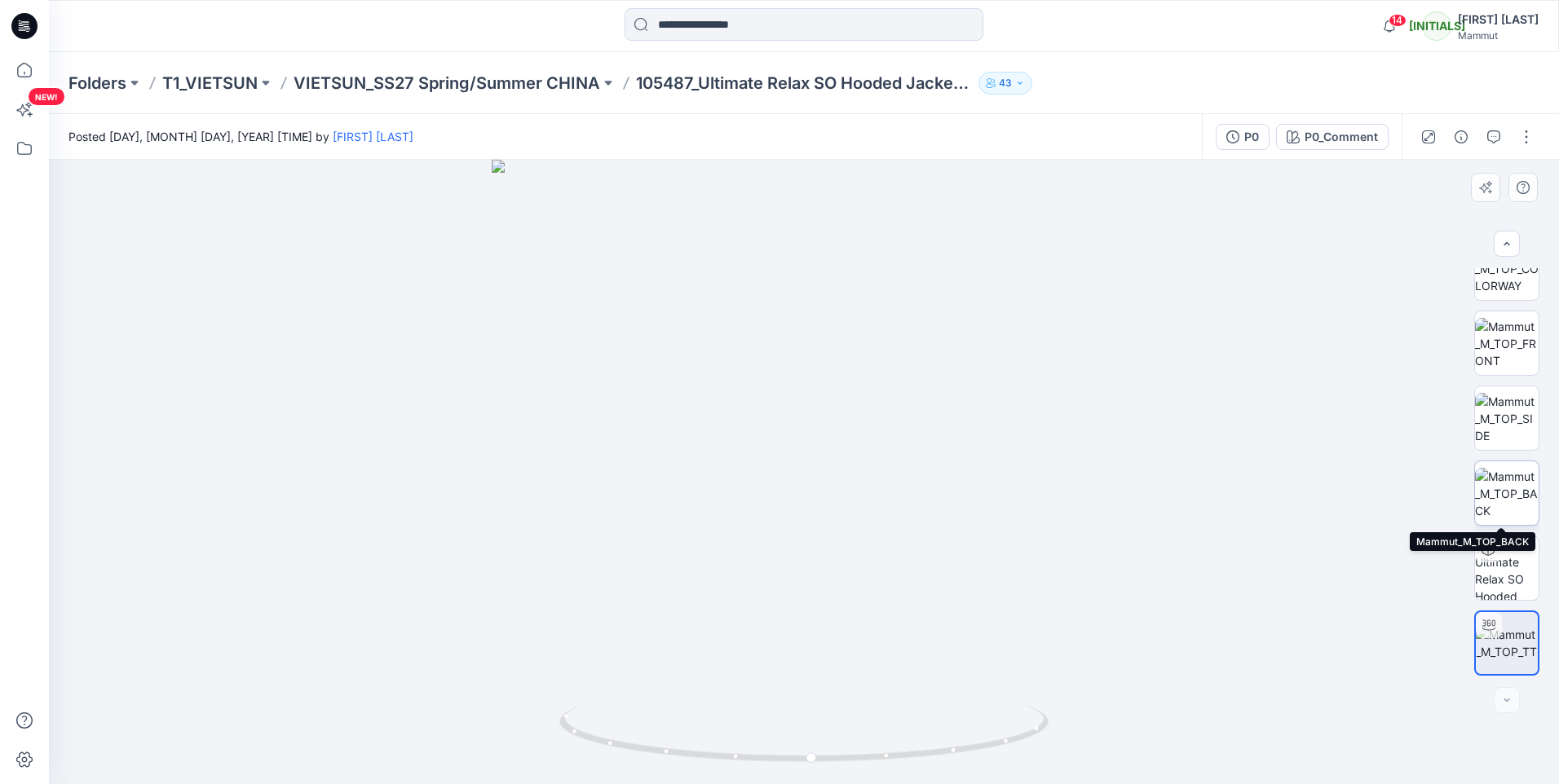 click at bounding box center [1507, 493] 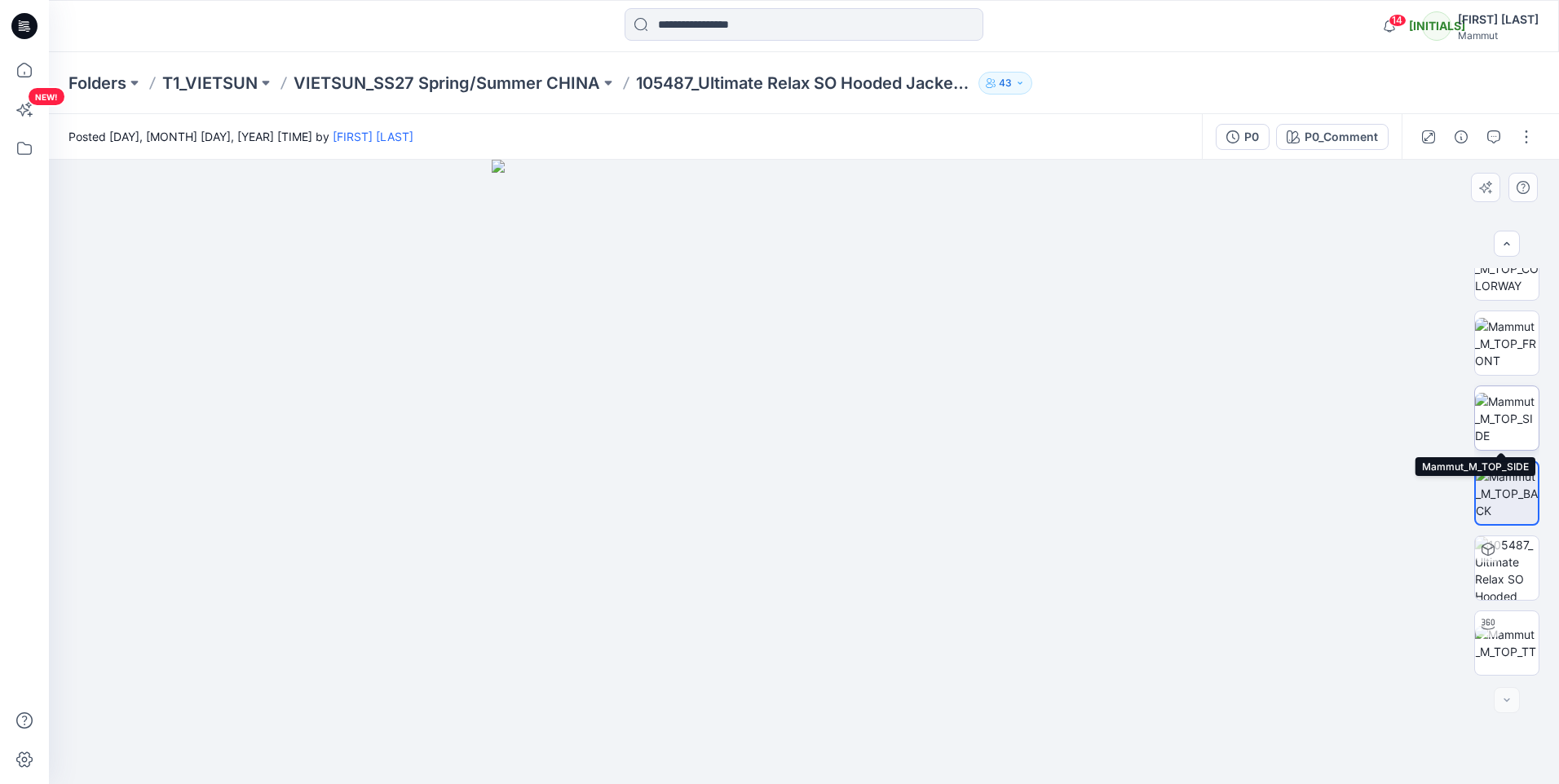 click at bounding box center (1507, 418) 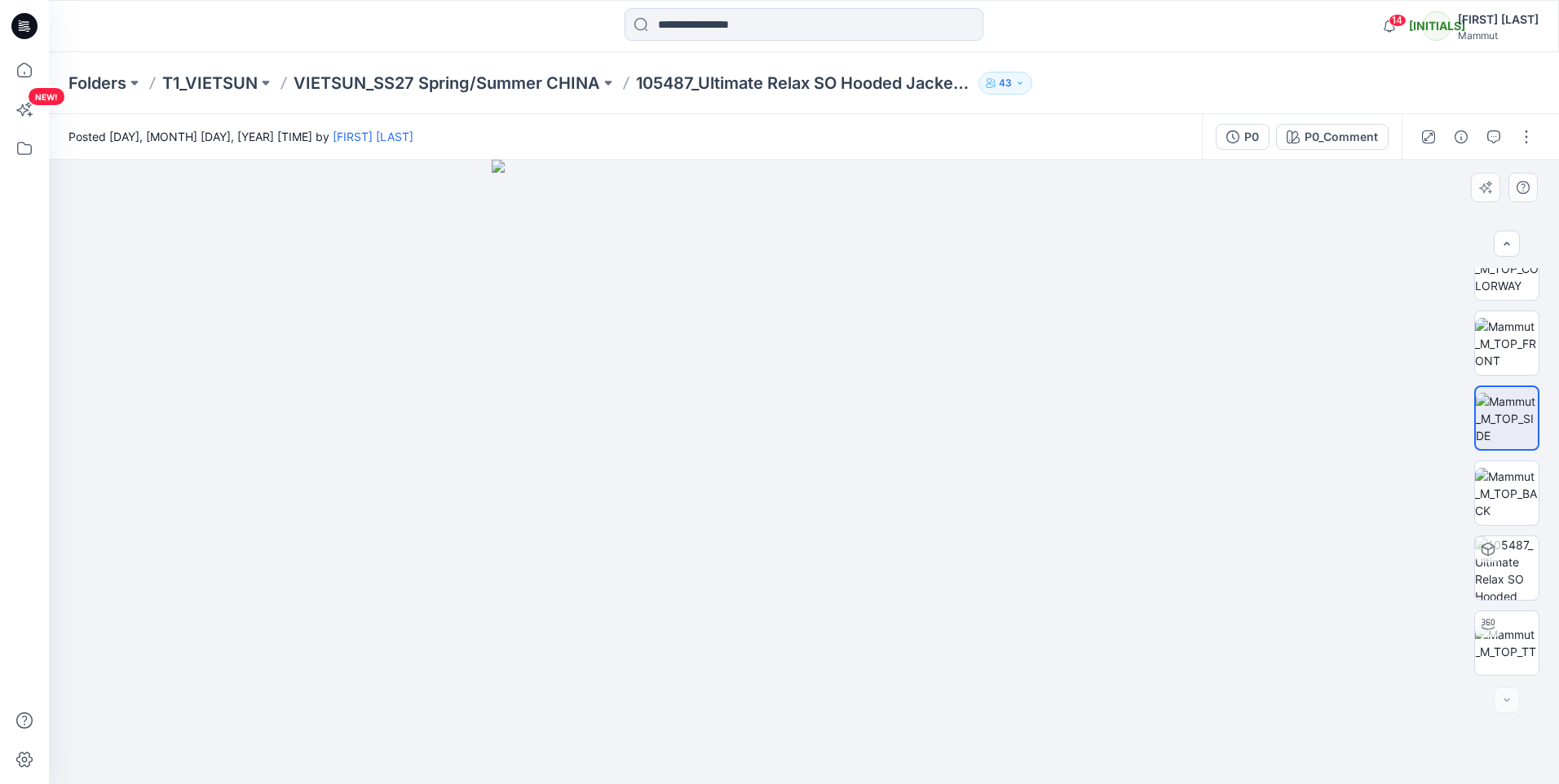 drag, startPoint x: 938, startPoint y: 638, endPoint x: 1155, endPoint y: 613, distance: 218.43535 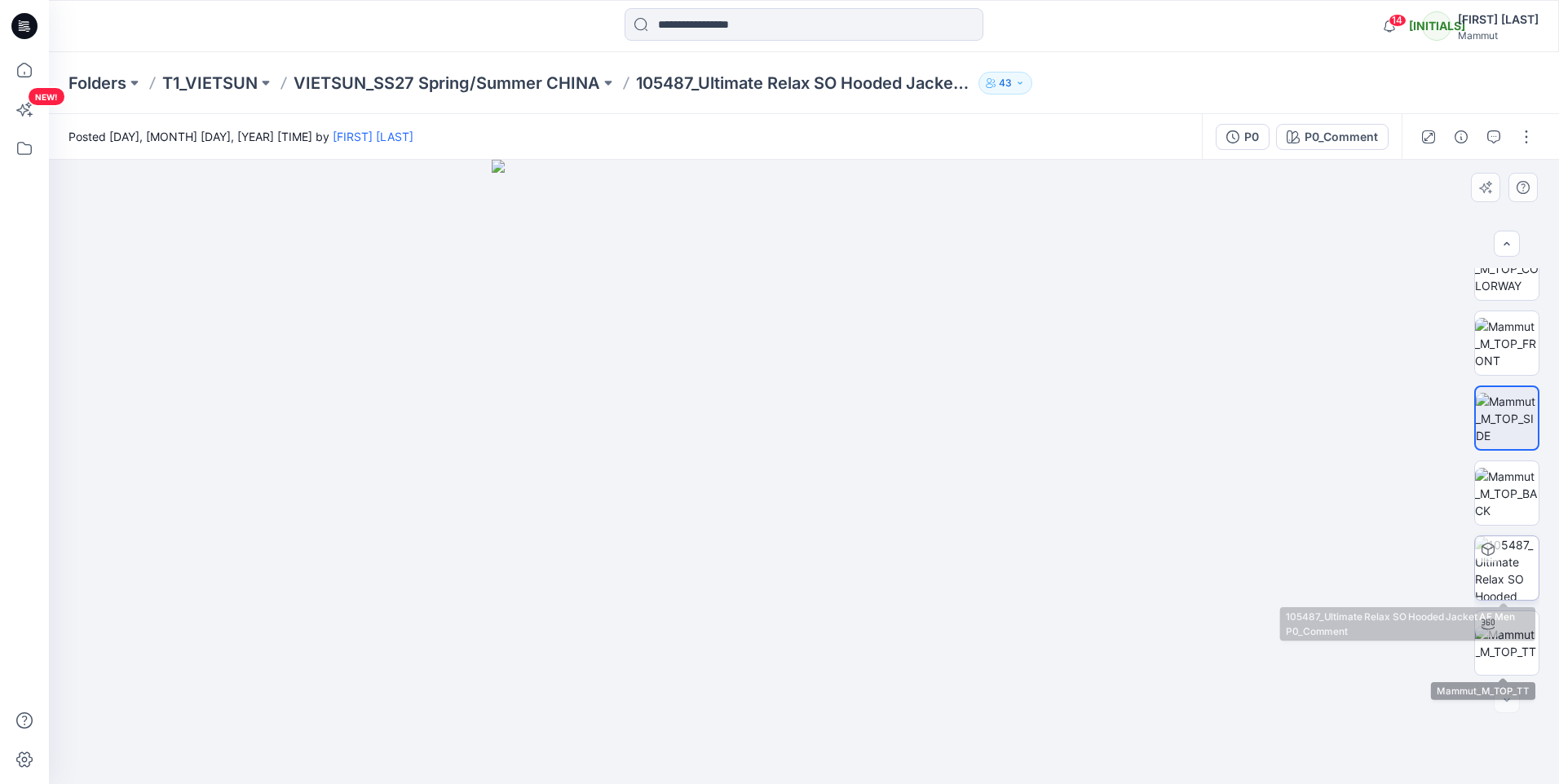 click at bounding box center [1507, 568] 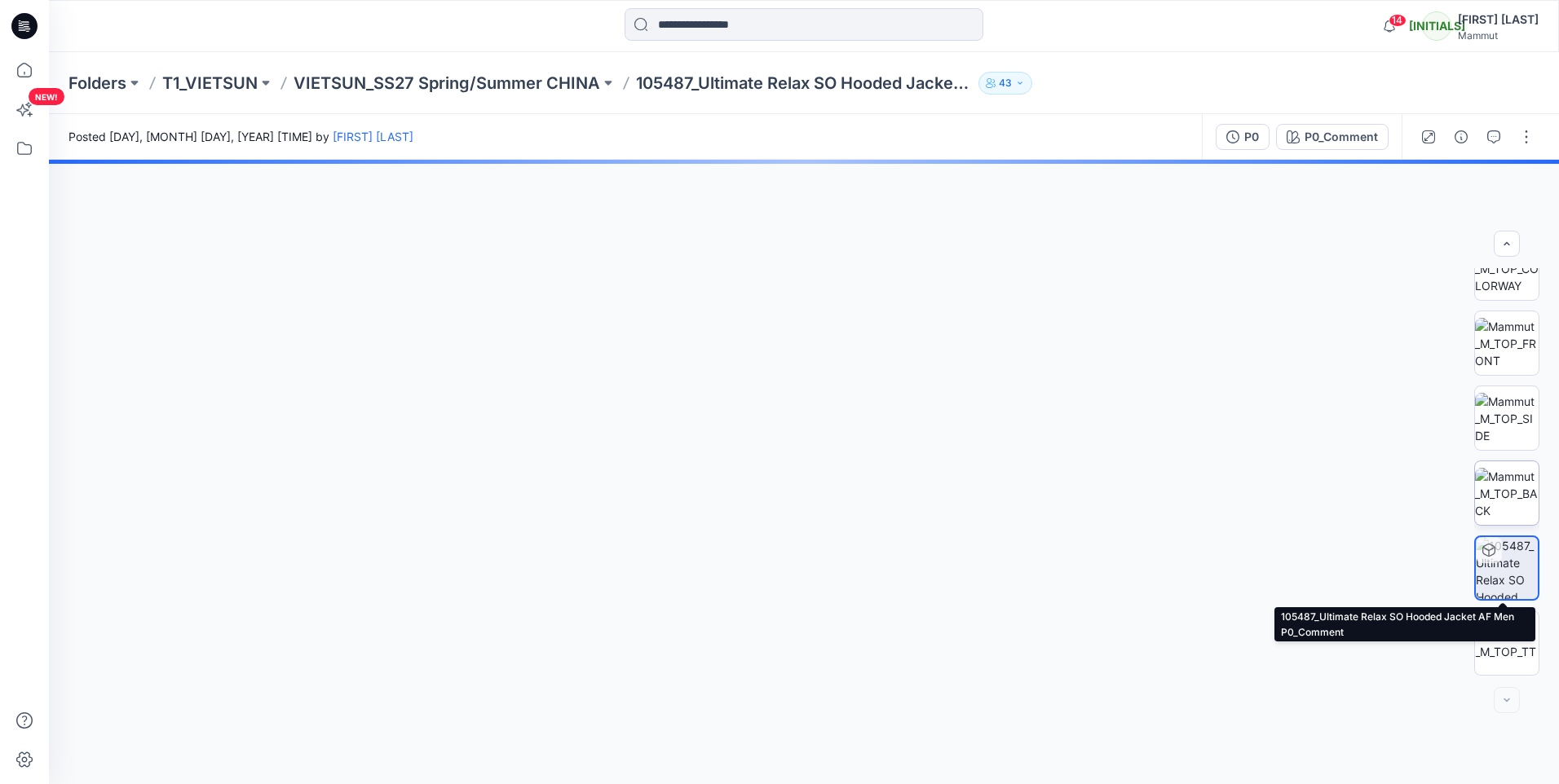 click at bounding box center [1507, 643] 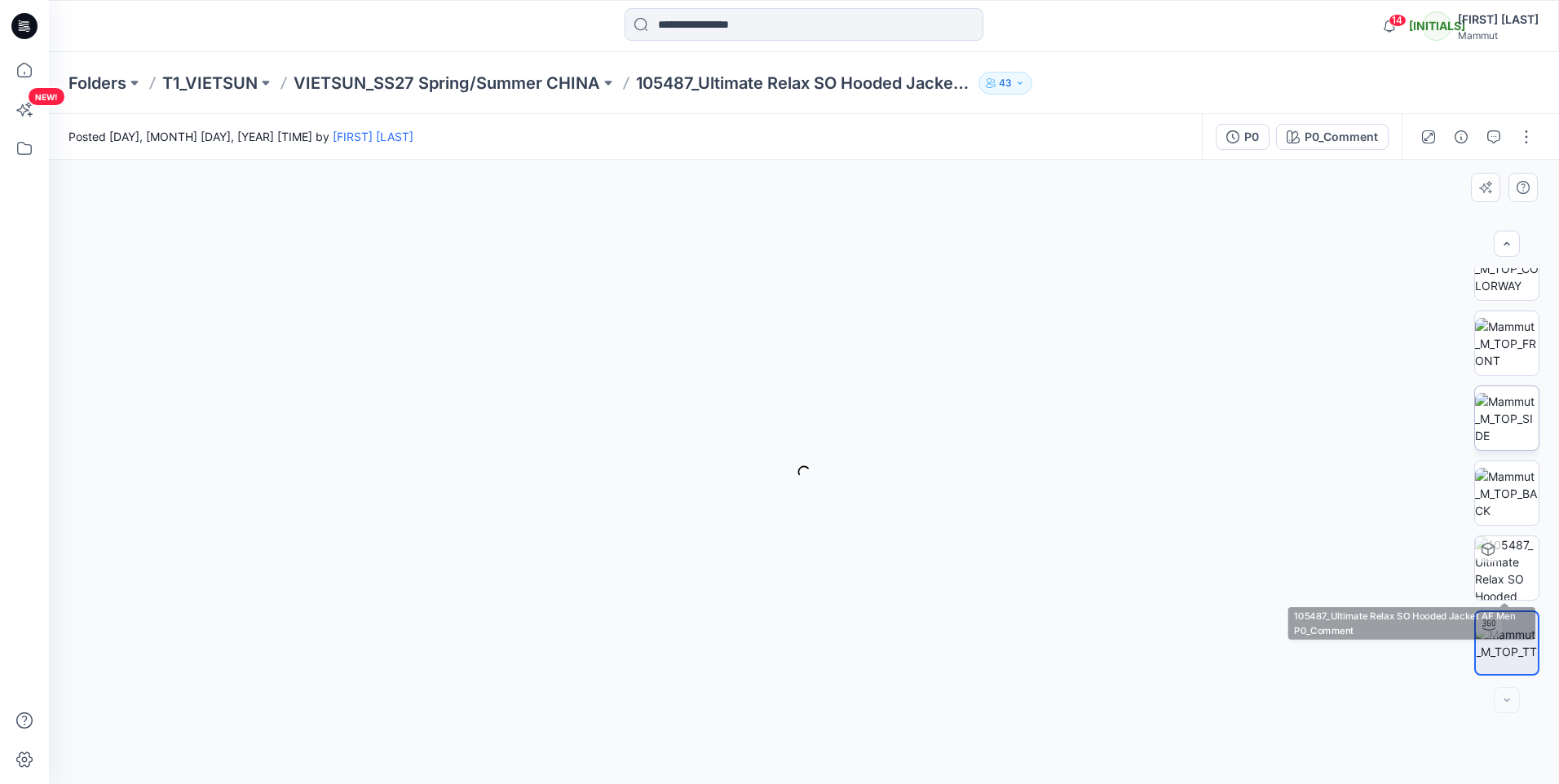 click at bounding box center [1507, 493] 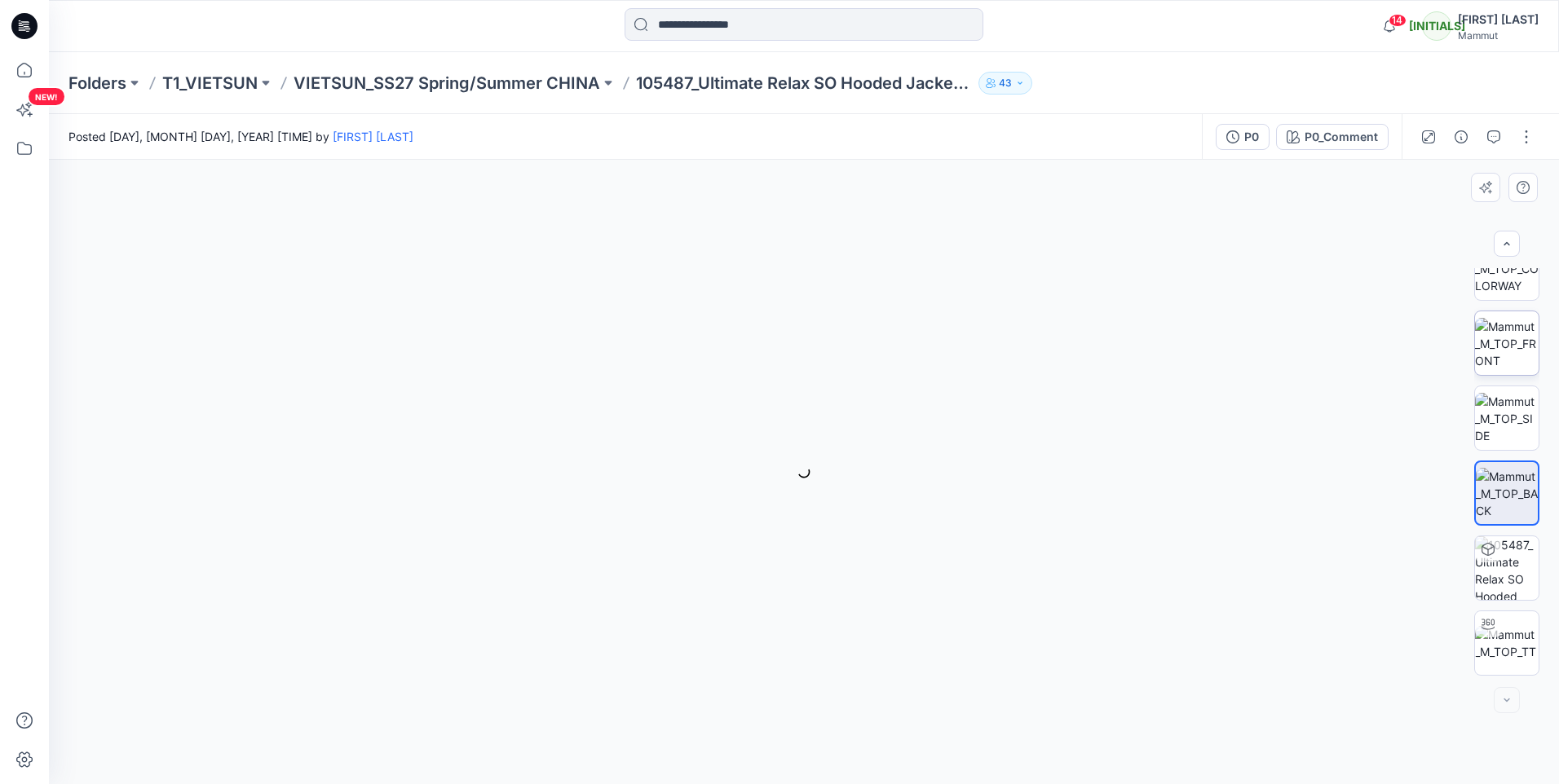 click at bounding box center (1507, 343) 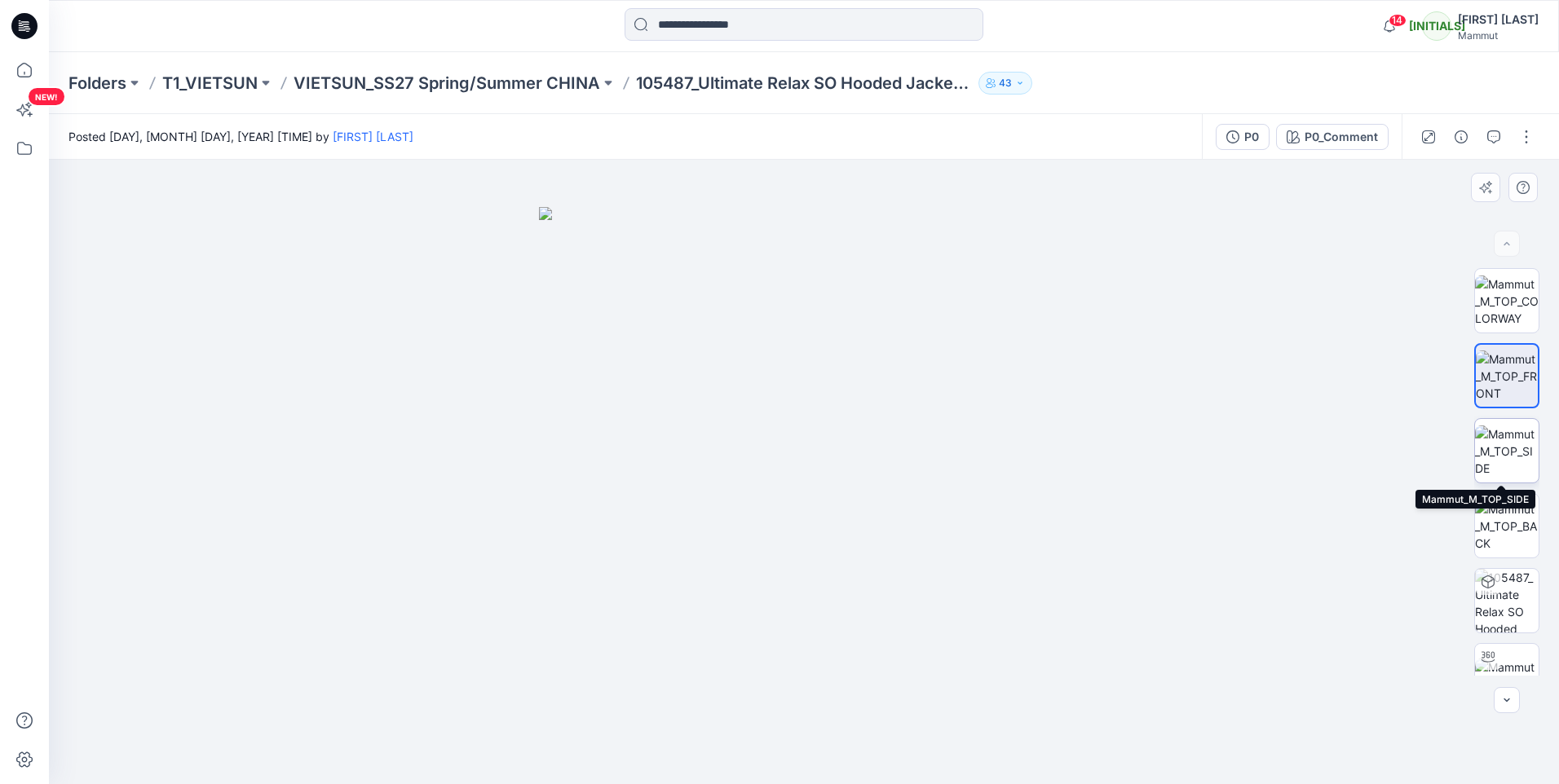 scroll, scrollTop: 33, scrollLeft: 0, axis: vertical 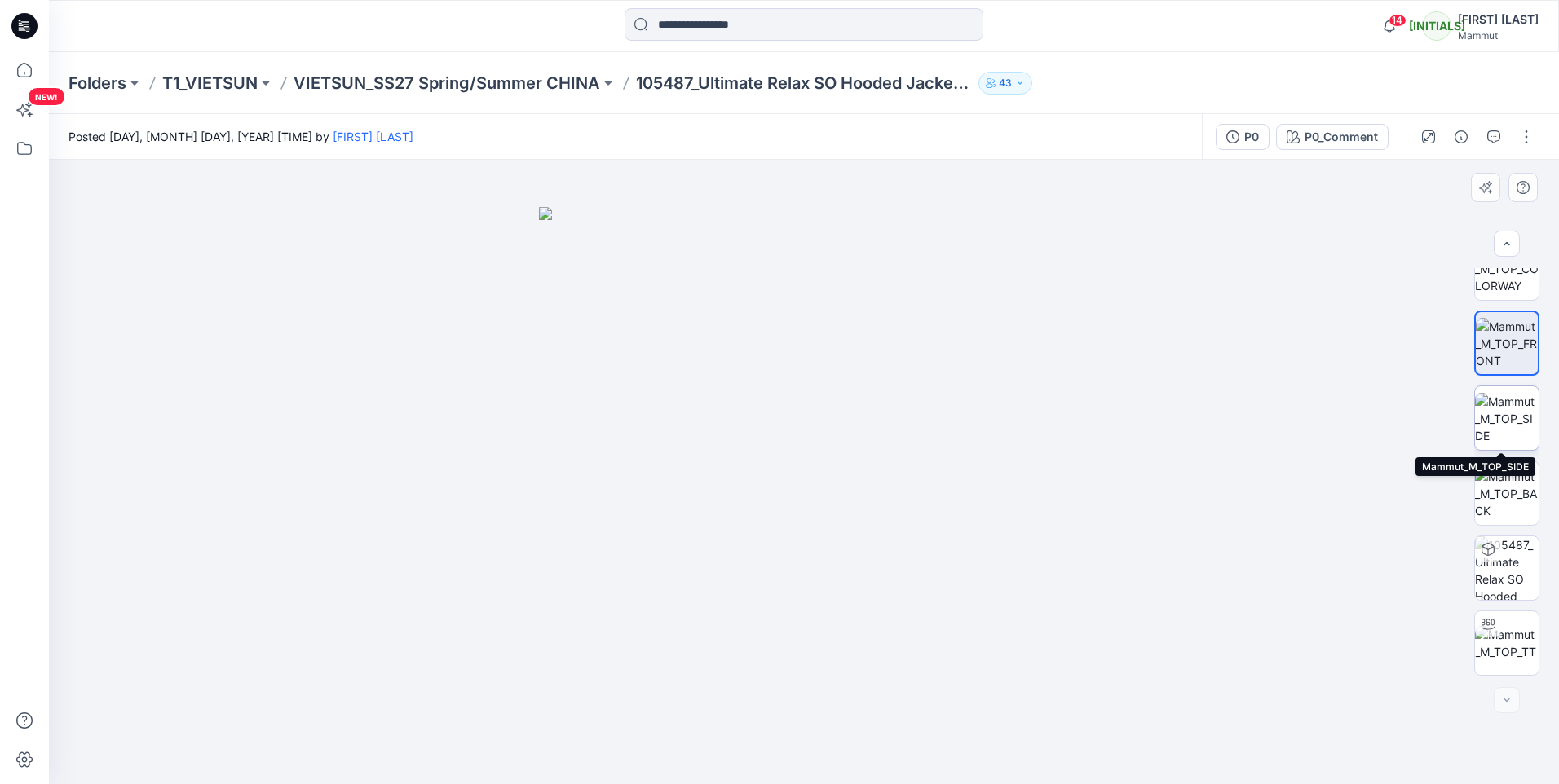 click at bounding box center [1507, 418] 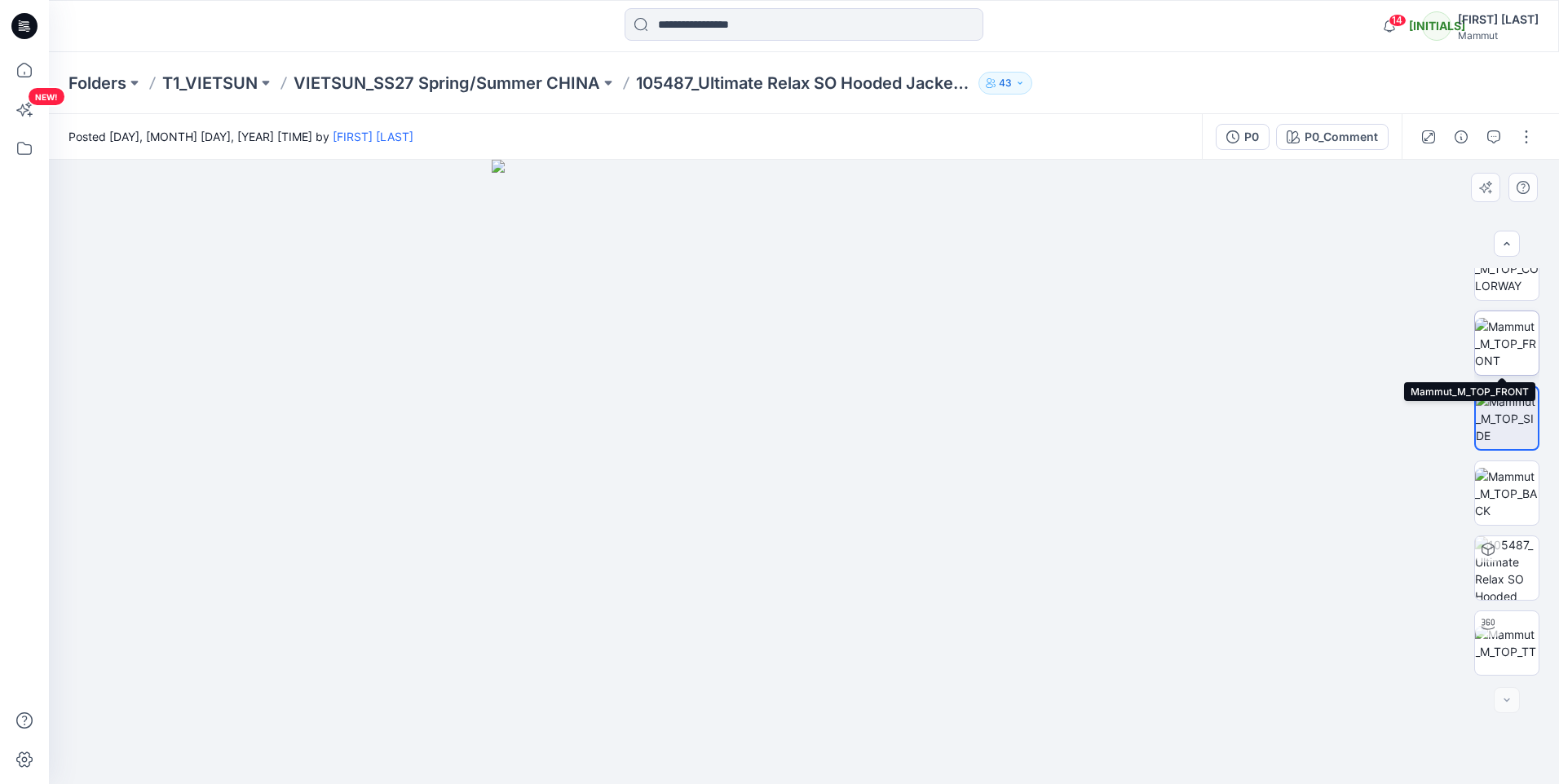click at bounding box center [1507, 343] 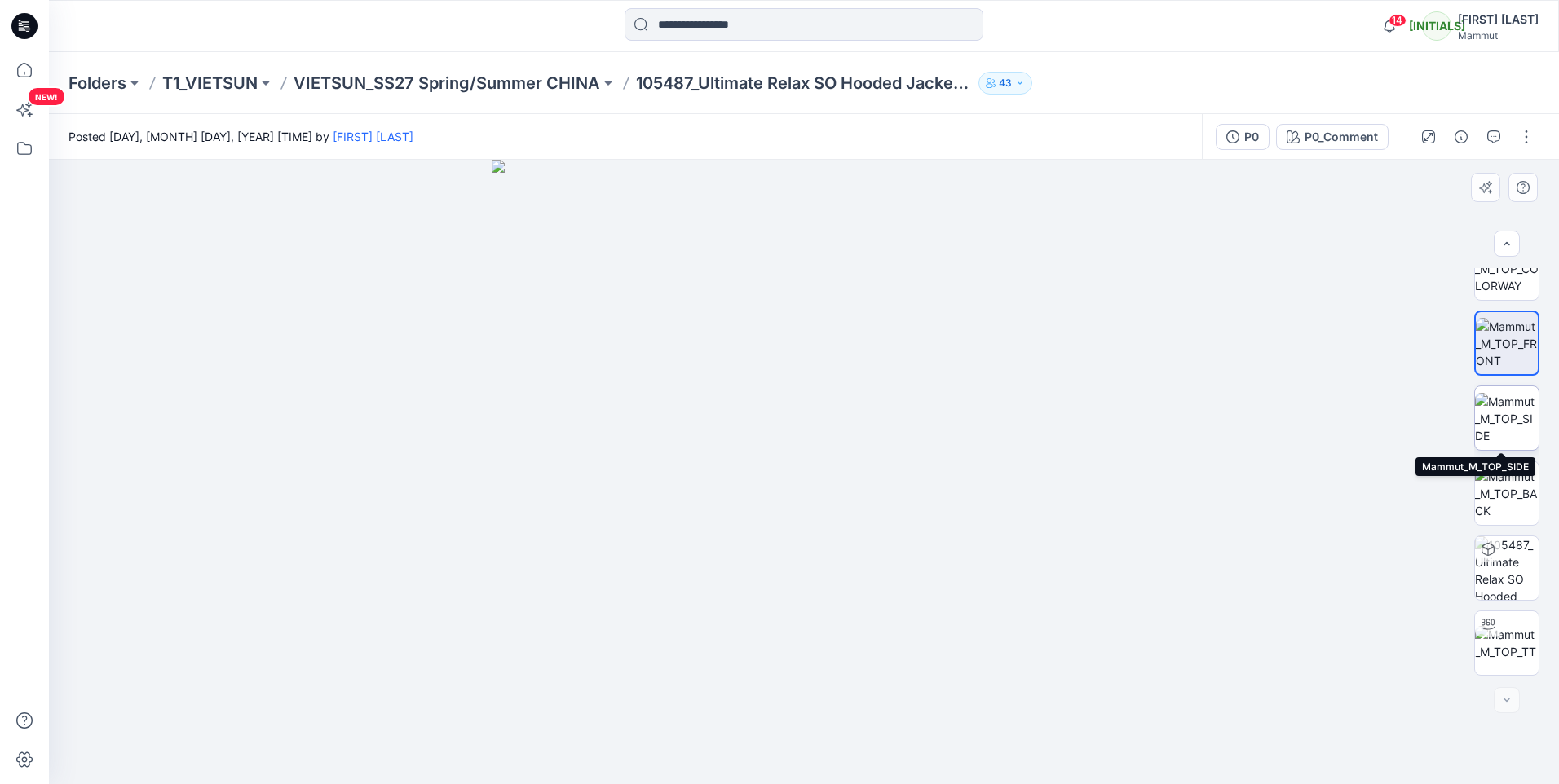 click at bounding box center (1507, 418) 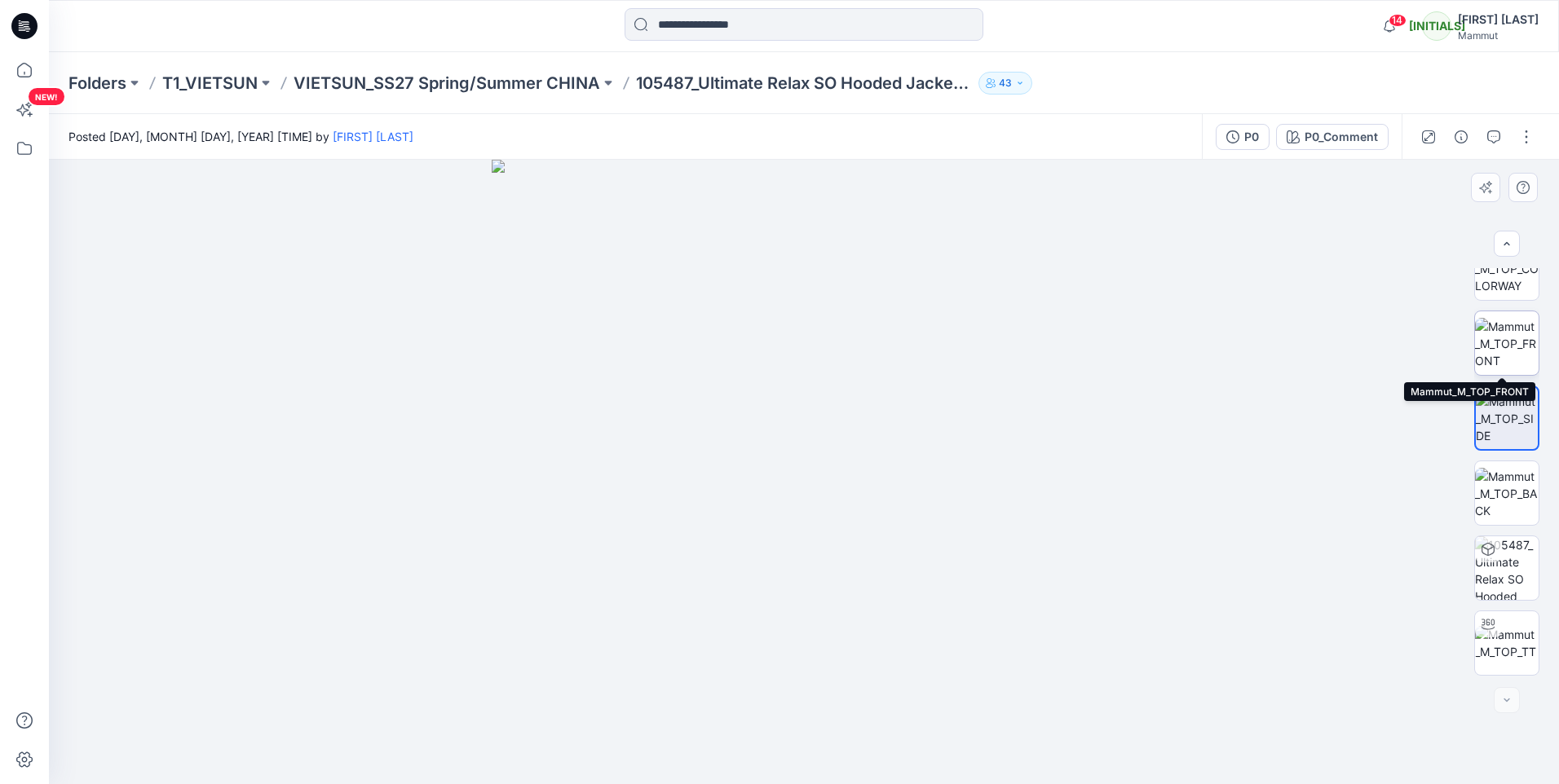 click at bounding box center (1507, 343) 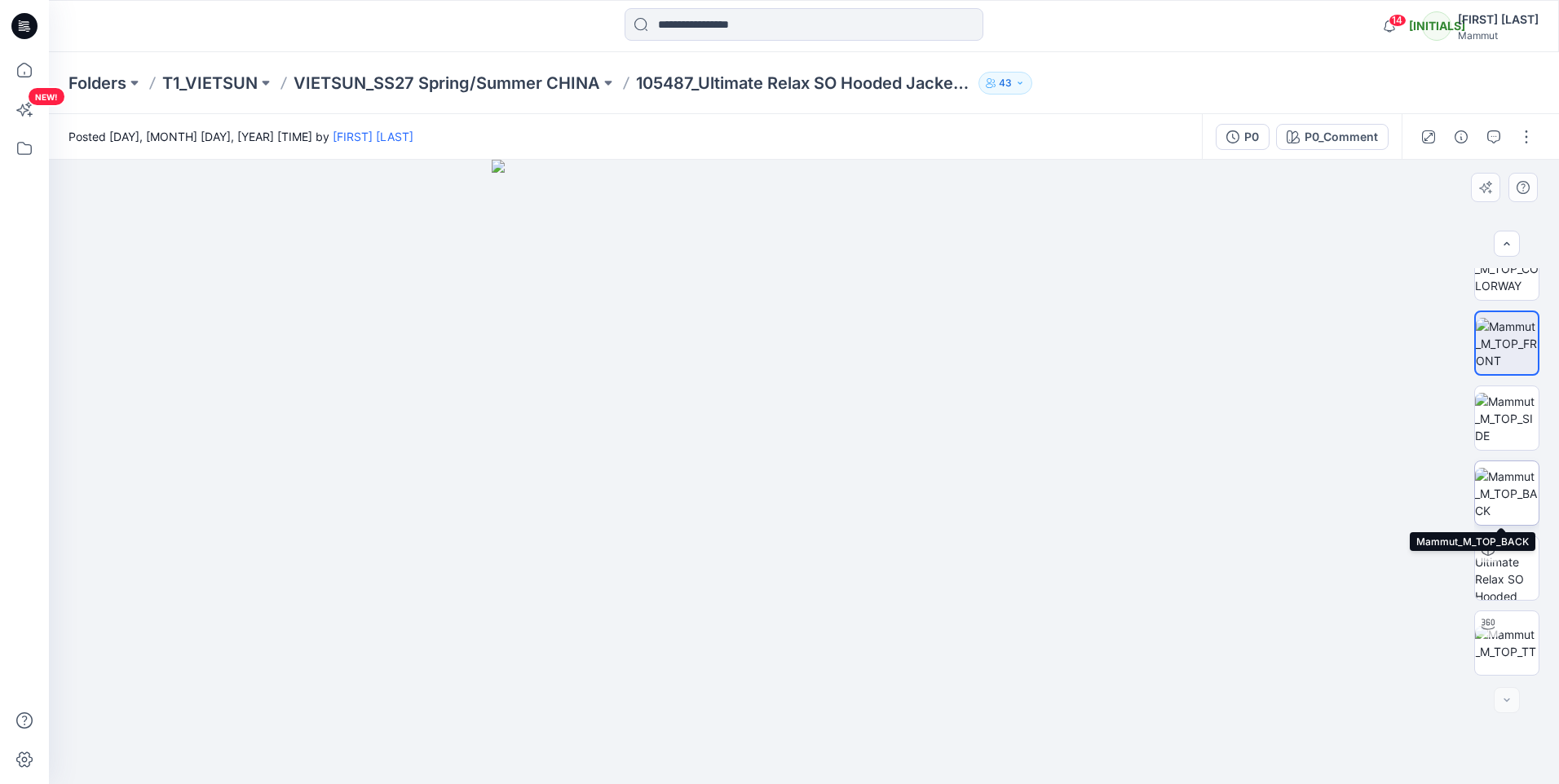 click at bounding box center [1507, 493] 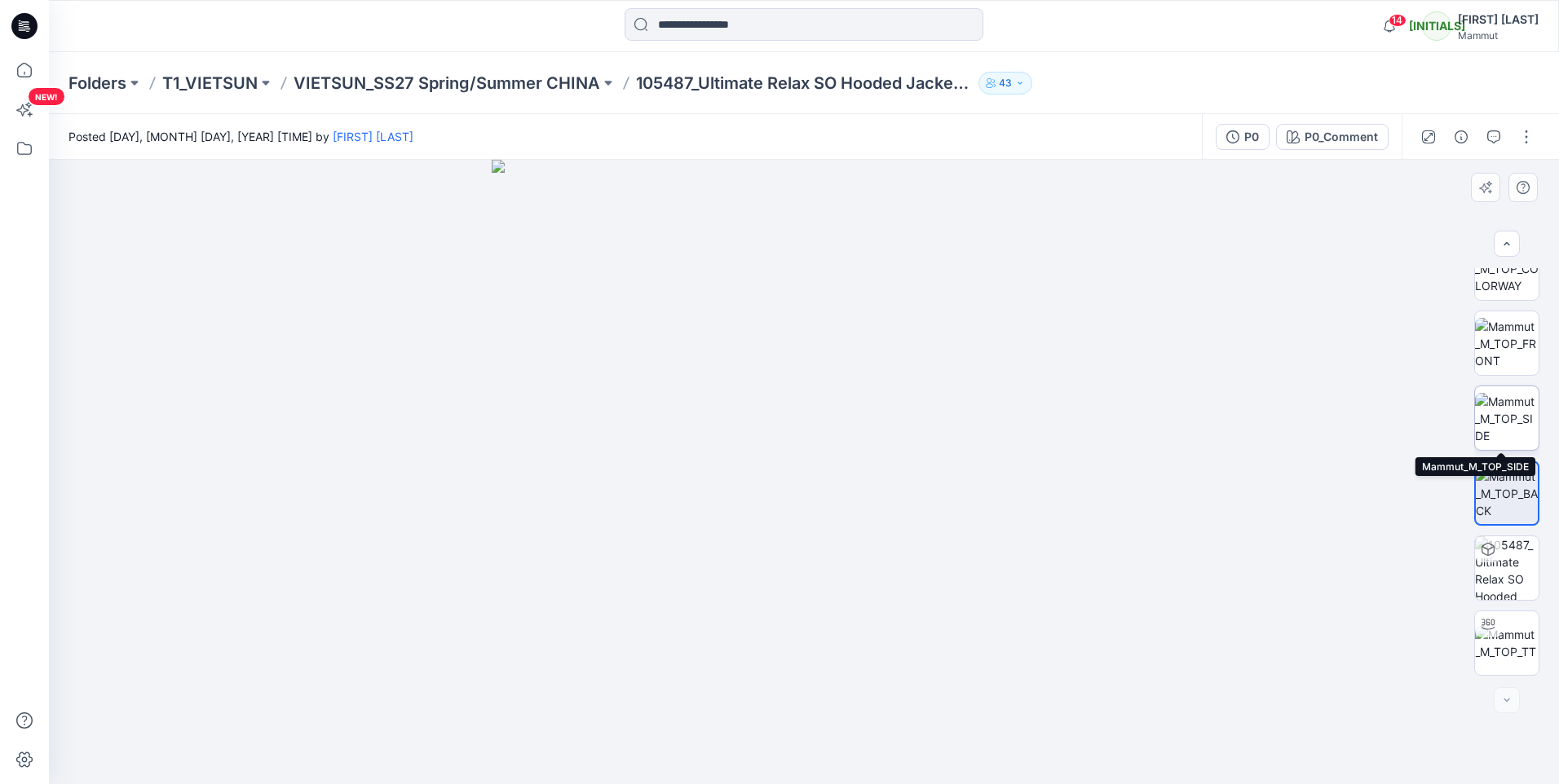 click at bounding box center (1507, 418) 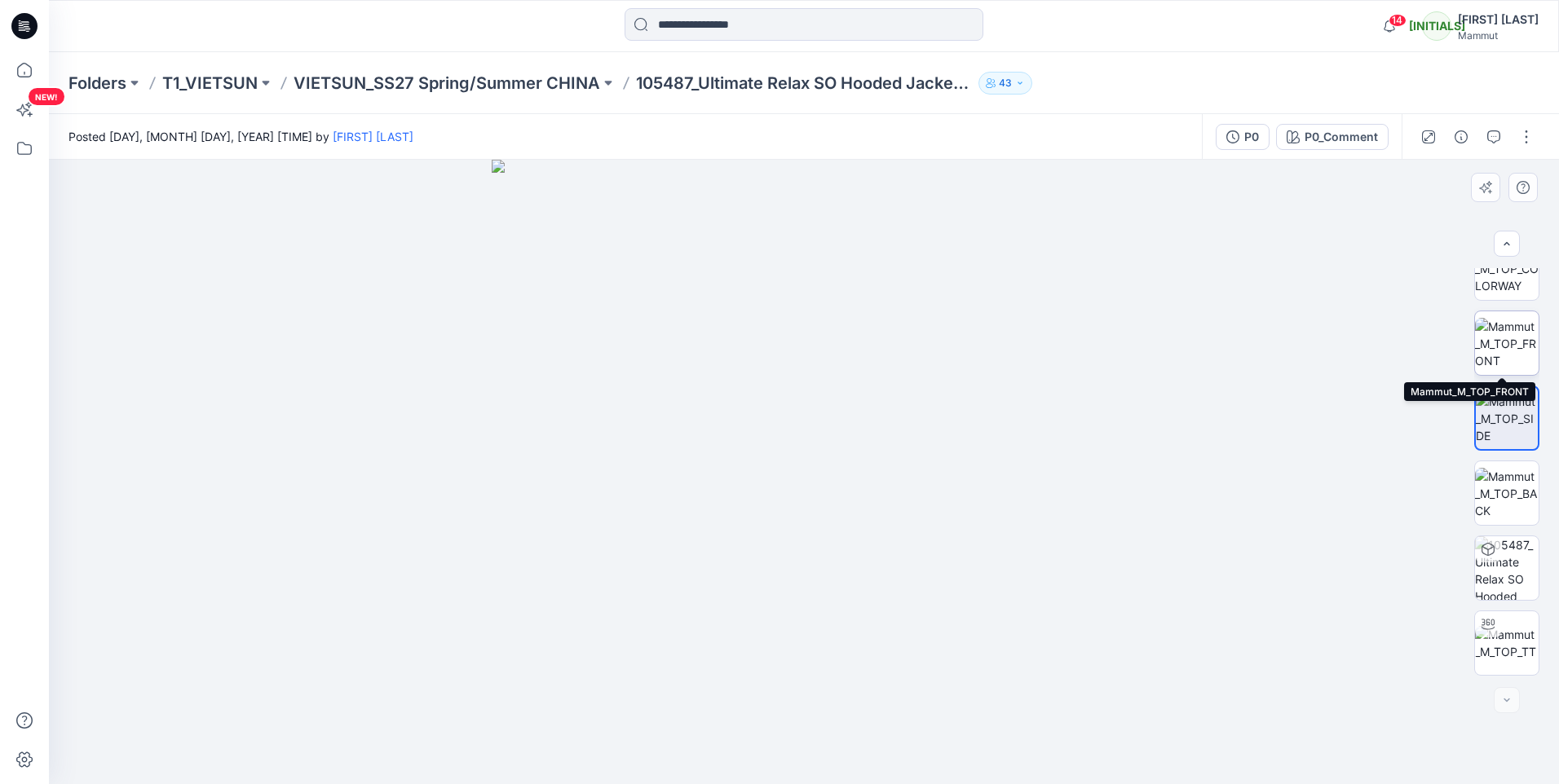 click at bounding box center [1507, 343] 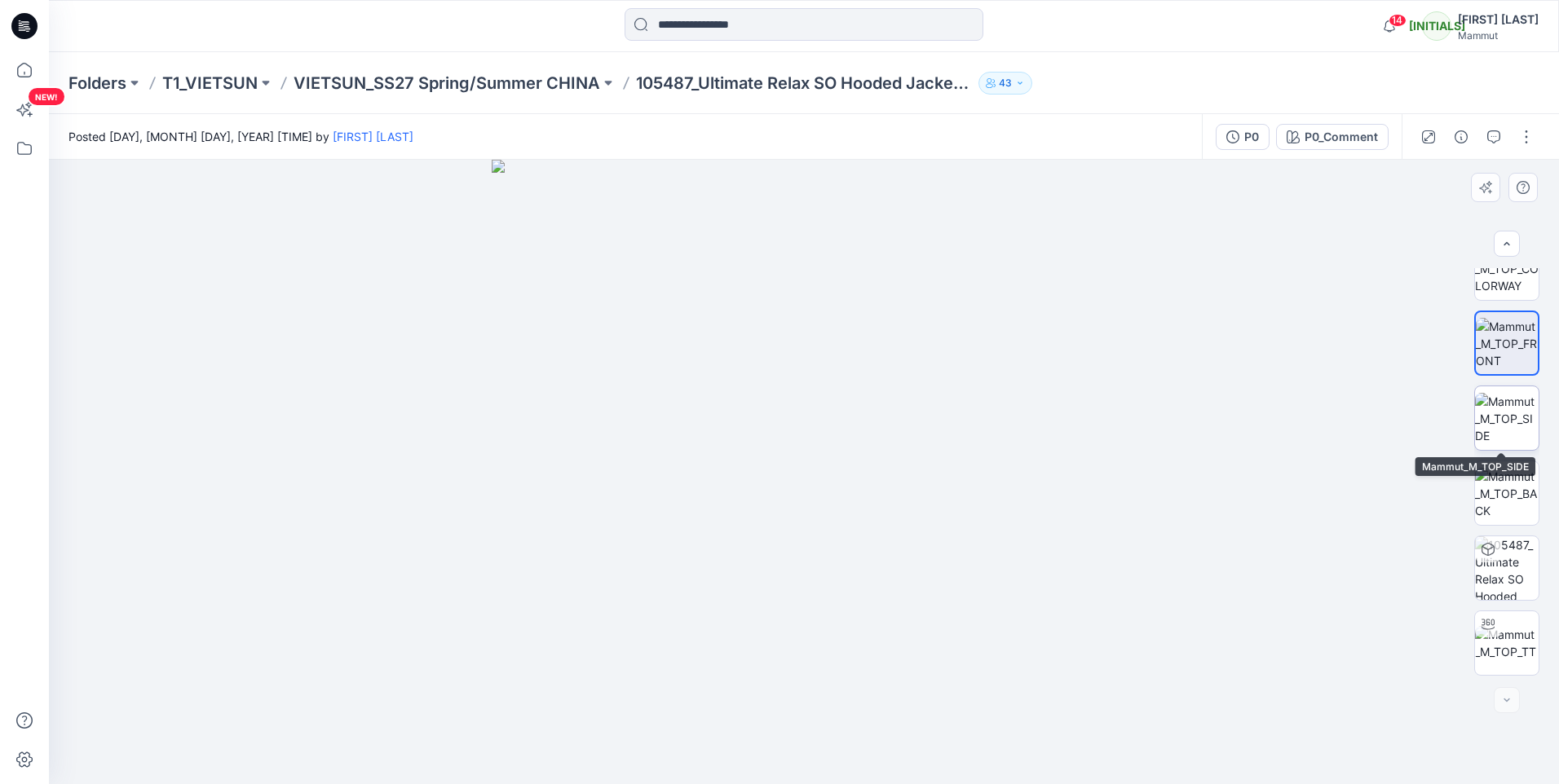 click at bounding box center (1507, 418) 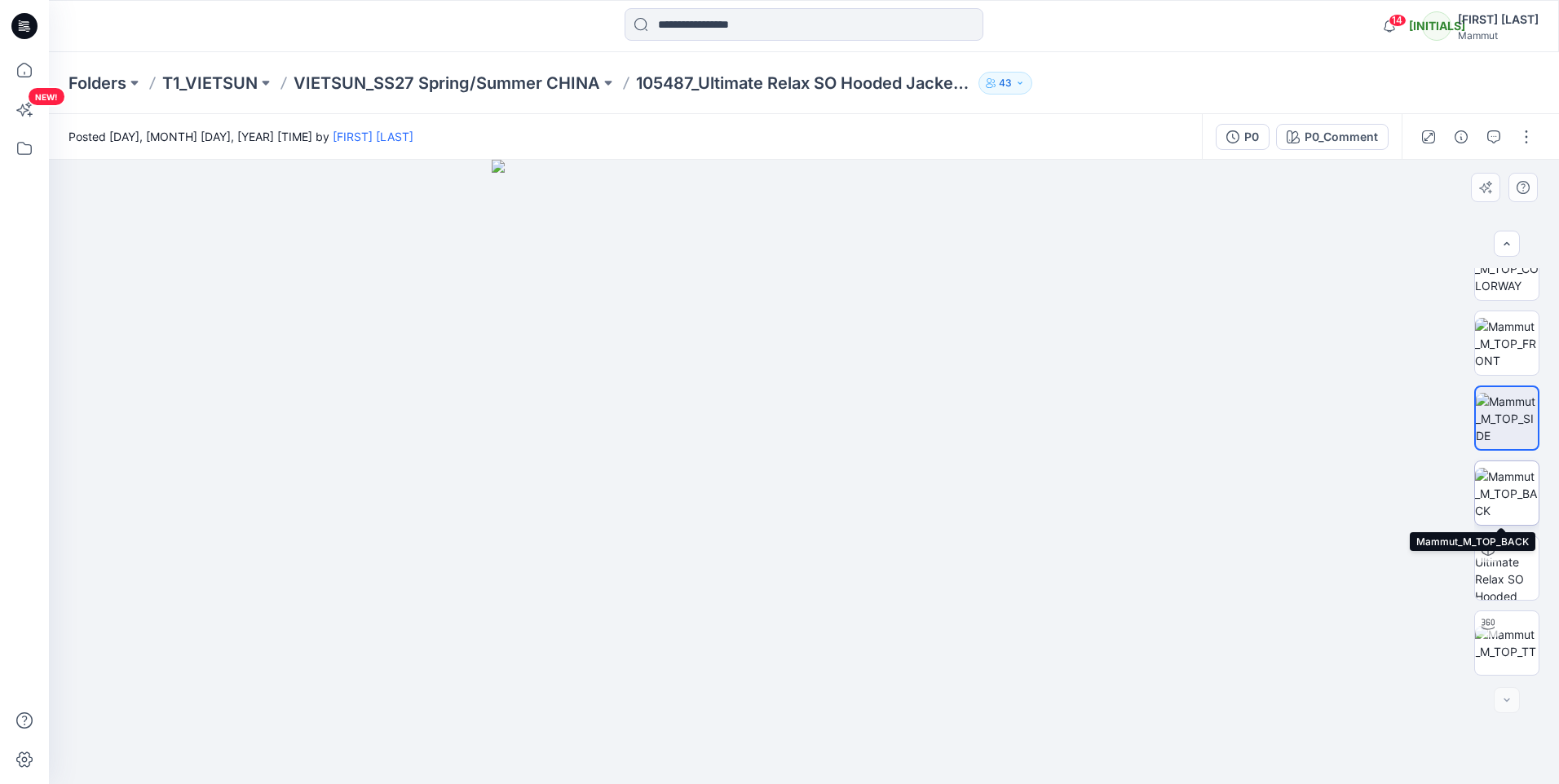 click at bounding box center [1507, 493] 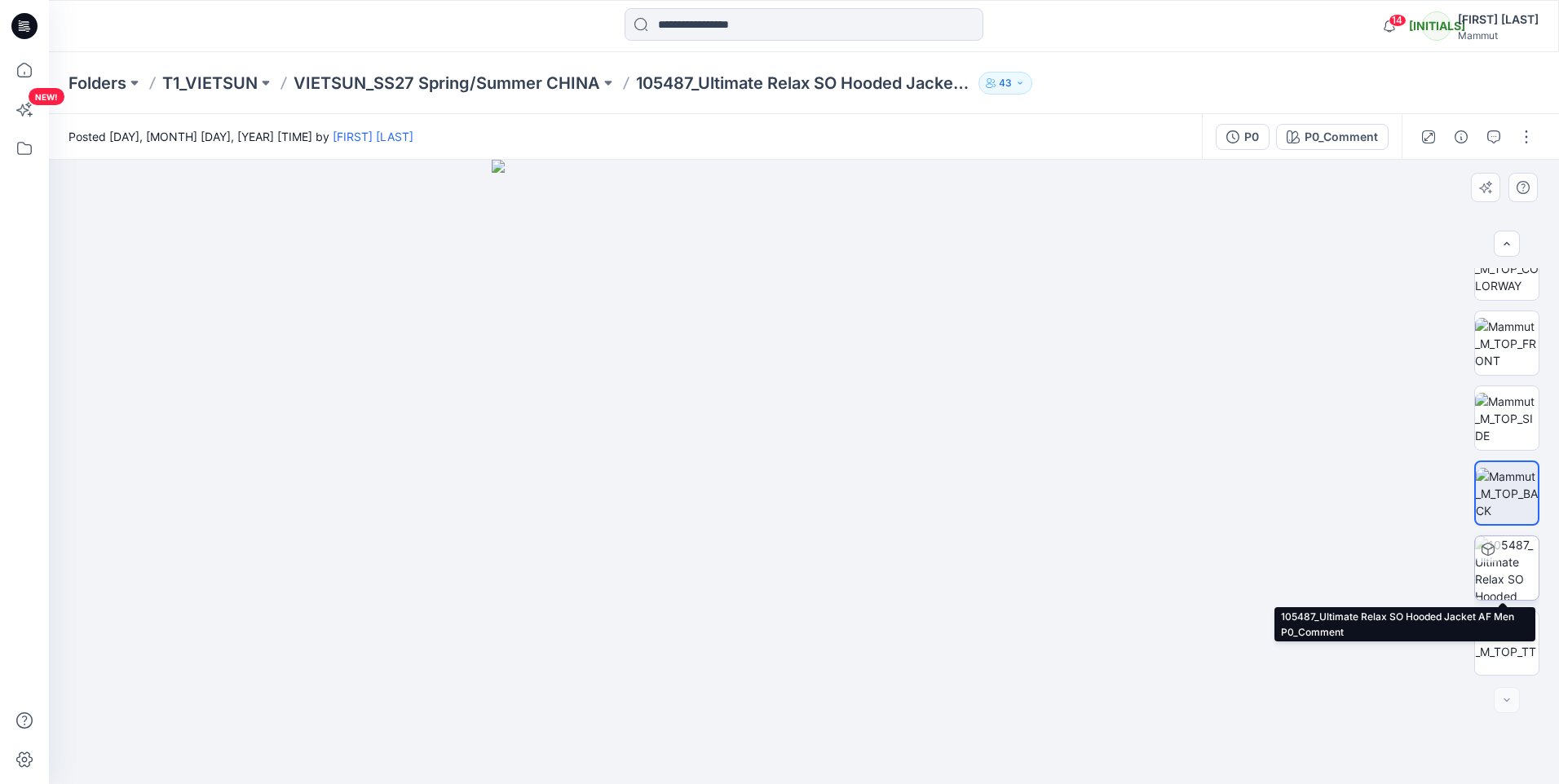 click at bounding box center [1507, 568] 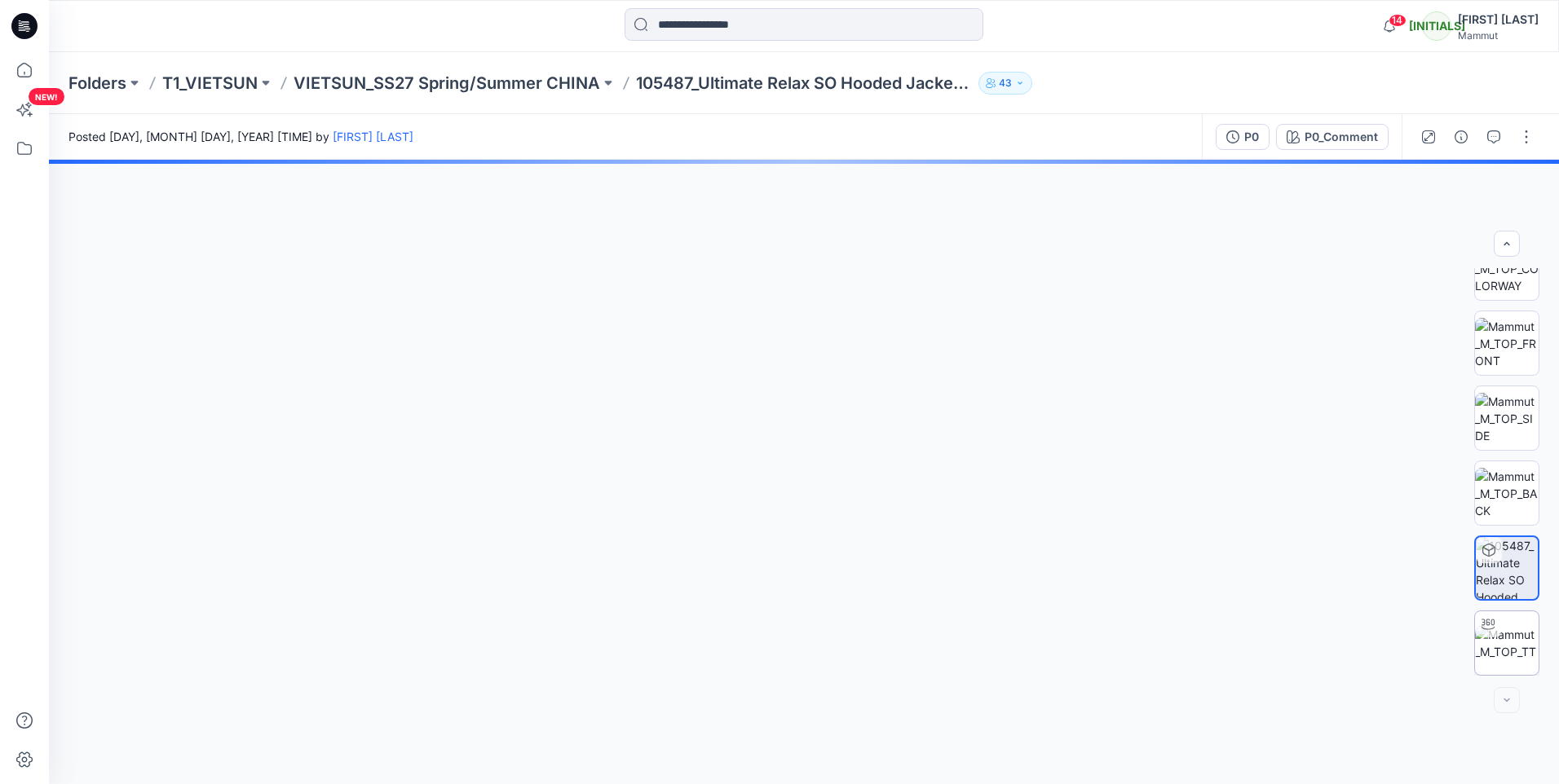 click at bounding box center (1507, 643) 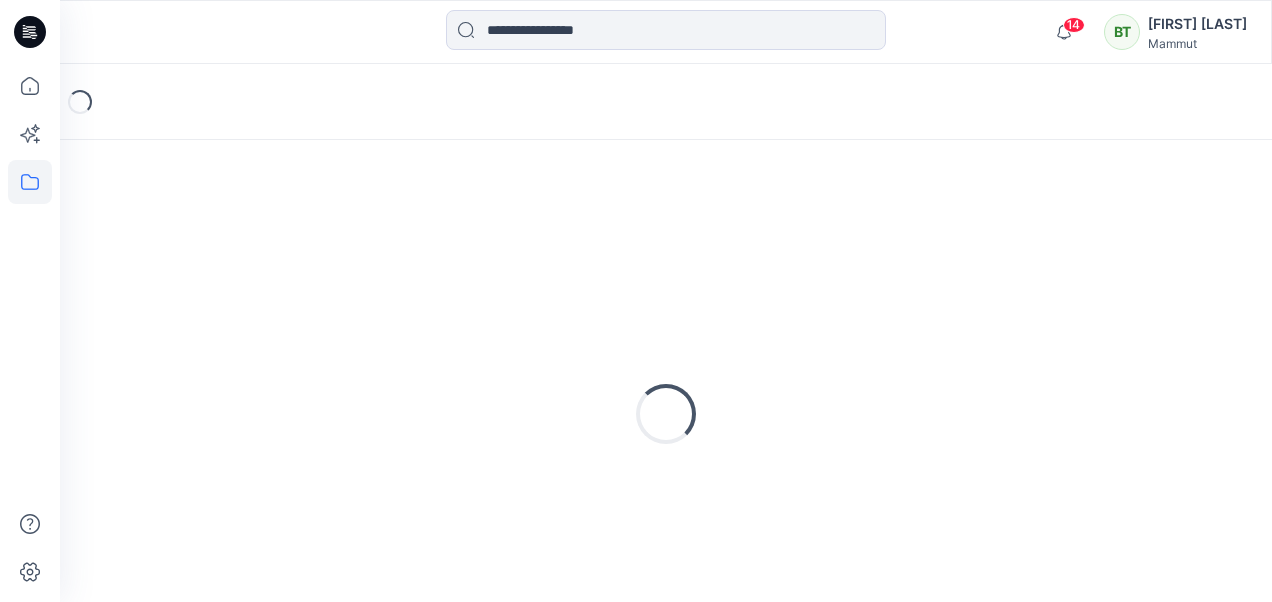 scroll, scrollTop: 0, scrollLeft: 0, axis: both 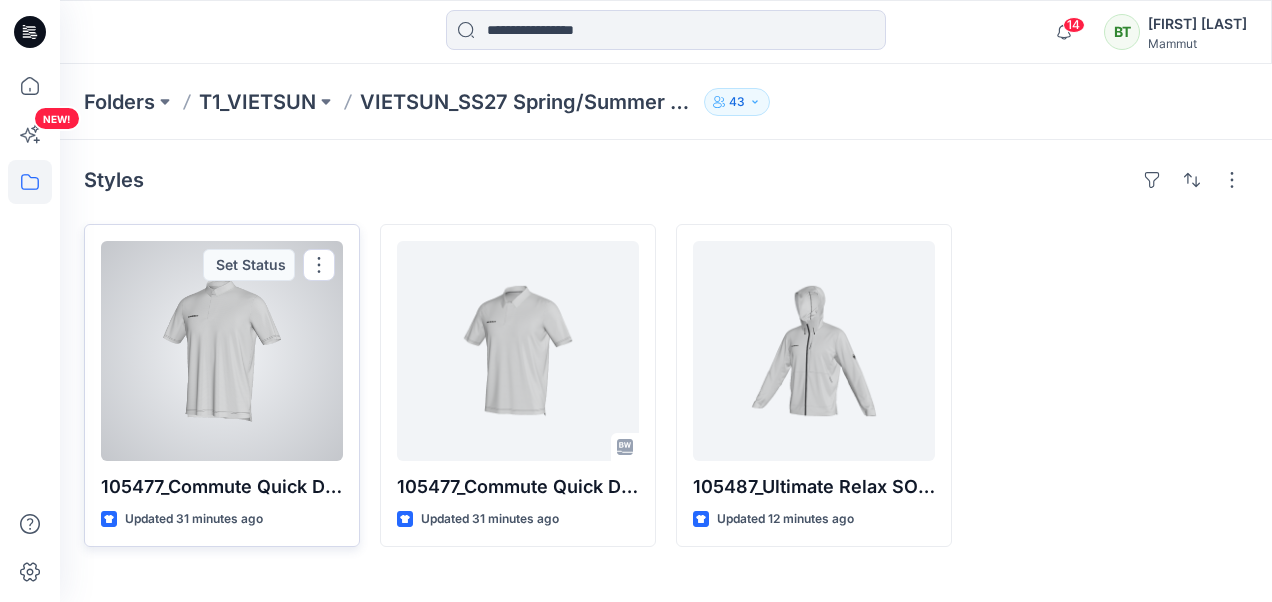 click at bounding box center (222, 351) 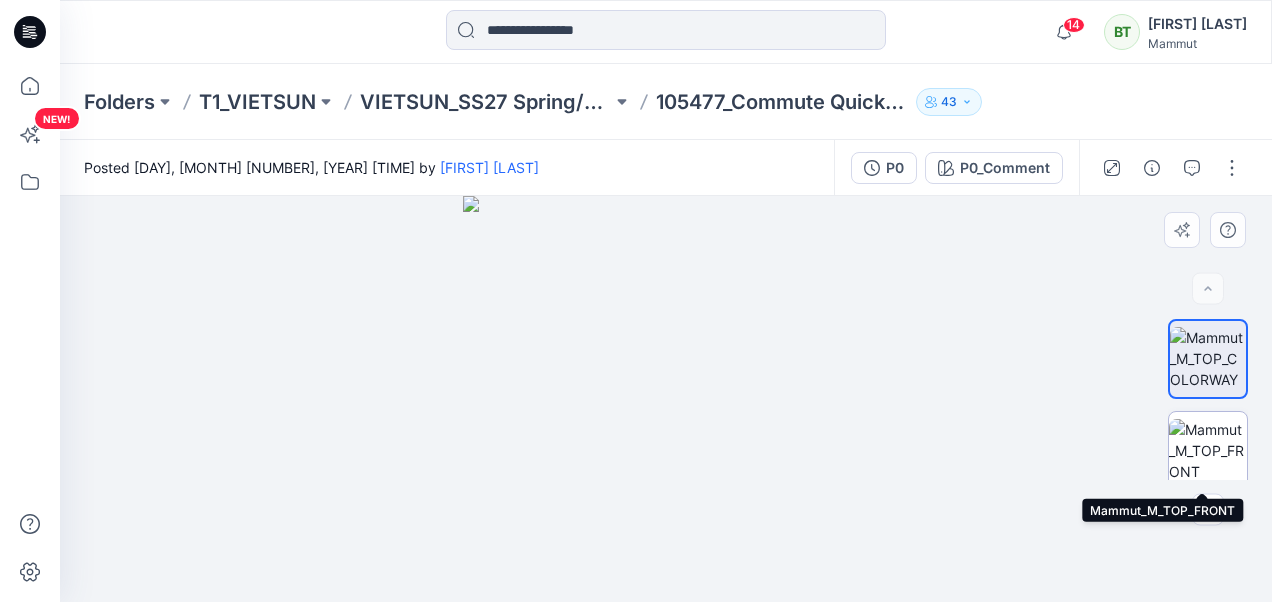 click at bounding box center (1208, 450) 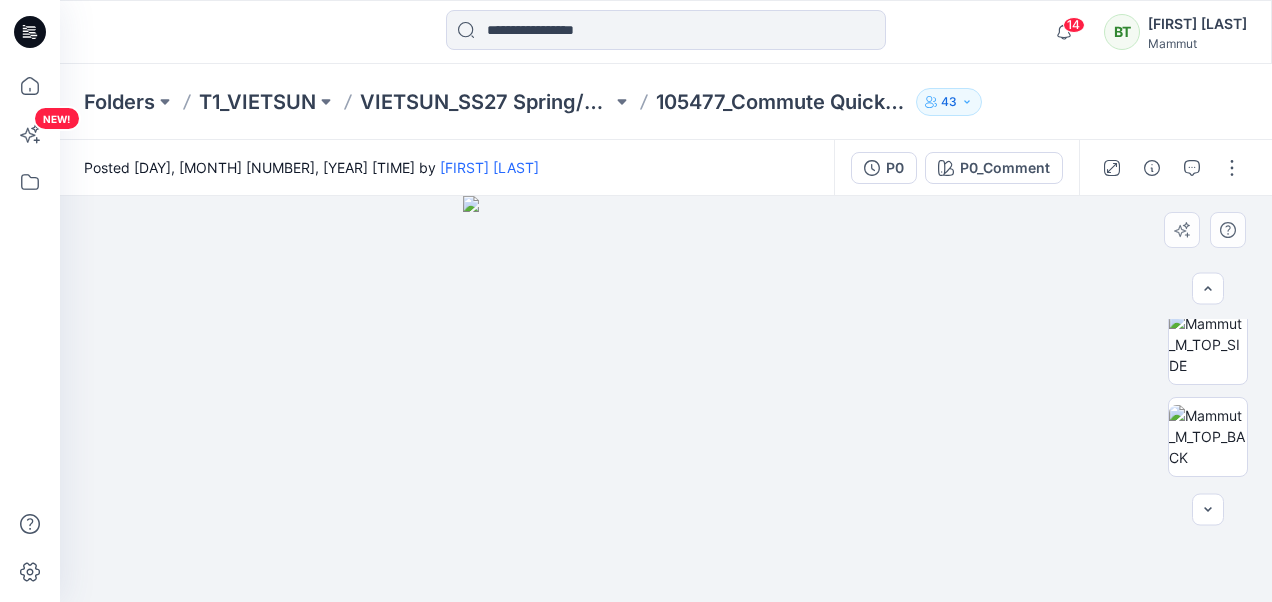 scroll, scrollTop: 200, scrollLeft: 0, axis: vertical 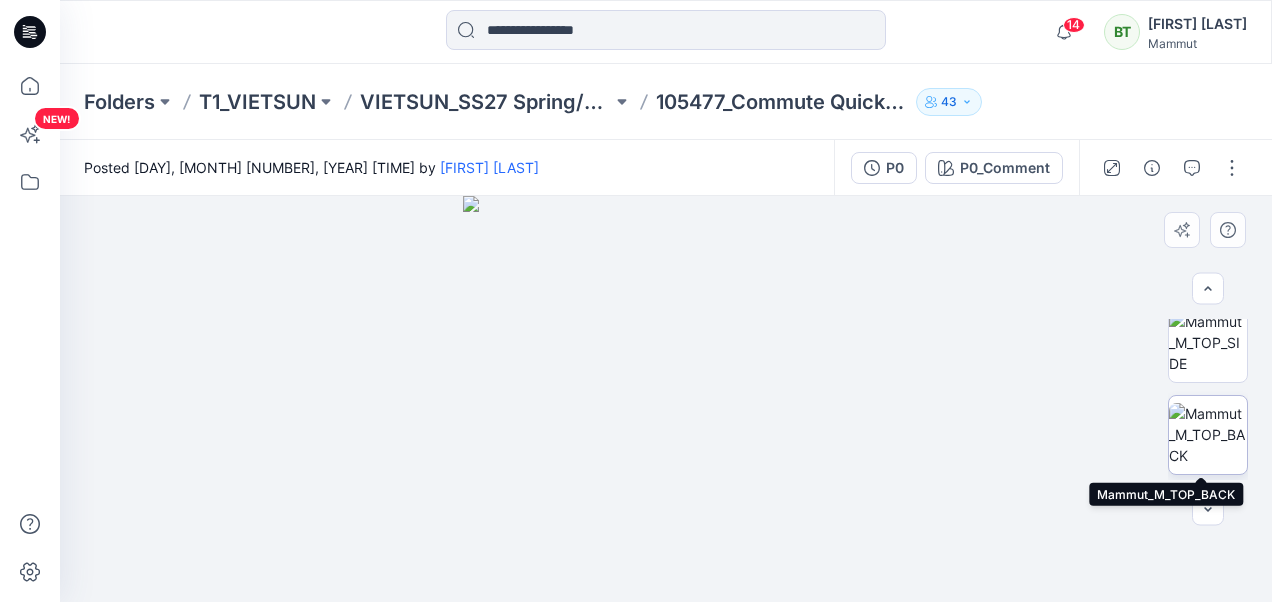 click at bounding box center (1208, 434) 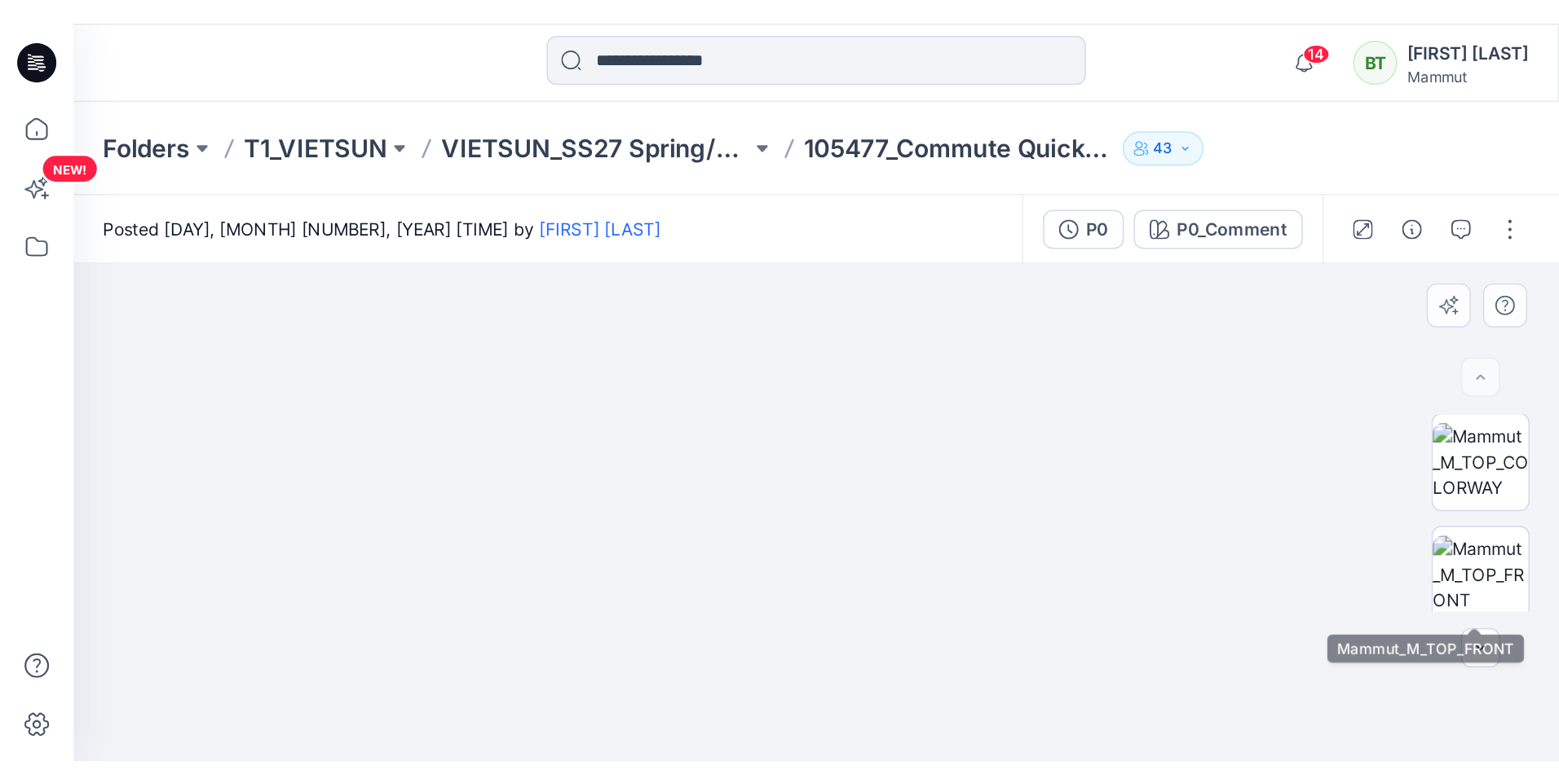 scroll, scrollTop: 0, scrollLeft: 0, axis: both 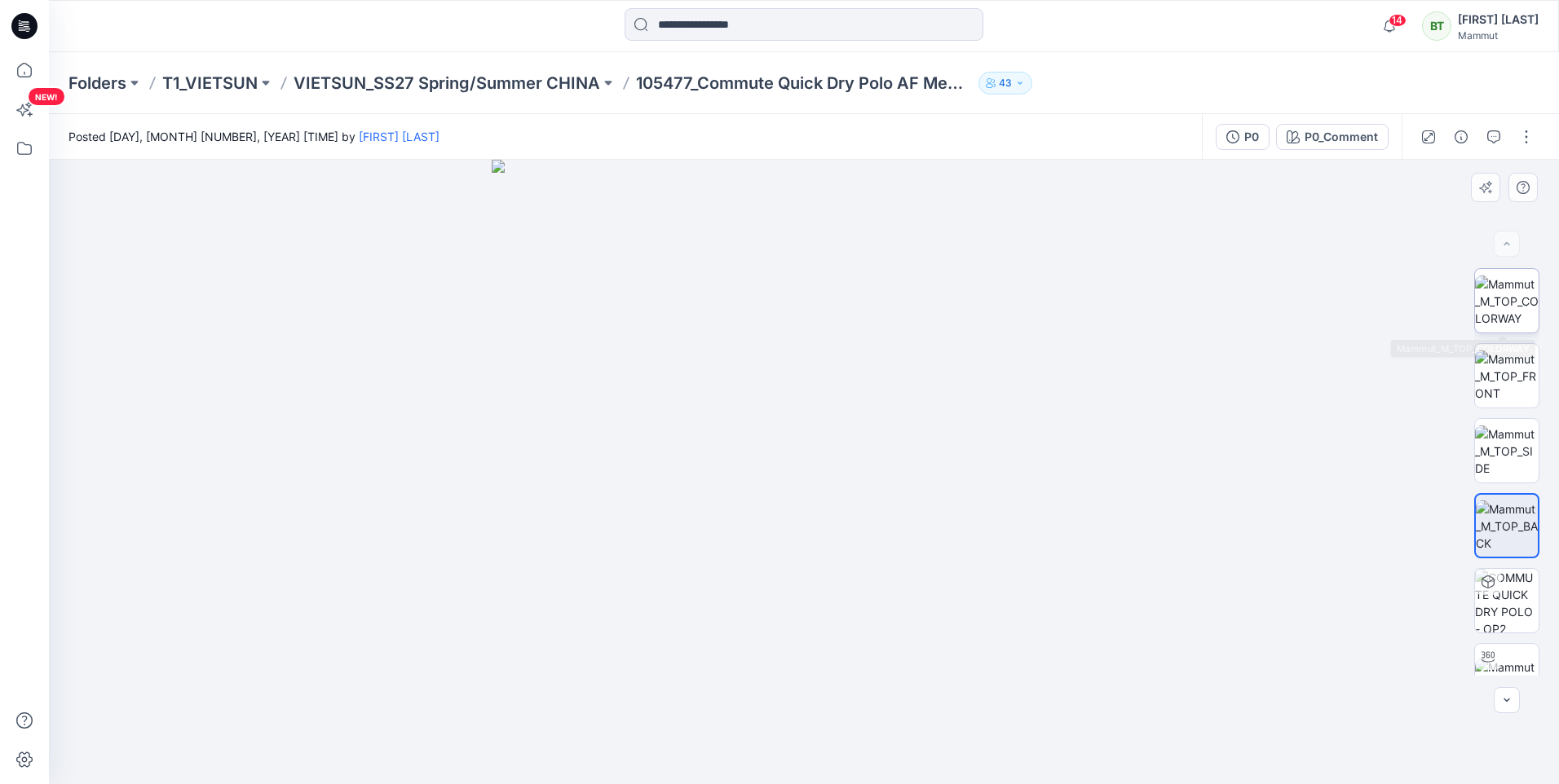 click at bounding box center (1507, 301) 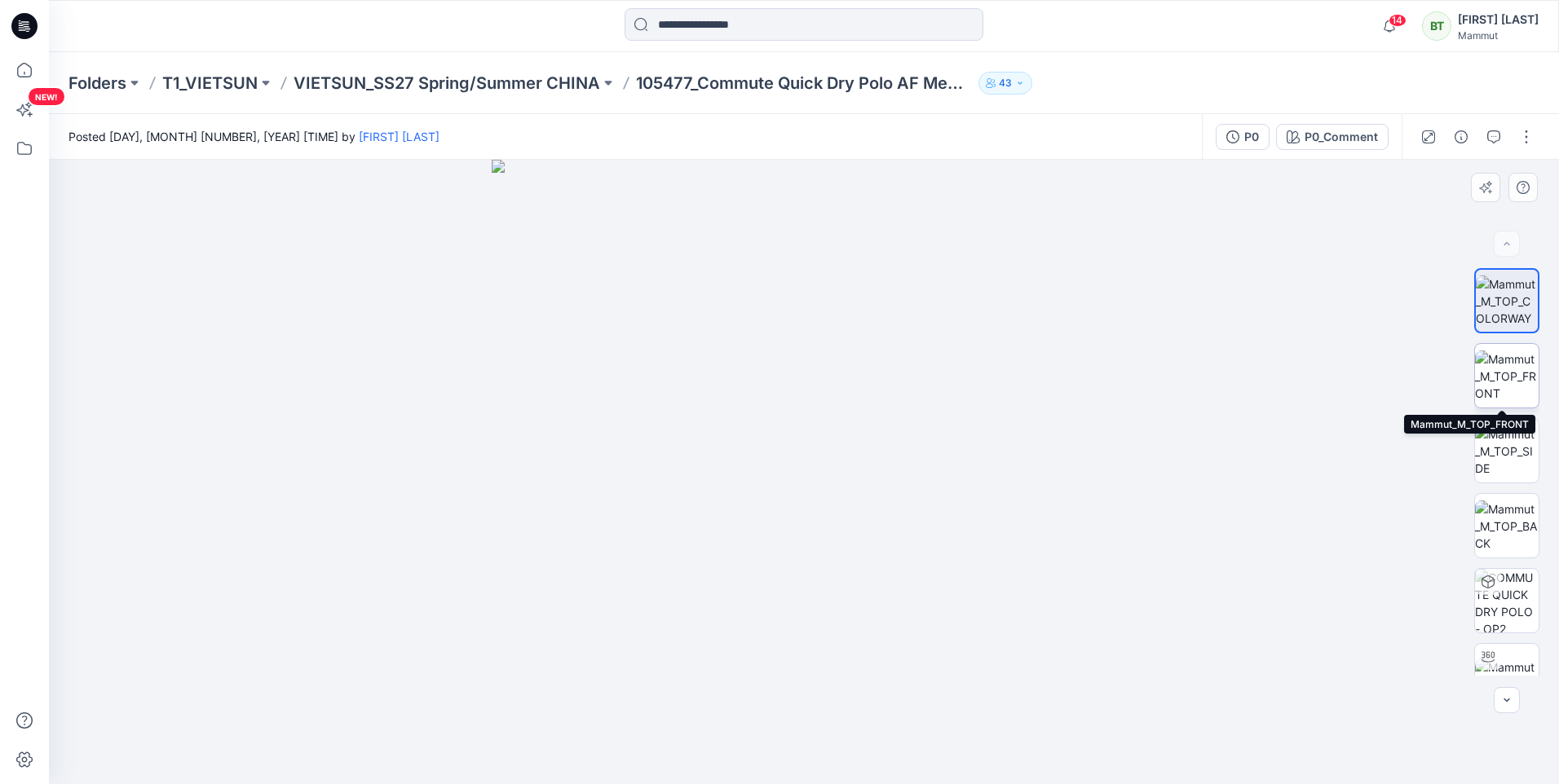 click at bounding box center [1507, 376] 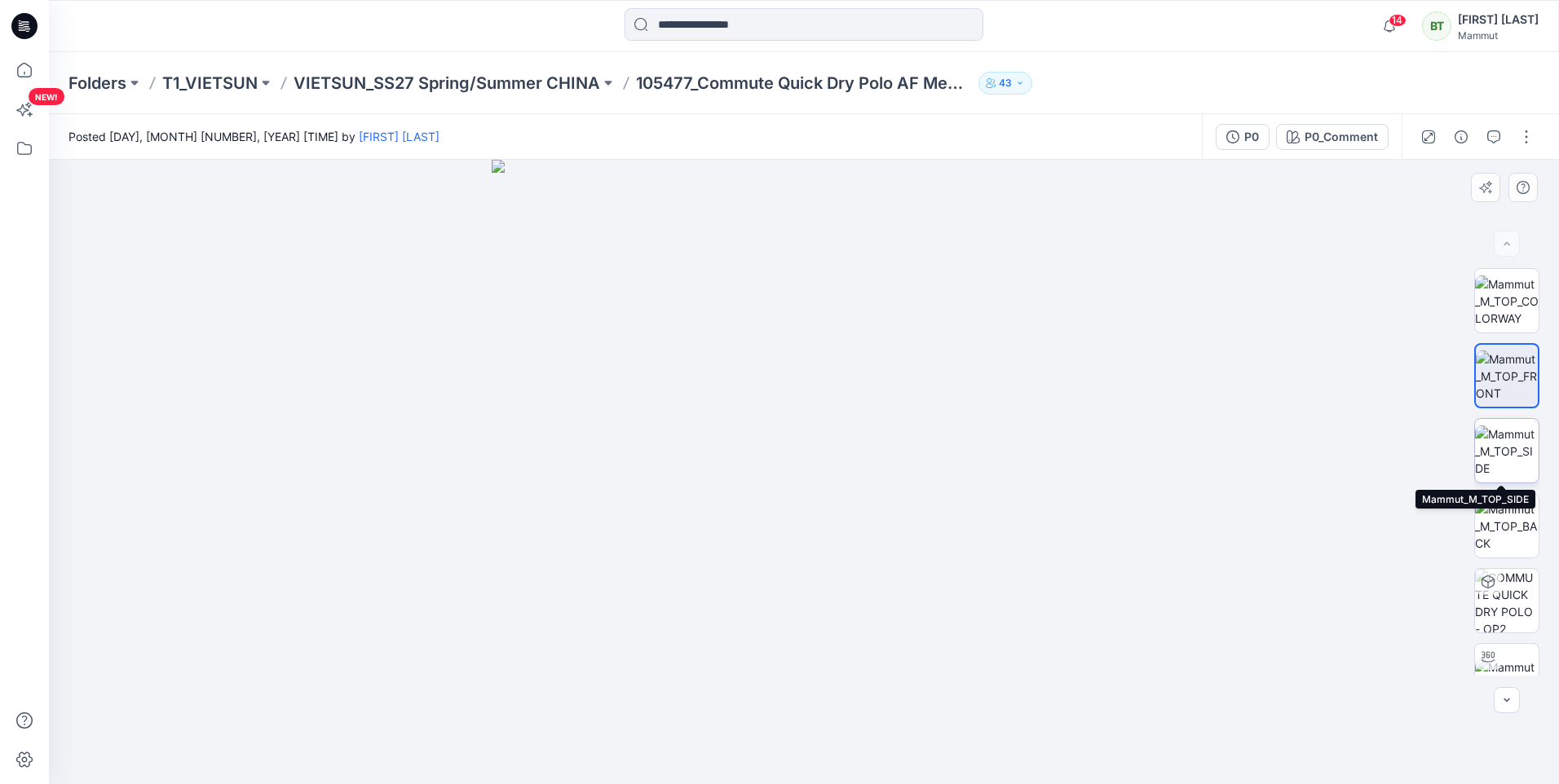 click at bounding box center (1507, 451) 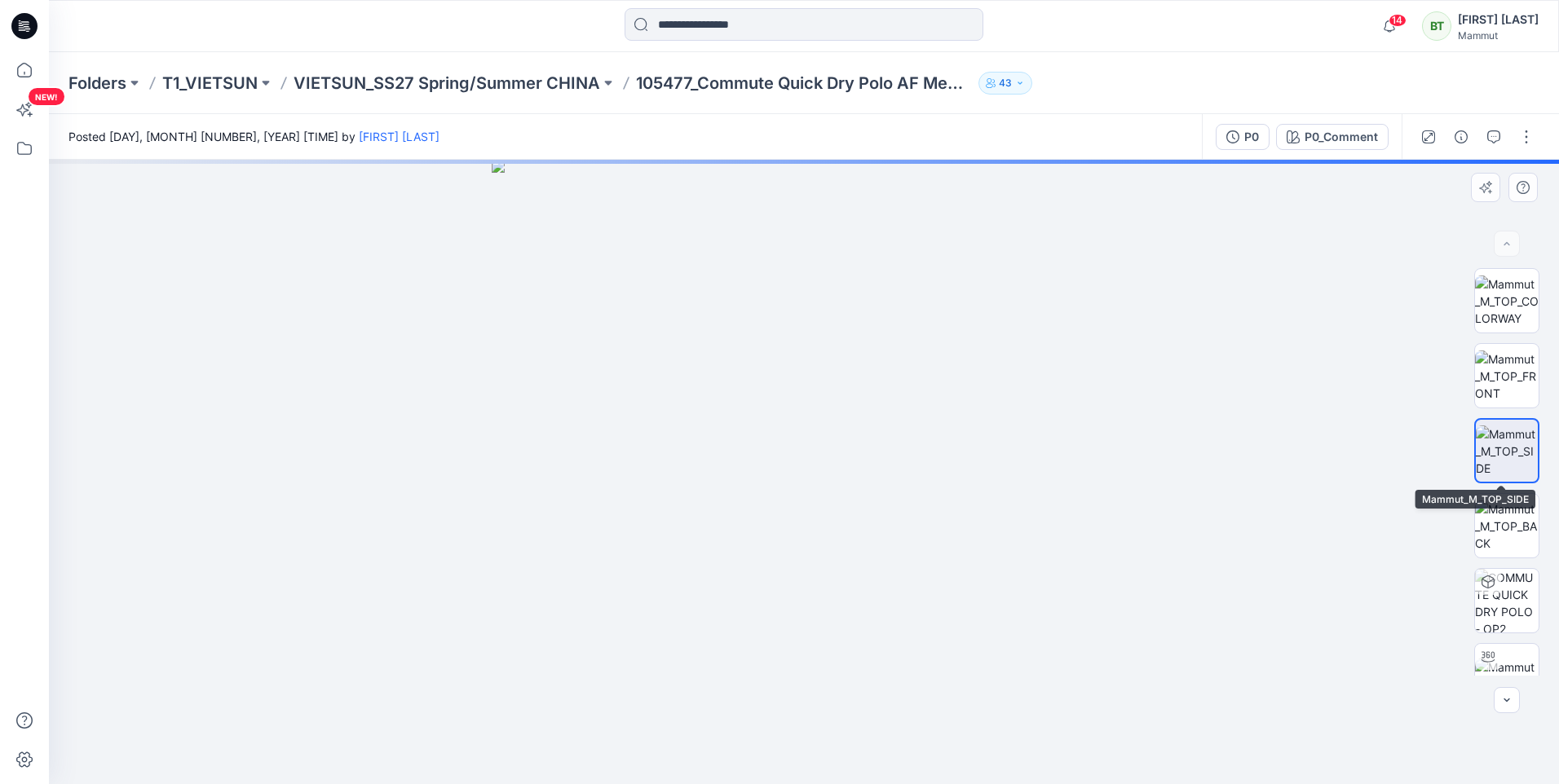 click at bounding box center [1507, 451] 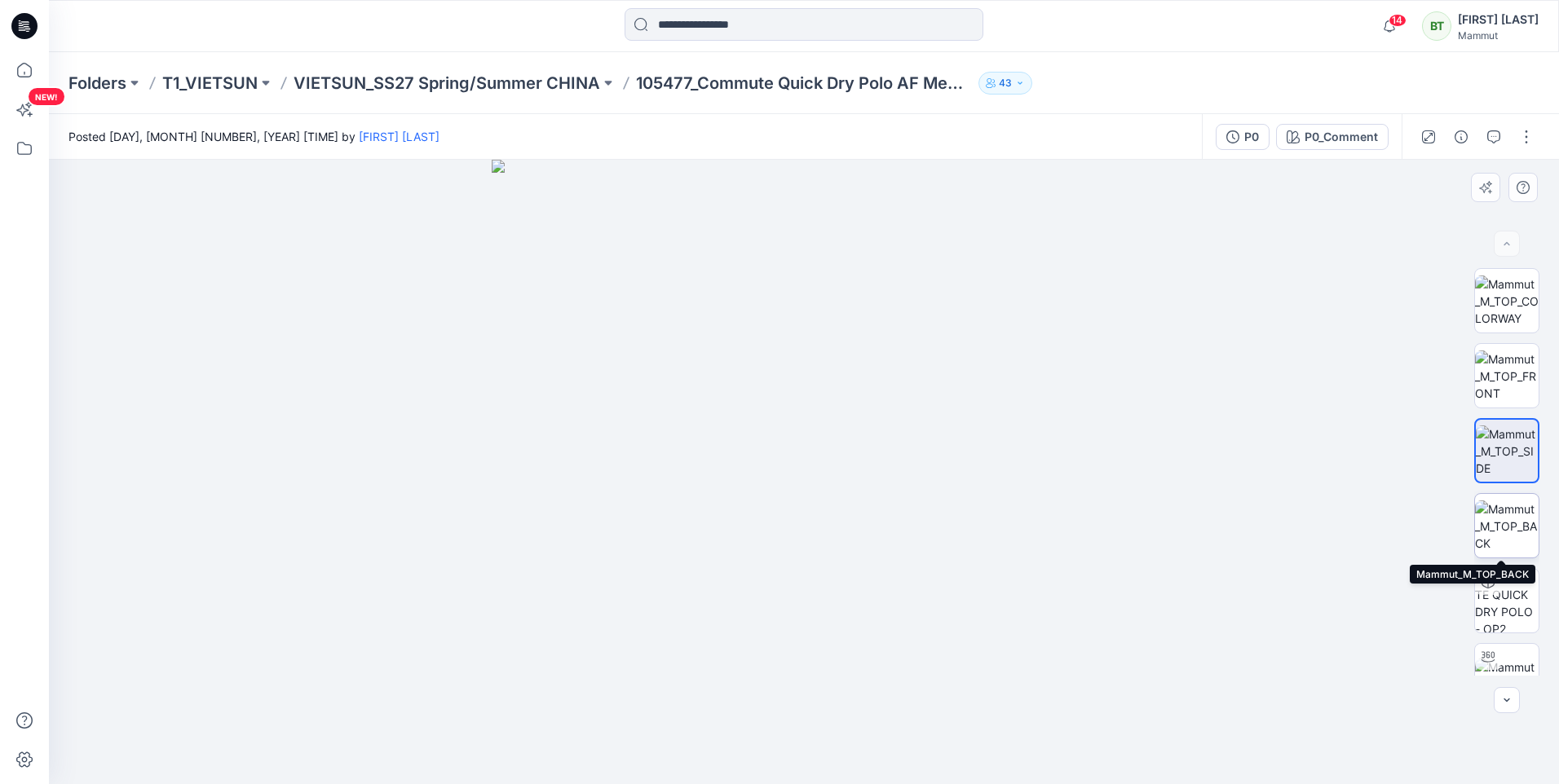 click at bounding box center (1507, 526) 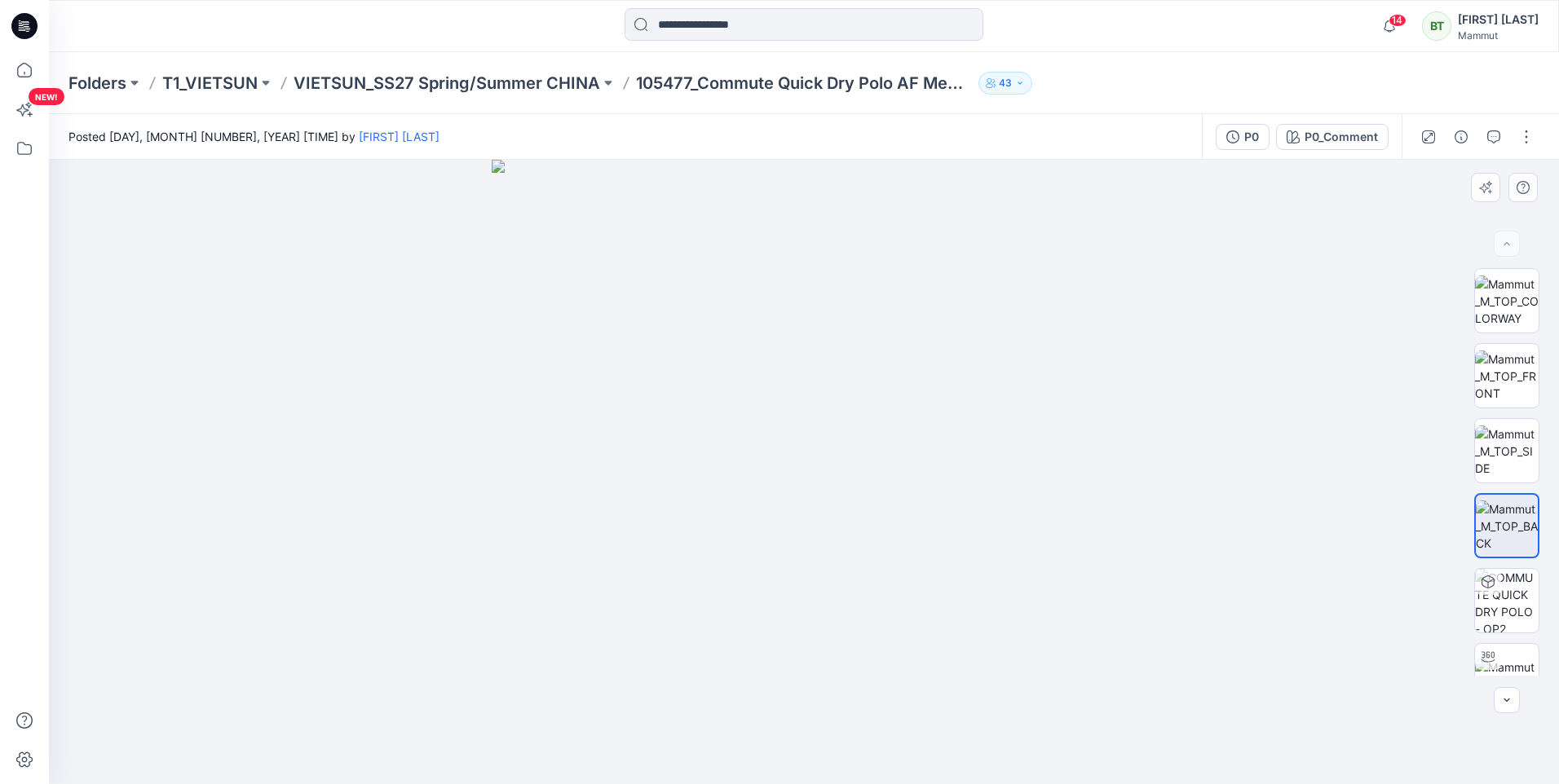 scroll, scrollTop: 33, scrollLeft: 0, axis: vertical 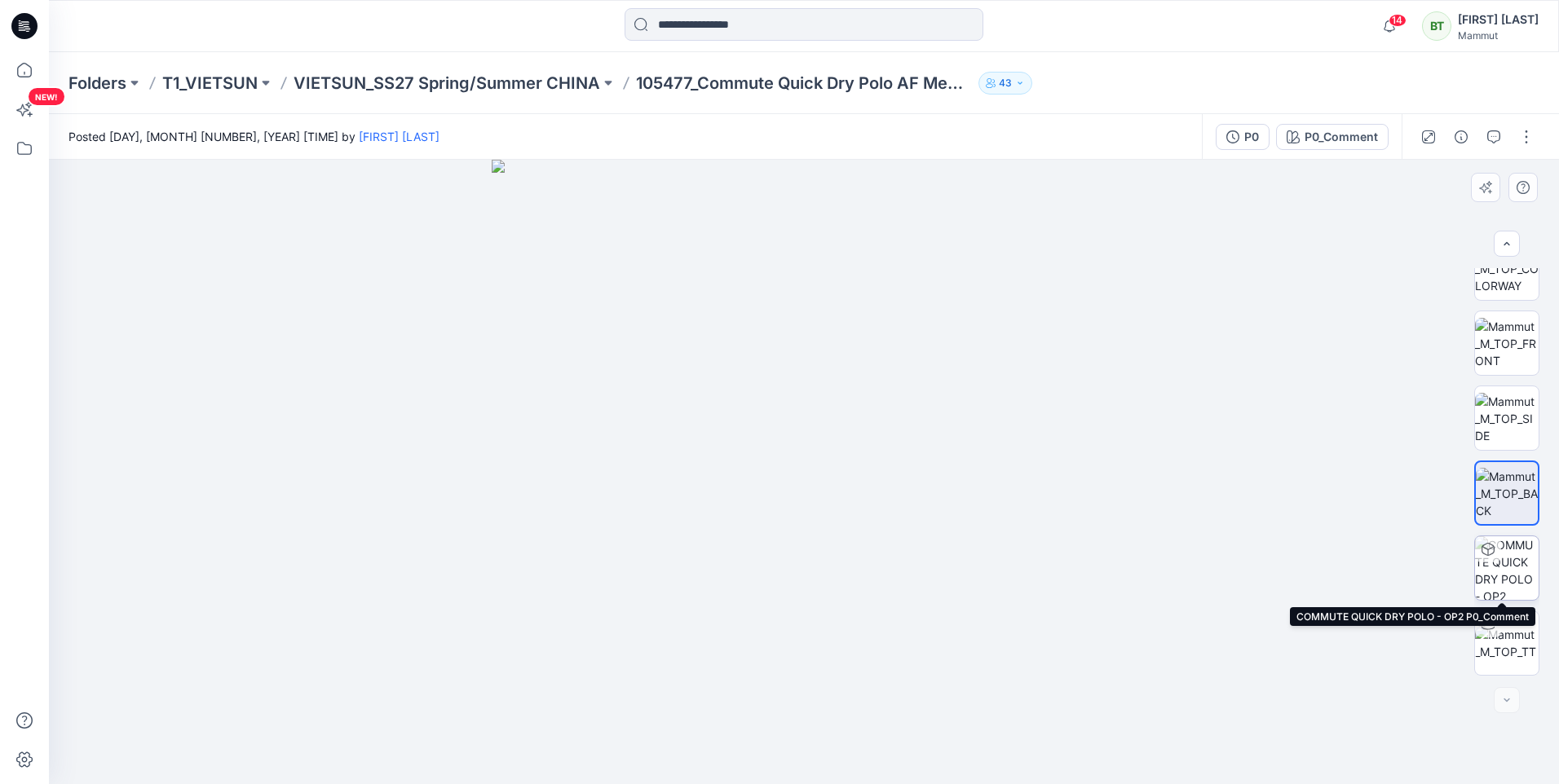 click at bounding box center [1507, 568] 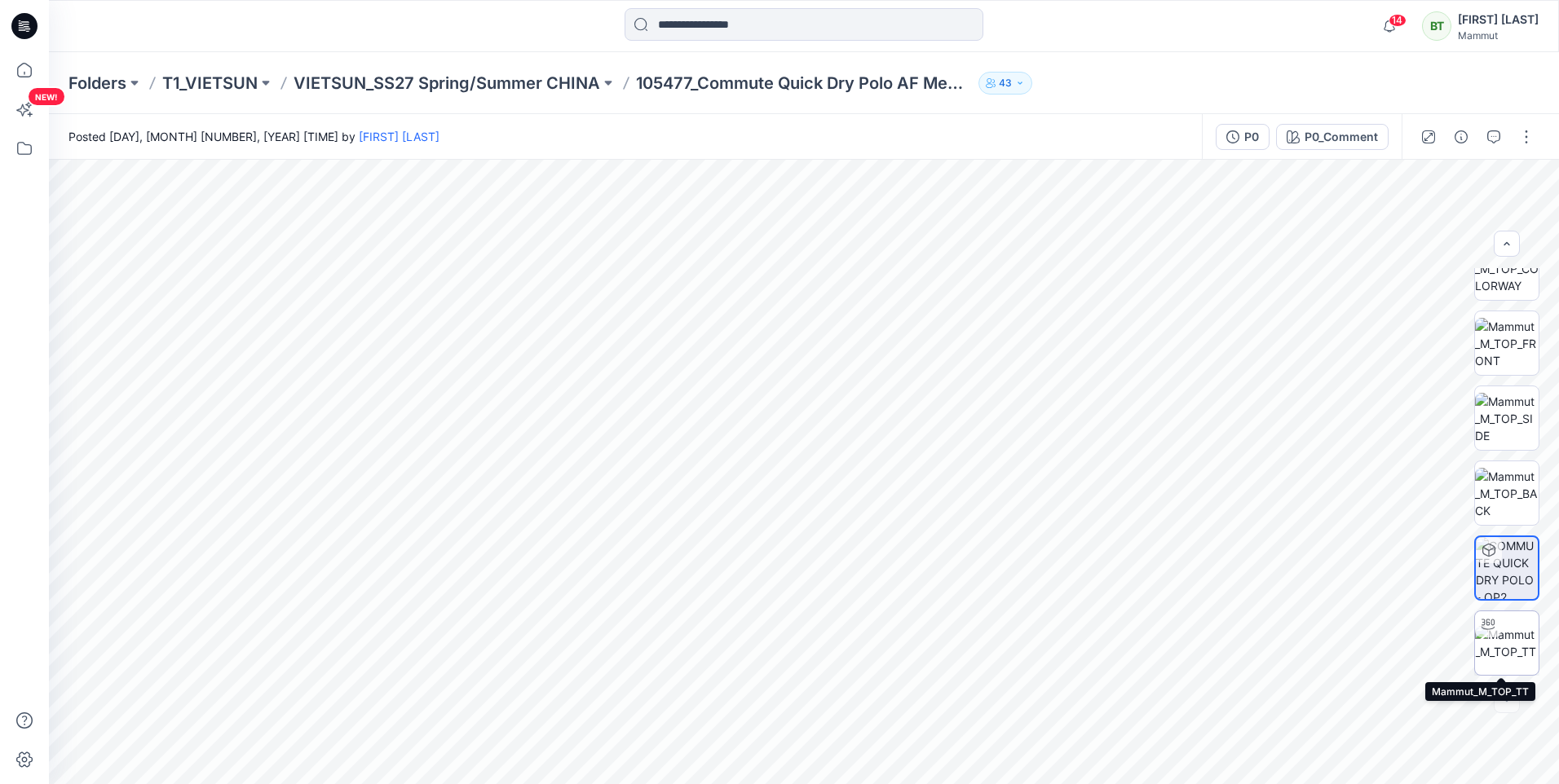 click at bounding box center [1507, 643] 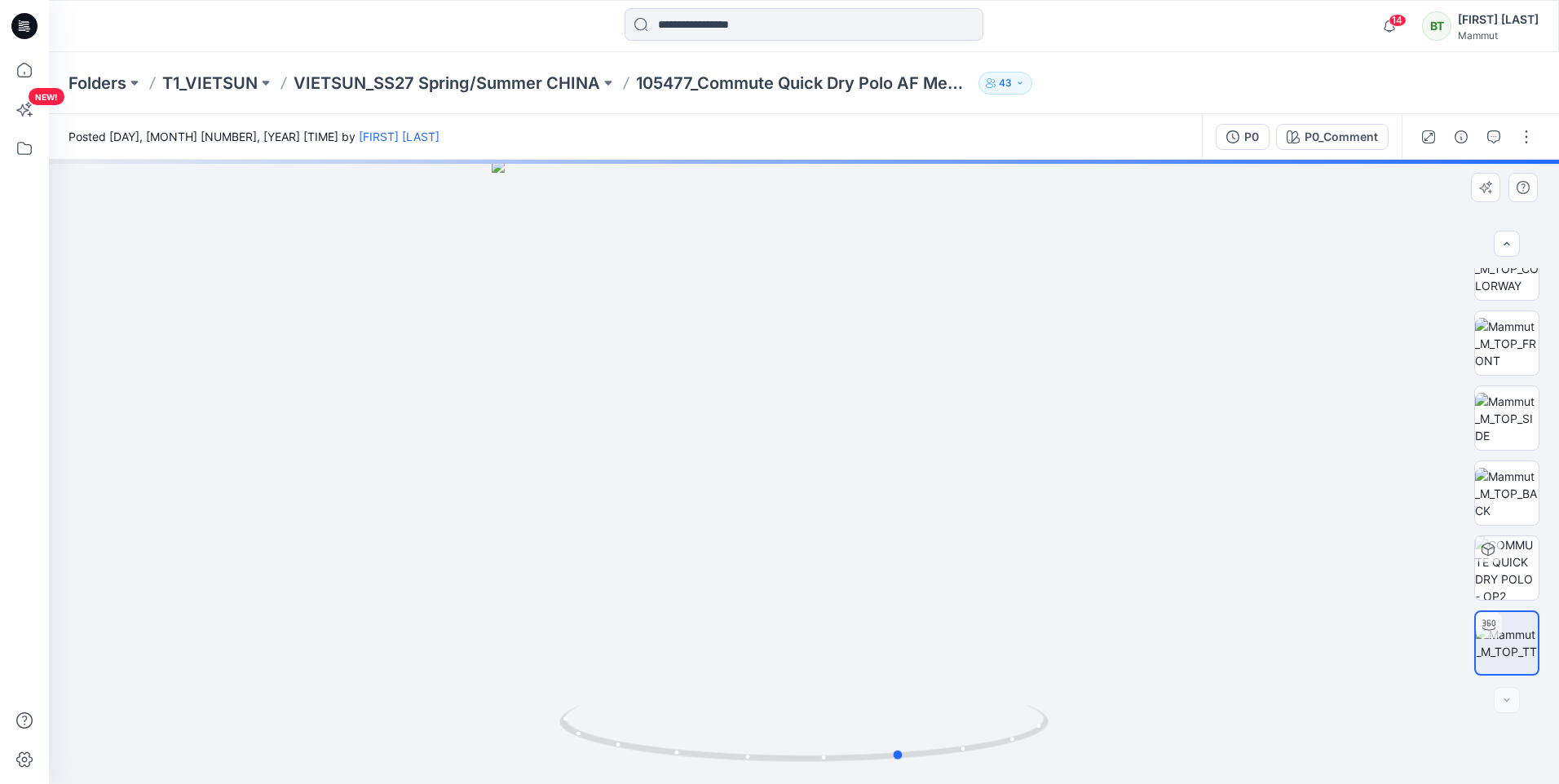 drag, startPoint x: 847, startPoint y: 620, endPoint x: 941, endPoint y: 552, distance: 116.01724 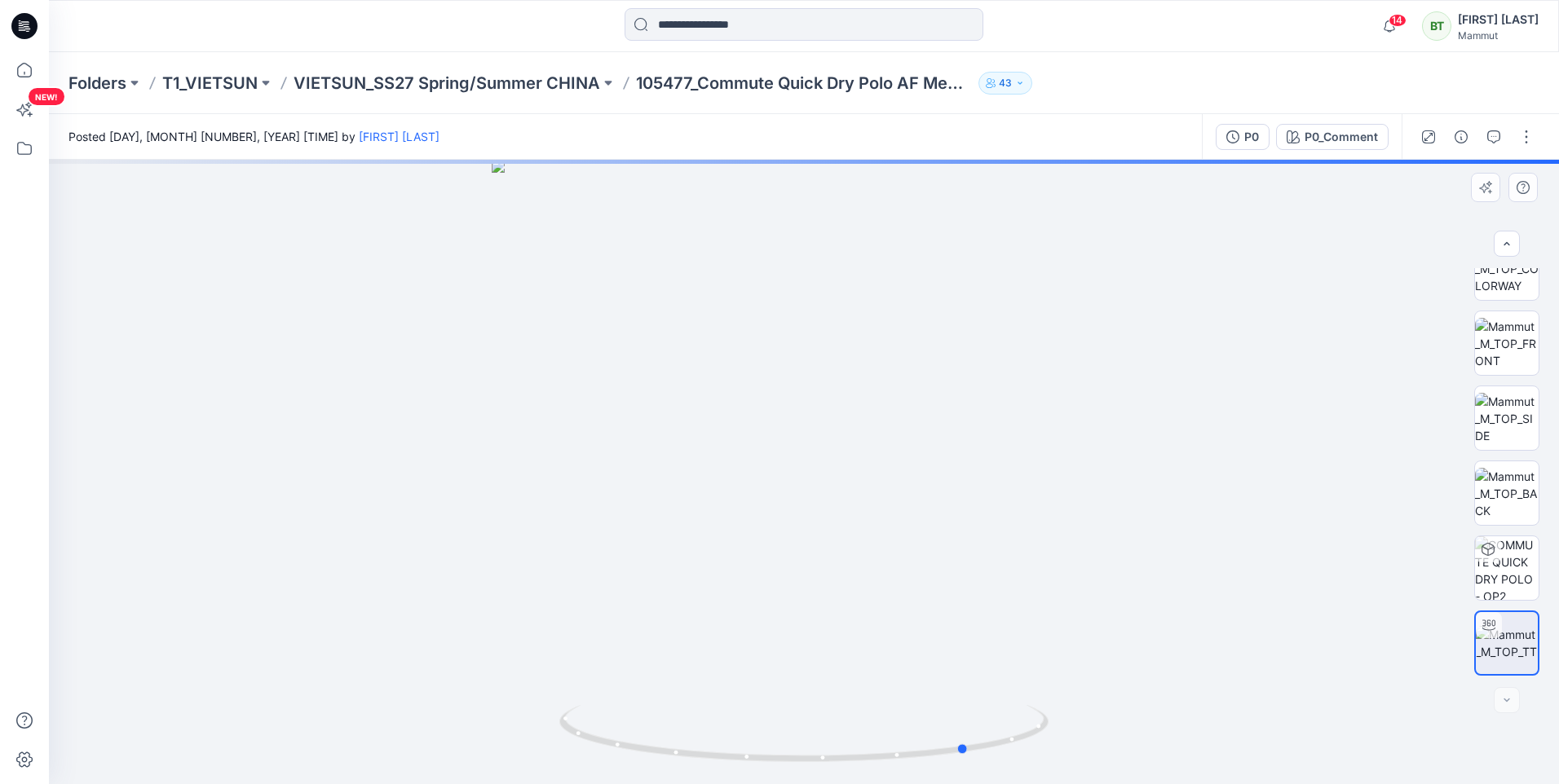 drag, startPoint x: 849, startPoint y: 575, endPoint x: 916, endPoint y: 611, distance: 76.05919 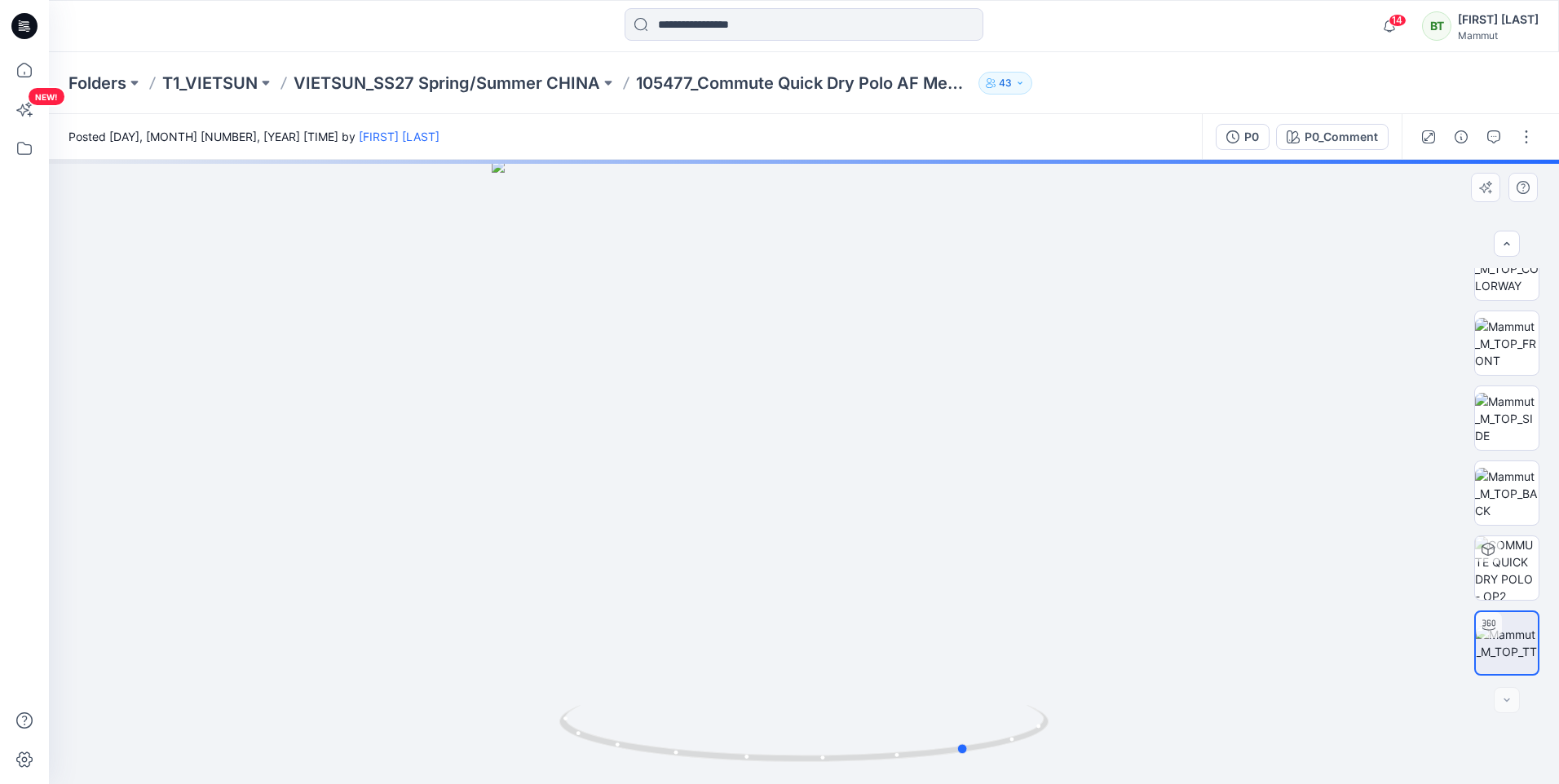 click at bounding box center [804, 472] 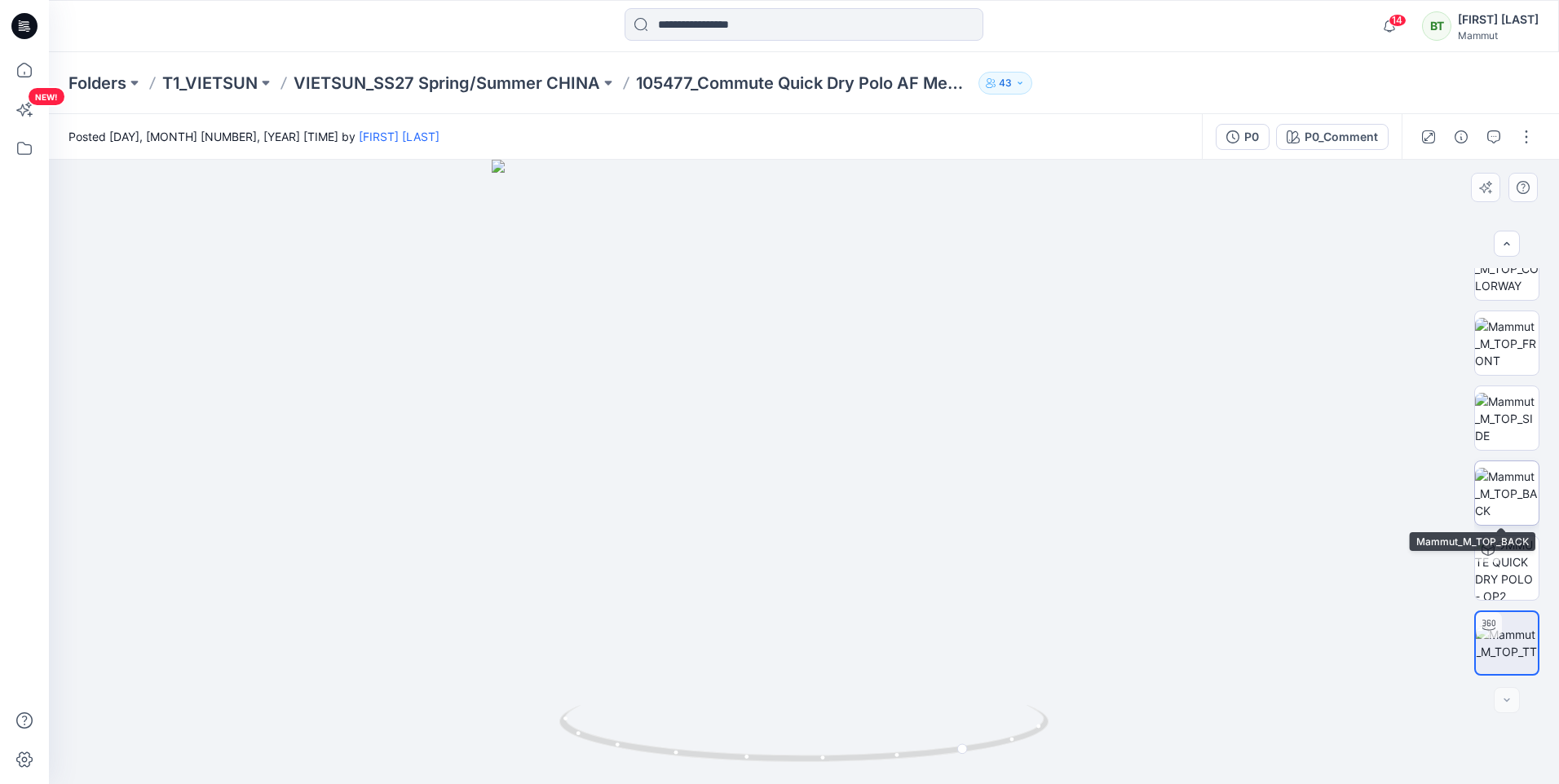 click at bounding box center (1507, 493) 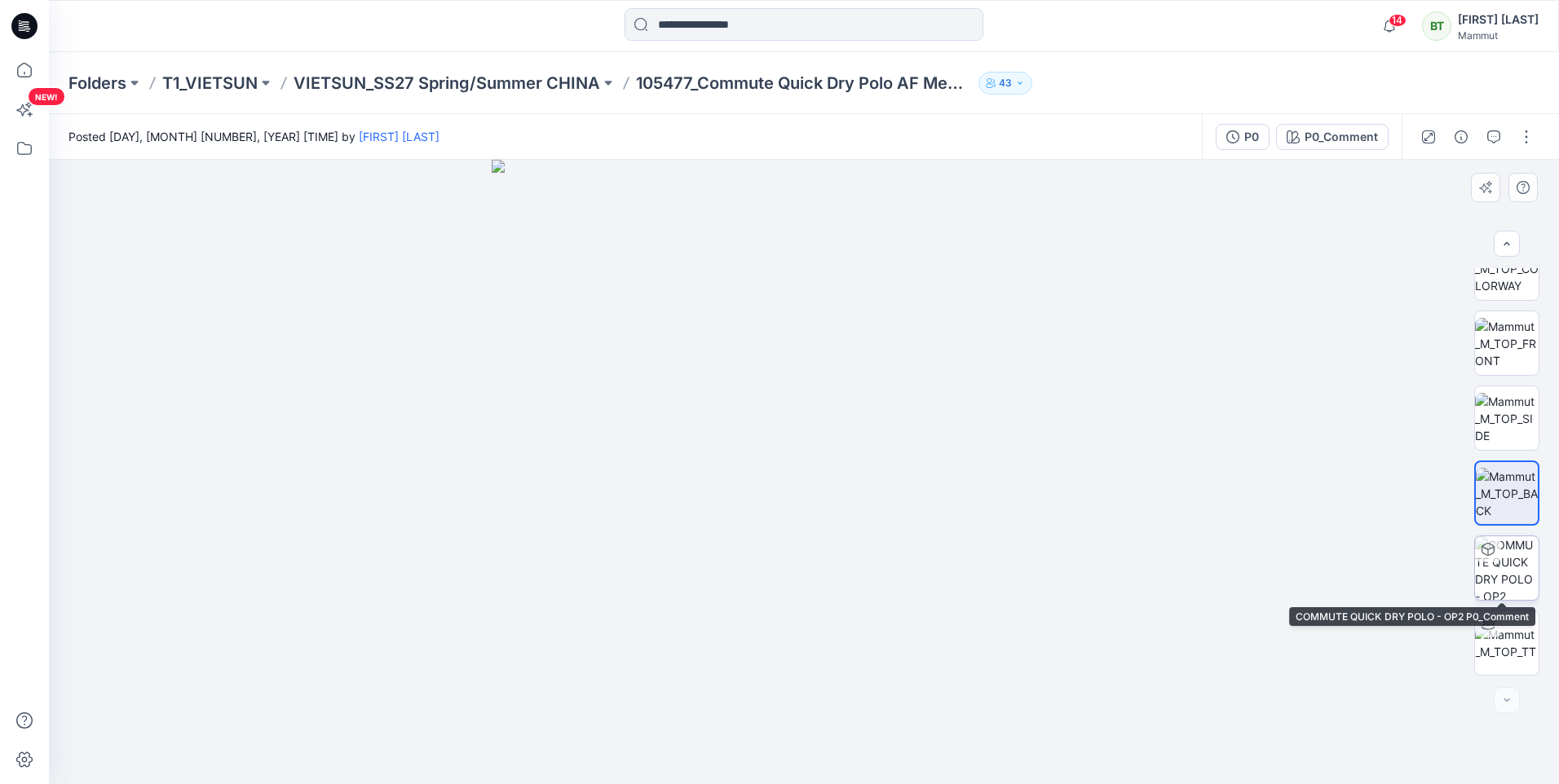 click at bounding box center (1507, 568) 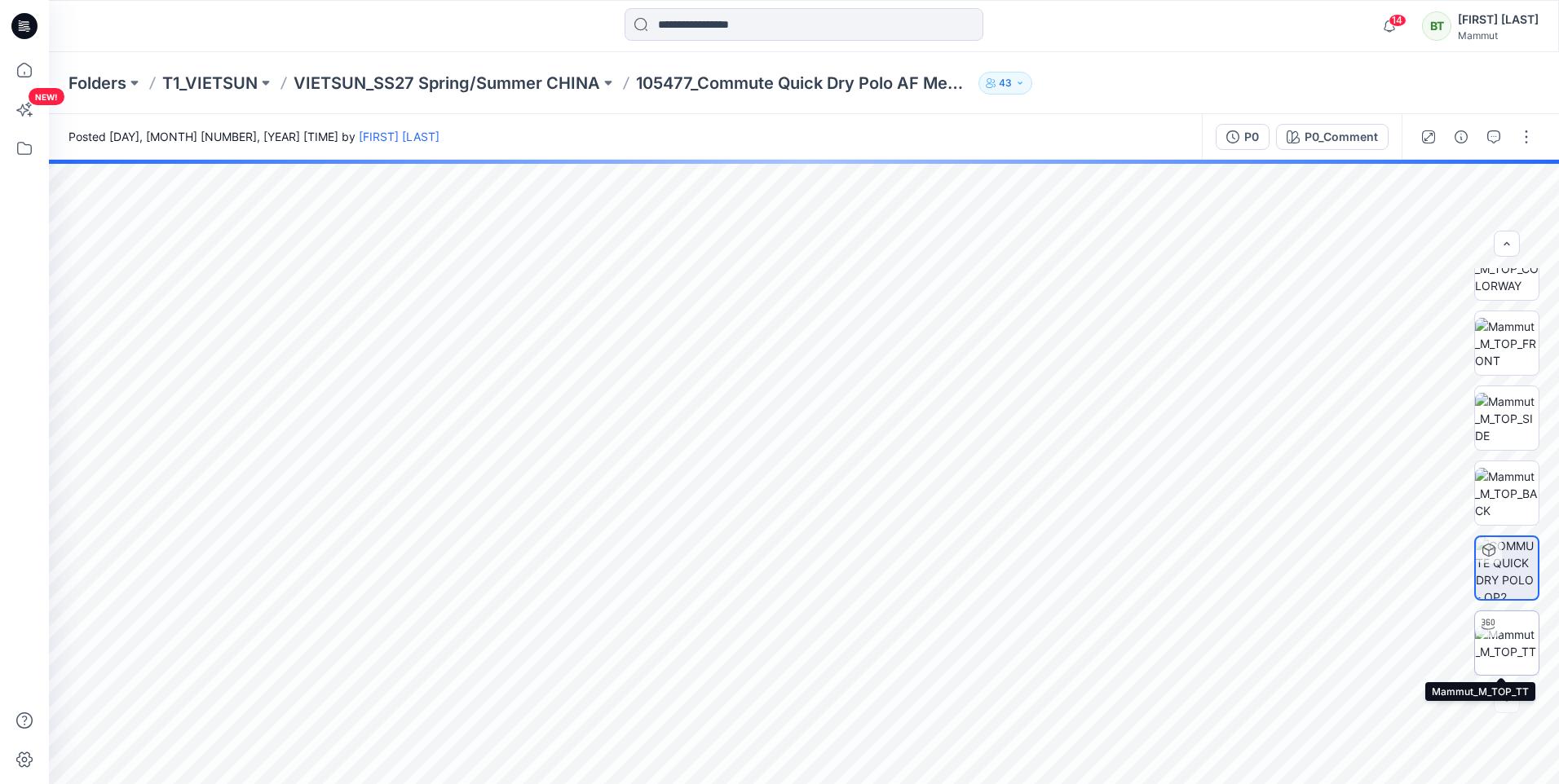 click at bounding box center (1507, 643) 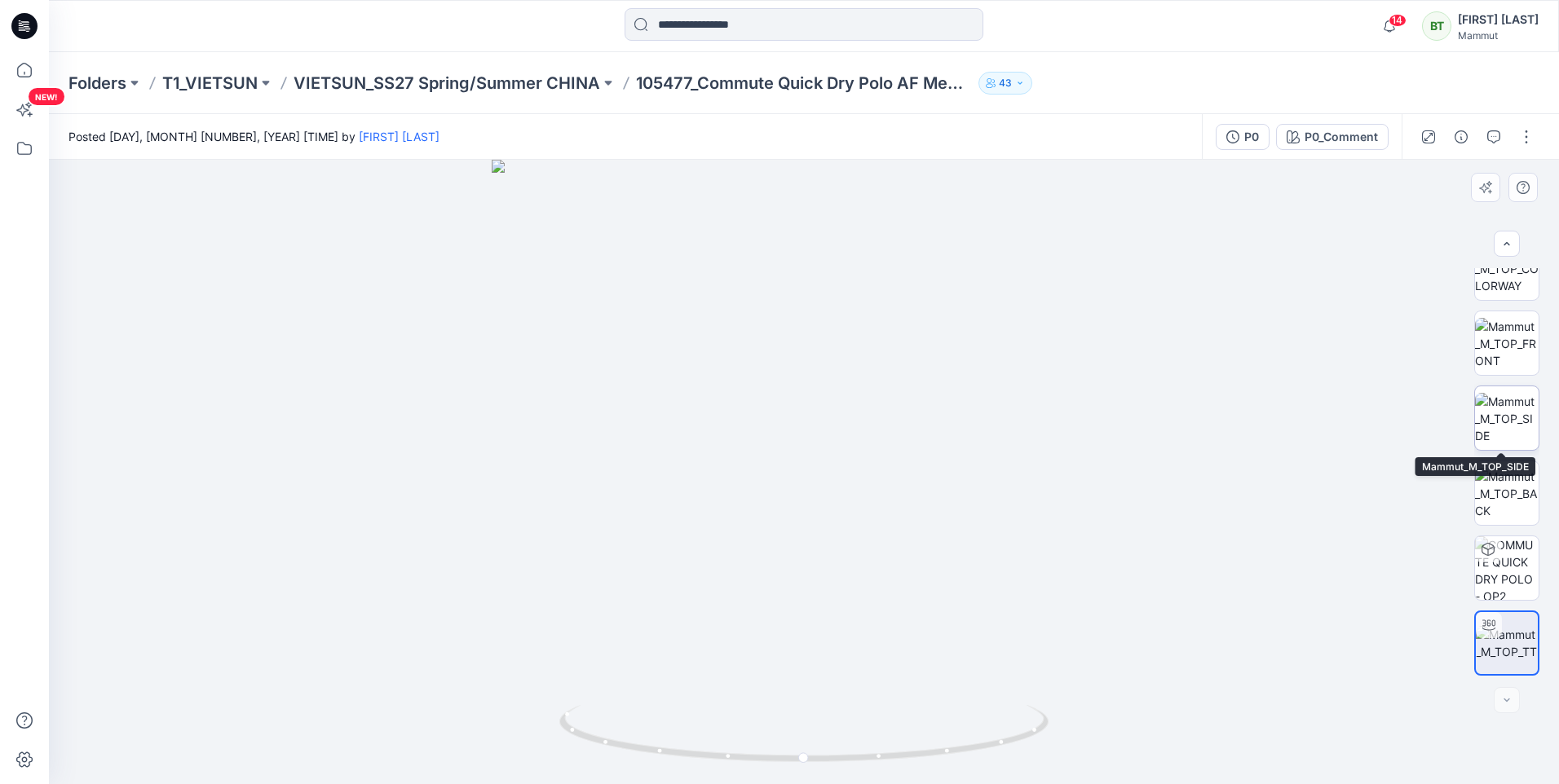 click at bounding box center (1507, 418) 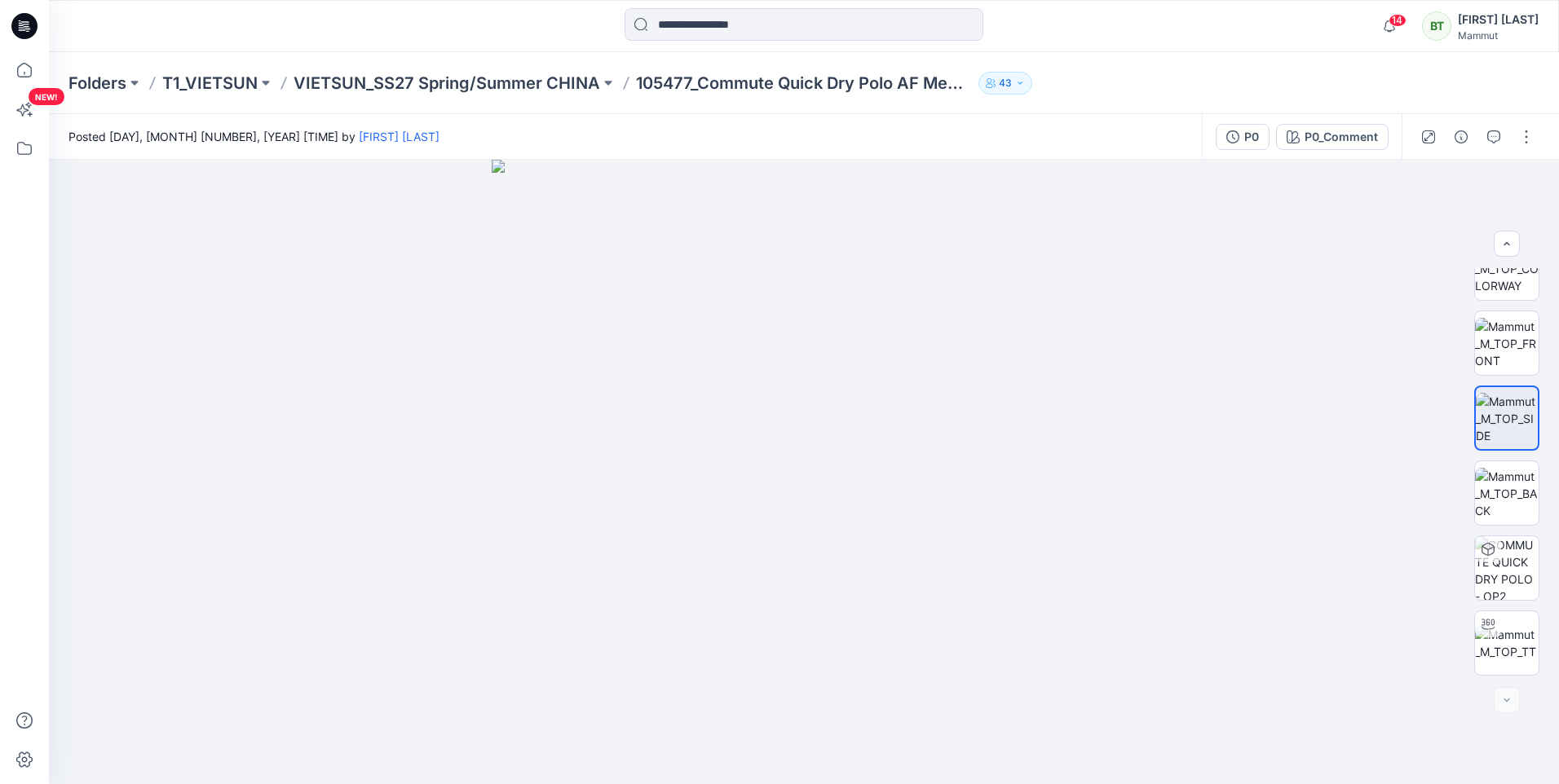 scroll, scrollTop: 33, scrollLeft: 0, axis: vertical 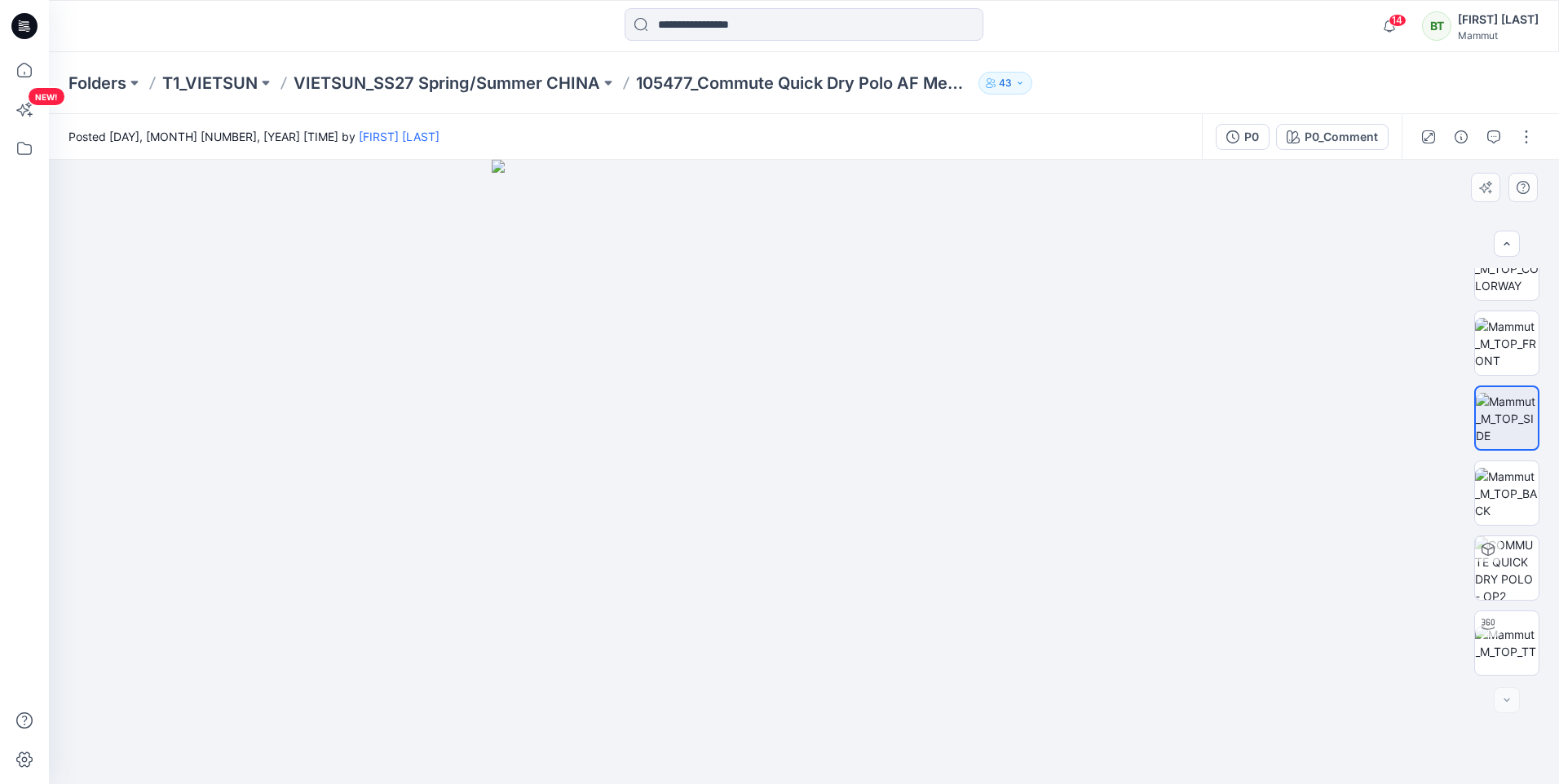 click at bounding box center [804, 472] 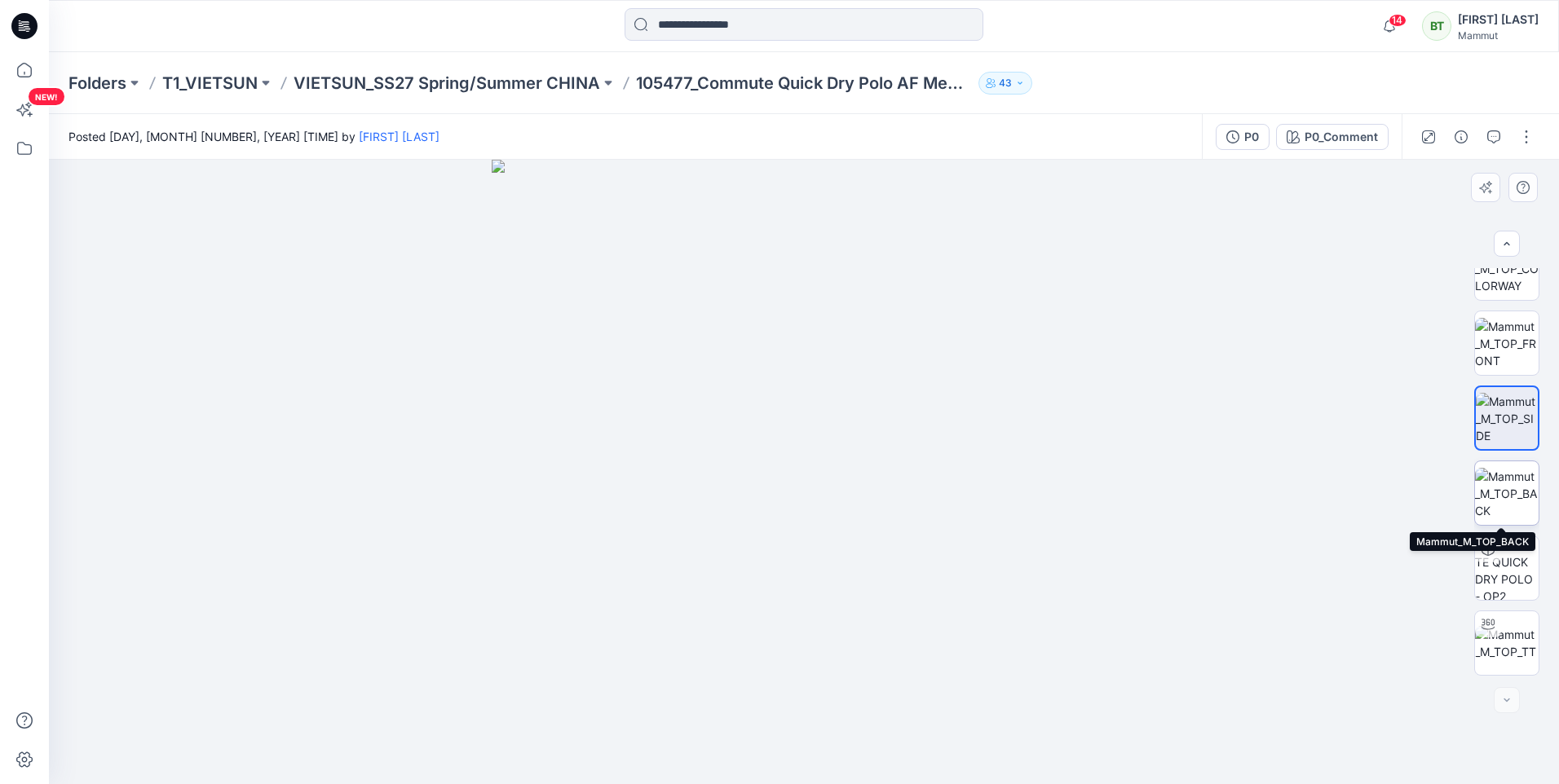 click at bounding box center [1507, 493] 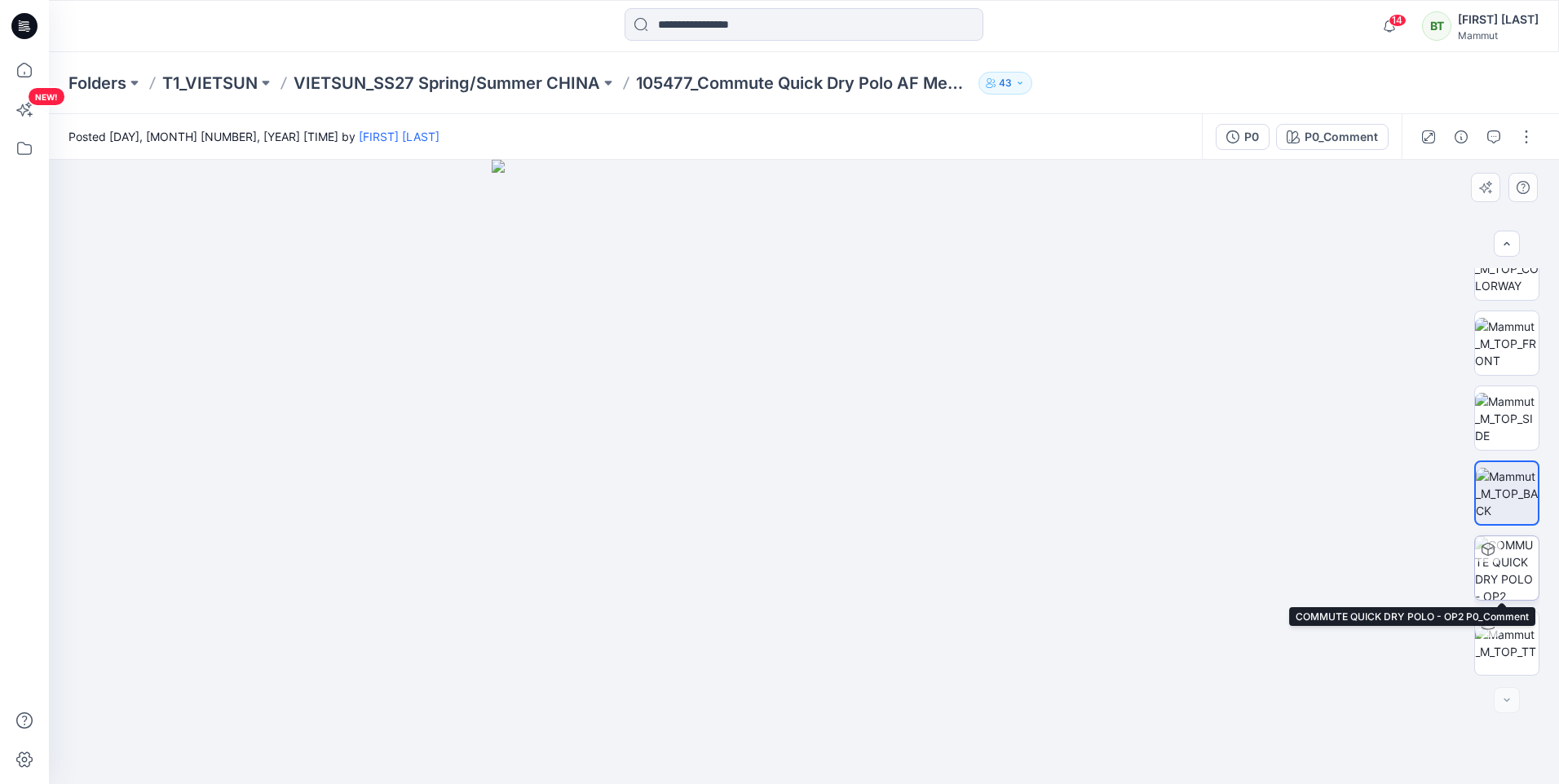 click at bounding box center [1507, 568] 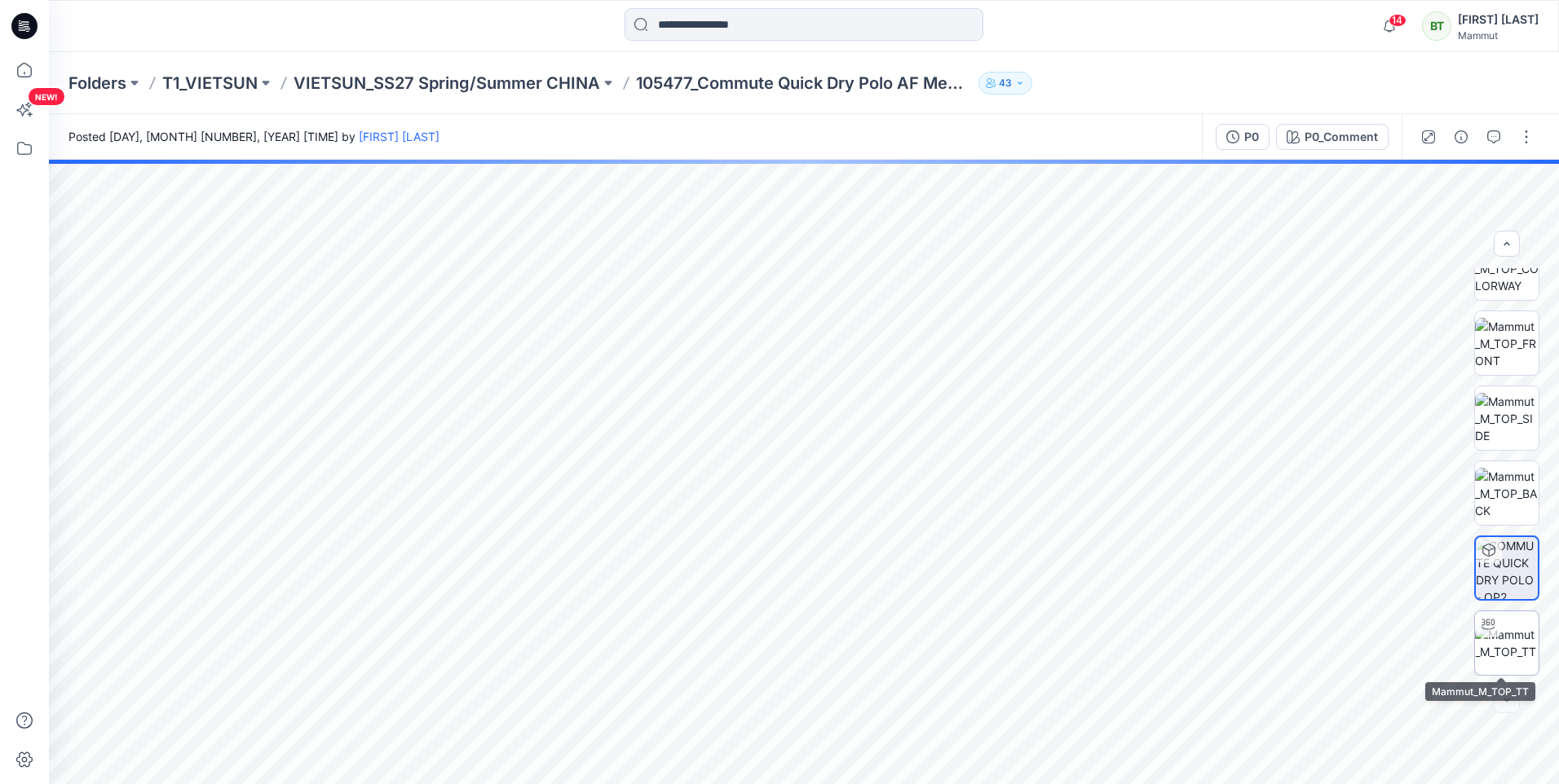 click at bounding box center [1507, 643] 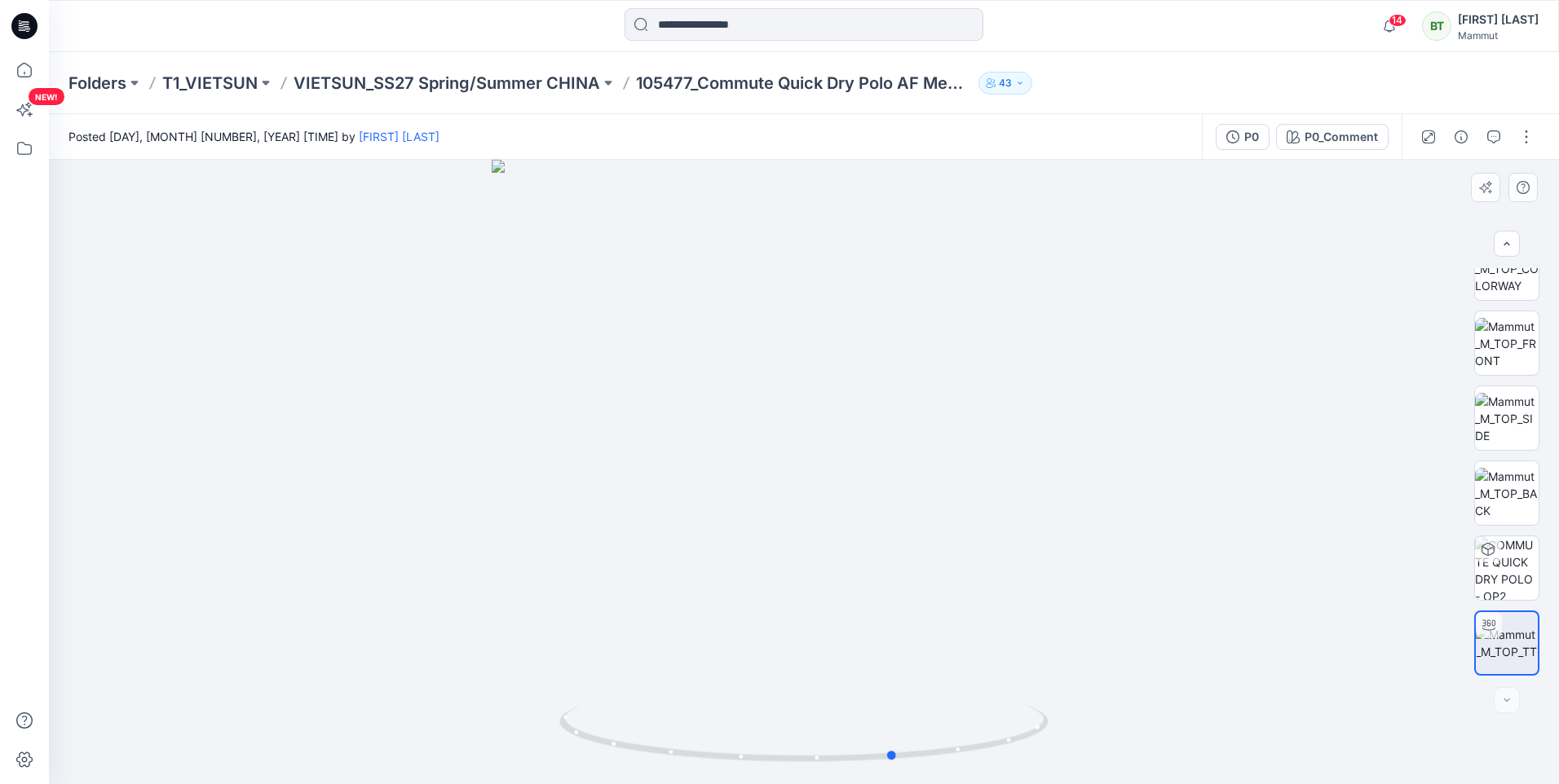 drag, startPoint x: 864, startPoint y: 678, endPoint x: 989, endPoint y: 689, distance: 125.4831 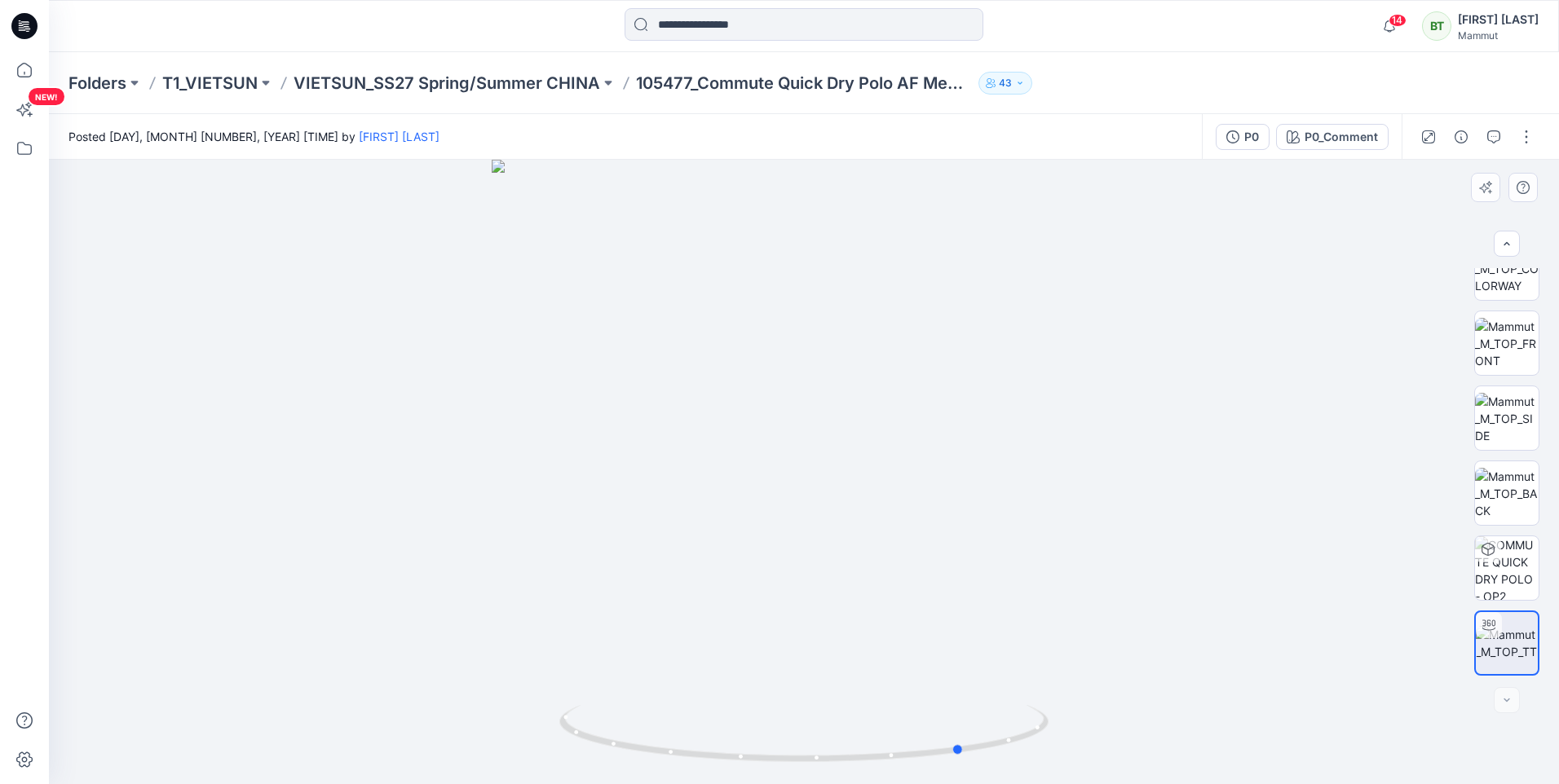 drag, startPoint x: 900, startPoint y: 654, endPoint x: 939, endPoint y: 652, distance: 39.05125 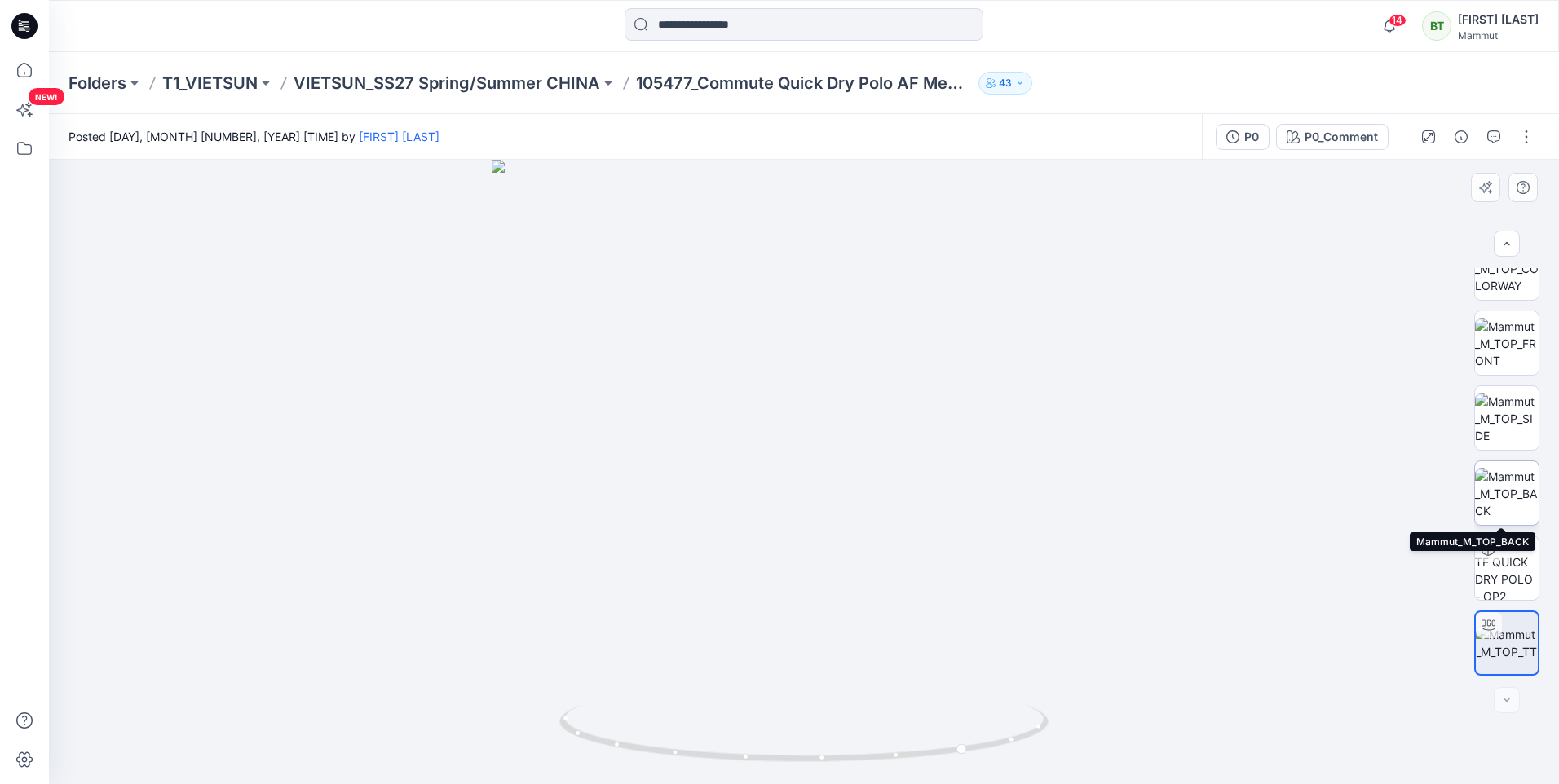 click at bounding box center [1507, 493] 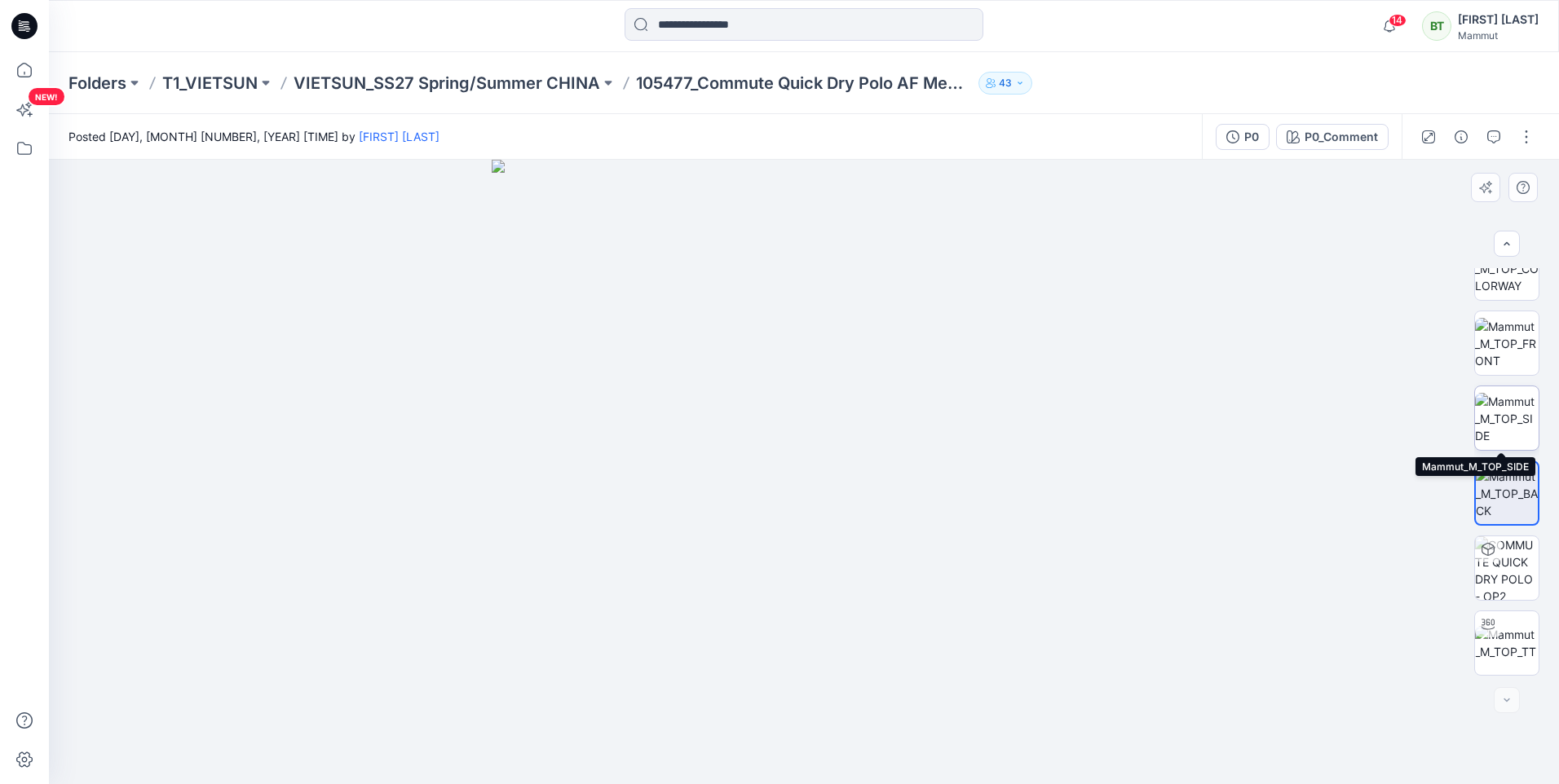 click at bounding box center [1507, 418] 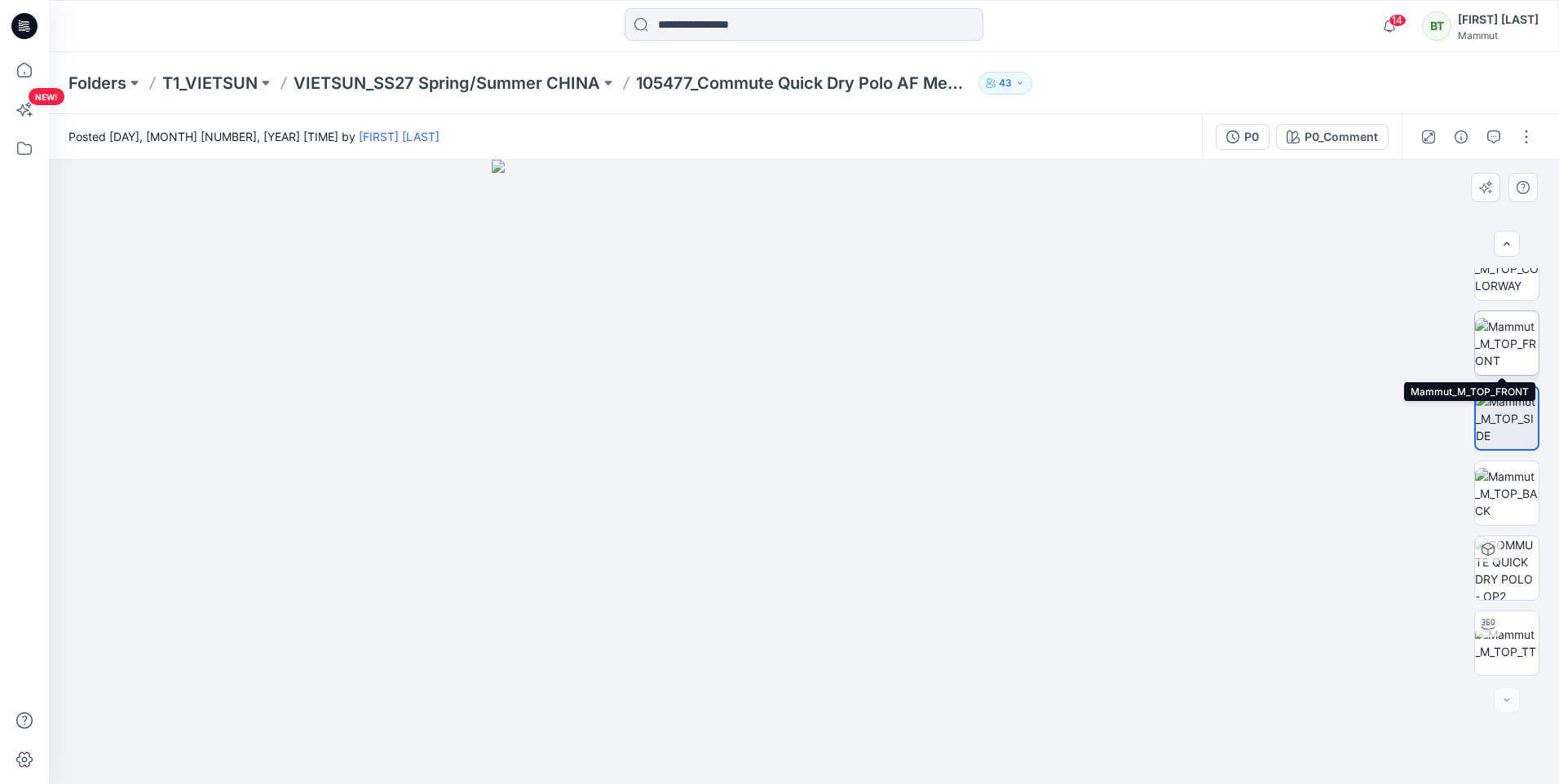 click at bounding box center [1507, 343] 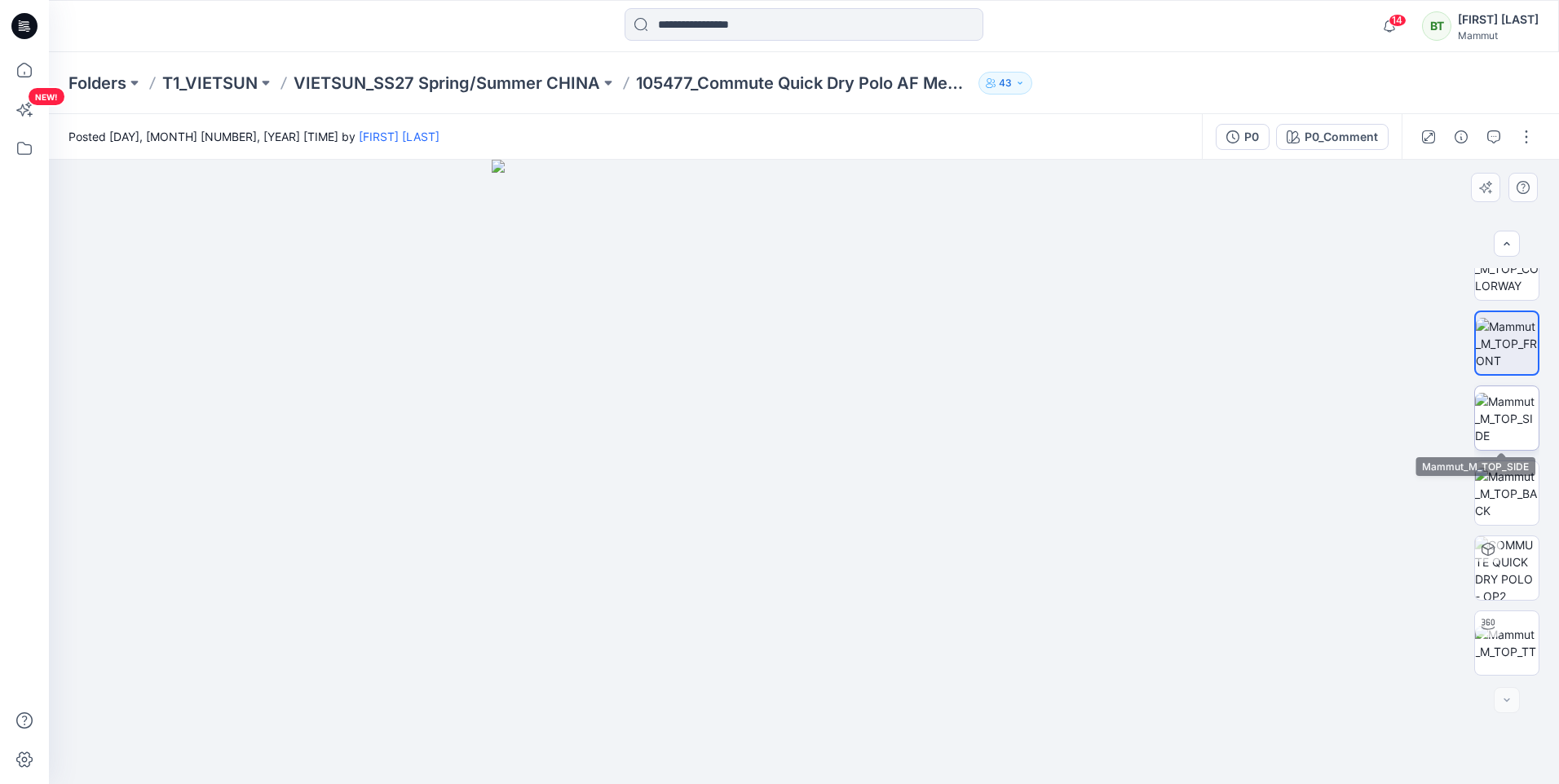 click at bounding box center (1507, 418) 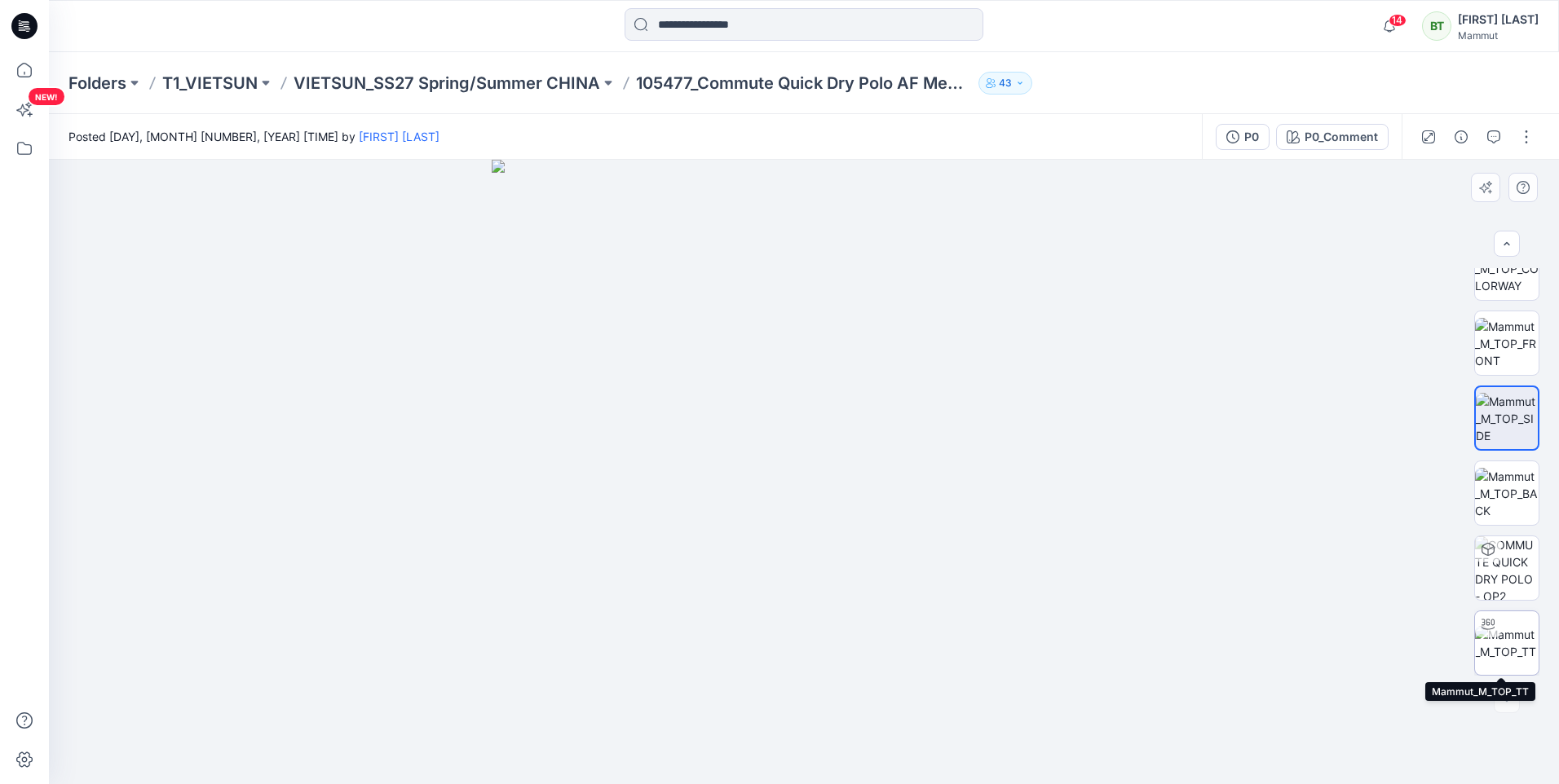 click at bounding box center (1507, 643) 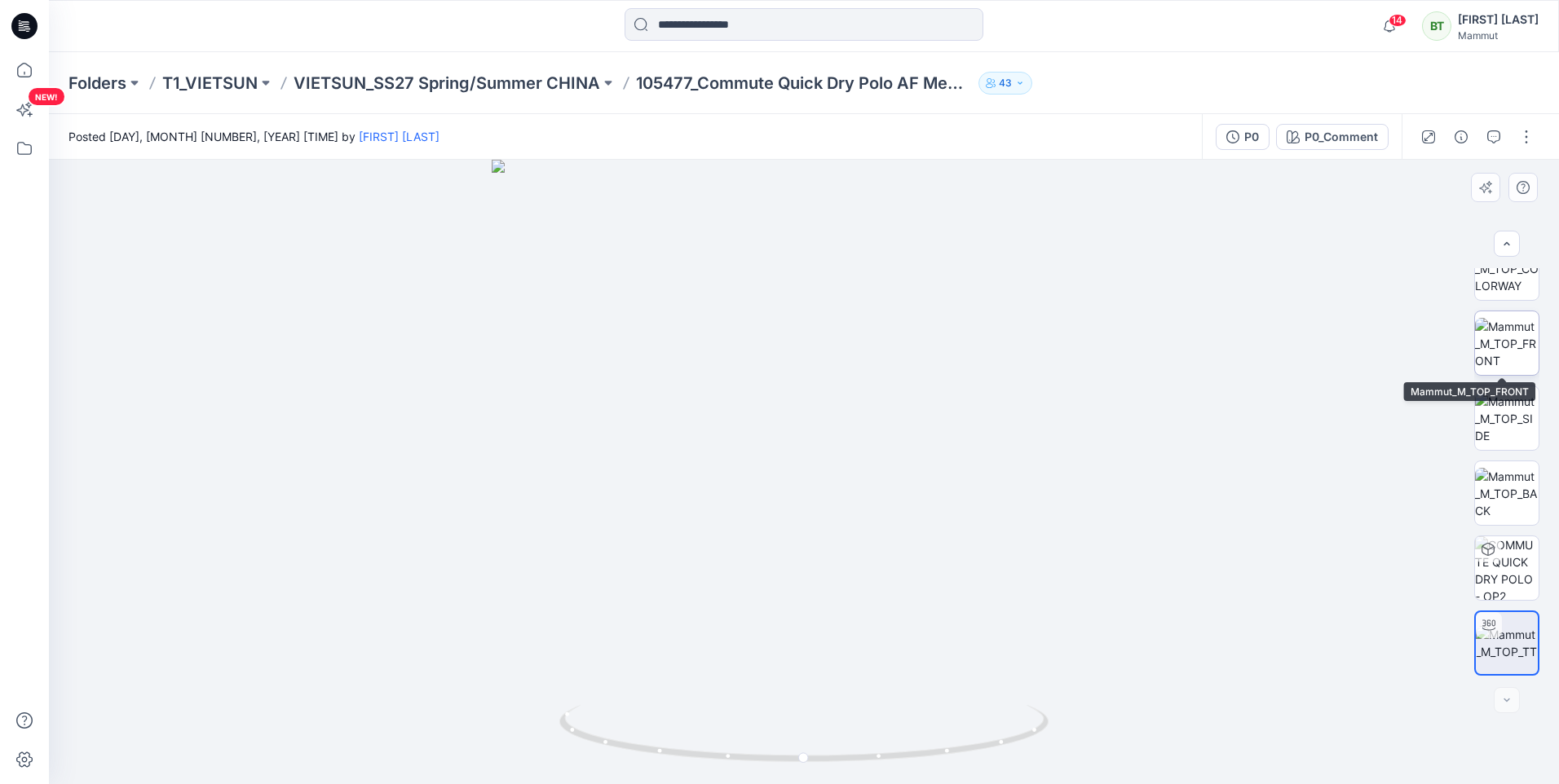 click at bounding box center (1507, 343) 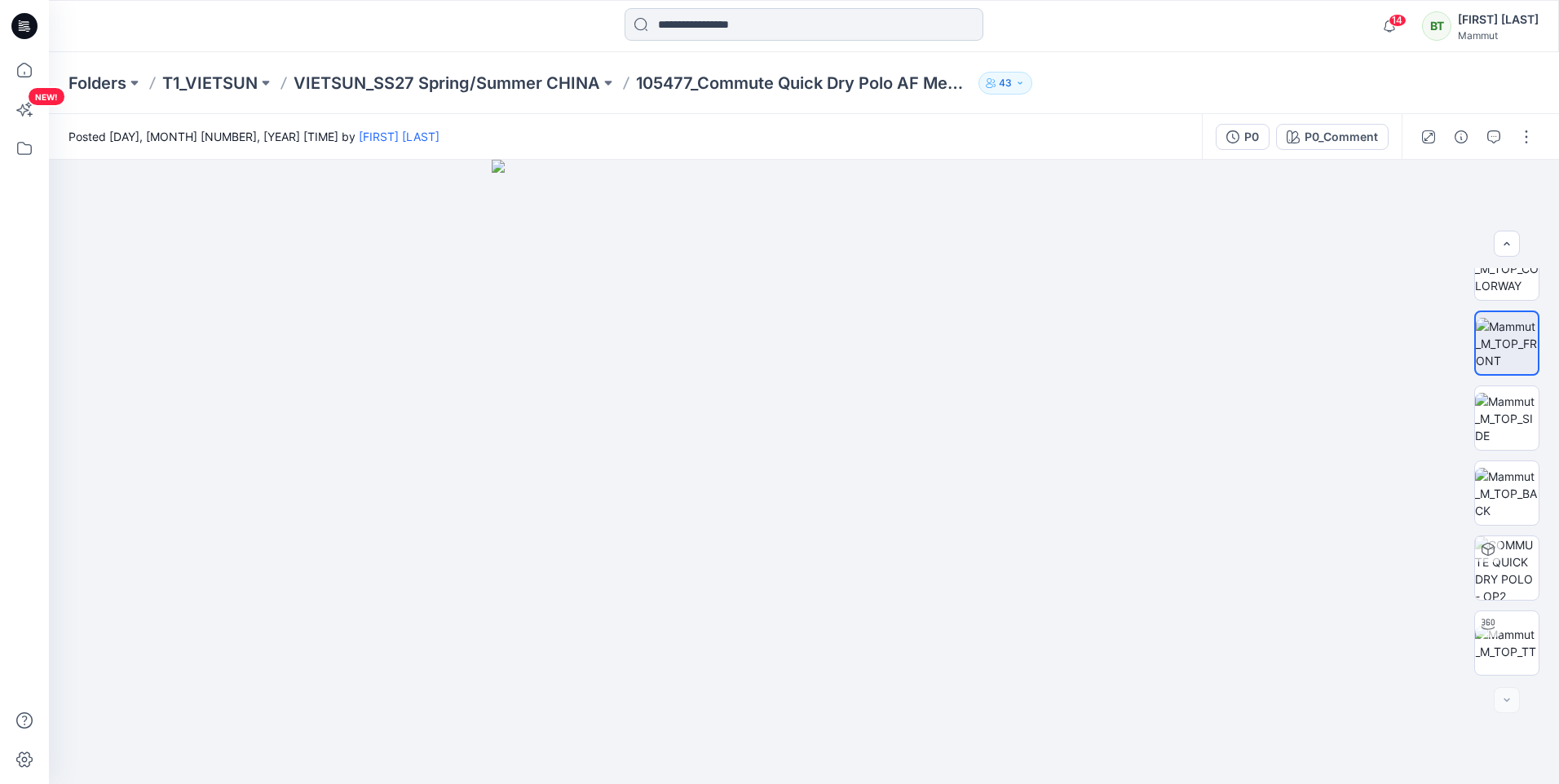 scroll, scrollTop: 33, scrollLeft: 0, axis: vertical 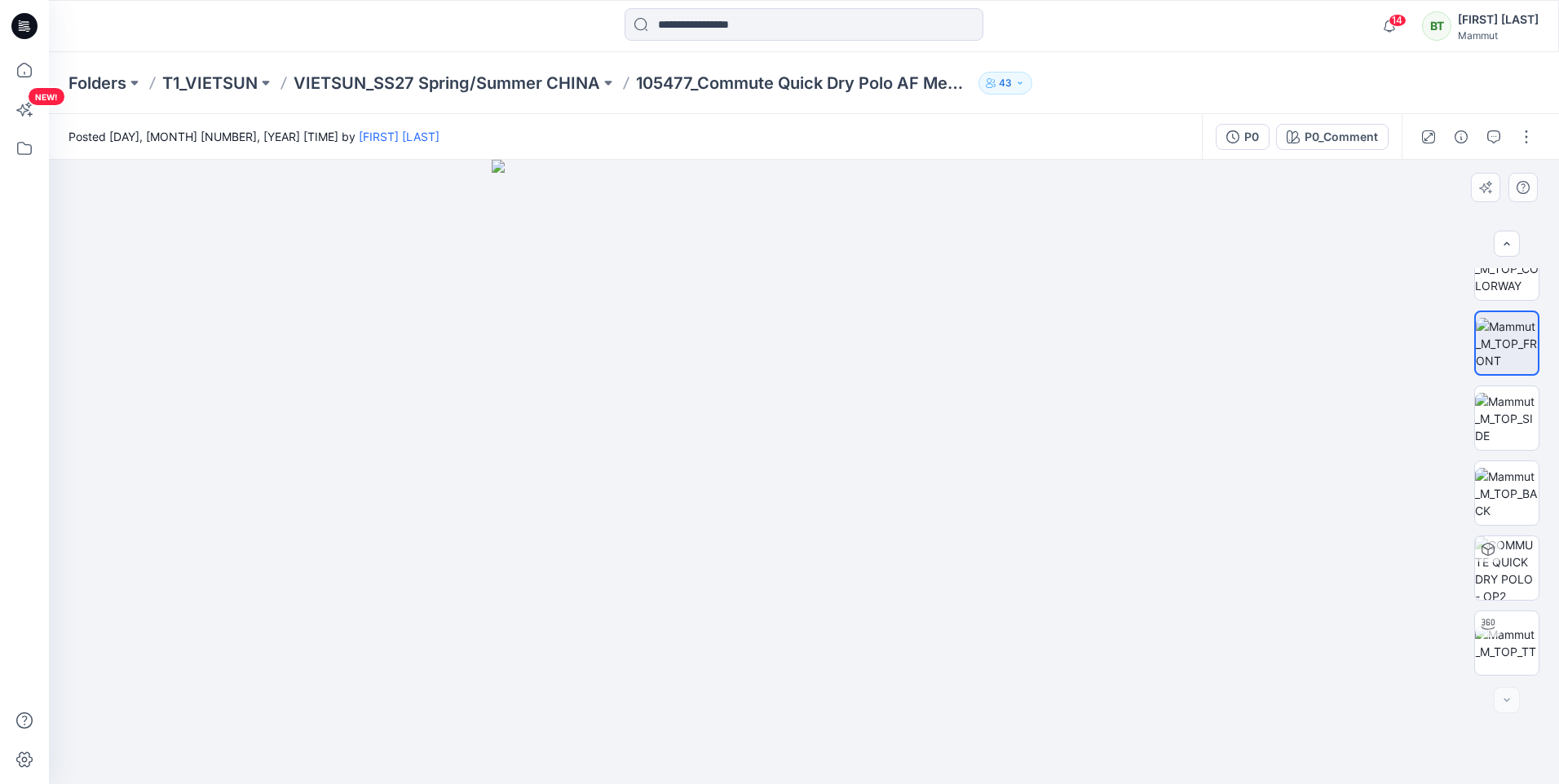 click at bounding box center (804, 472) 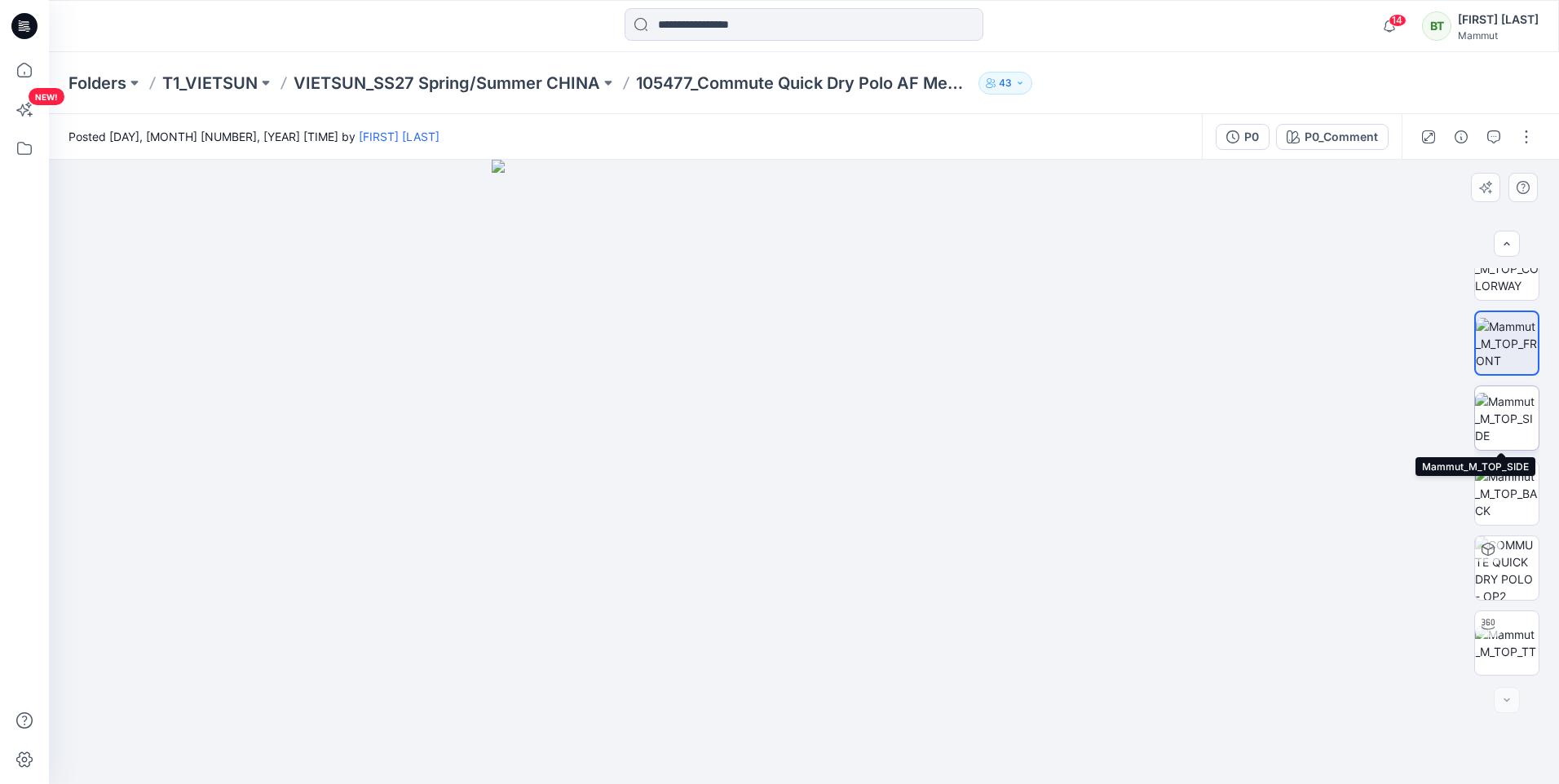 click at bounding box center [1507, 418] 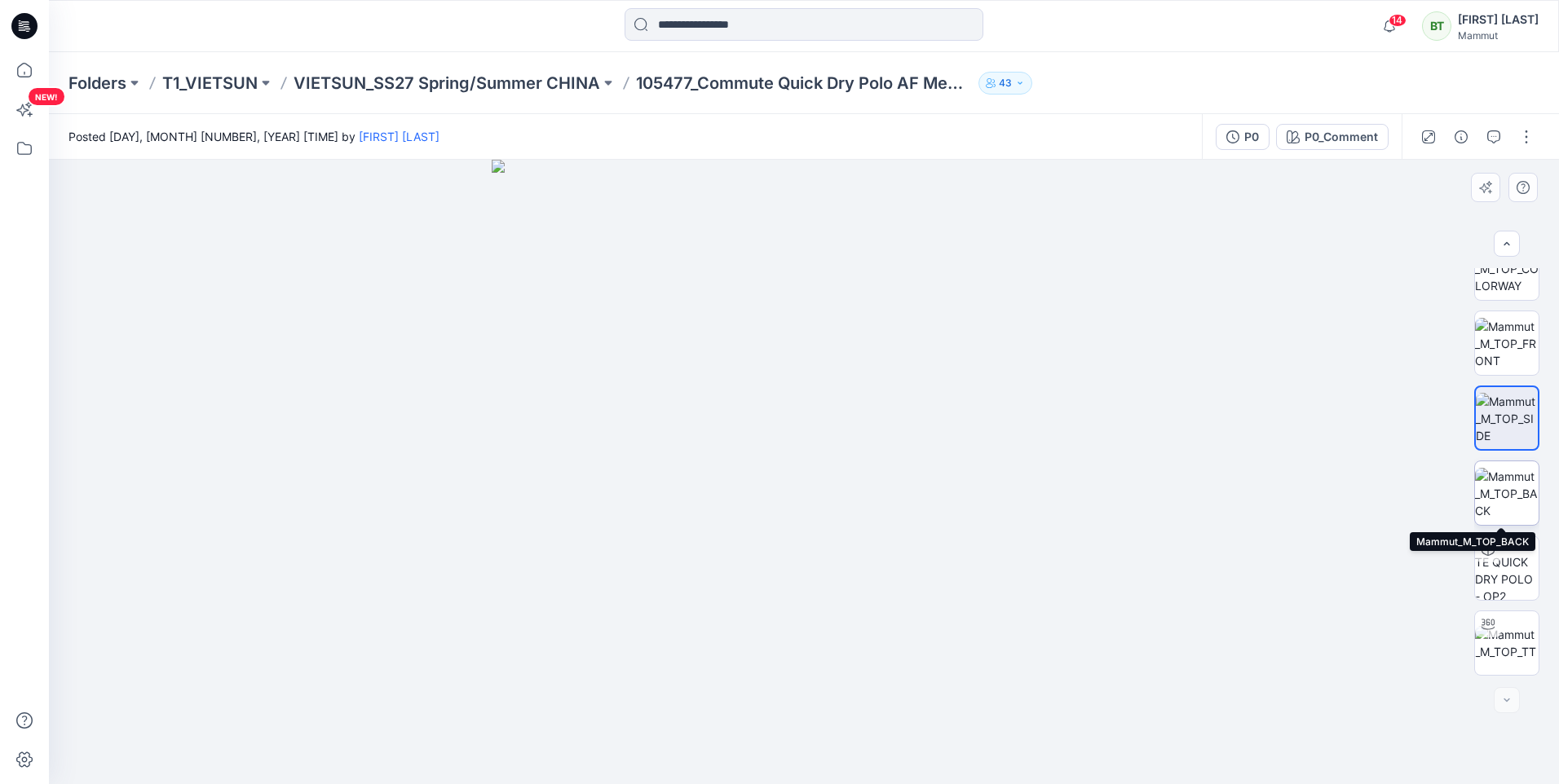 click at bounding box center (1507, 493) 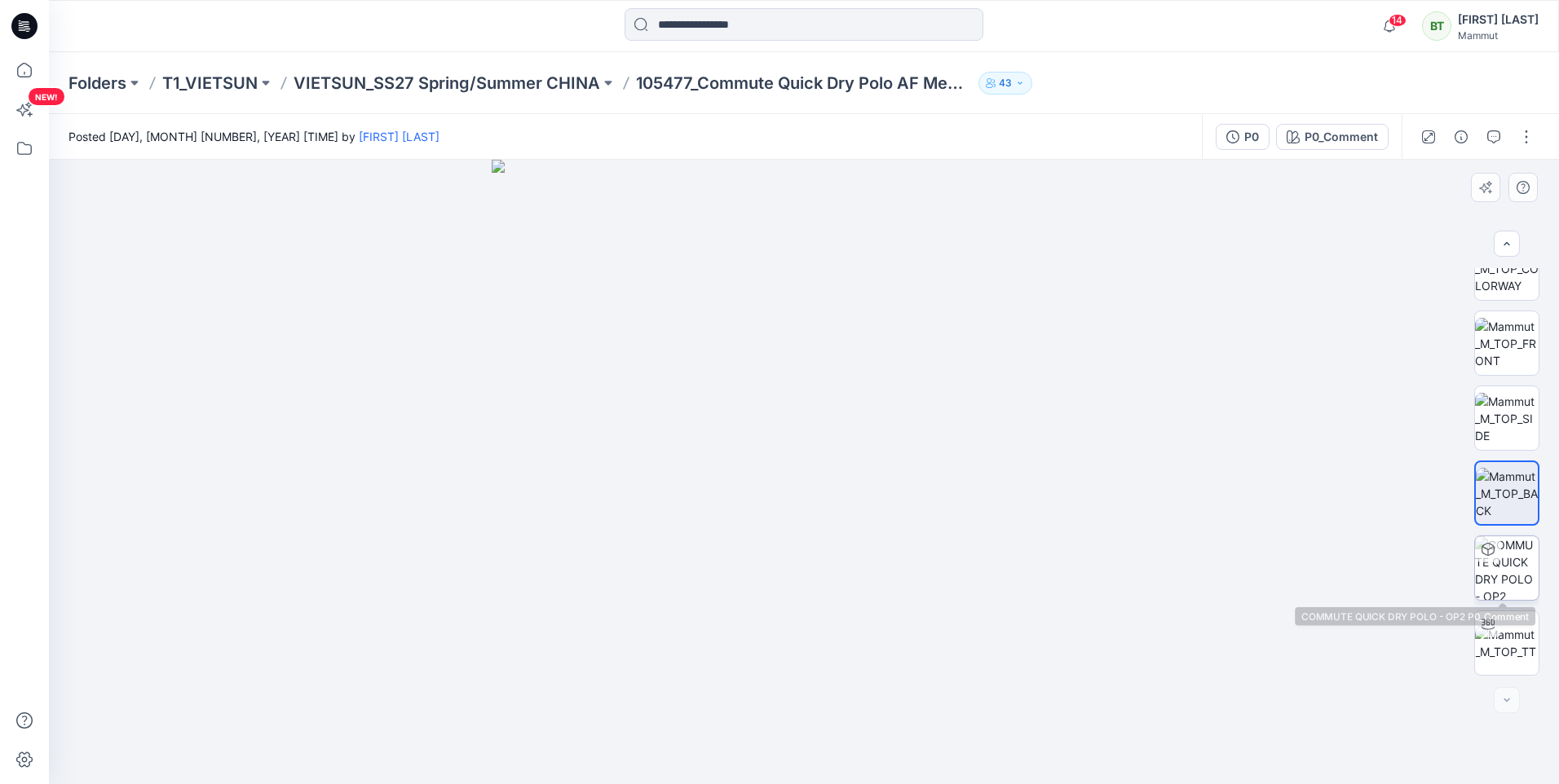 click at bounding box center [1507, 568] 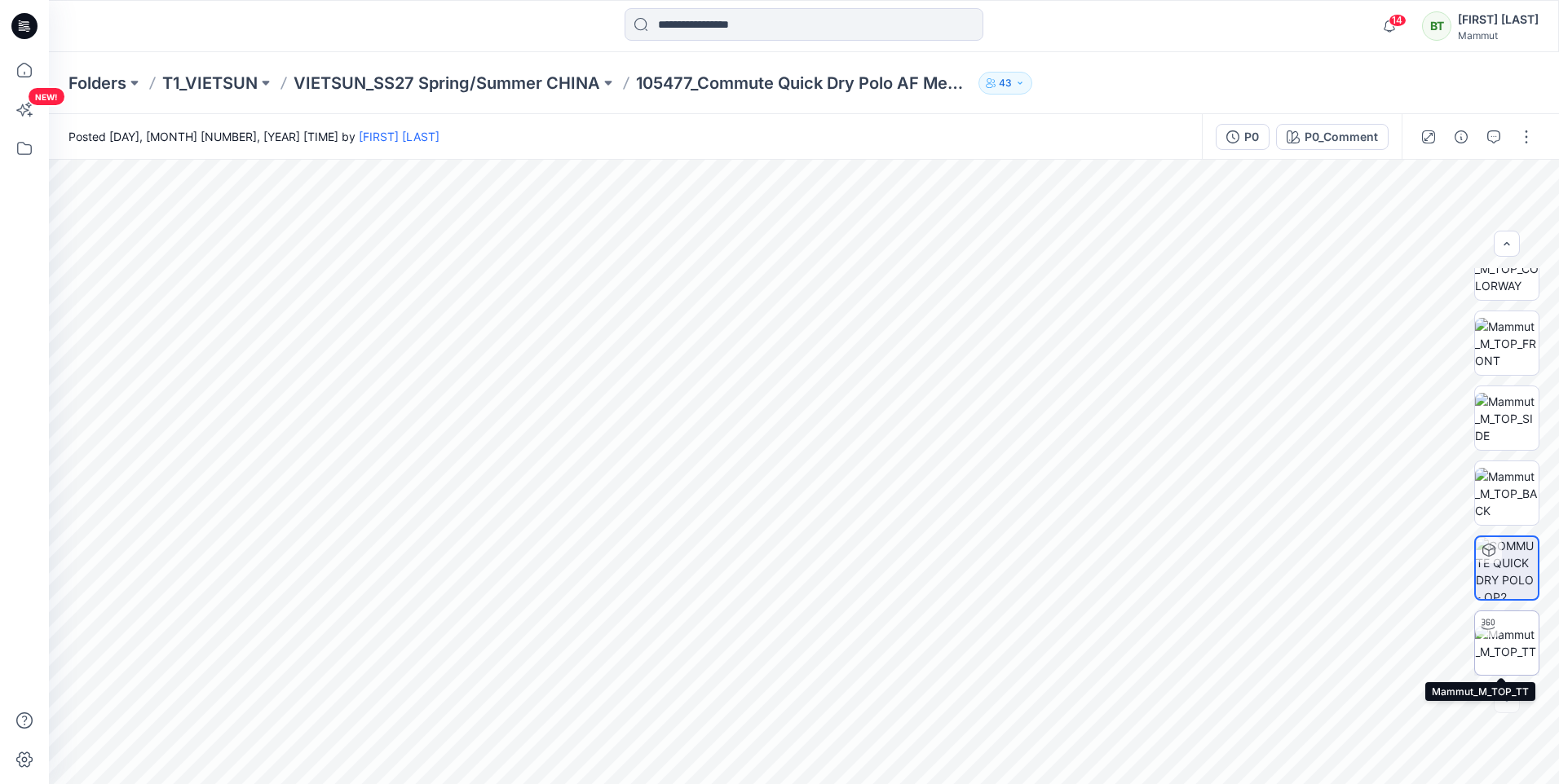 click at bounding box center (1507, 643) 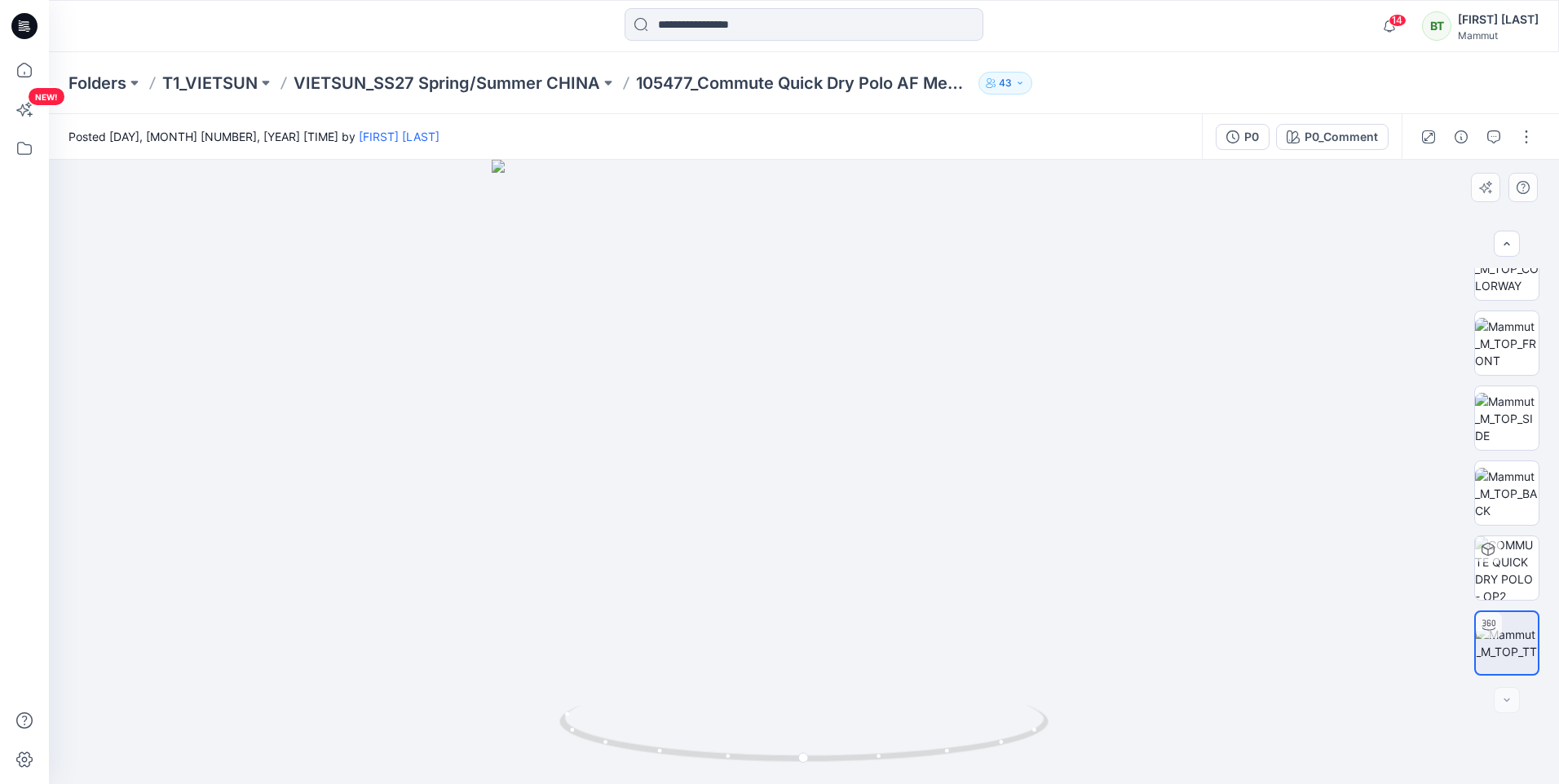 click at bounding box center (804, 472) 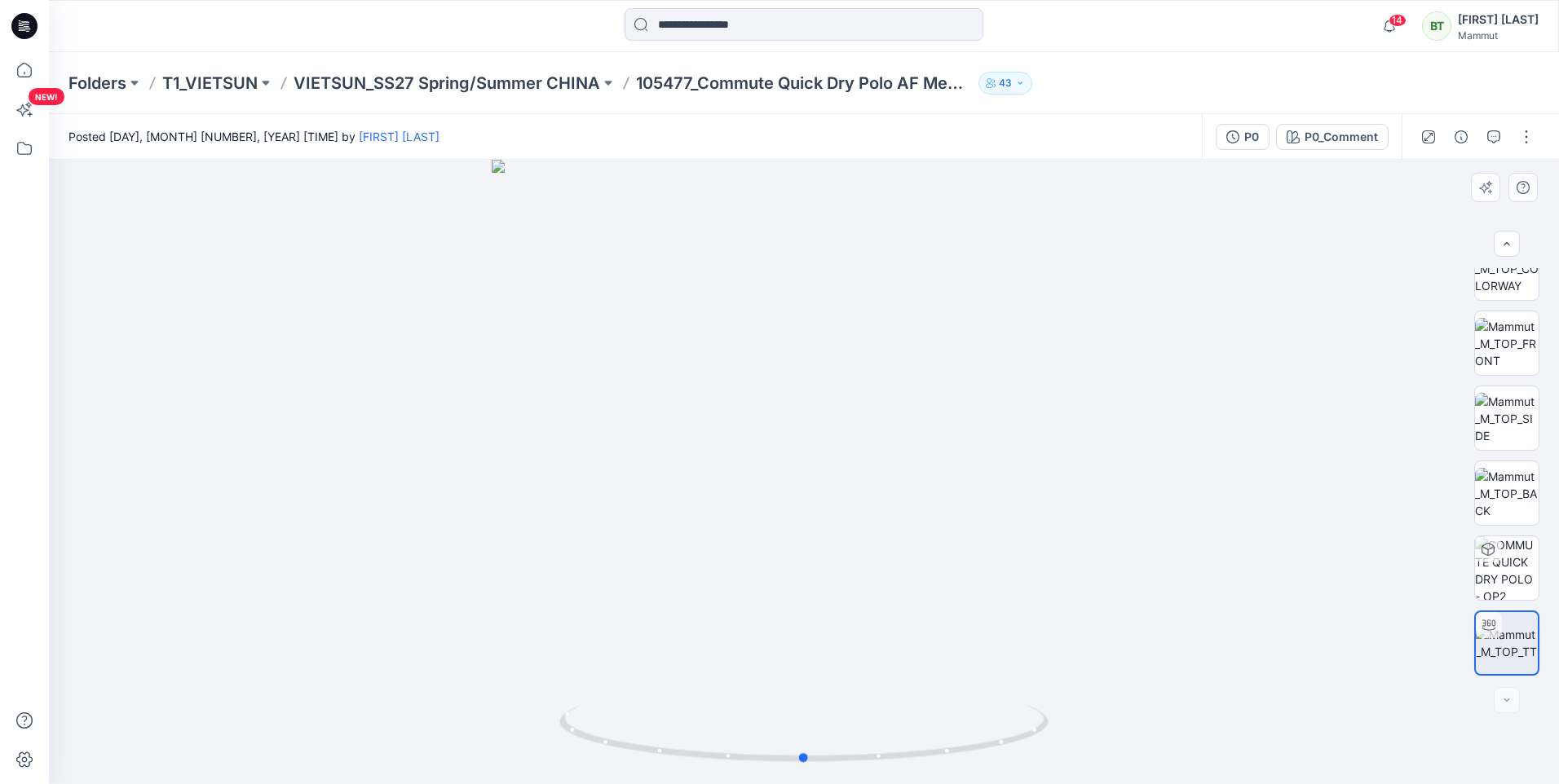 drag, startPoint x: 847, startPoint y: 463, endPoint x: 643, endPoint y: 478, distance: 204.55073 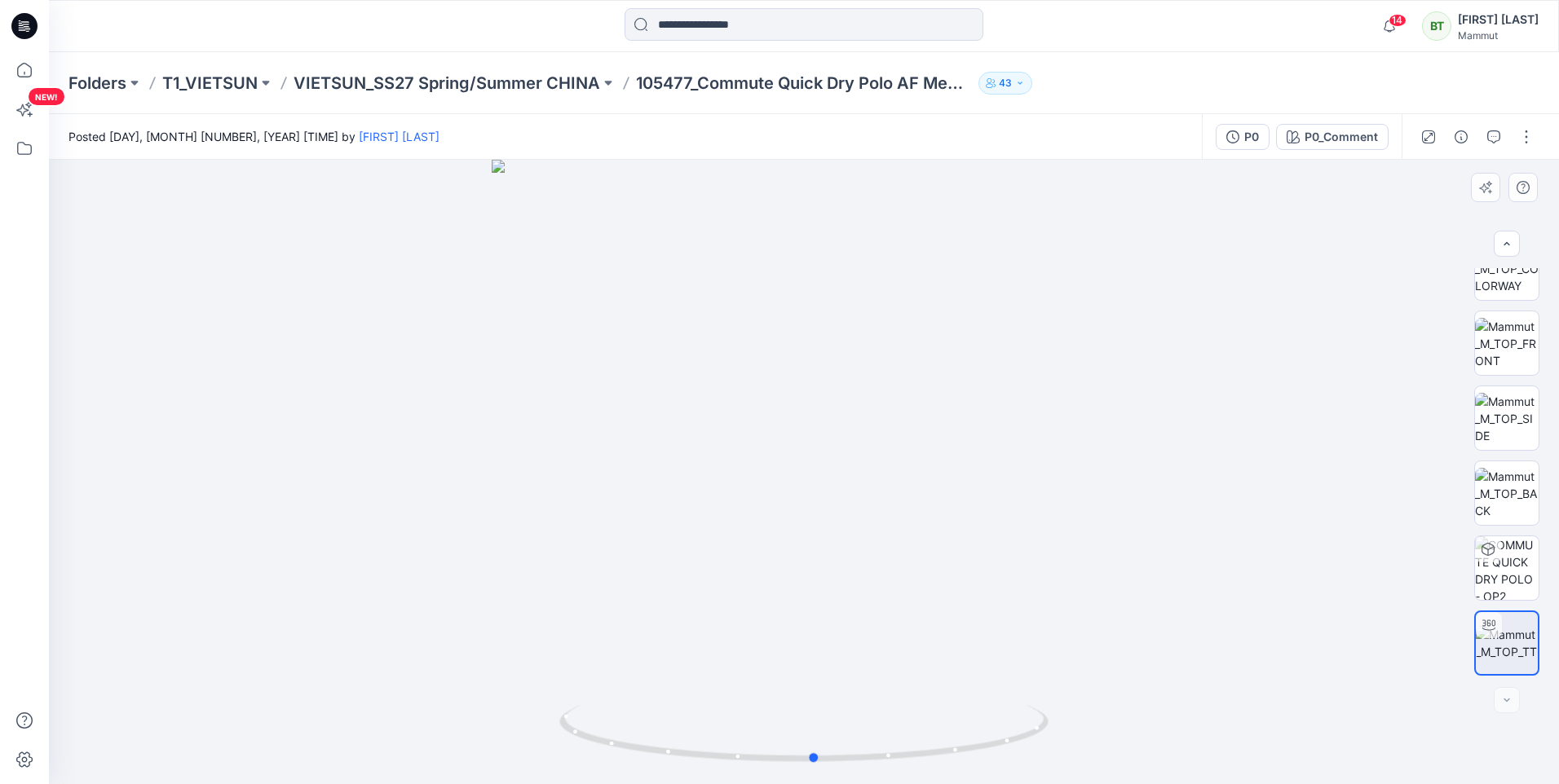 drag, startPoint x: 884, startPoint y: 546, endPoint x: 607, endPoint y: 541, distance: 277.0451 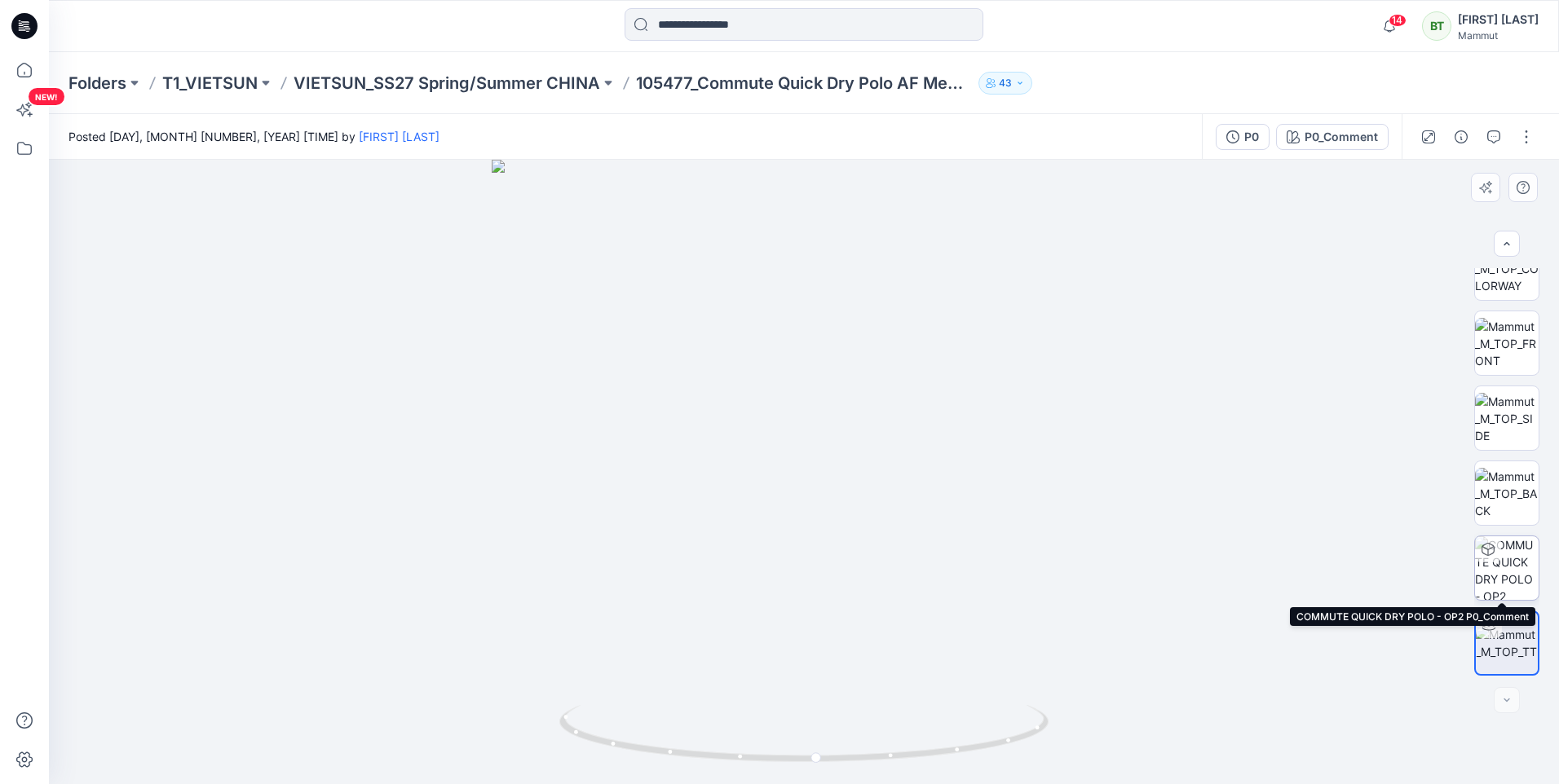 click at bounding box center [1507, 568] 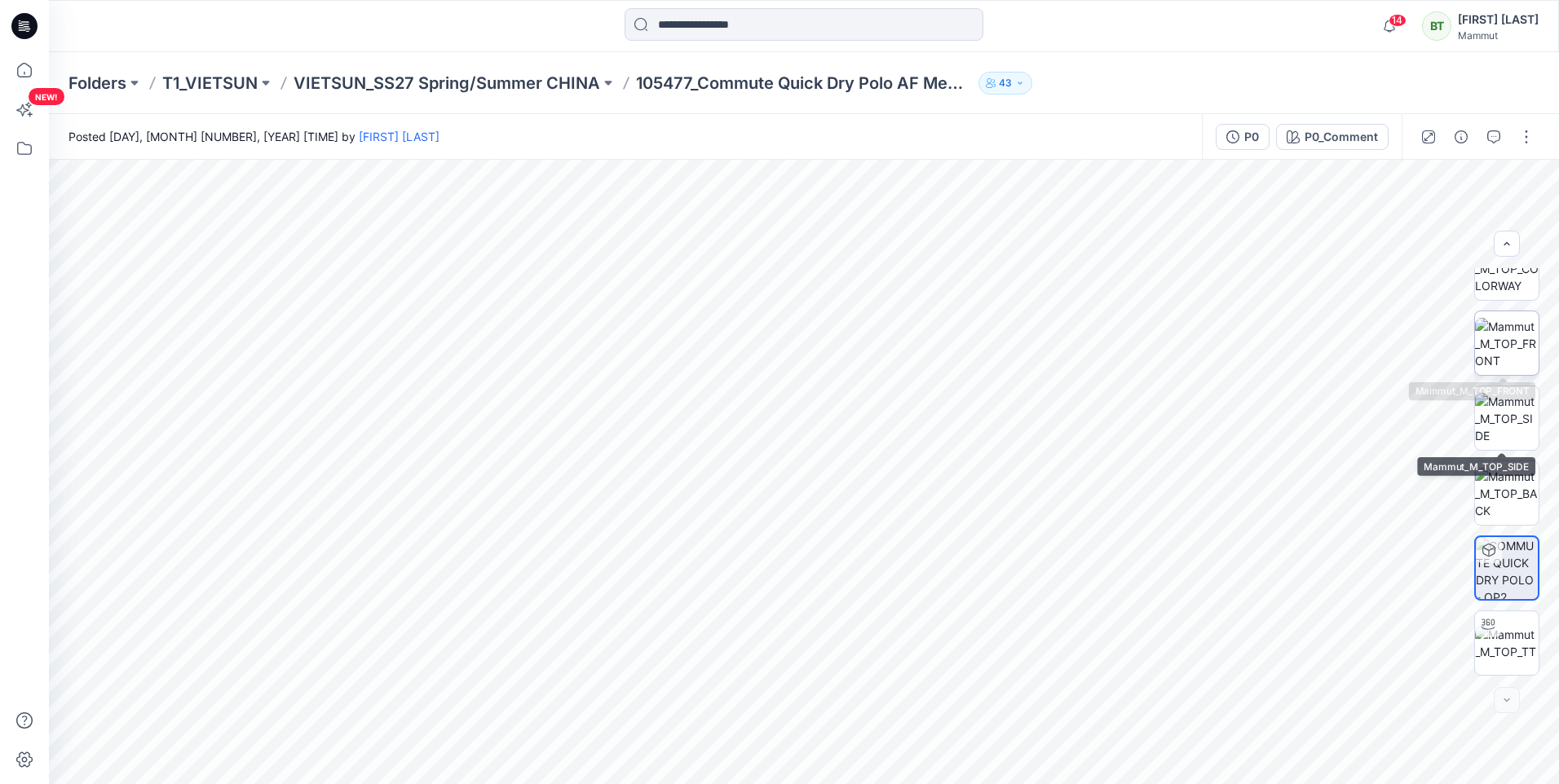 click at bounding box center [1507, 343] 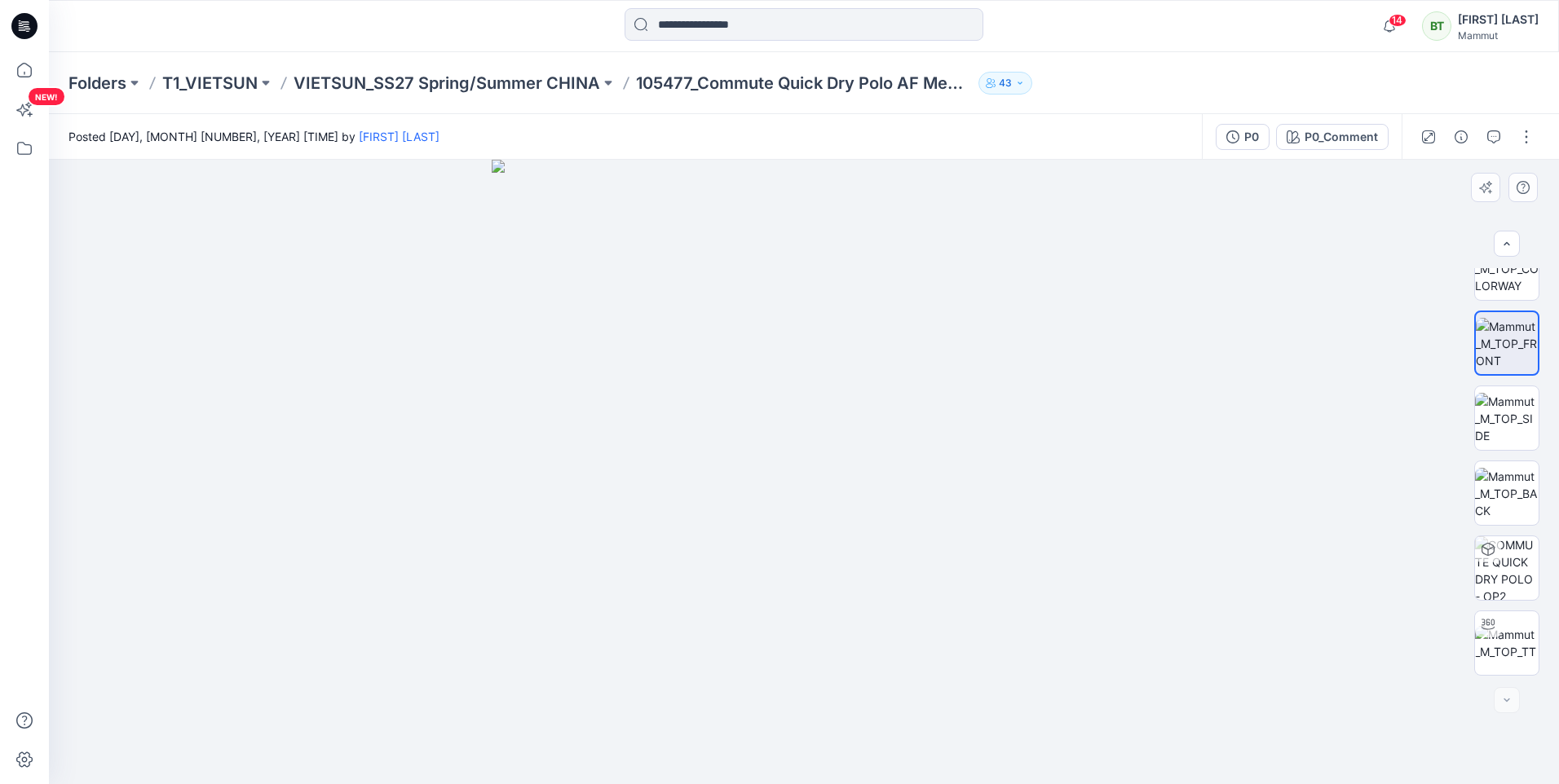 click at bounding box center (804, 472) 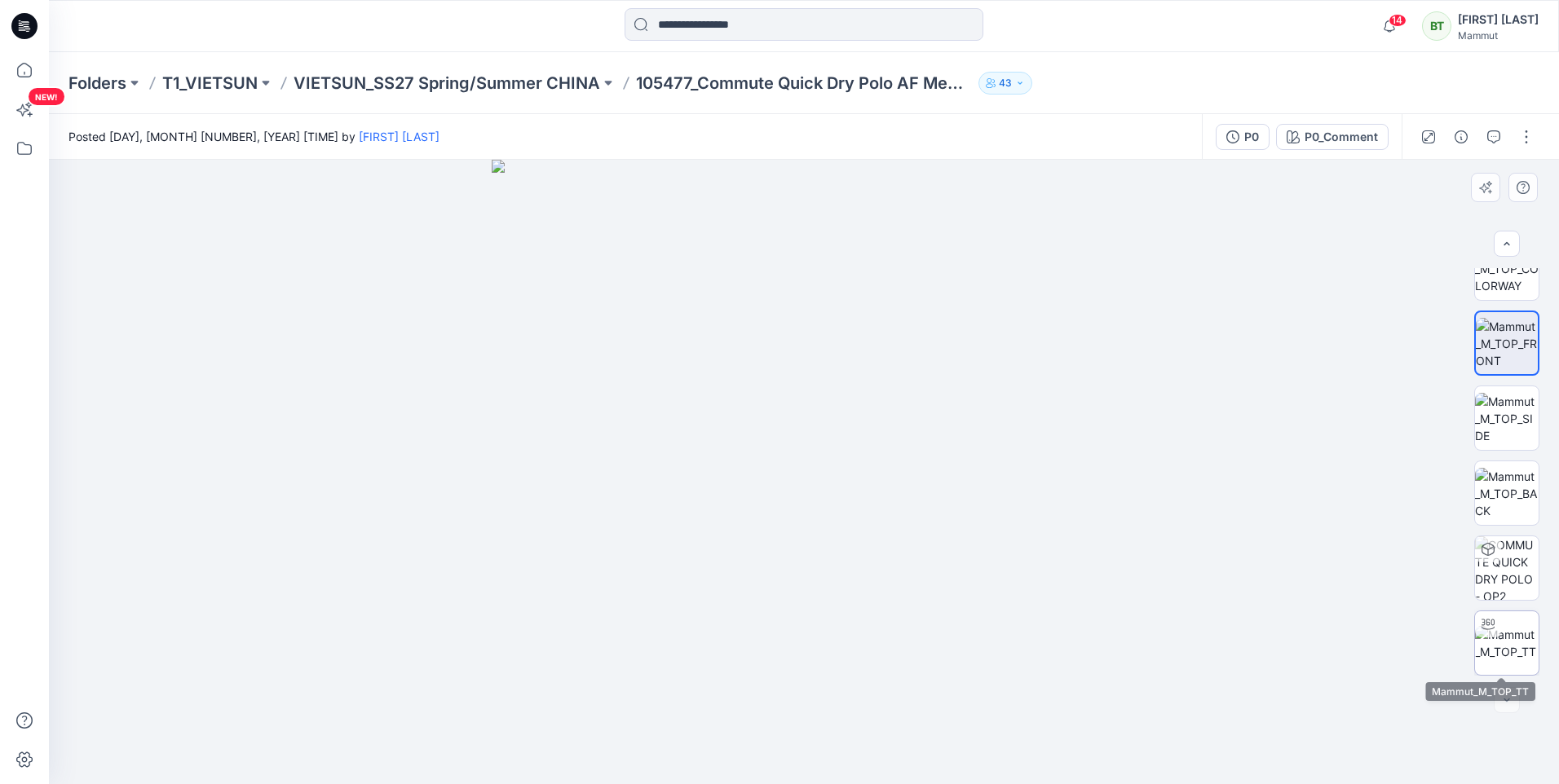 click at bounding box center (1507, 643) 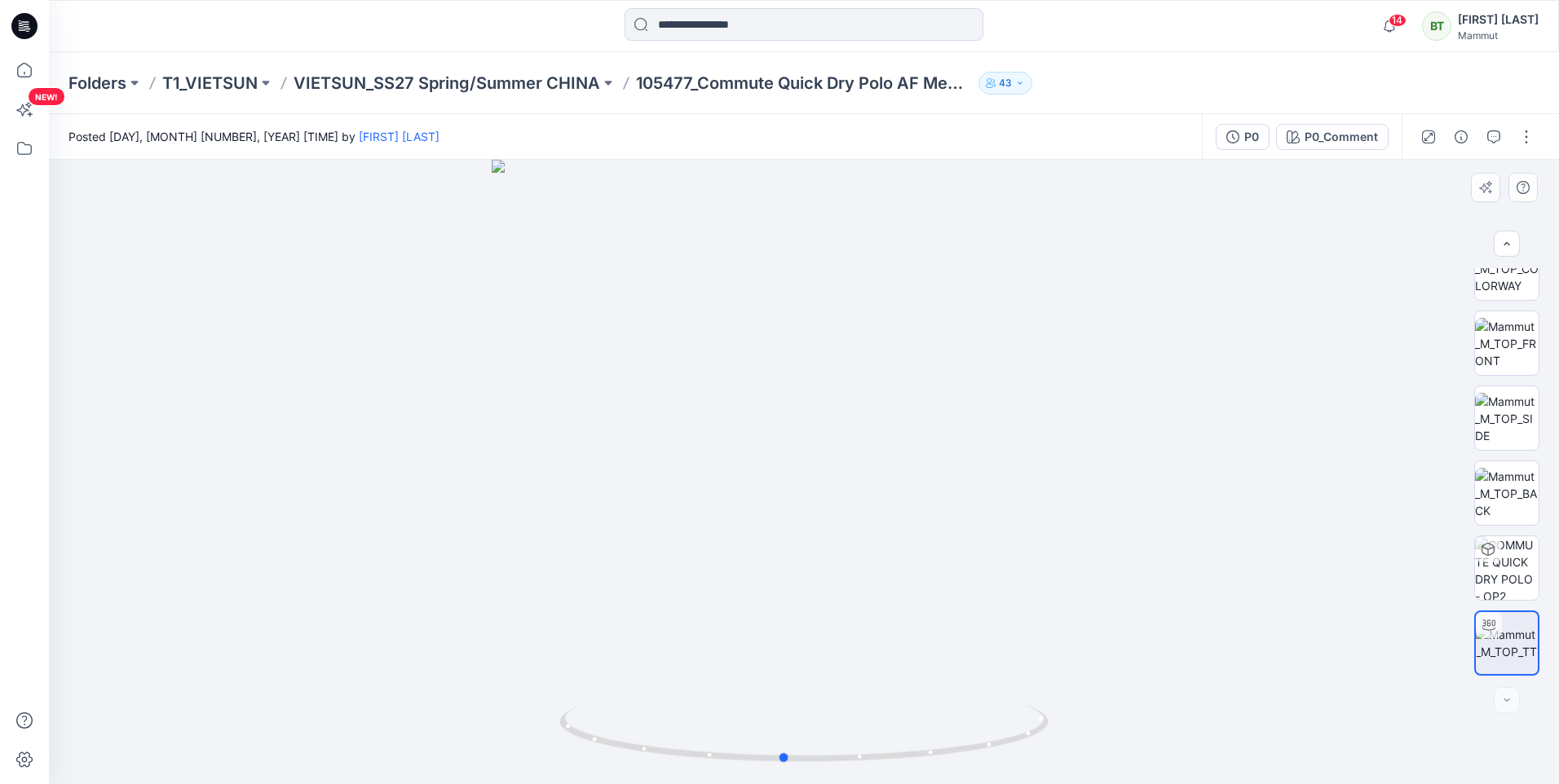 drag, startPoint x: 806, startPoint y: 389, endPoint x: 773, endPoint y: 433, distance: 55 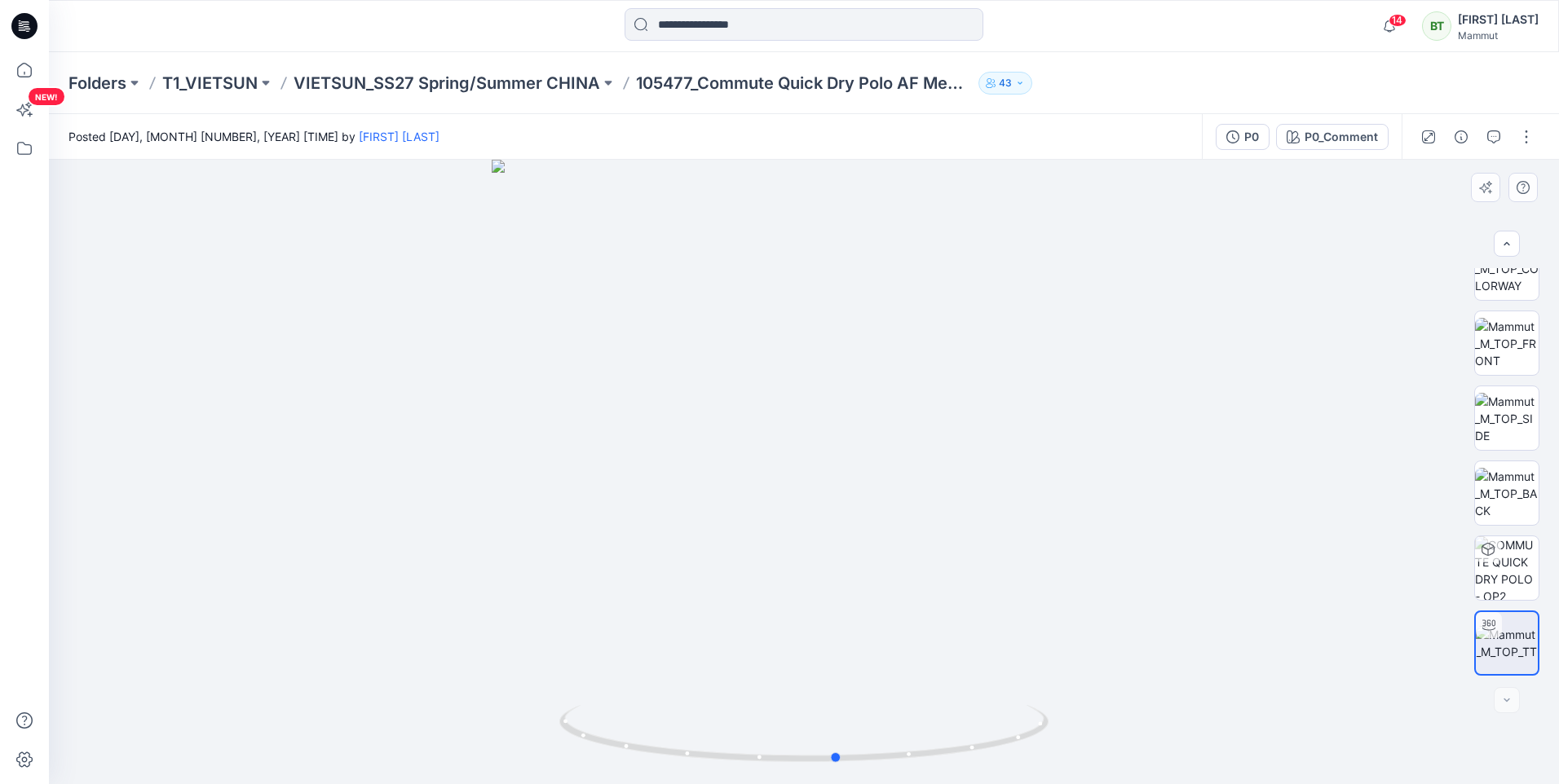 drag, startPoint x: 894, startPoint y: 478, endPoint x: 973, endPoint y: 477, distance: 79.00633 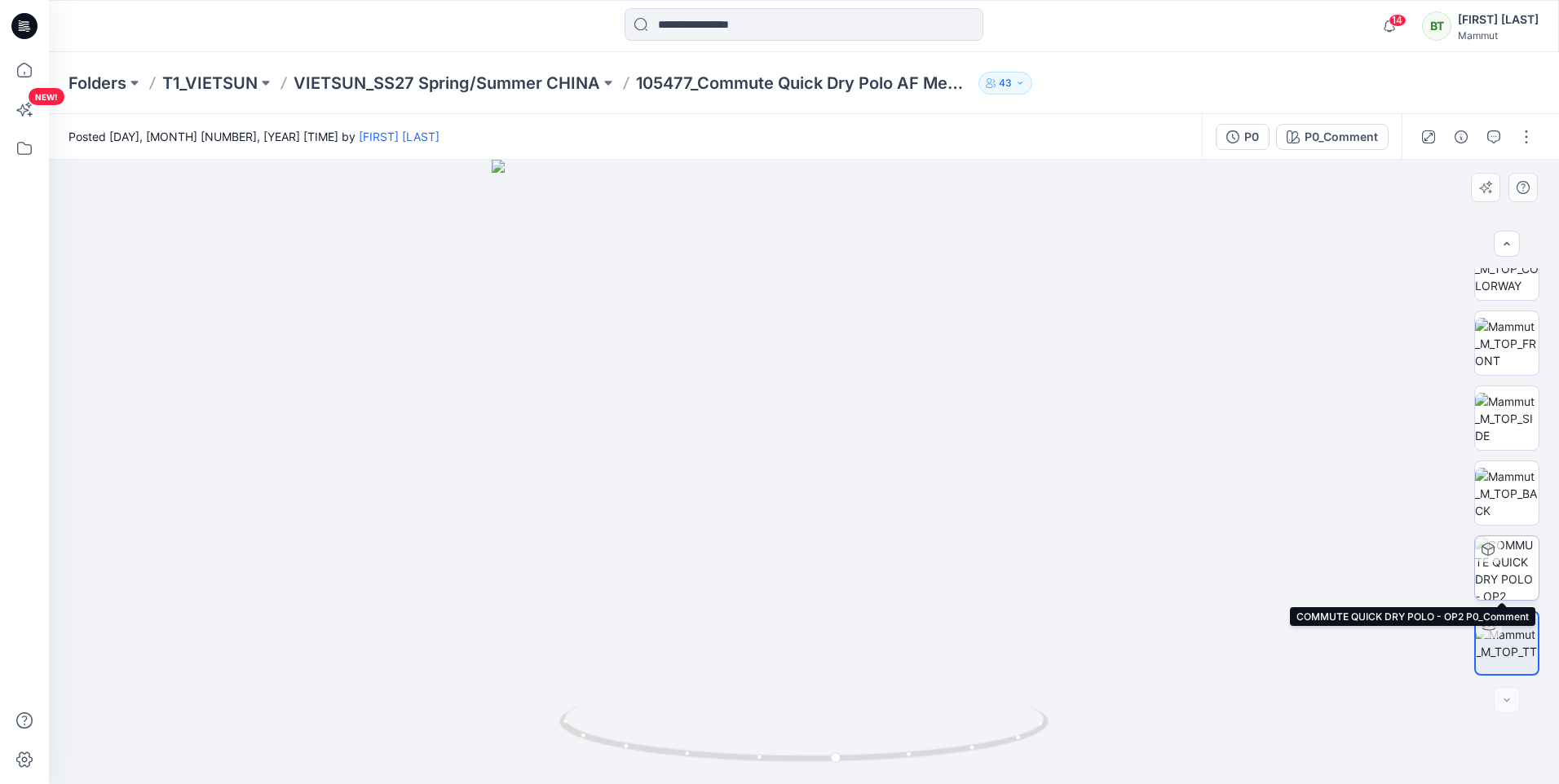 click at bounding box center (1507, 568) 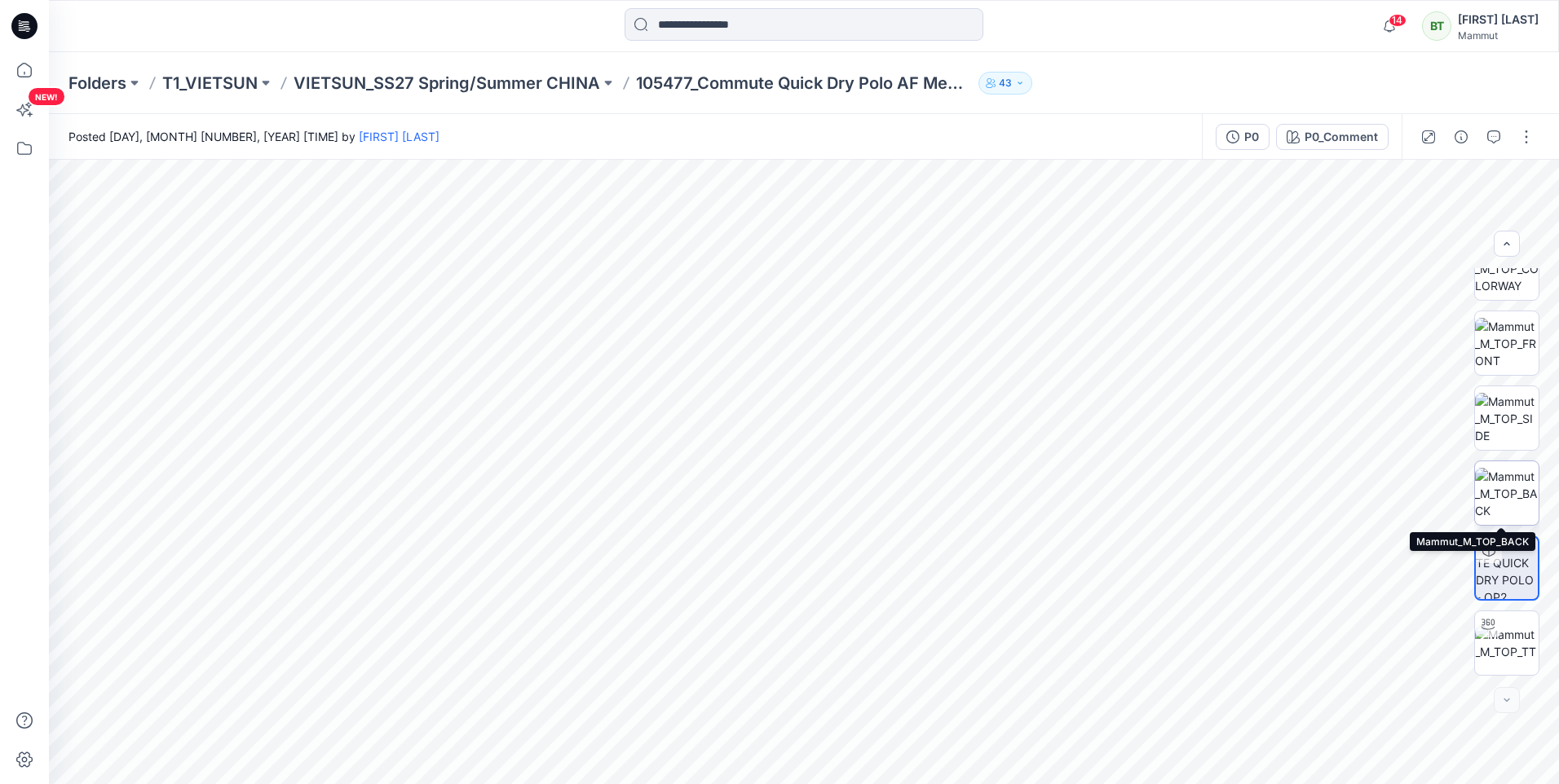 click at bounding box center (1507, 493) 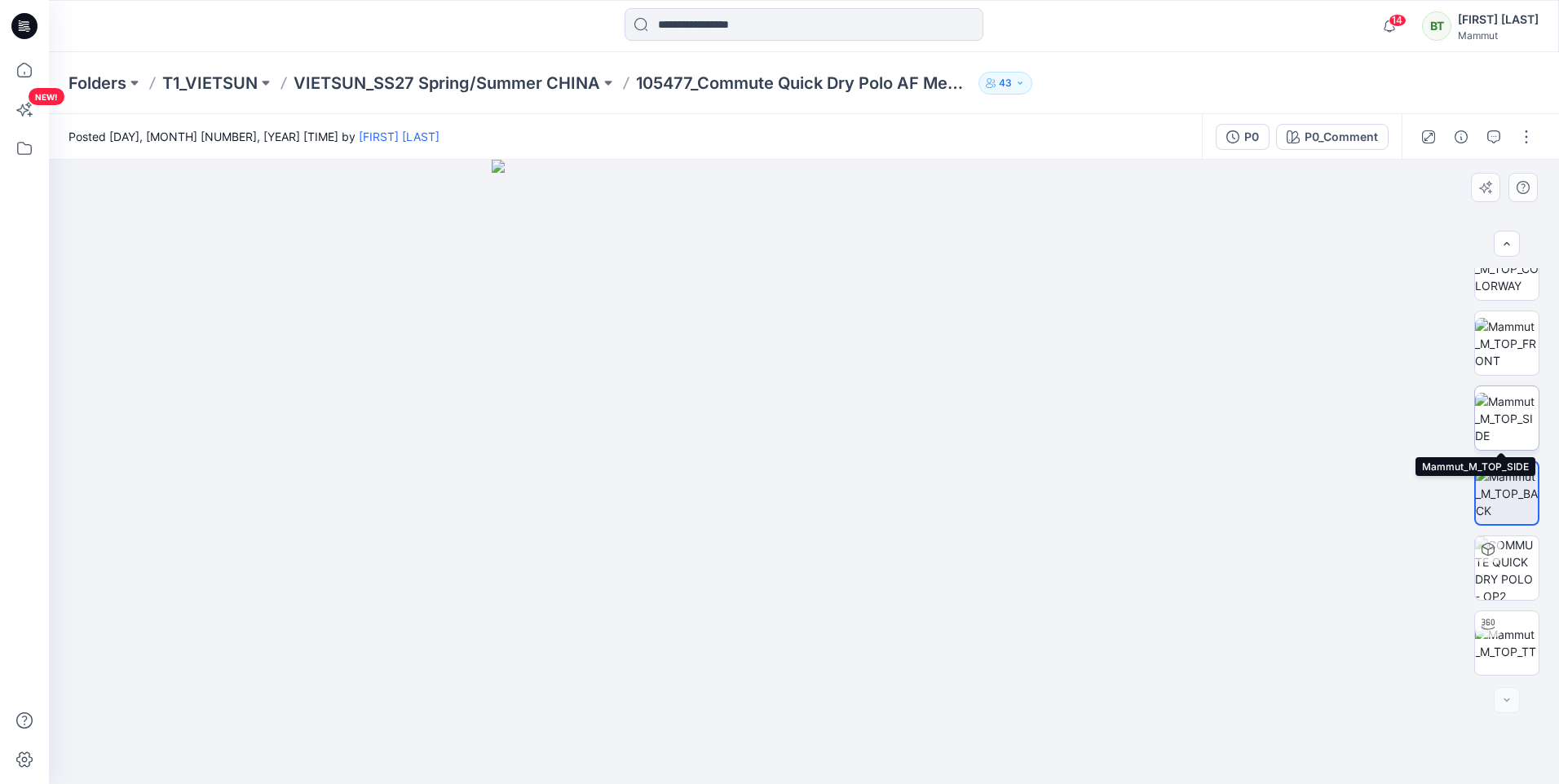 click at bounding box center (1507, 418) 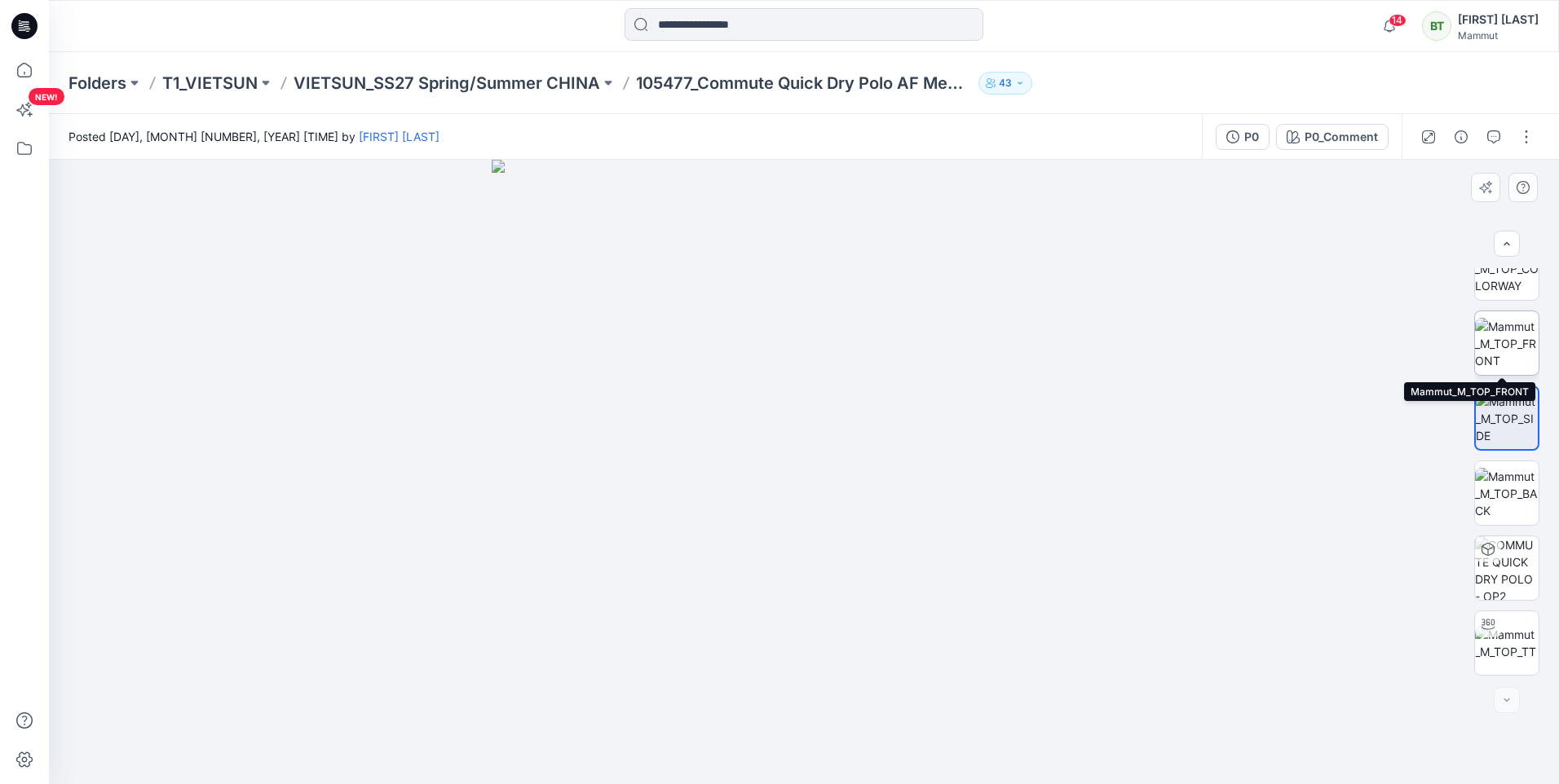 click at bounding box center (1507, 343) 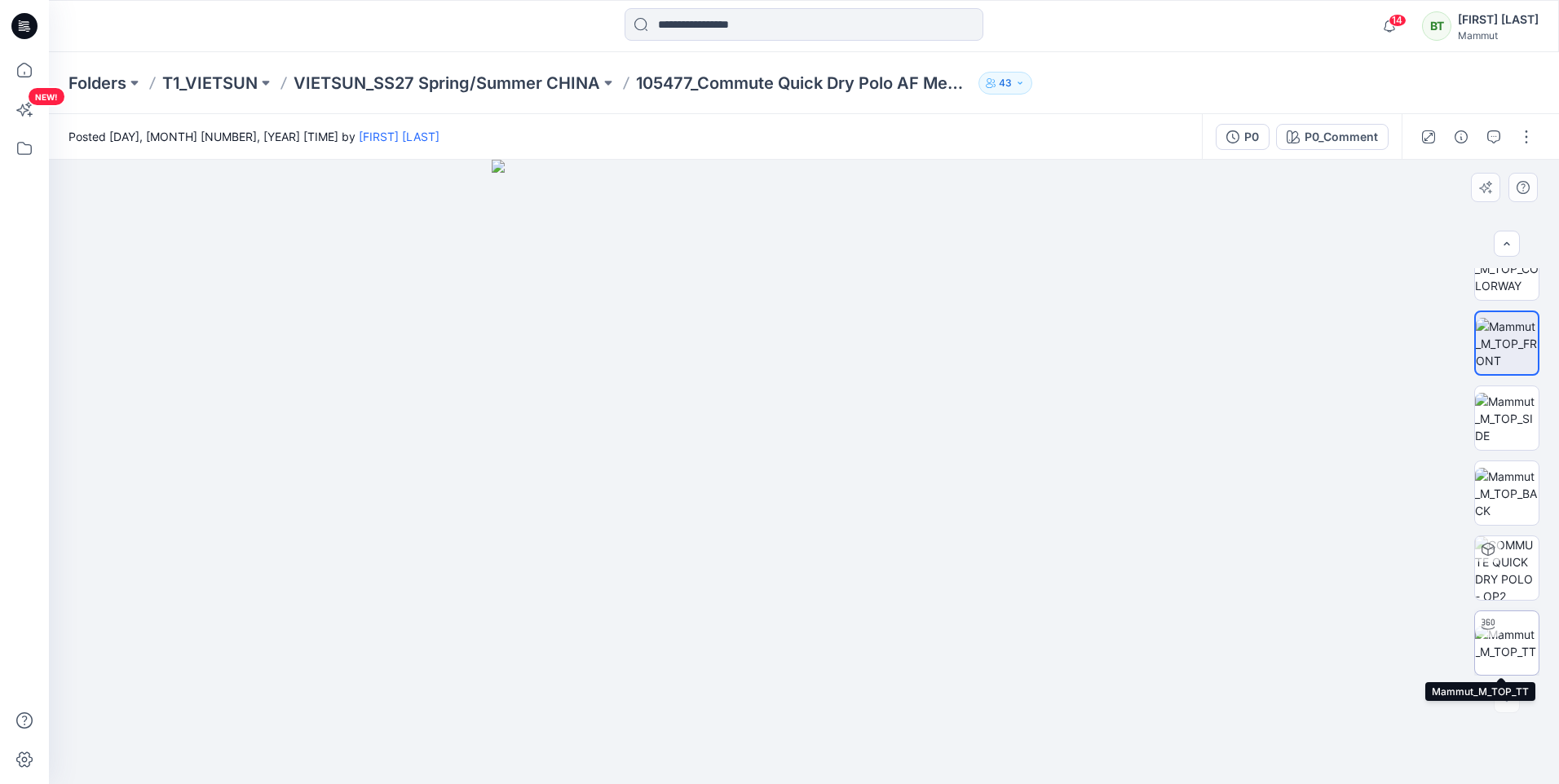 click at bounding box center (1507, 643) 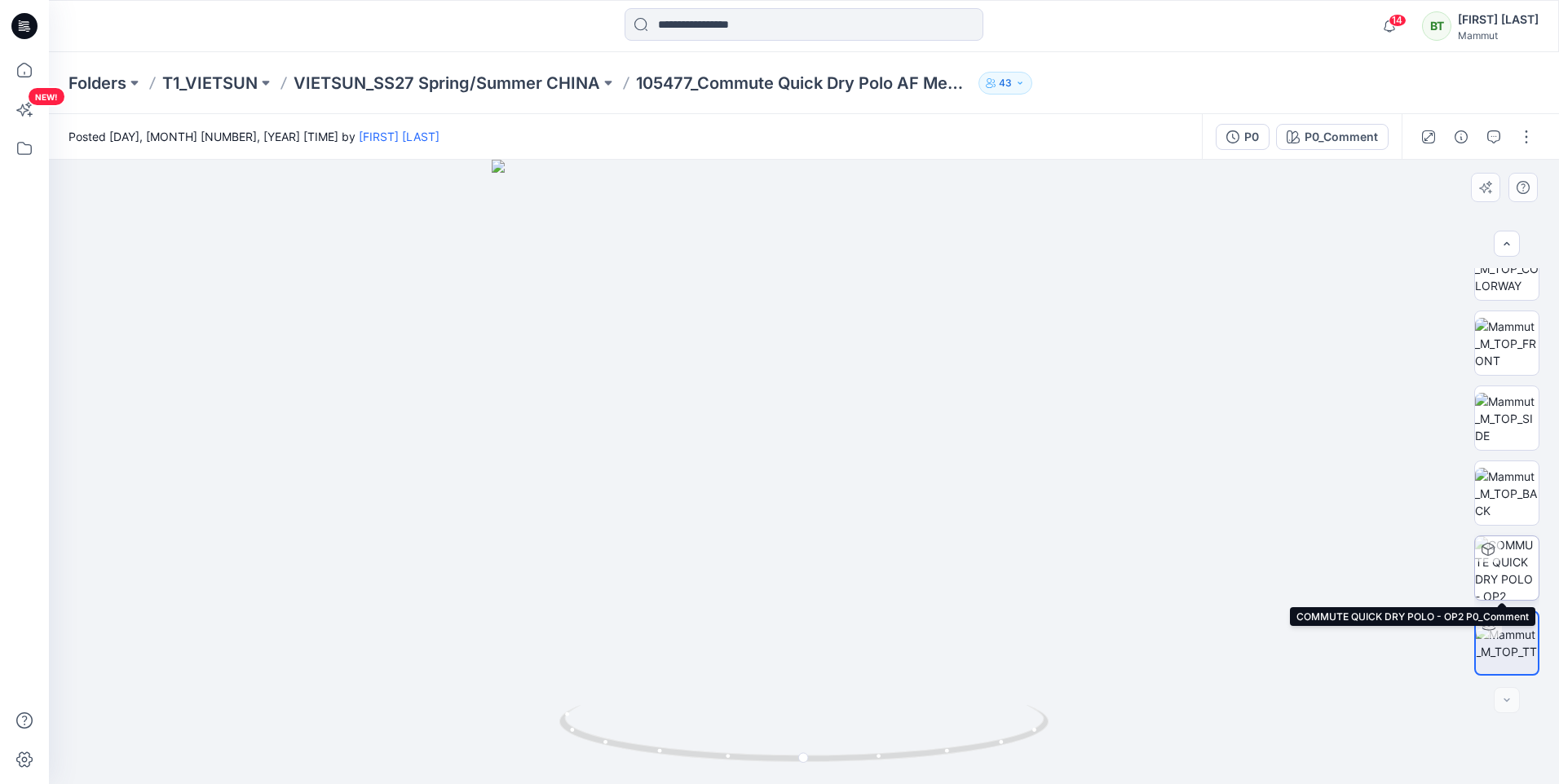 click at bounding box center (1507, 568) 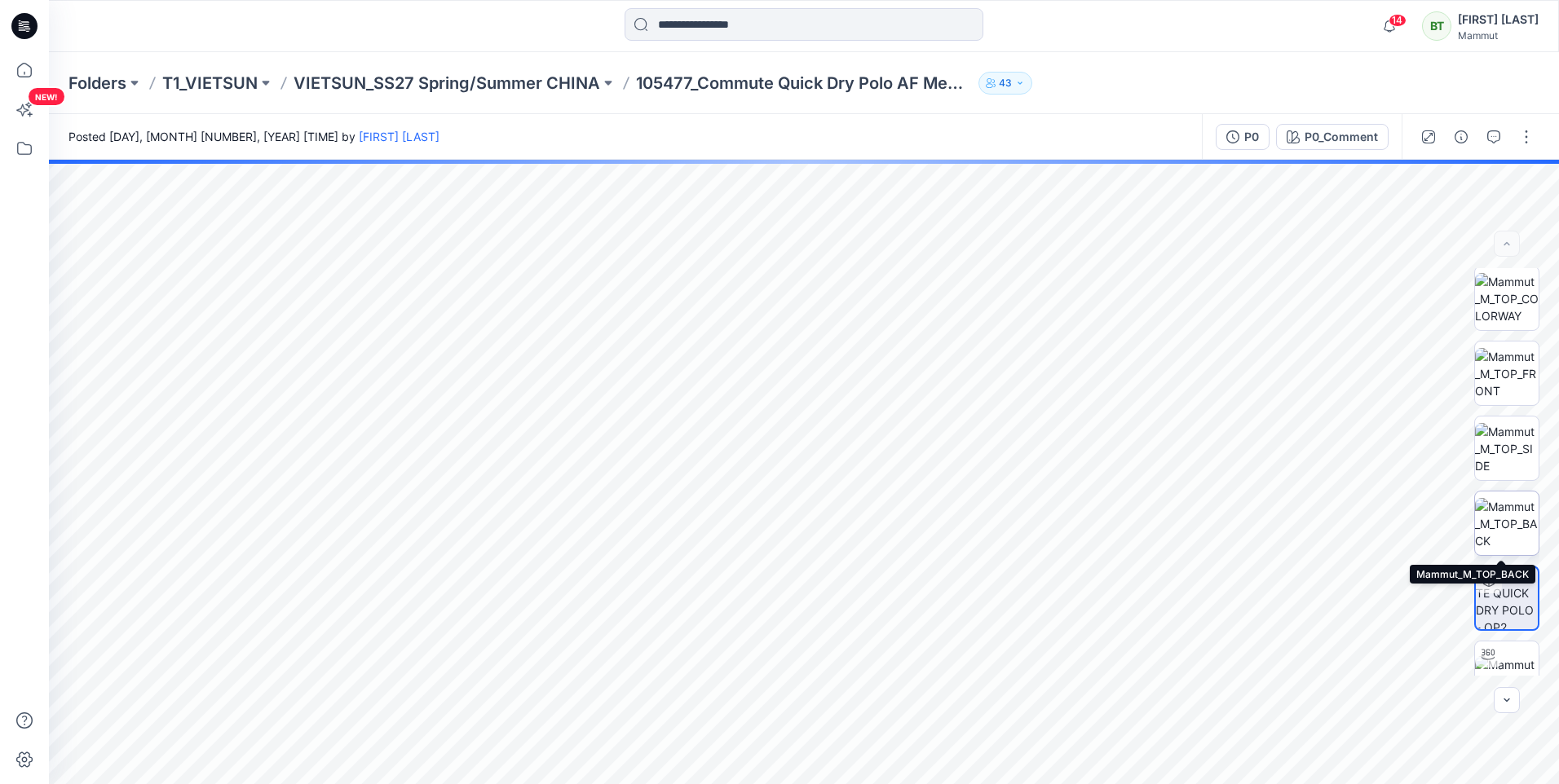 scroll, scrollTop: 33, scrollLeft: 0, axis: vertical 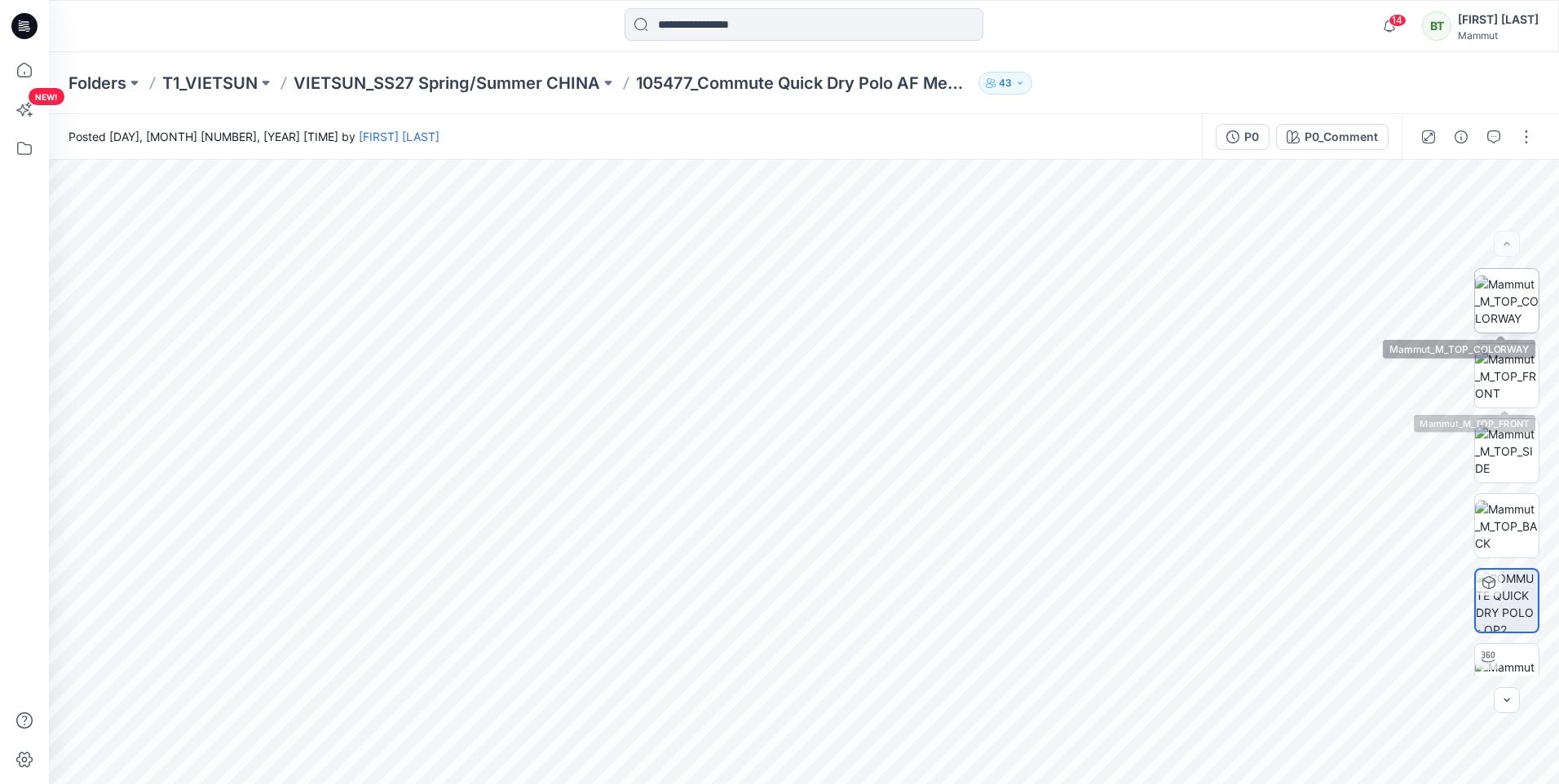 click at bounding box center [1507, 301] 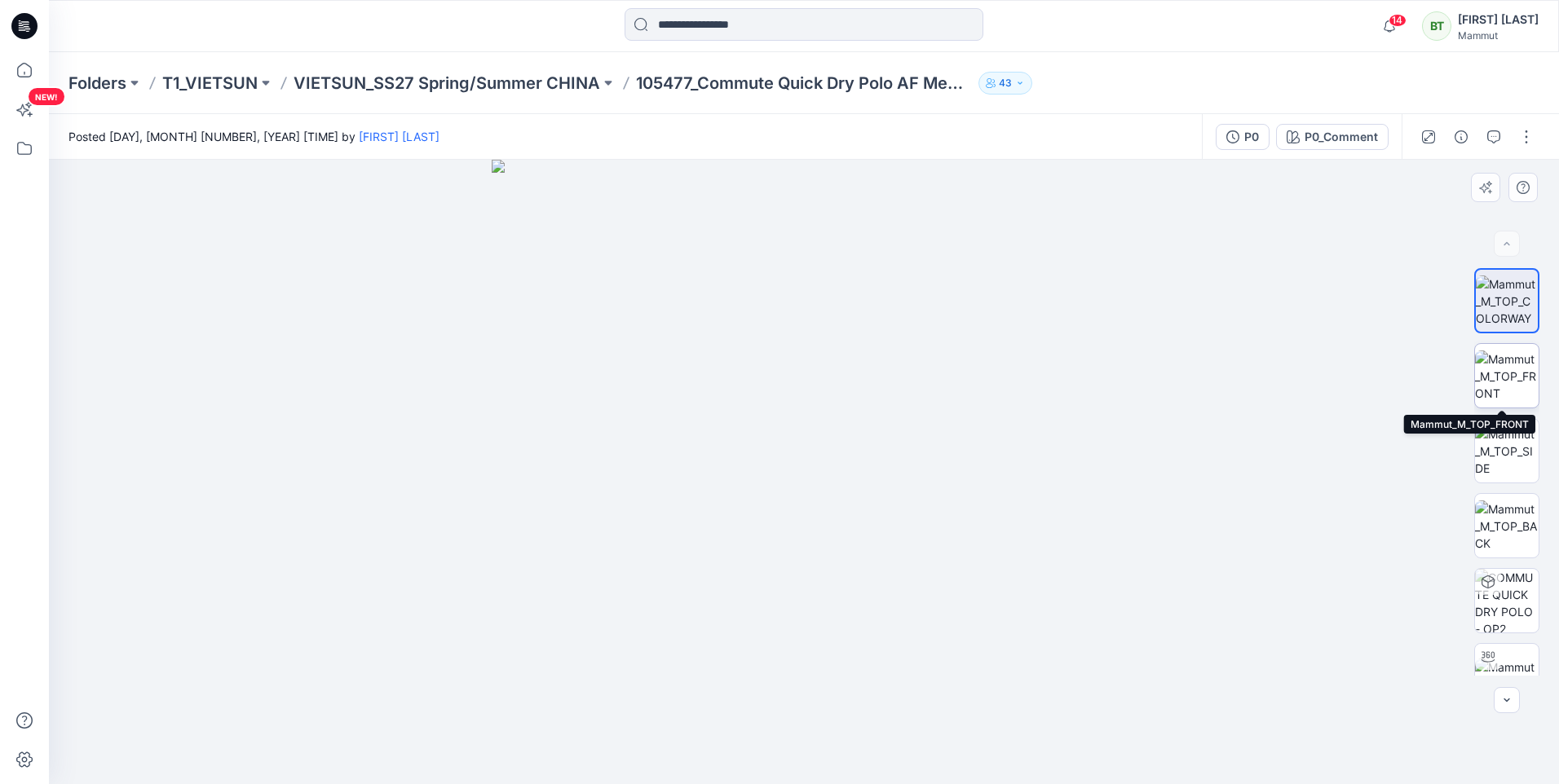 click at bounding box center (1507, 376) 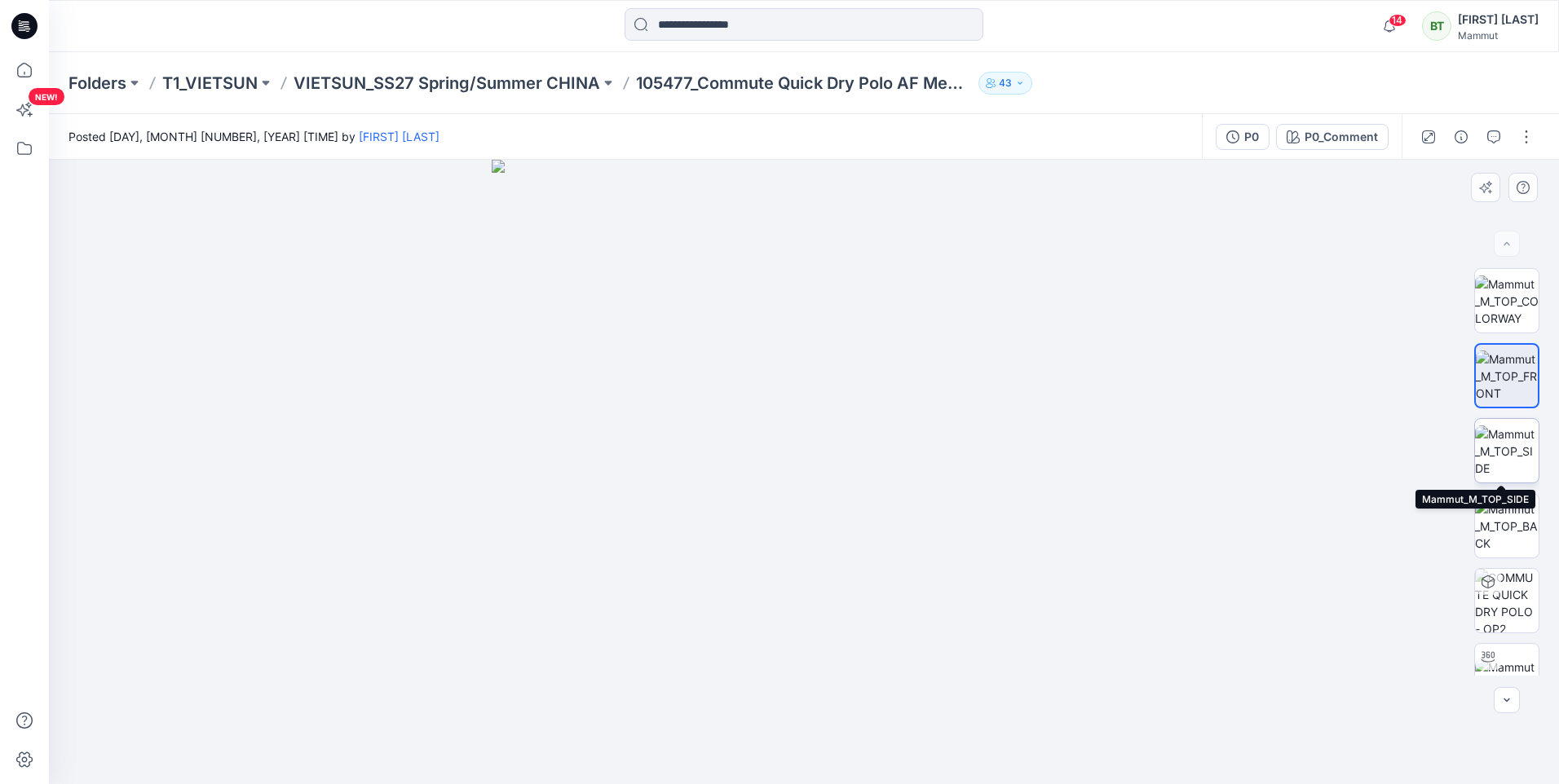 click at bounding box center [1507, 451] 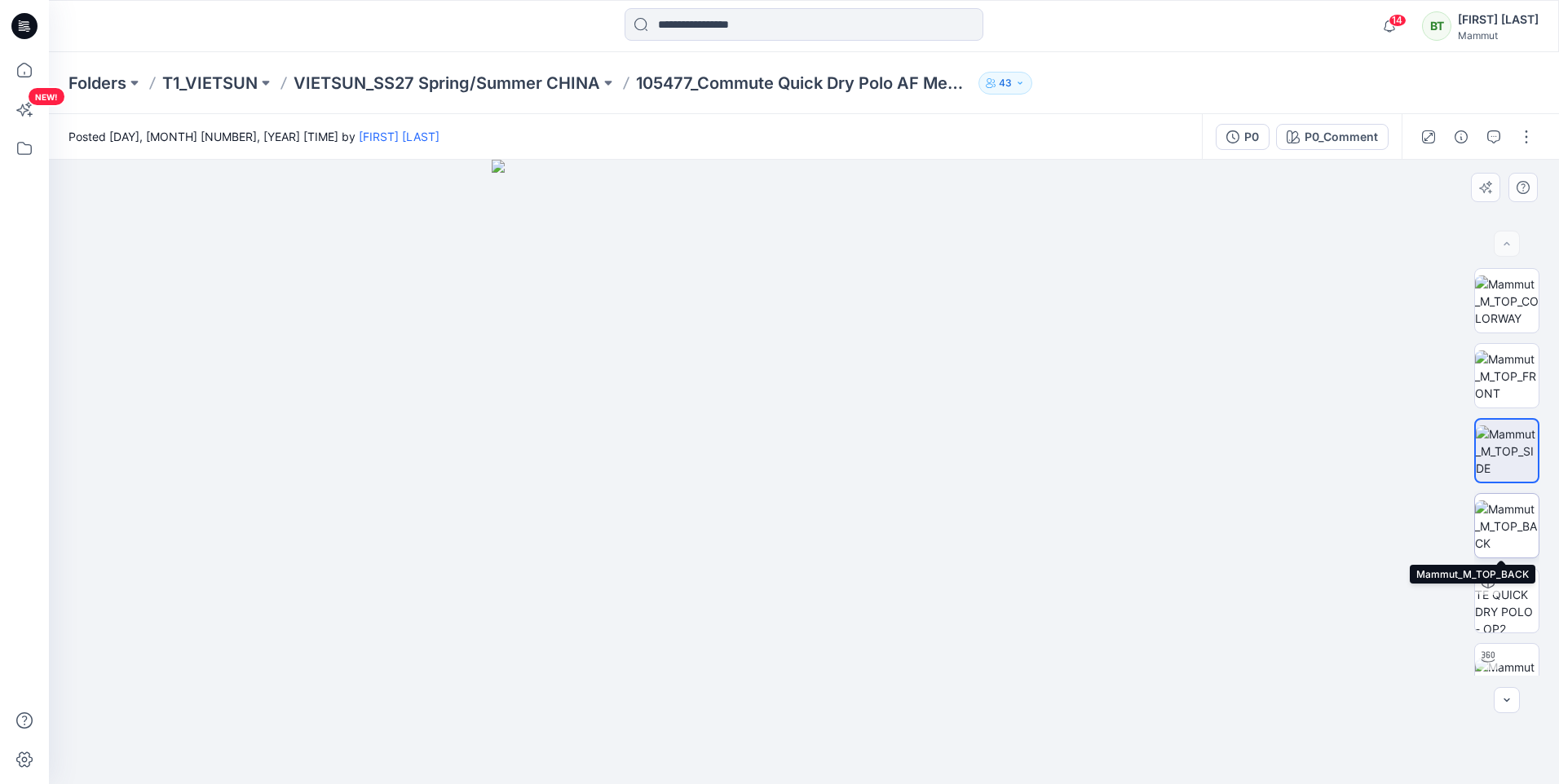 click at bounding box center [1507, 526] 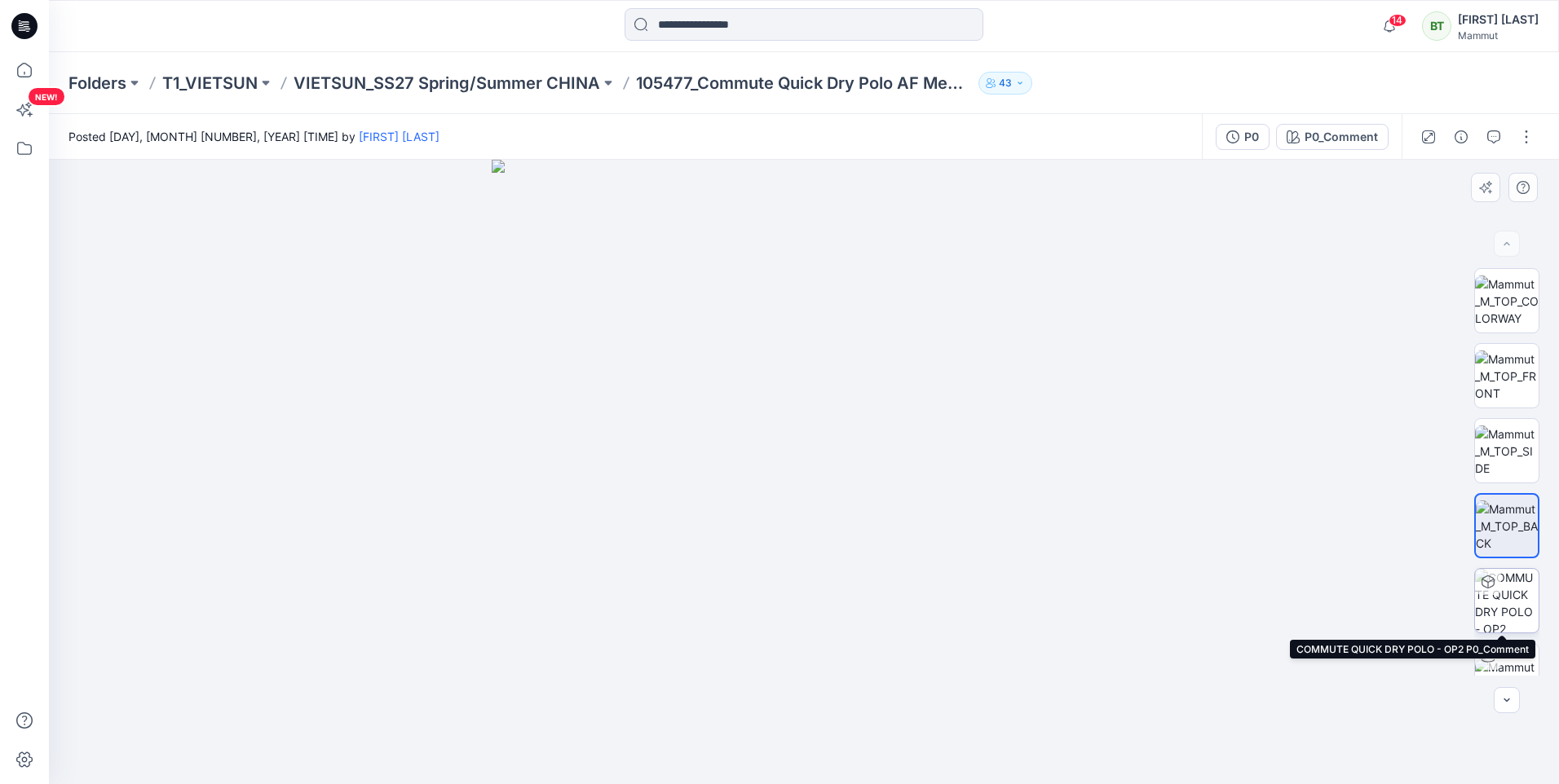 click at bounding box center (1507, 601) 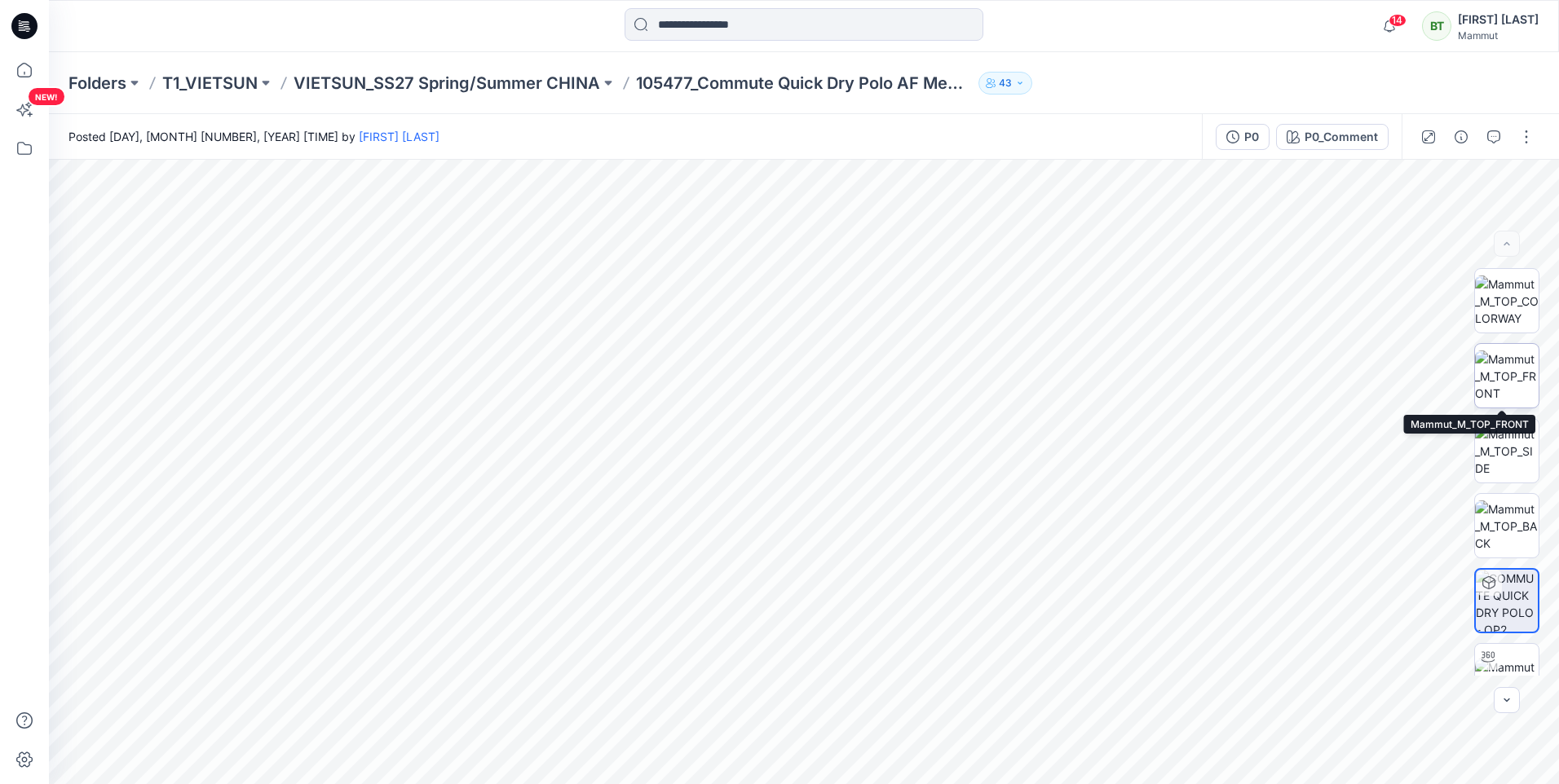click at bounding box center [1507, 376] 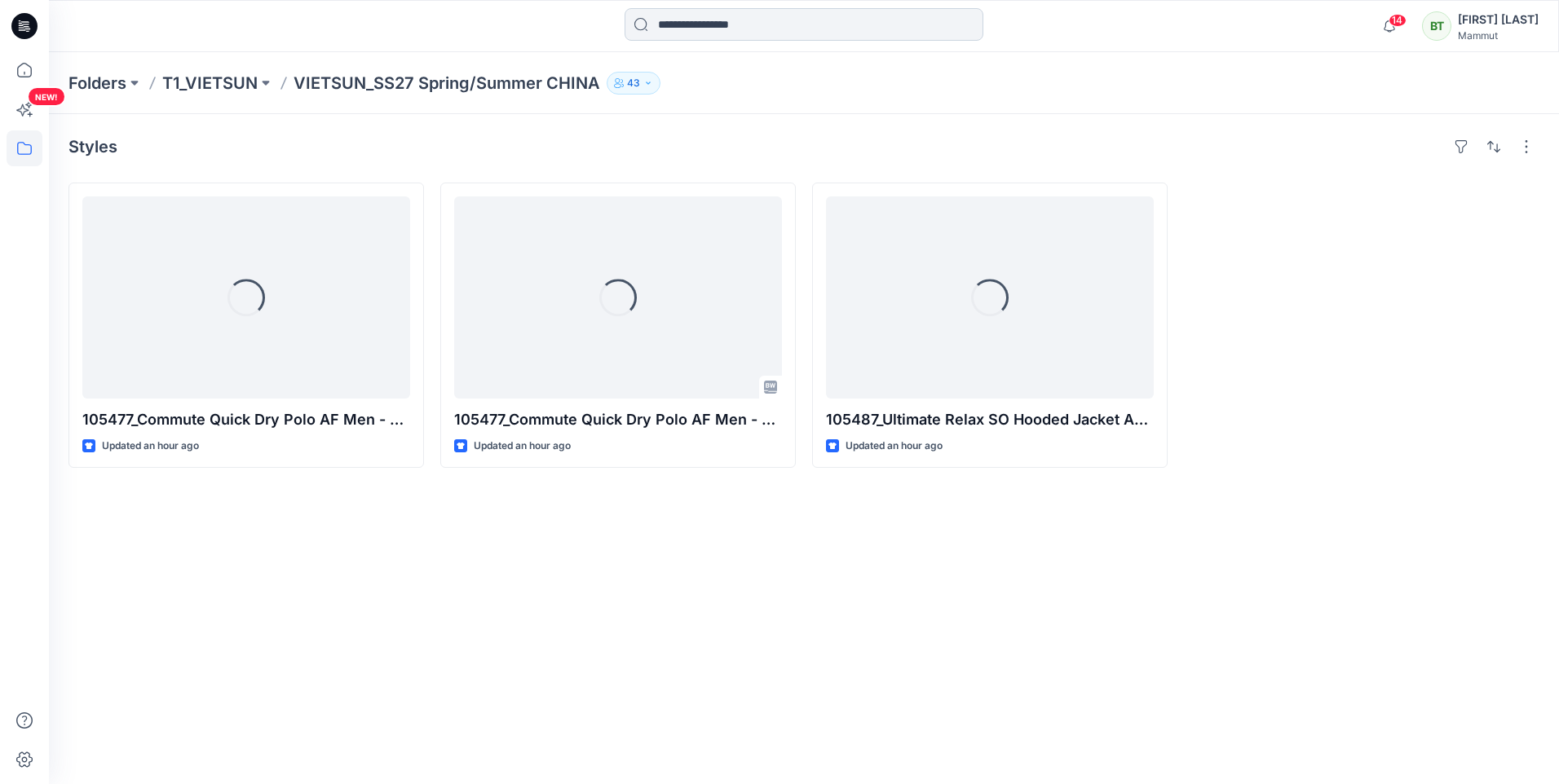 scroll, scrollTop: 0, scrollLeft: 0, axis: both 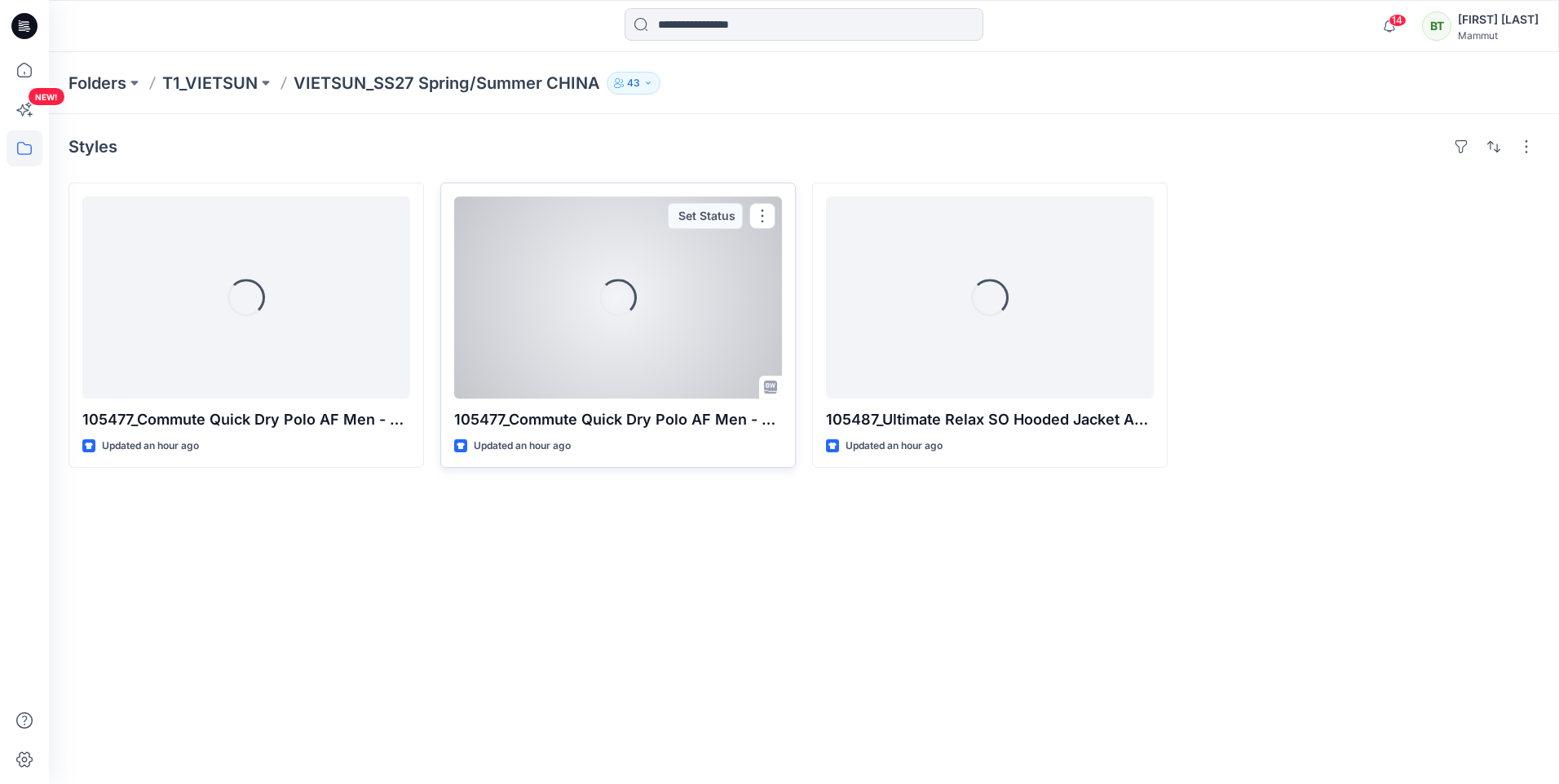 click on "Loading..." at bounding box center [618, 297] 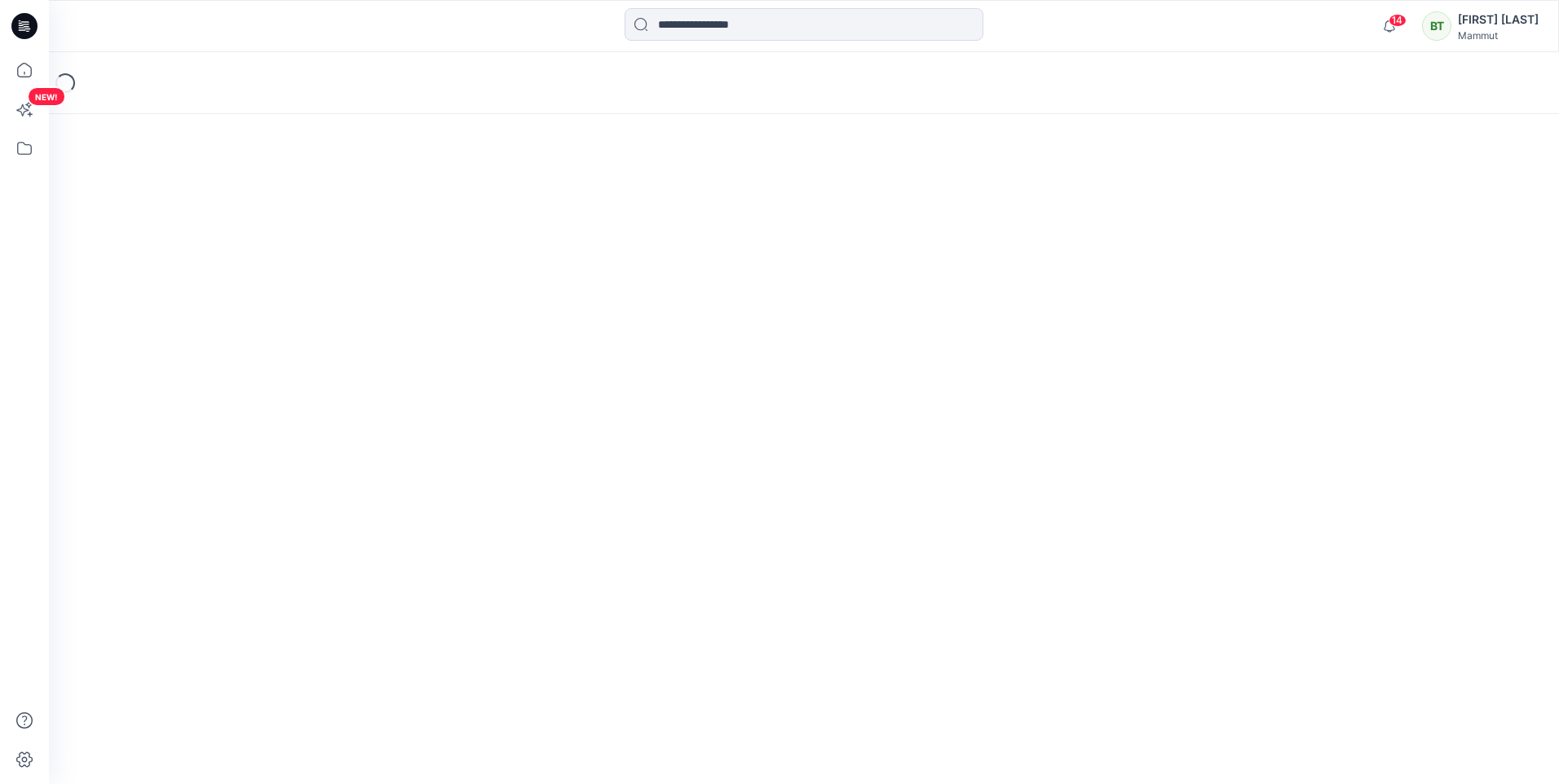 click on "Loading..." at bounding box center (804, 418) 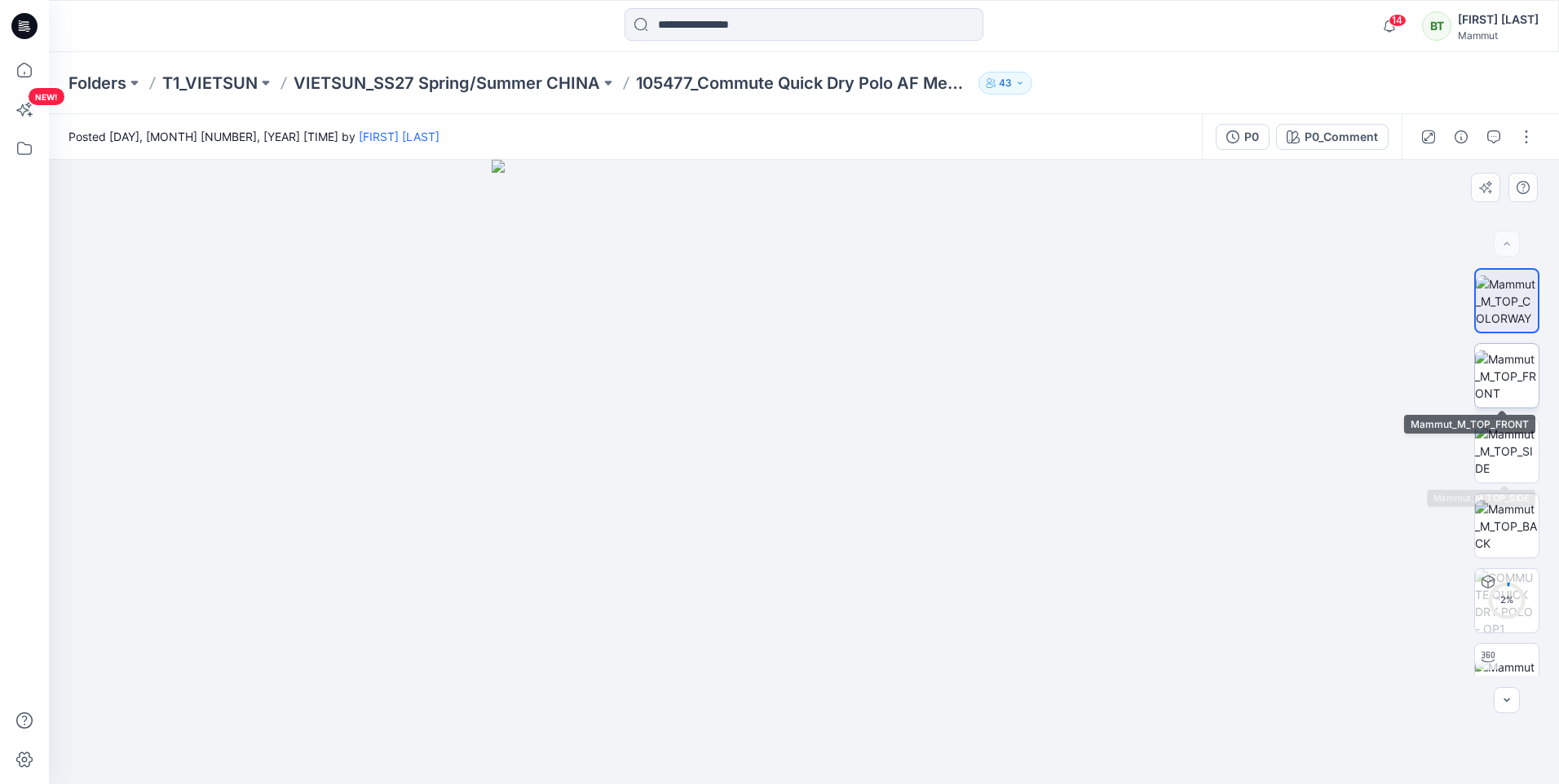 click at bounding box center (1507, 376) 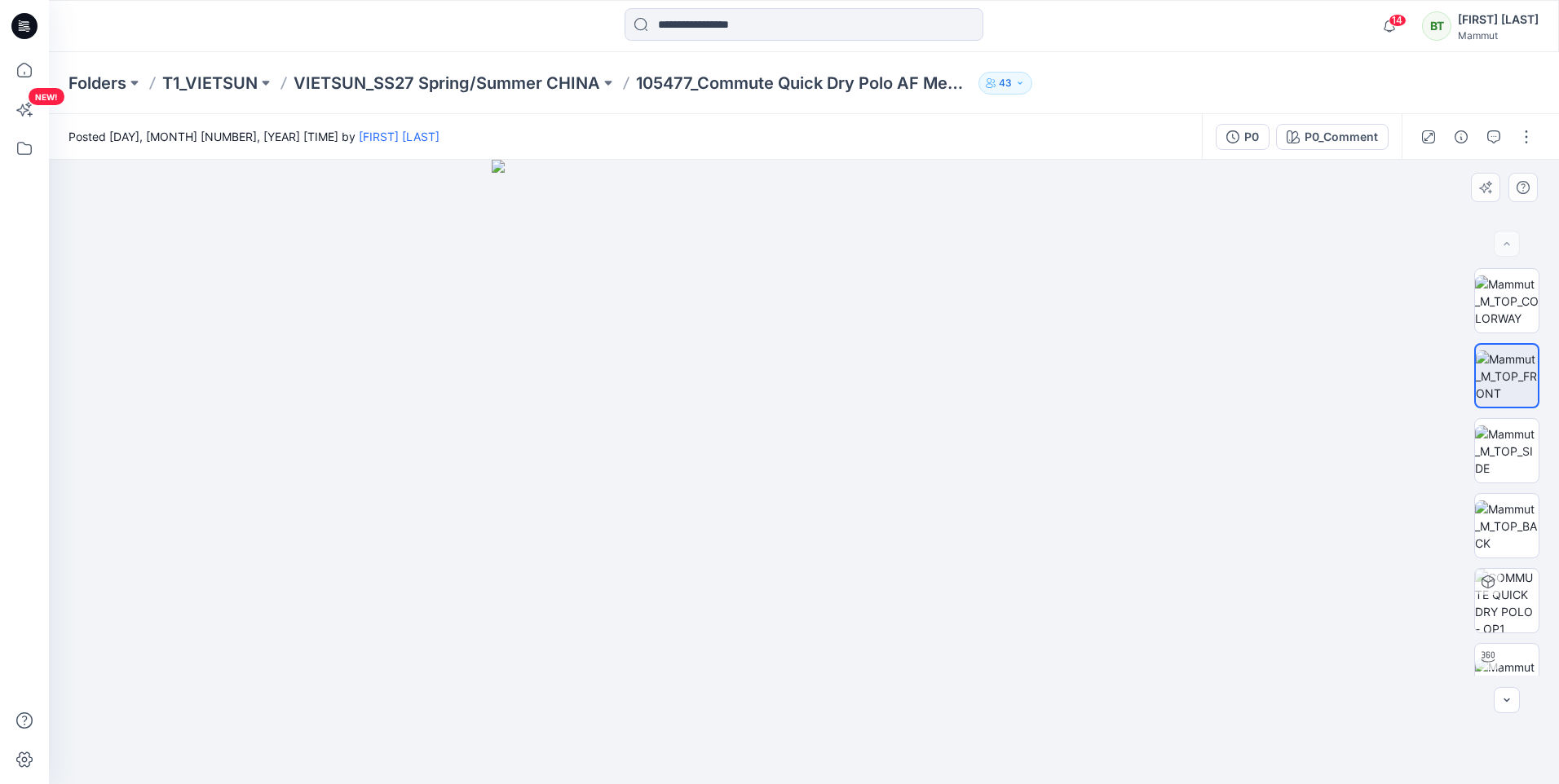 drag, startPoint x: 871, startPoint y: 616, endPoint x: 1018, endPoint y: 610, distance: 147.1224 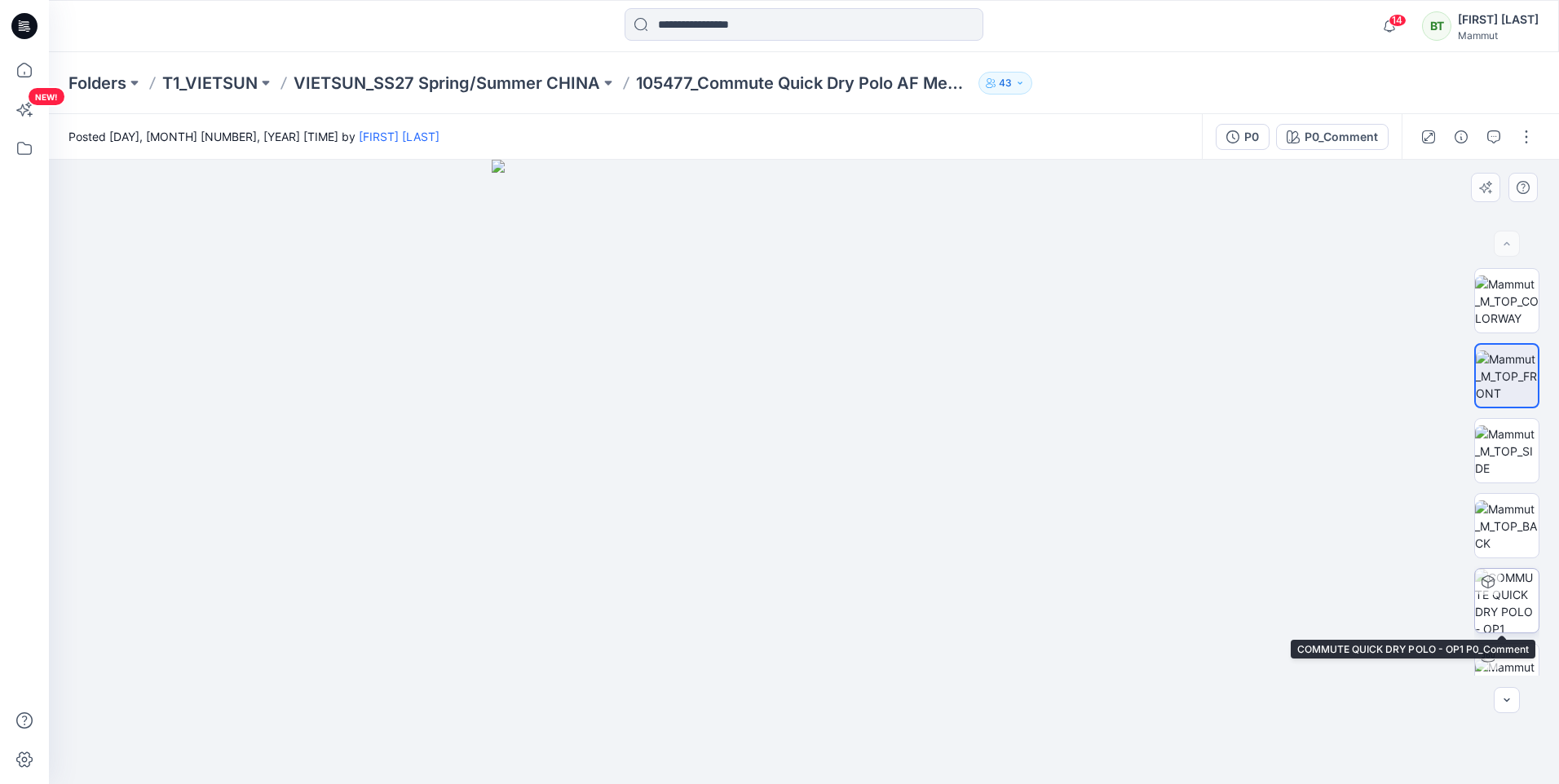 click at bounding box center (1507, 601) 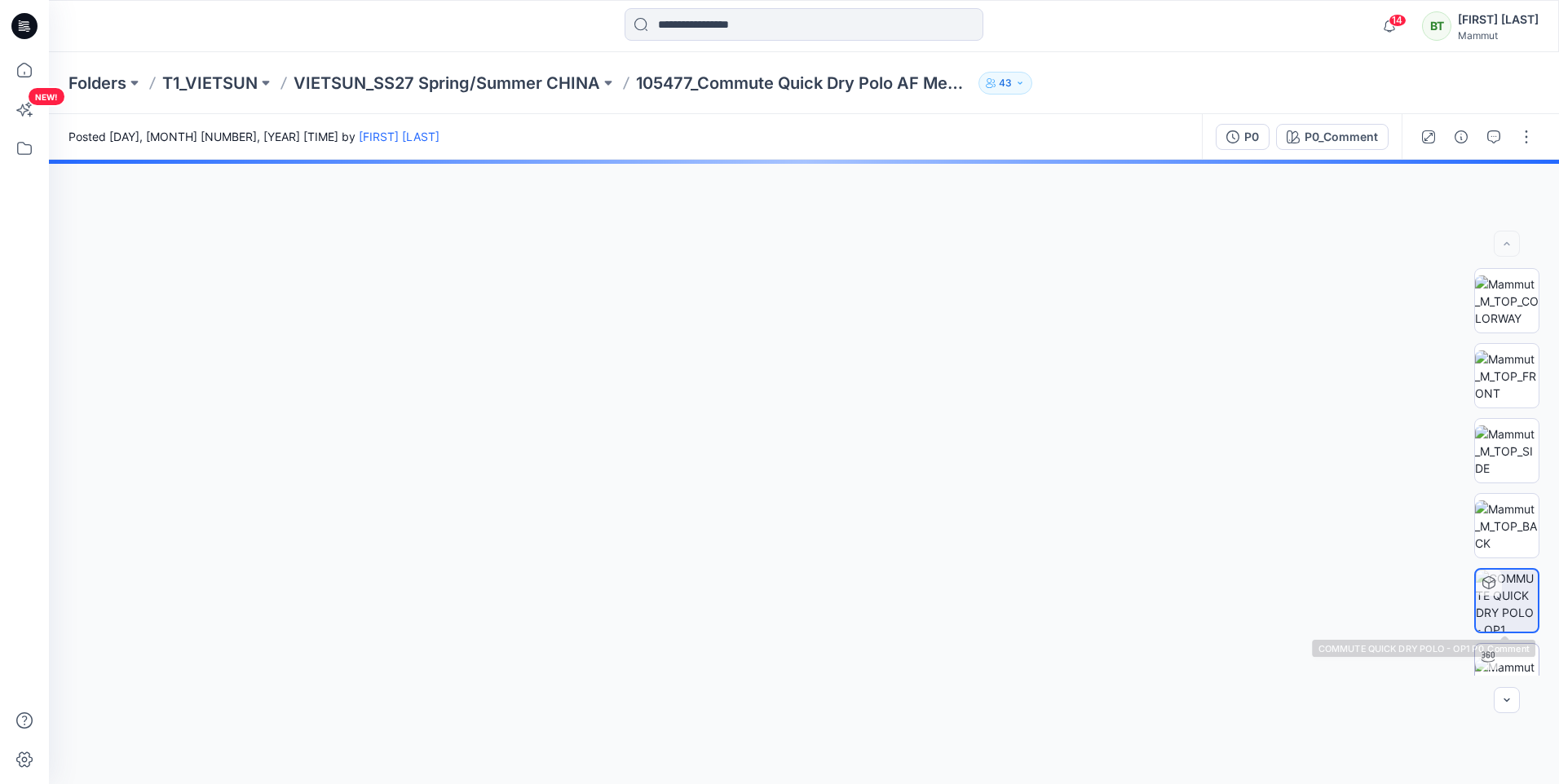 click at bounding box center [1507, 676] 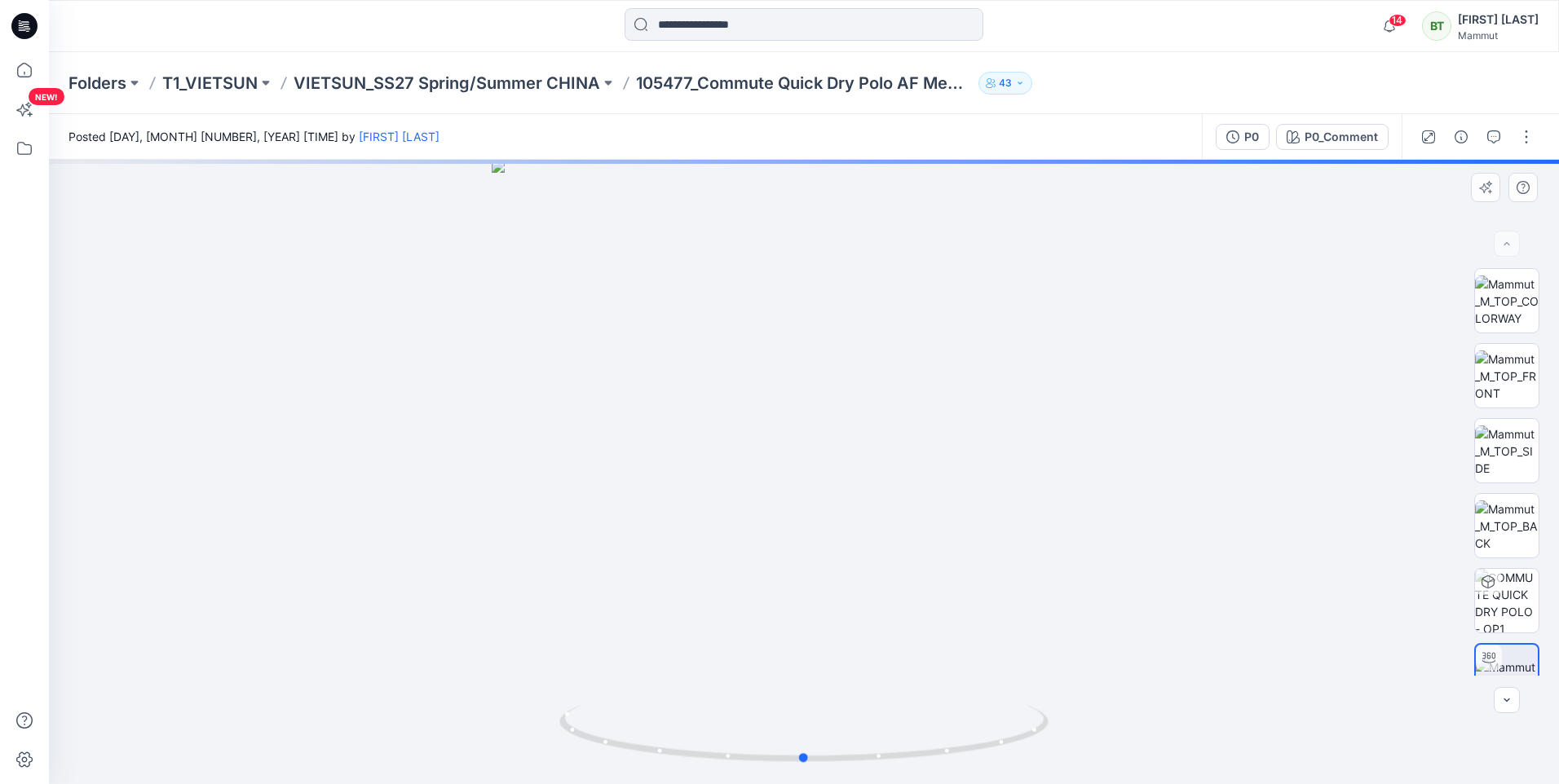 click at bounding box center (804, 472) 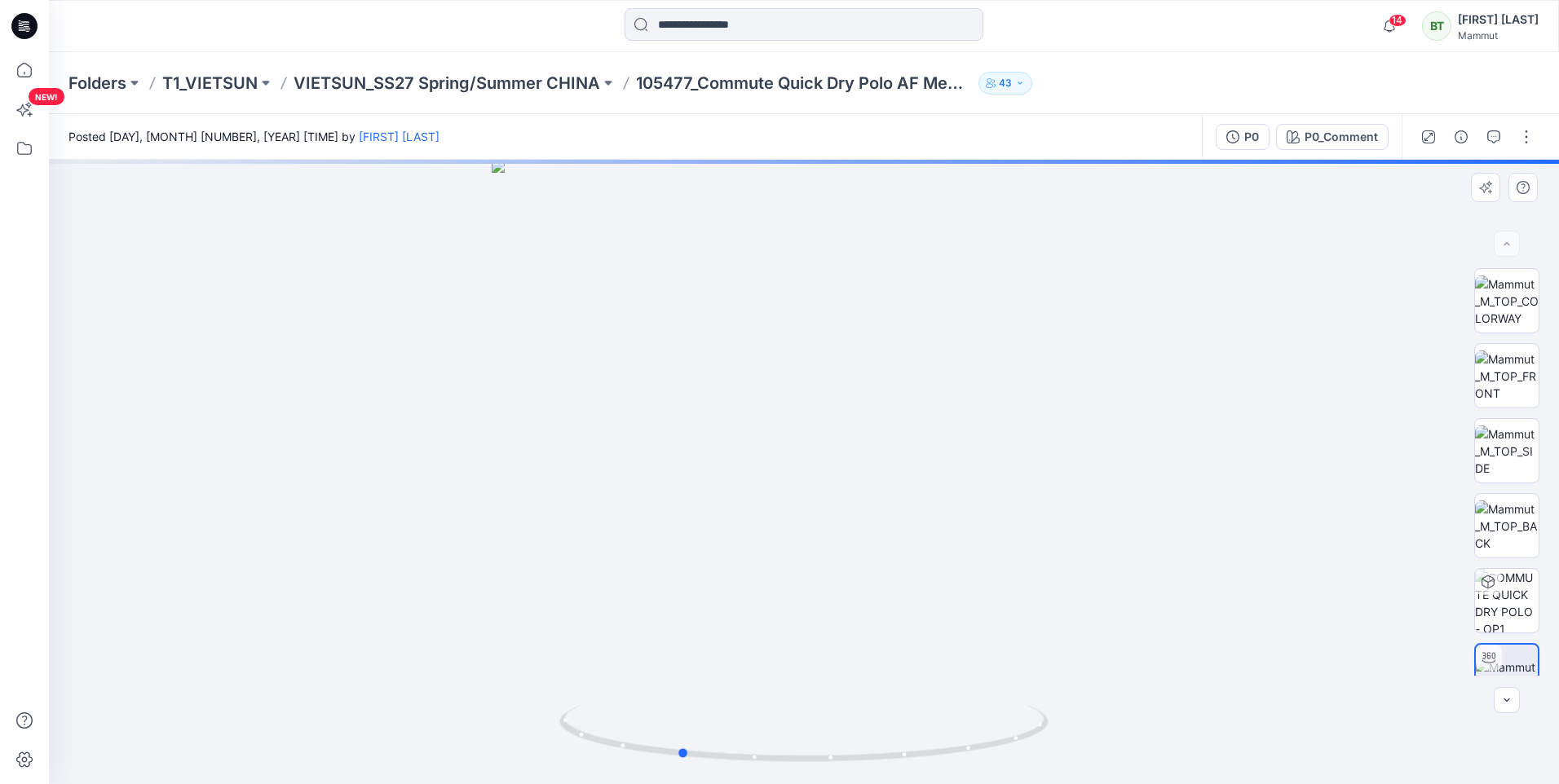 drag, startPoint x: 863, startPoint y: 524, endPoint x: 746, endPoint y: 527, distance: 117.03846 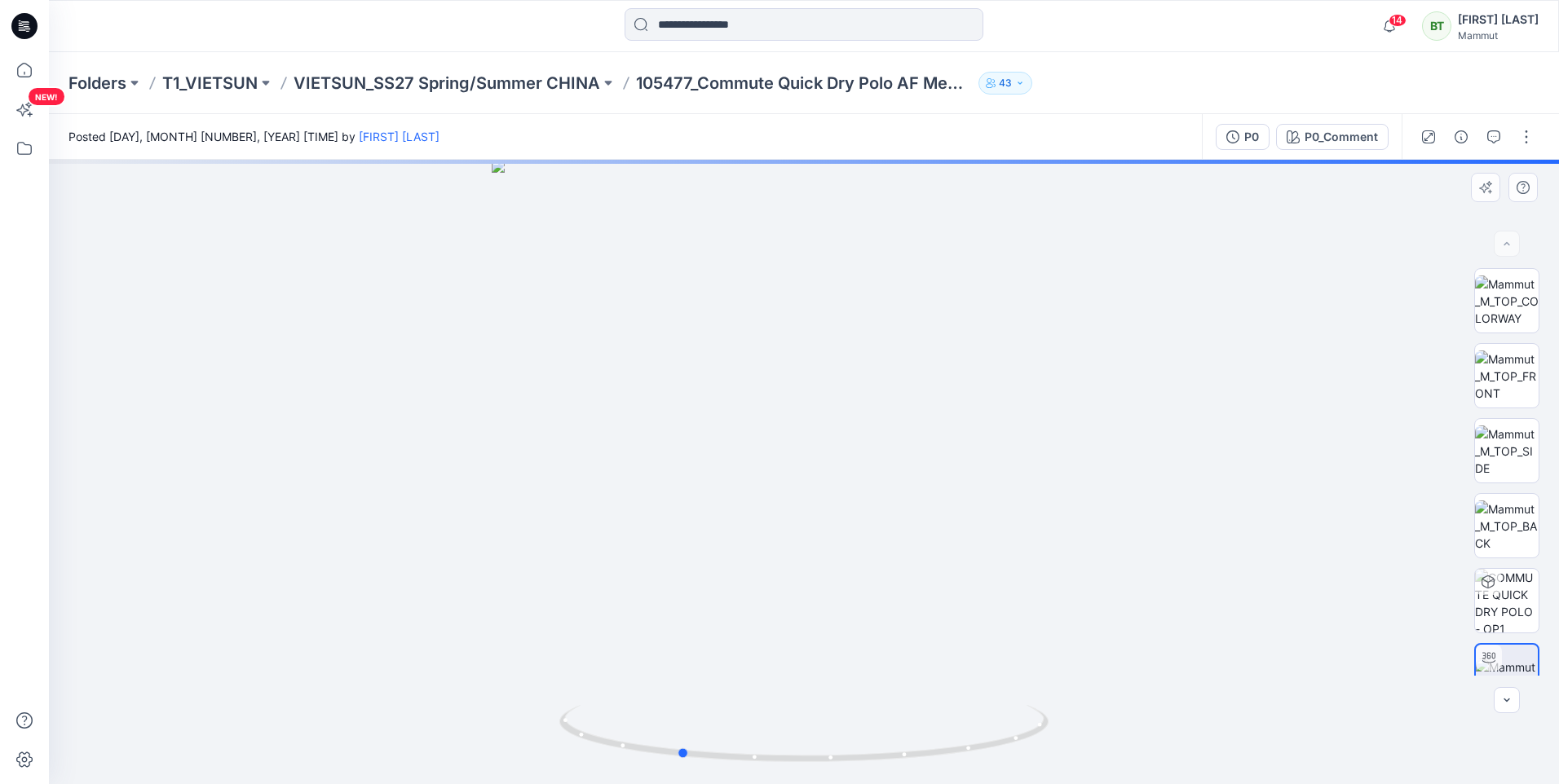 click at bounding box center (804, 472) 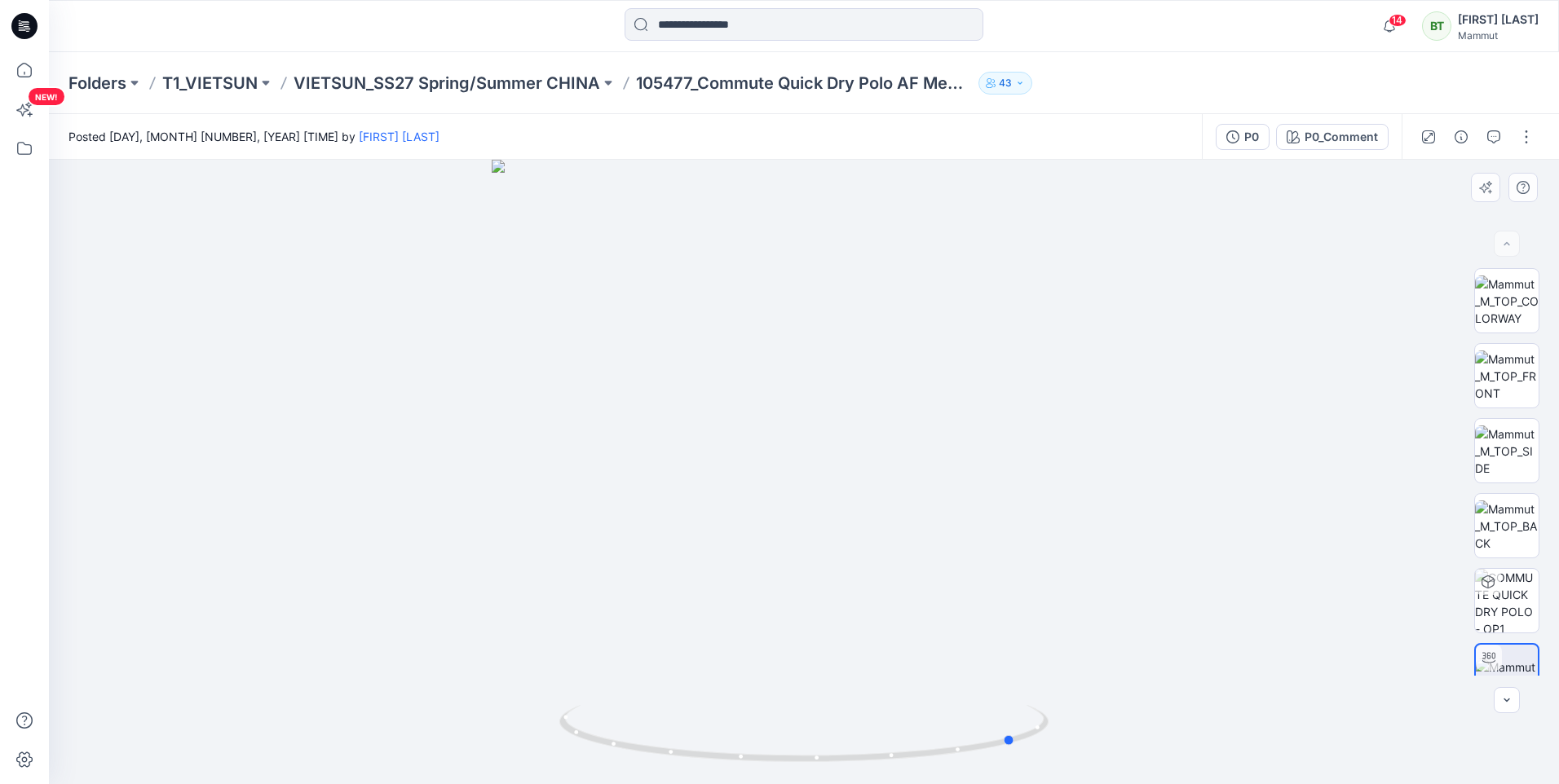 drag, startPoint x: 888, startPoint y: 540, endPoint x: 681, endPoint y: 551, distance: 207.29206 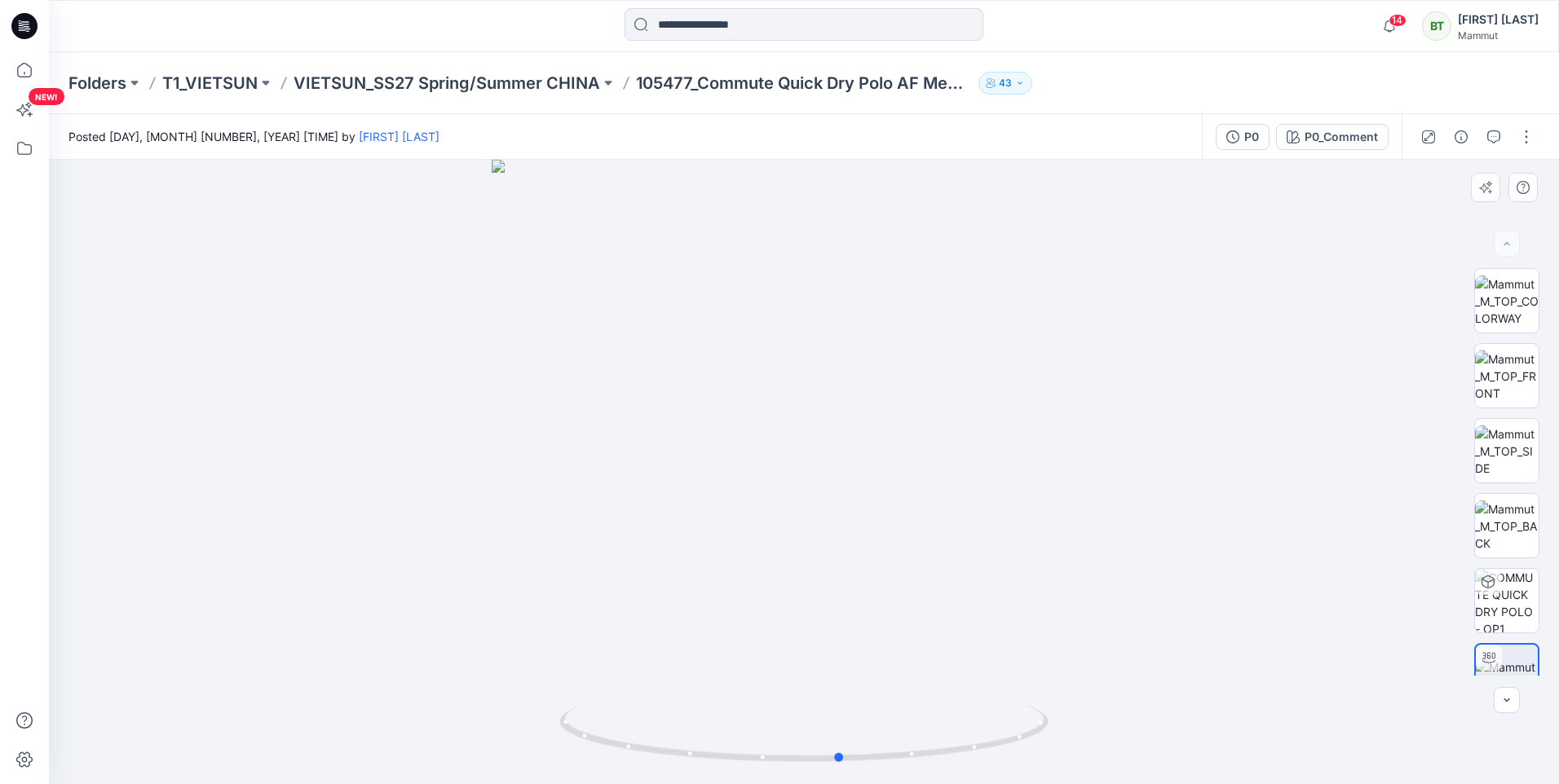 drag, startPoint x: 852, startPoint y: 532, endPoint x: 694, endPoint y: 539, distance: 158.15499 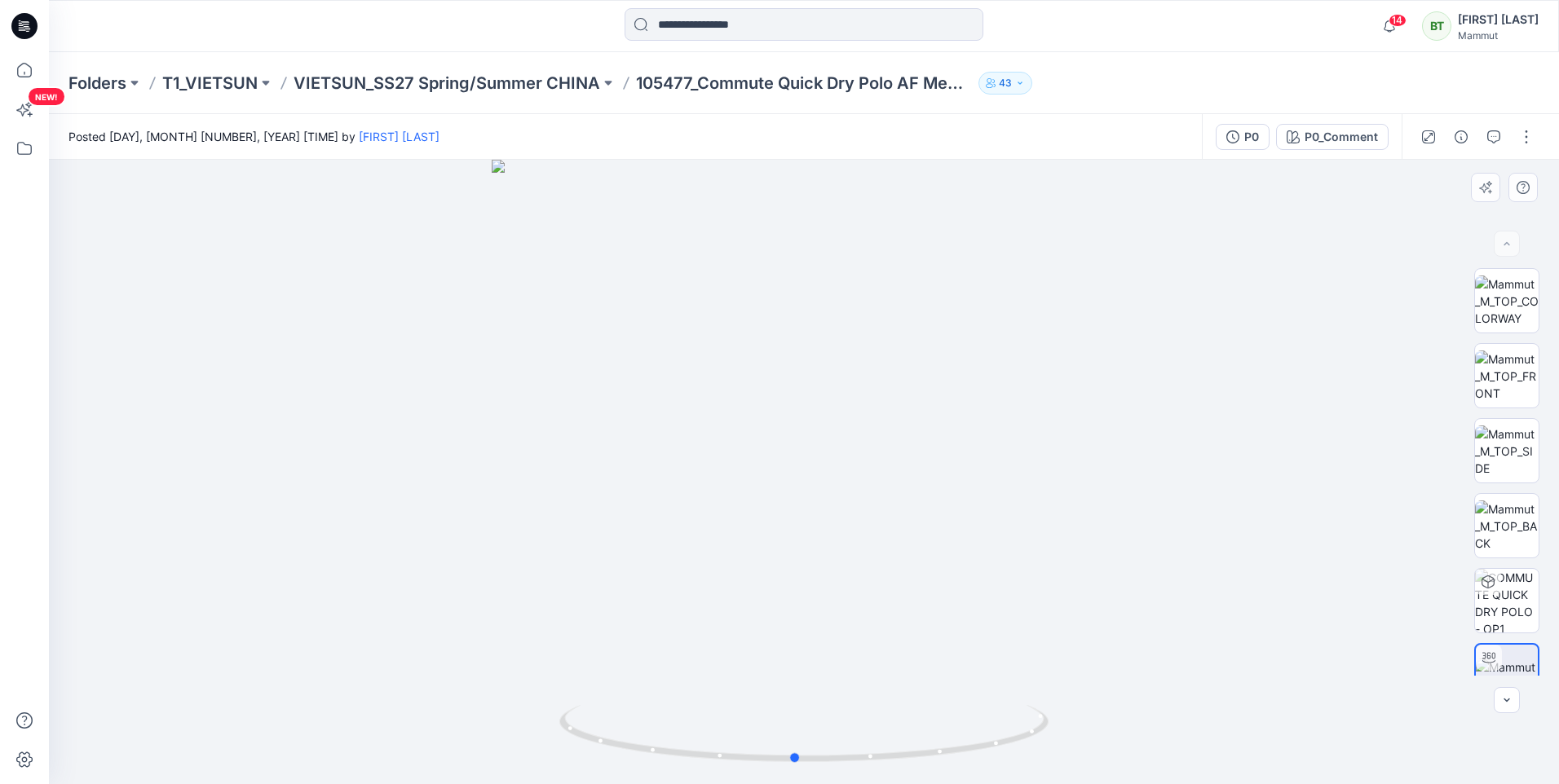 drag, startPoint x: 853, startPoint y: 457, endPoint x: 788, endPoint y: 490, distance: 72.89719 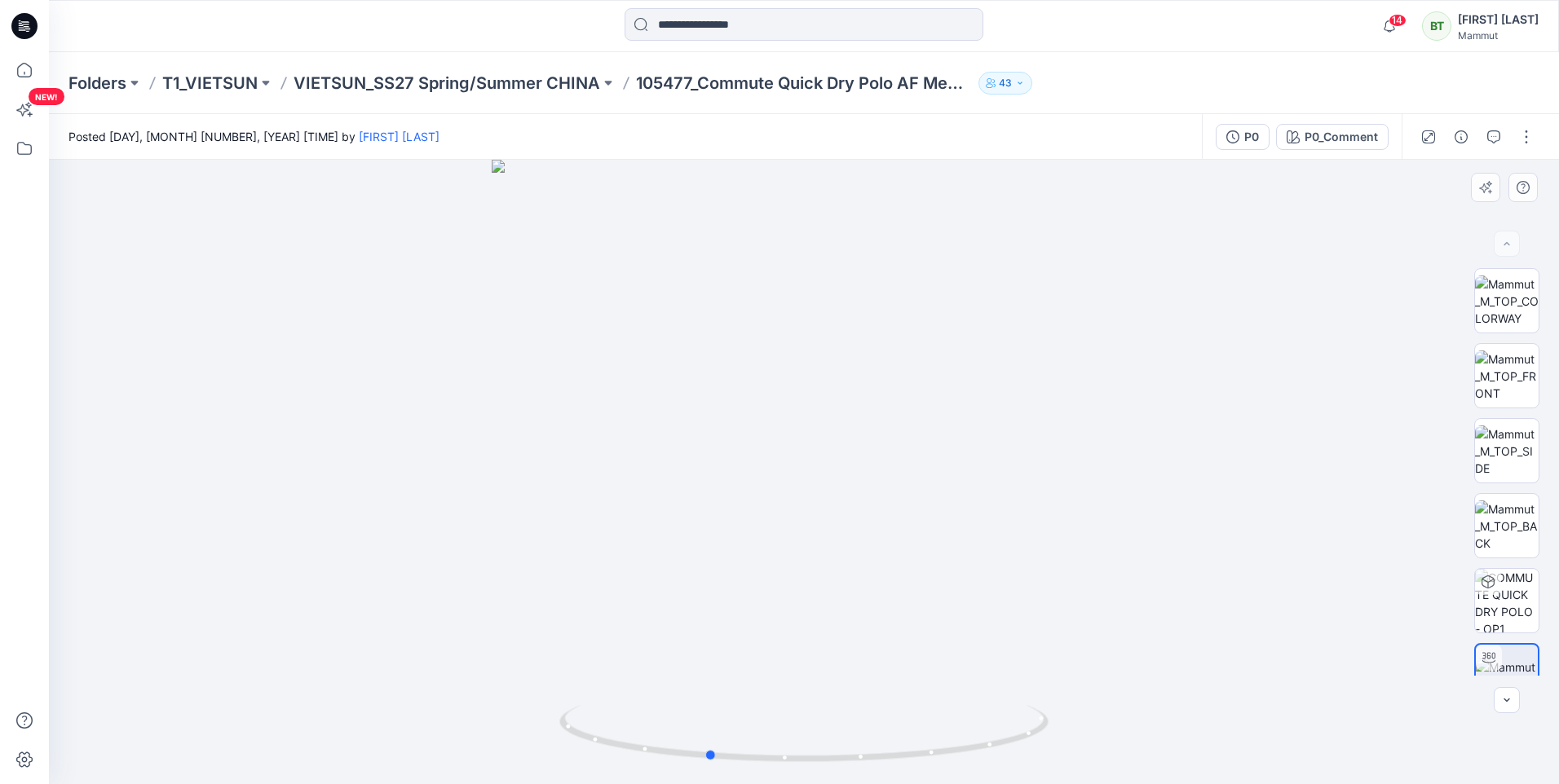 drag, startPoint x: 883, startPoint y: 456, endPoint x: 815, endPoint y: 478, distance: 71.470274 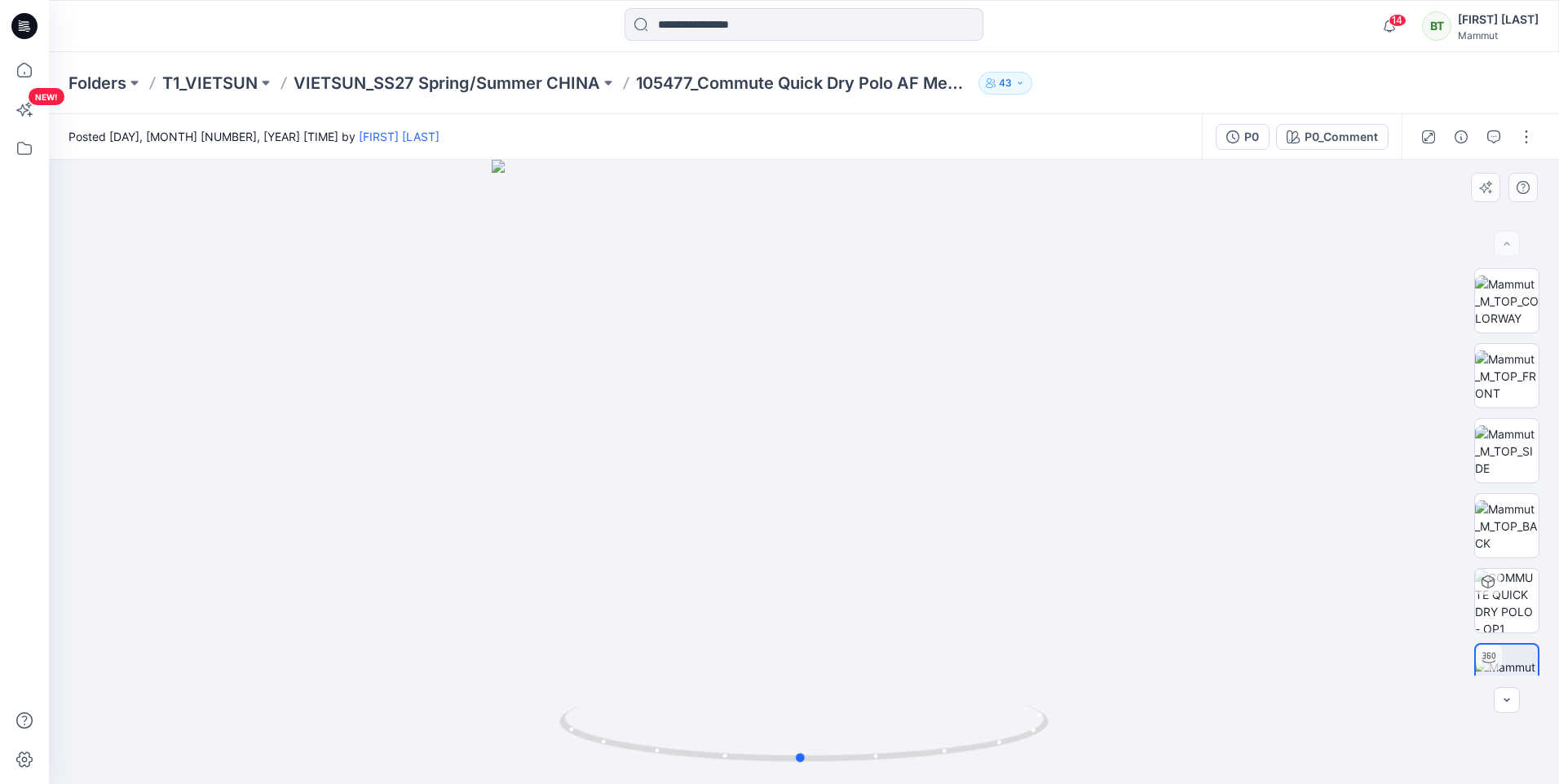 drag, startPoint x: 916, startPoint y: 449, endPoint x: 542, endPoint y: 537, distance: 384.21348 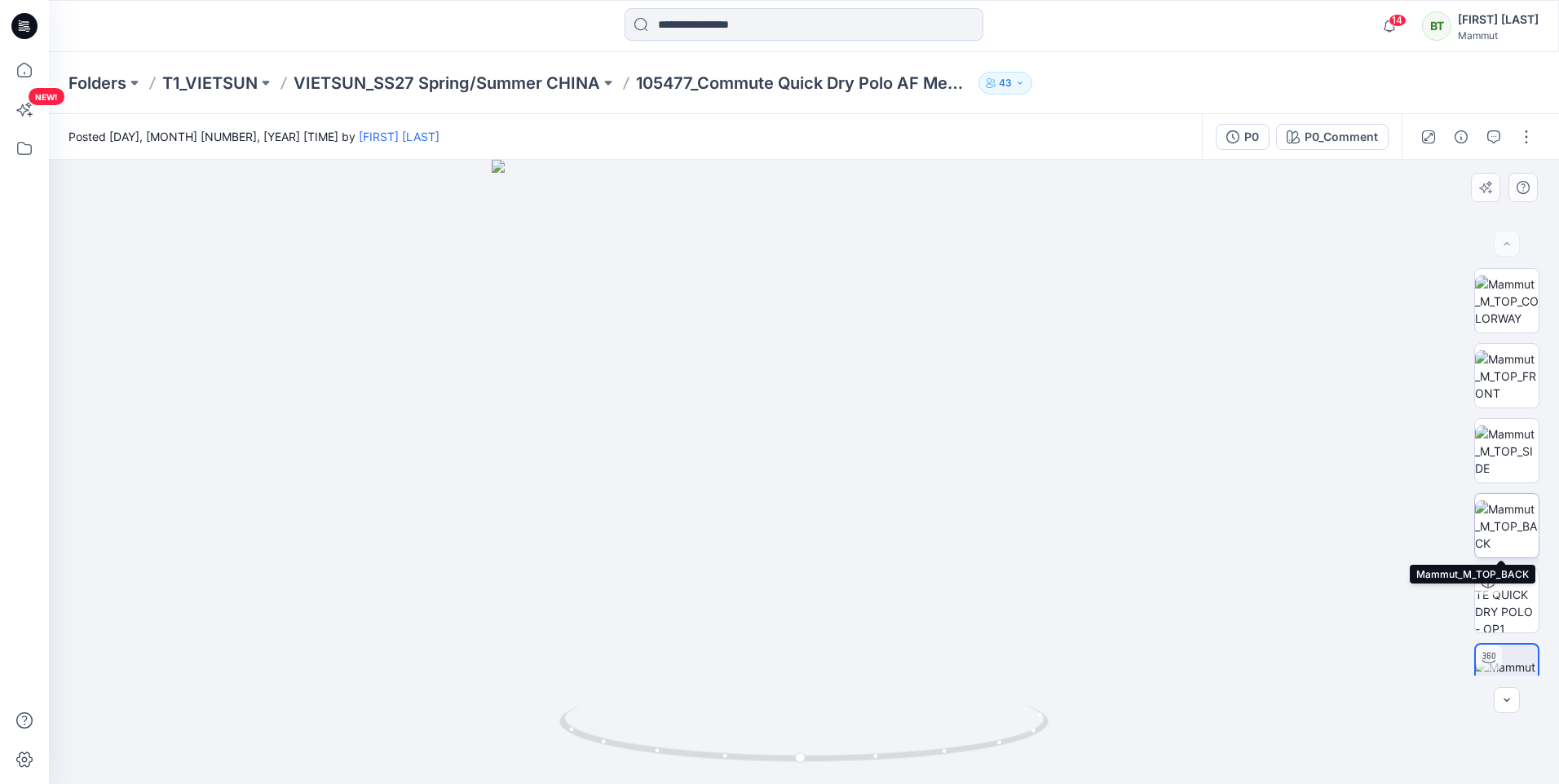 click at bounding box center [1507, 526] 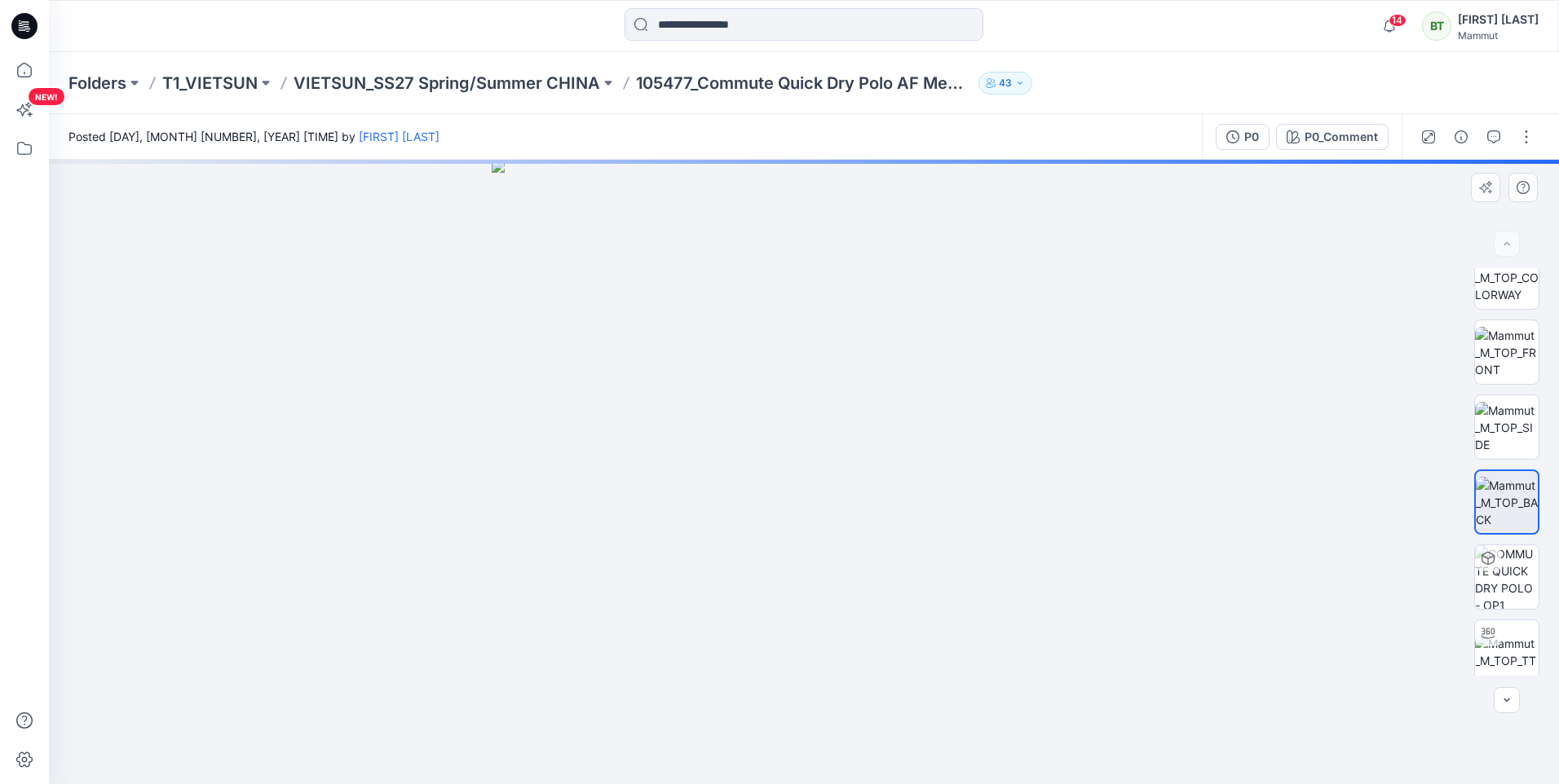 scroll, scrollTop: 33, scrollLeft: 0, axis: vertical 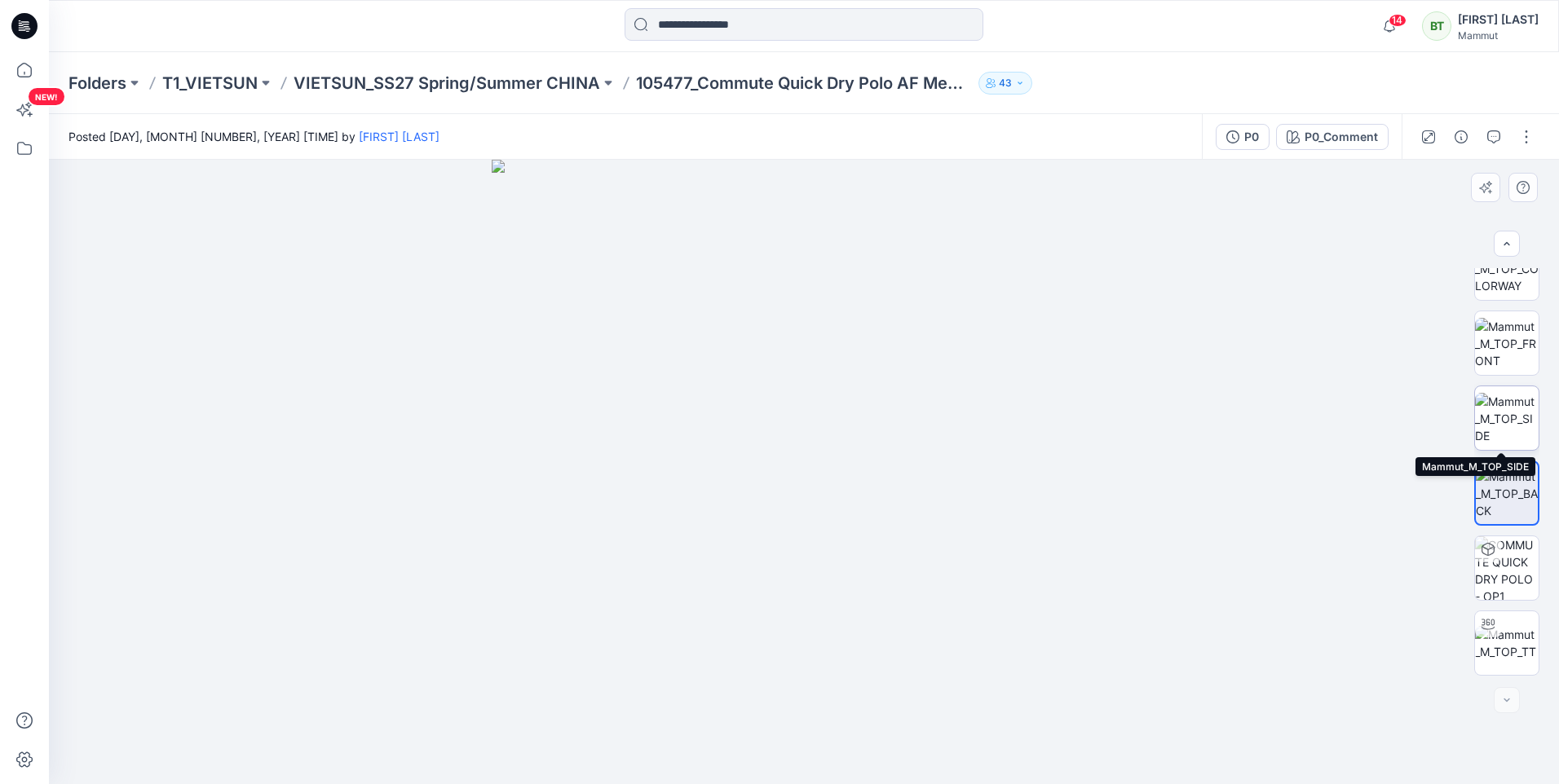 click at bounding box center [1507, 418] 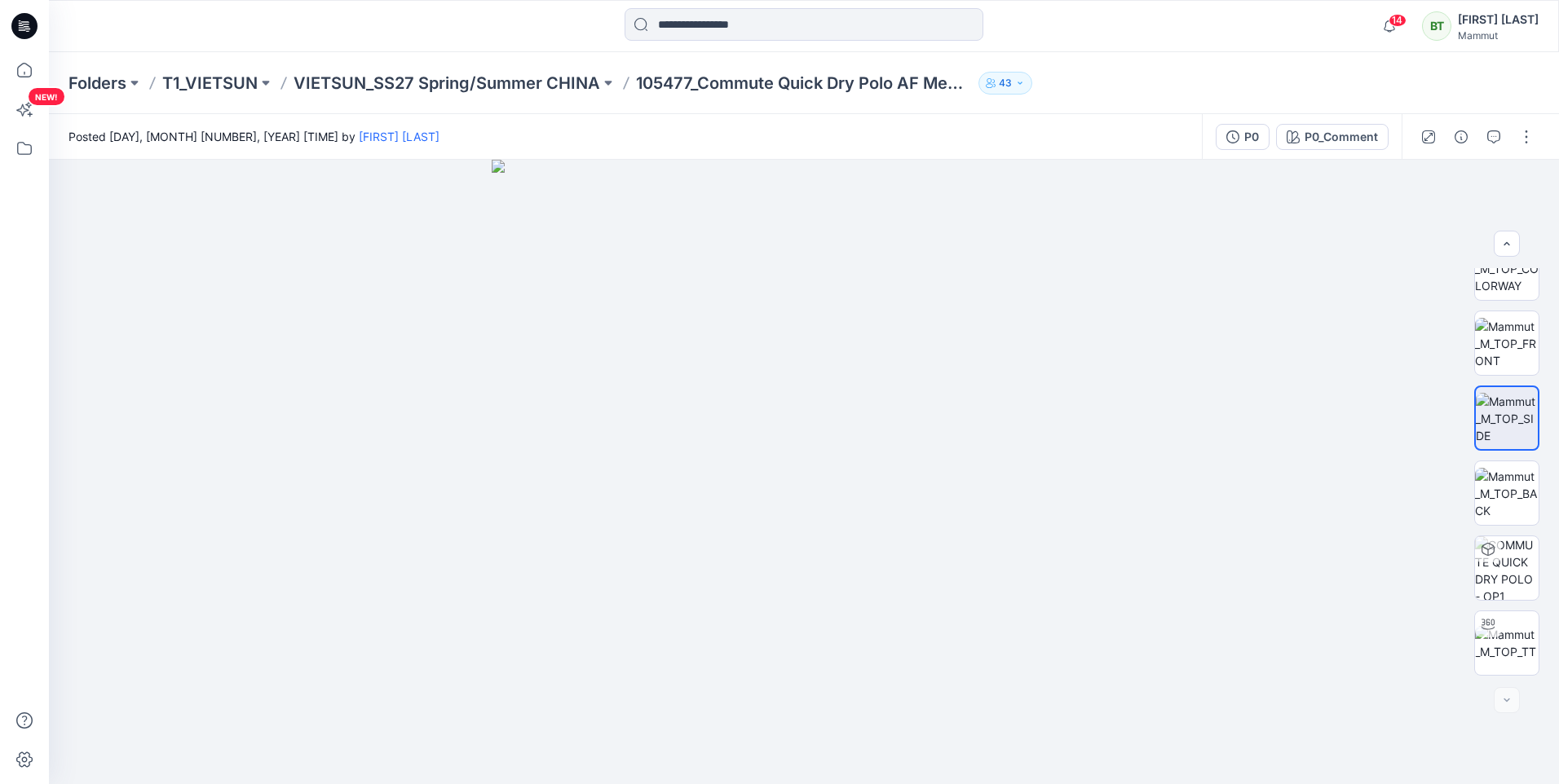 scroll, scrollTop: 33, scrollLeft: 0, axis: vertical 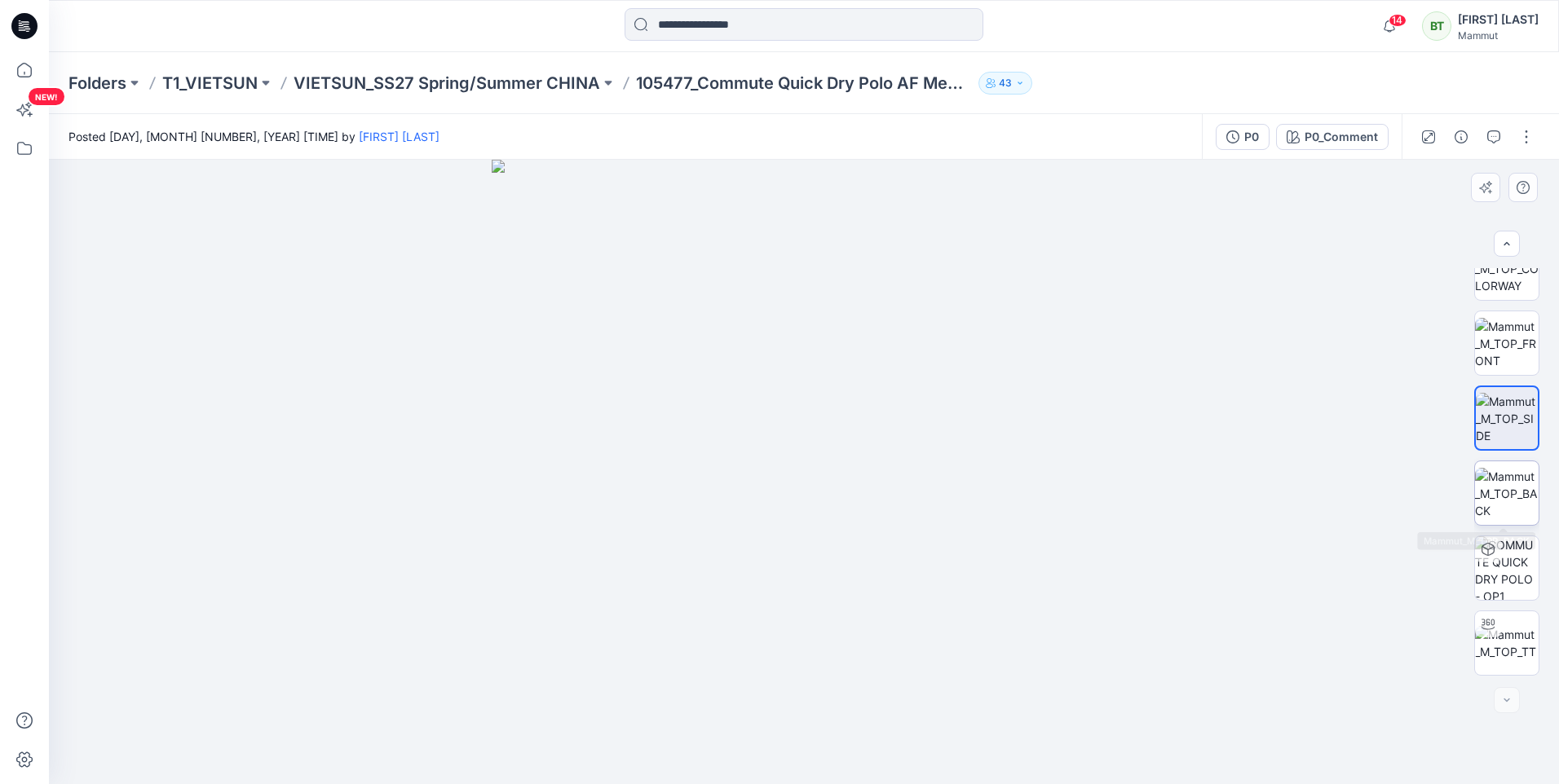 click at bounding box center [1507, 493] 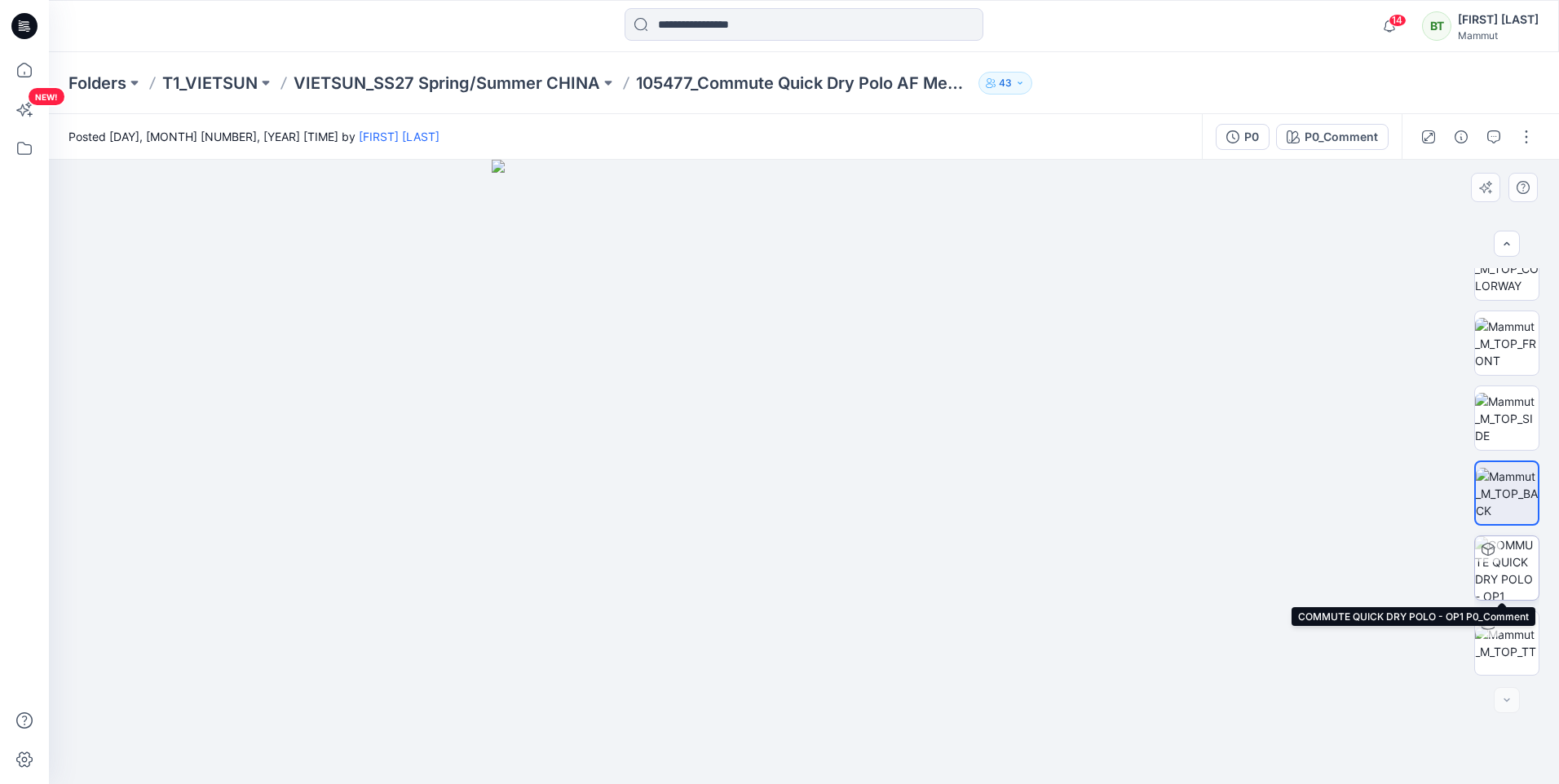 click at bounding box center [1507, 568] 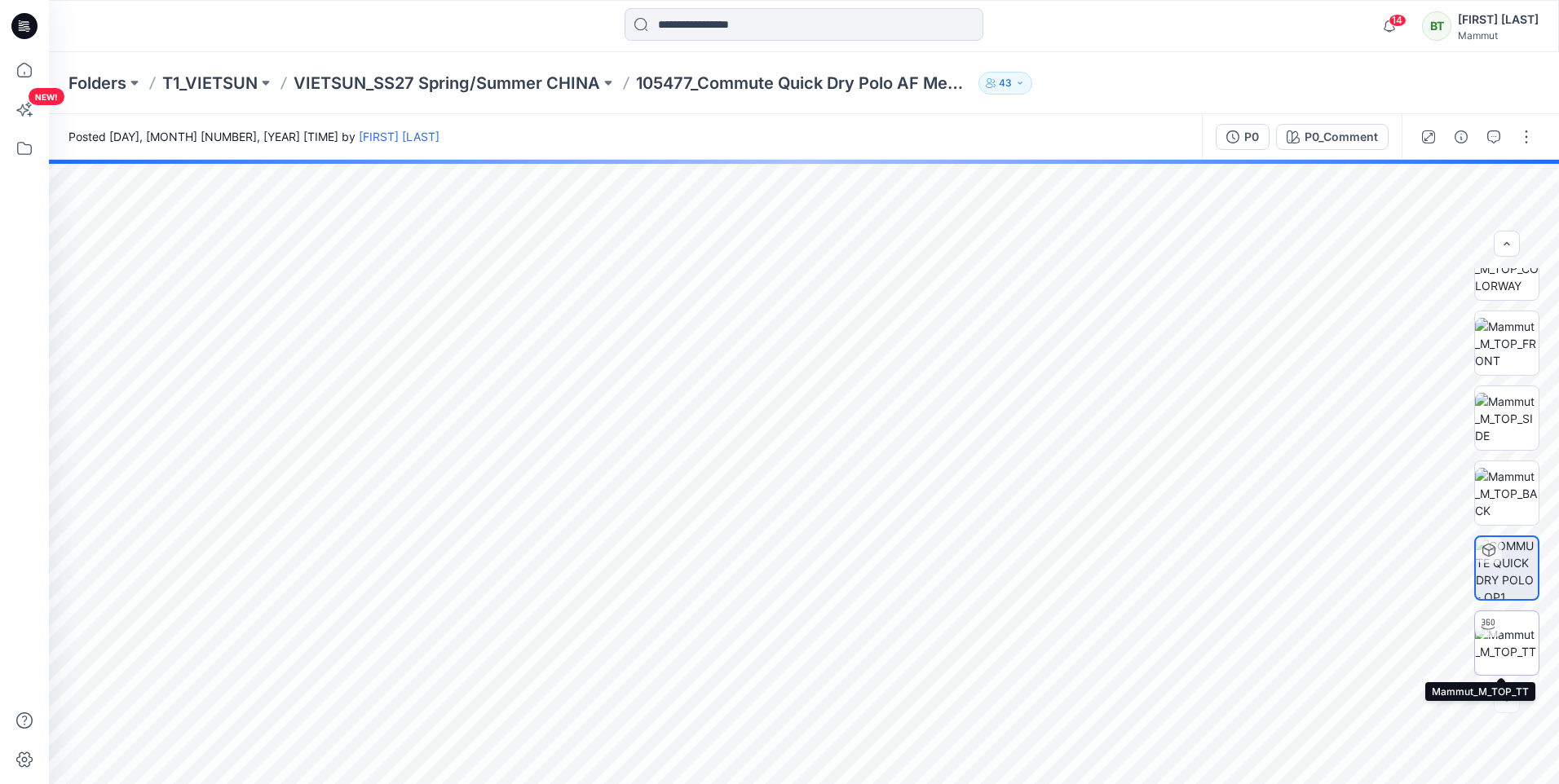 click at bounding box center (1507, 643) 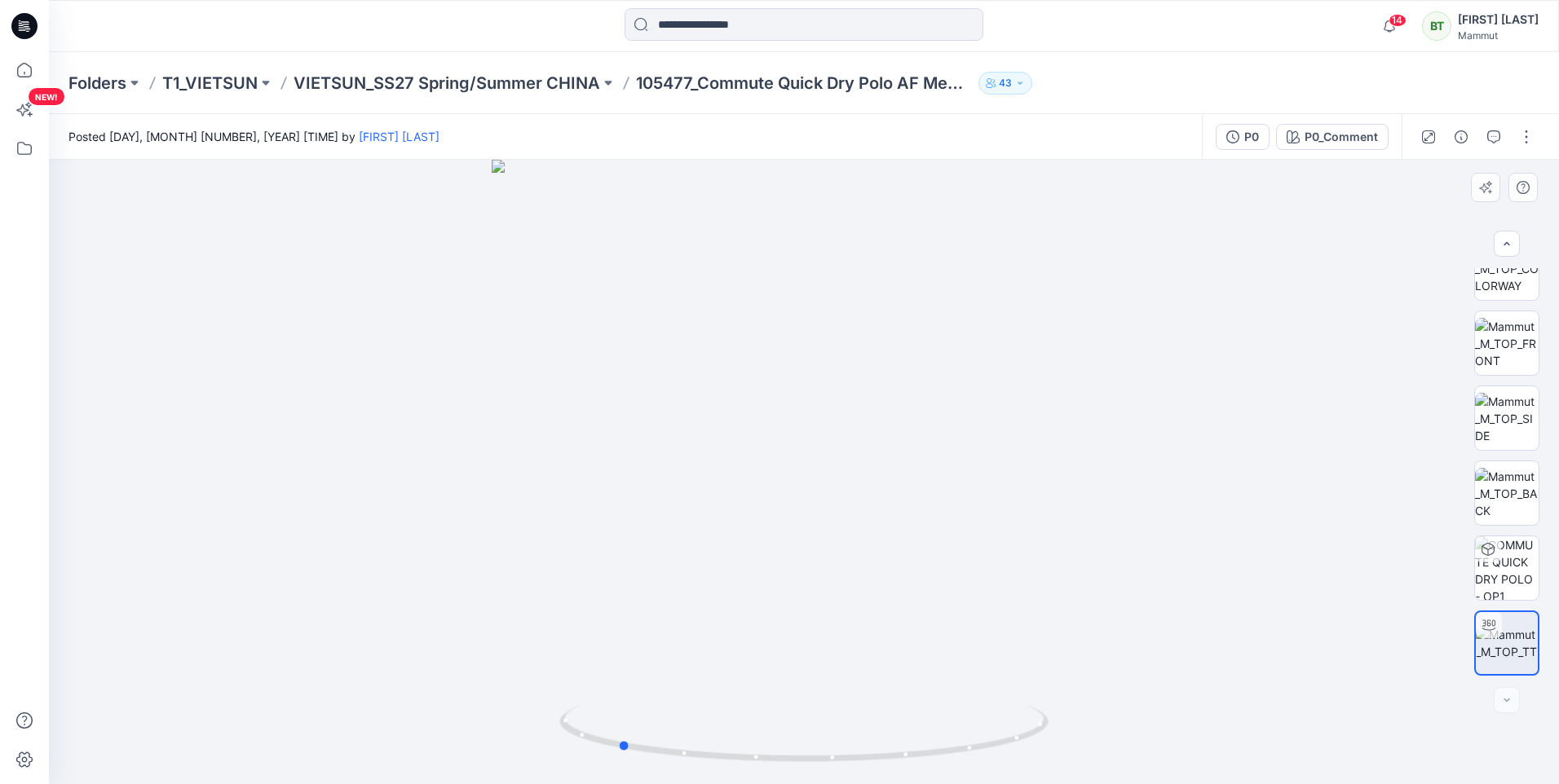 drag, startPoint x: 902, startPoint y: 571, endPoint x: 632, endPoint y: 570, distance: 270.00185 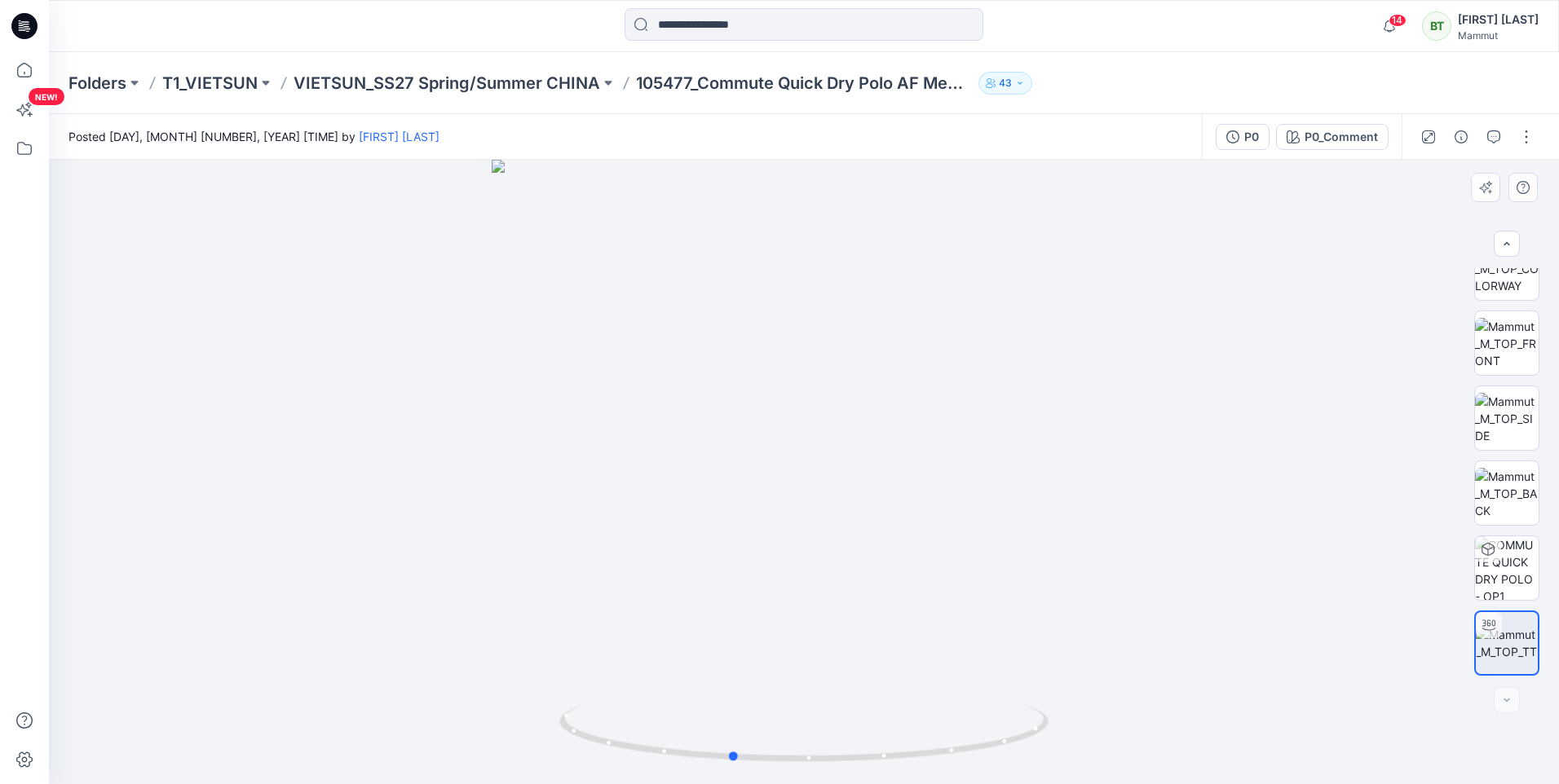 drag, startPoint x: 944, startPoint y: 628, endPoint x: 1142, endPoint y: 687, distance: 206.60348 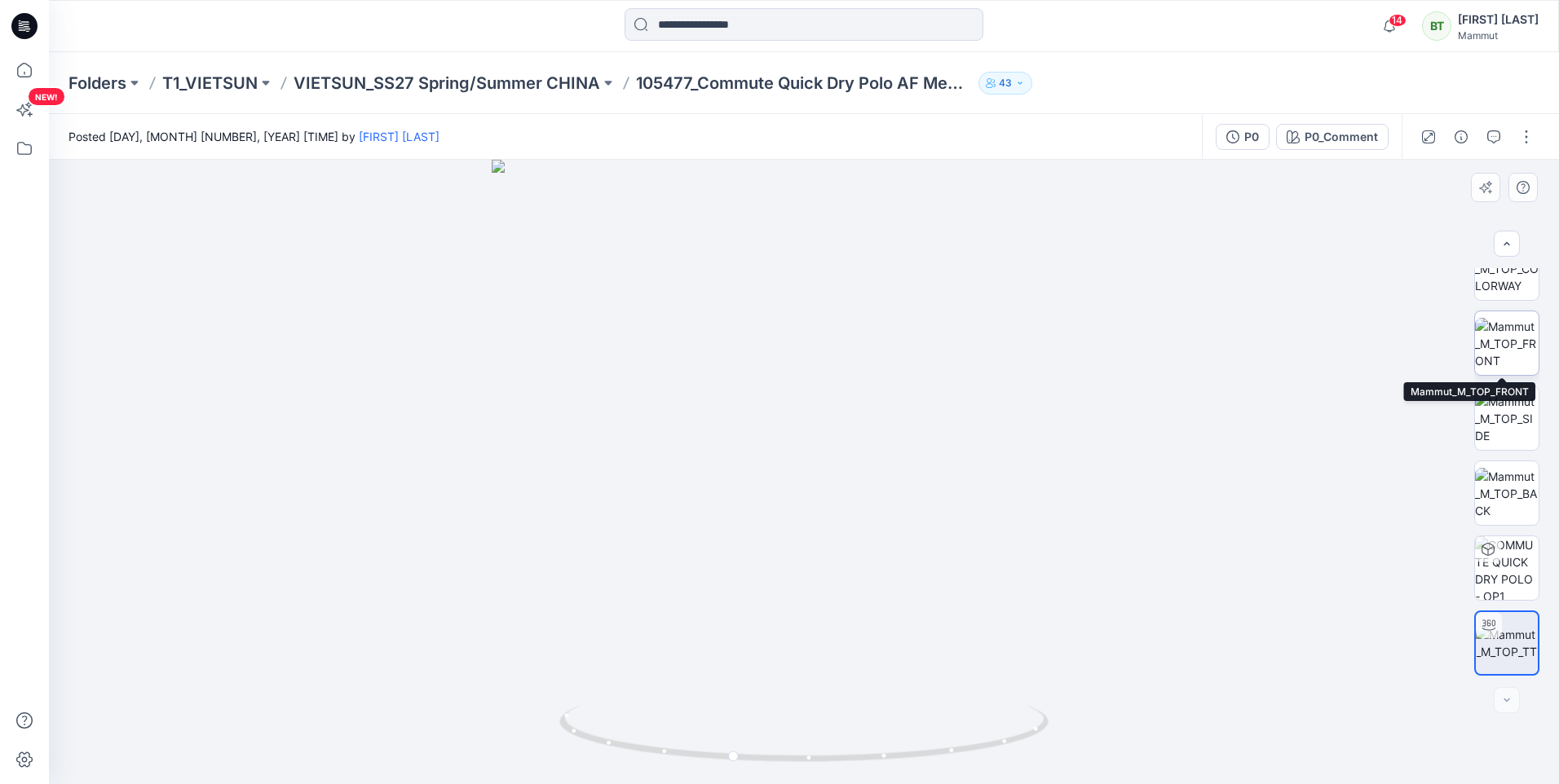 click at bounding box center [1507, 343] 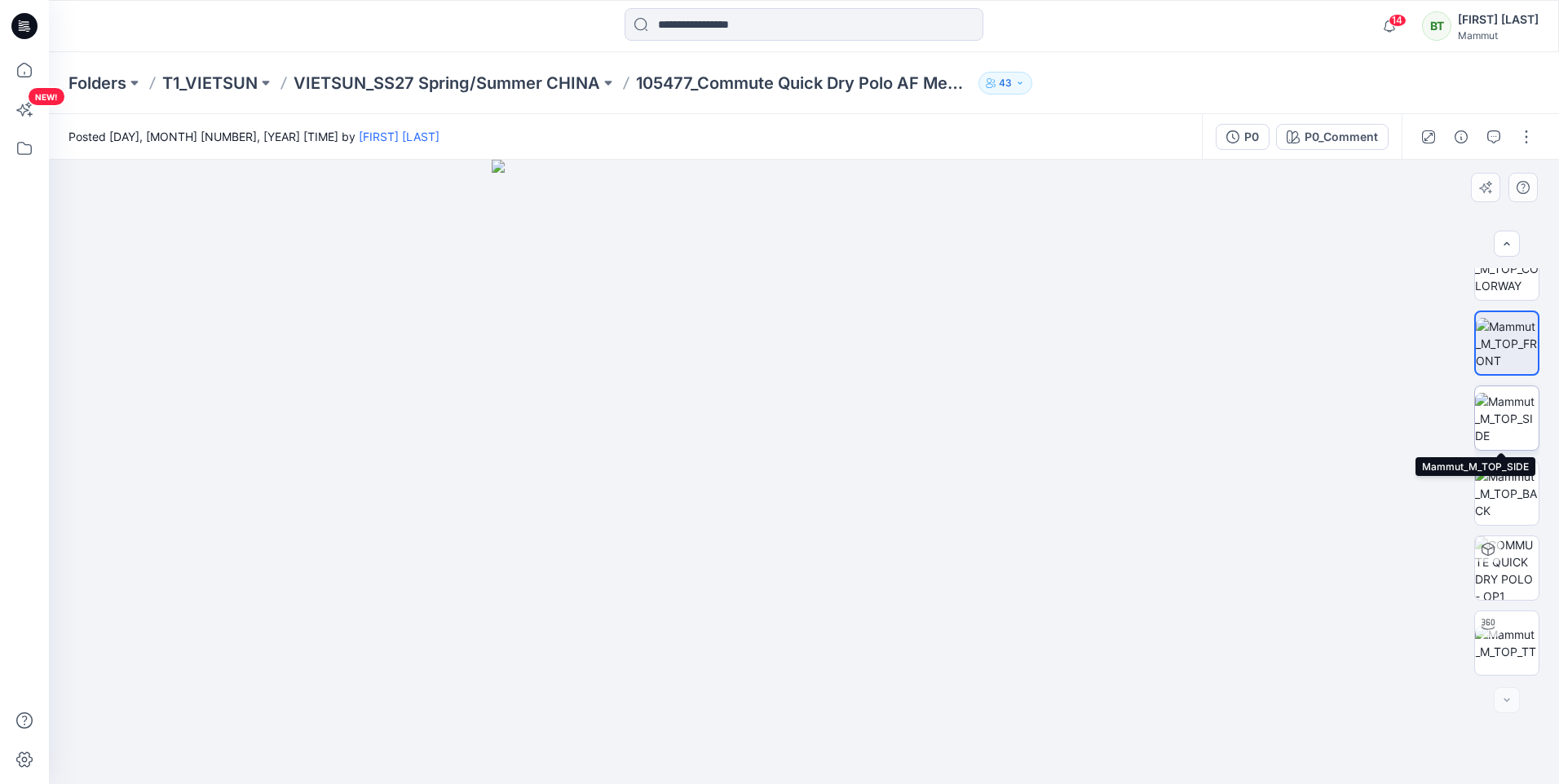 click at bounding box center (1507, 418) 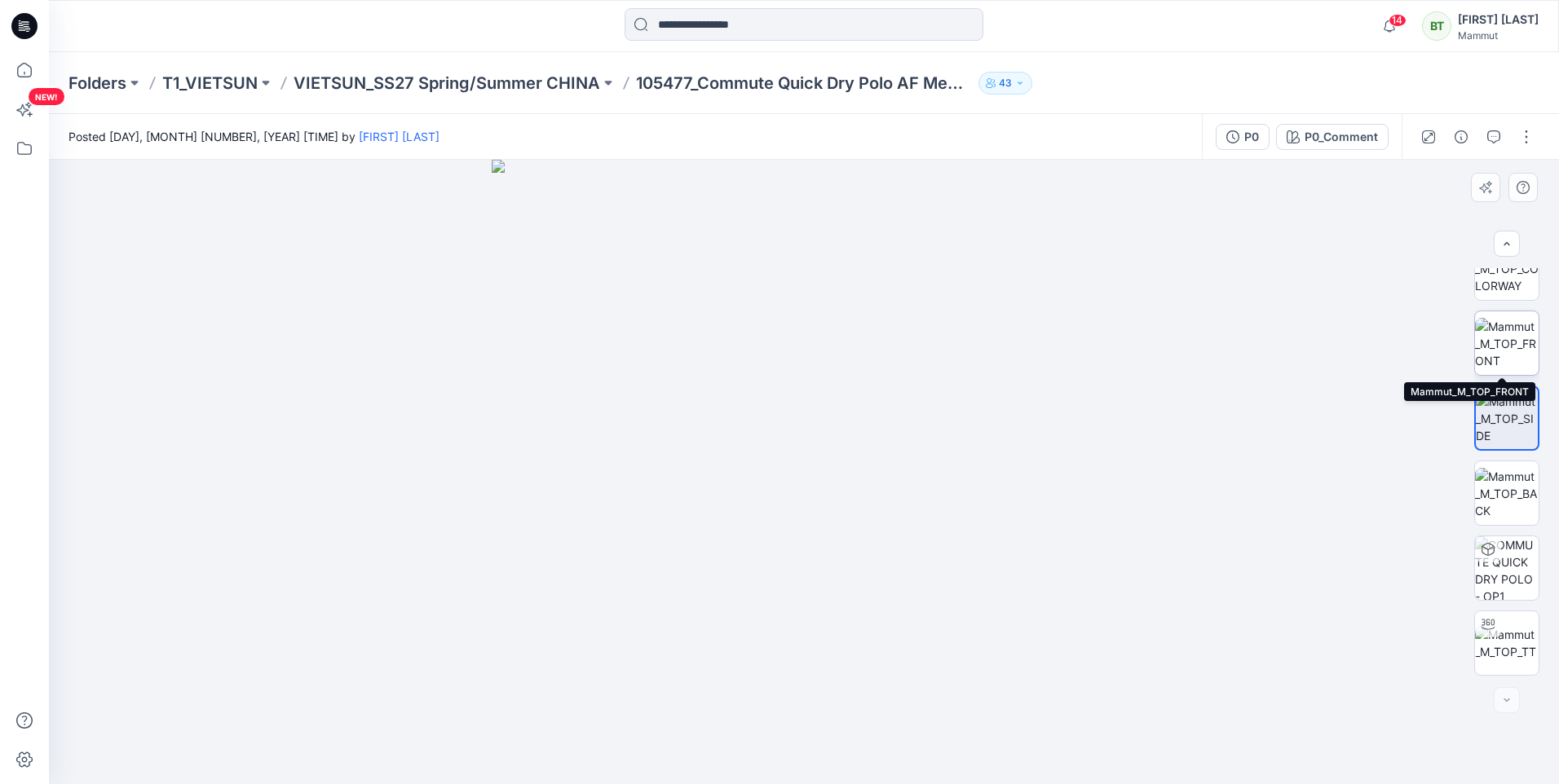 click at bounding box center [1507, 343] 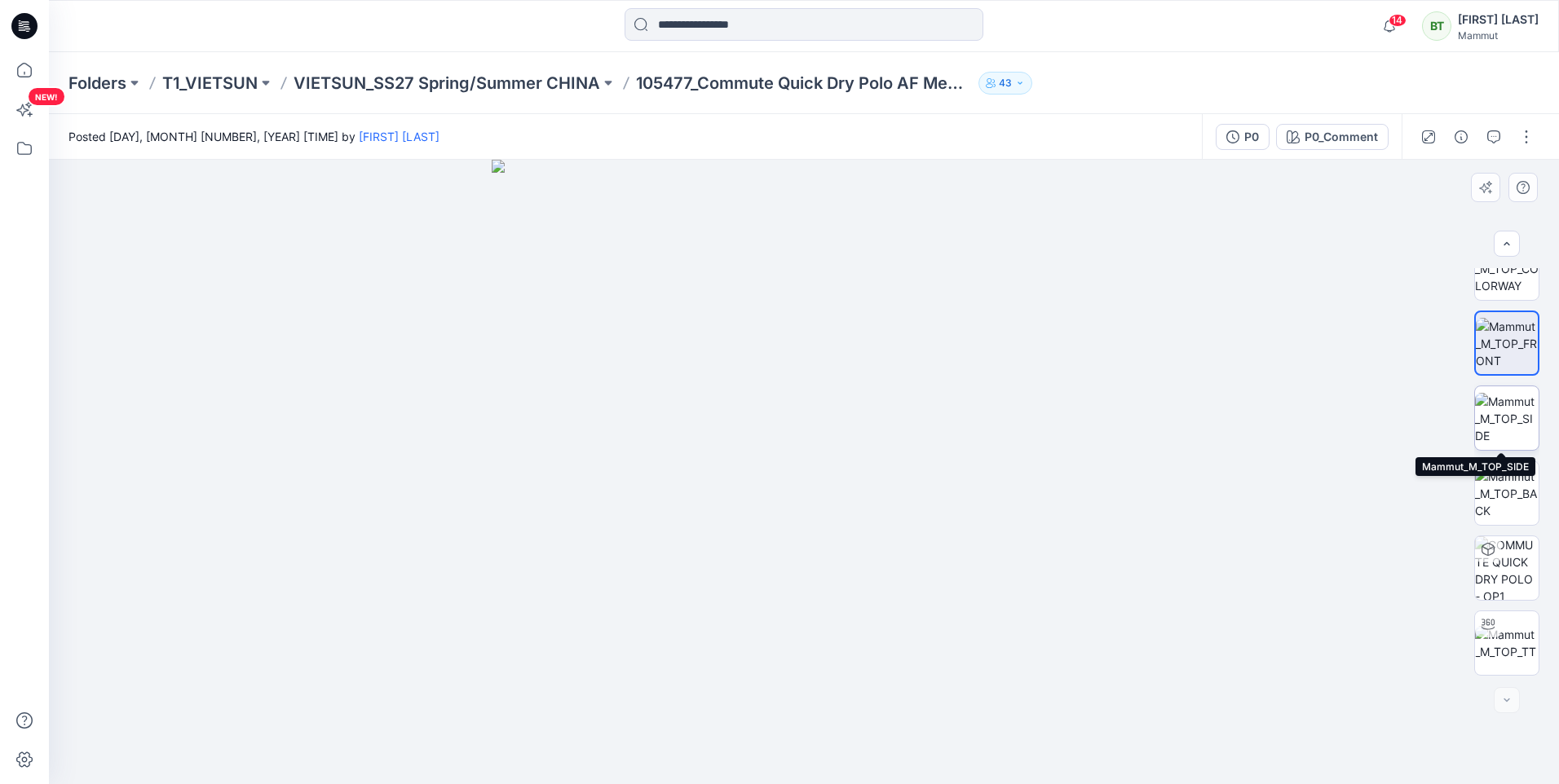 click at bounding box center (1507, 418) 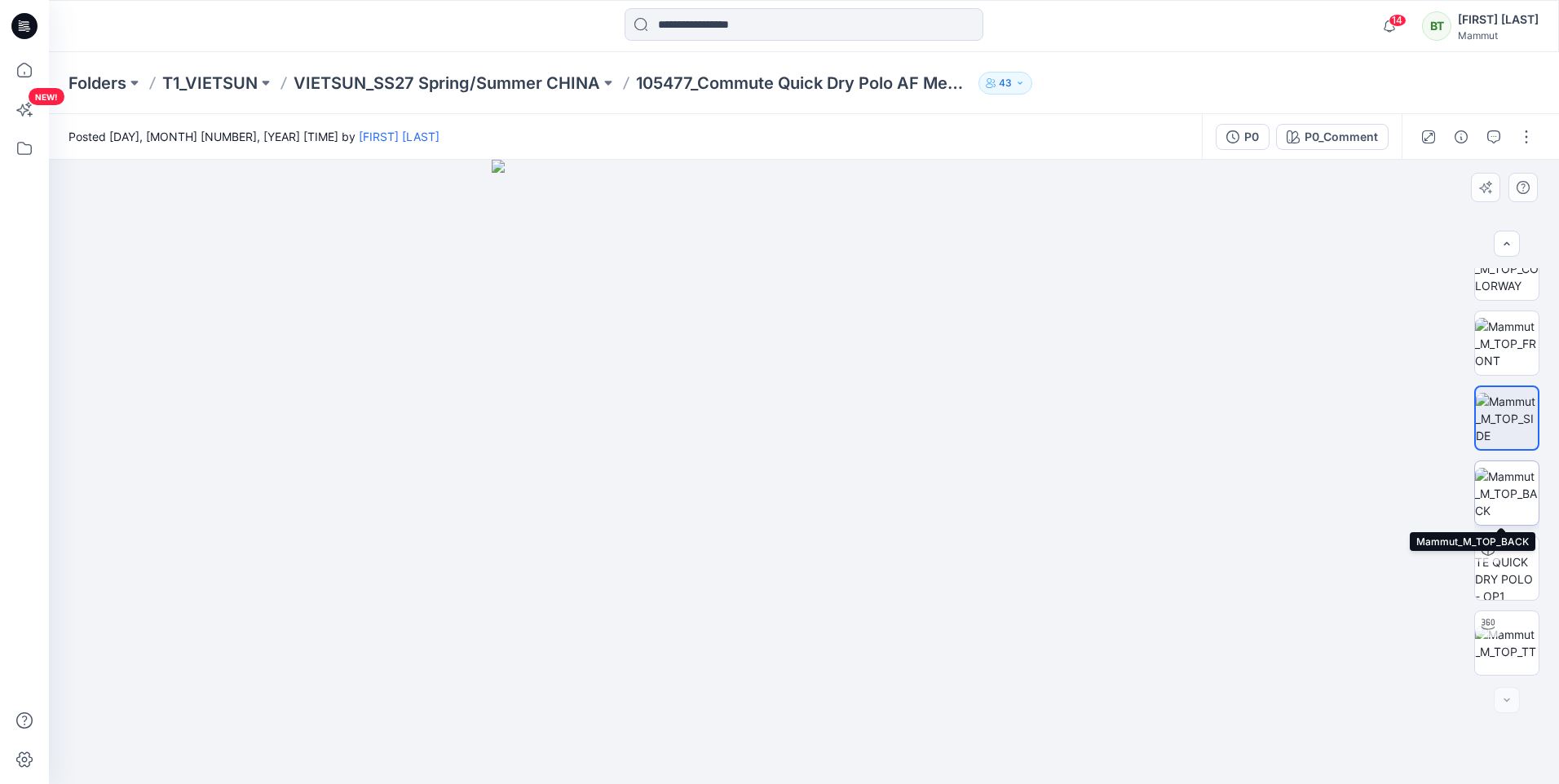 click at bounding box center [1507, 493] 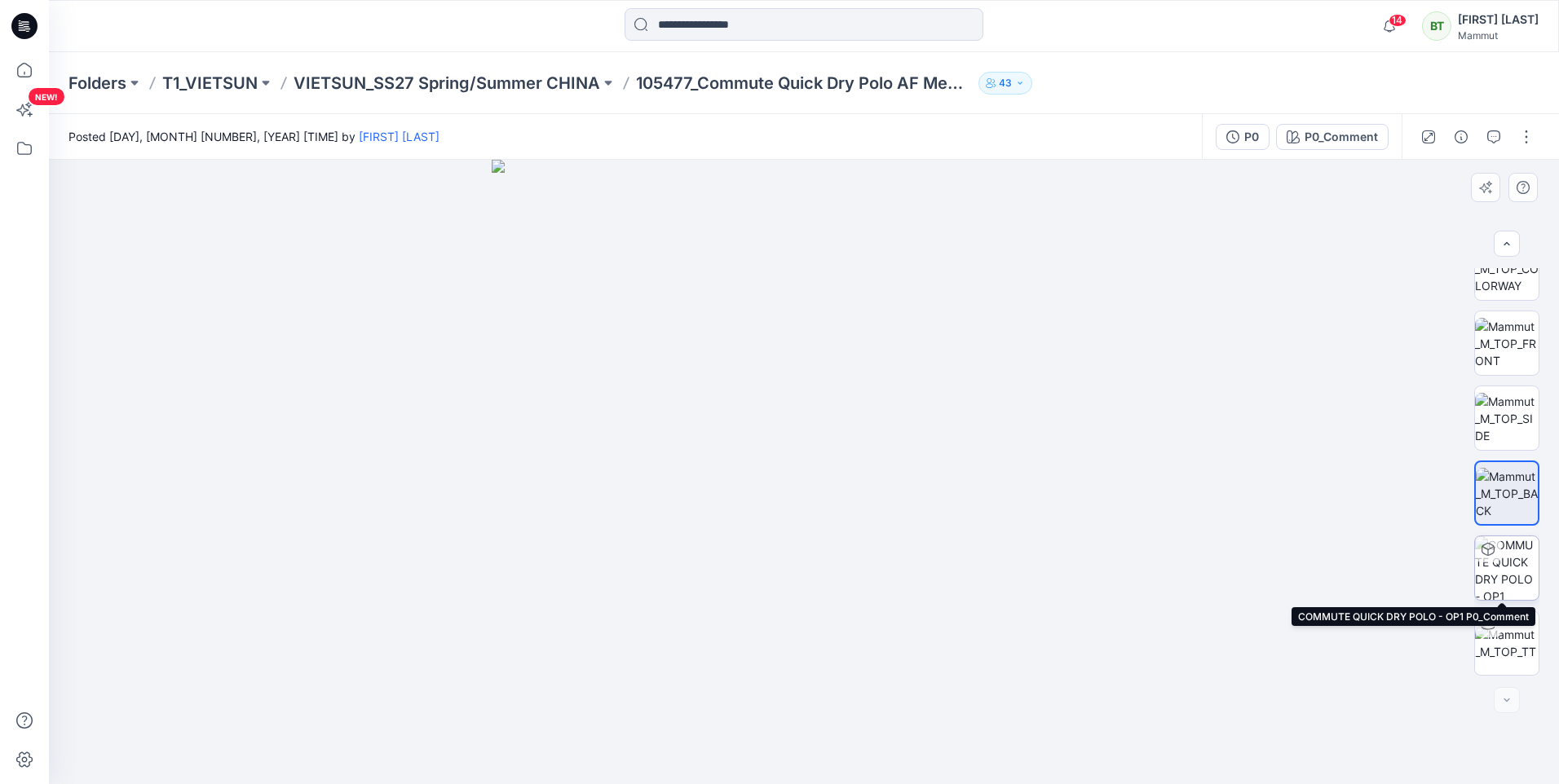click at bounding box center [1507, 568] 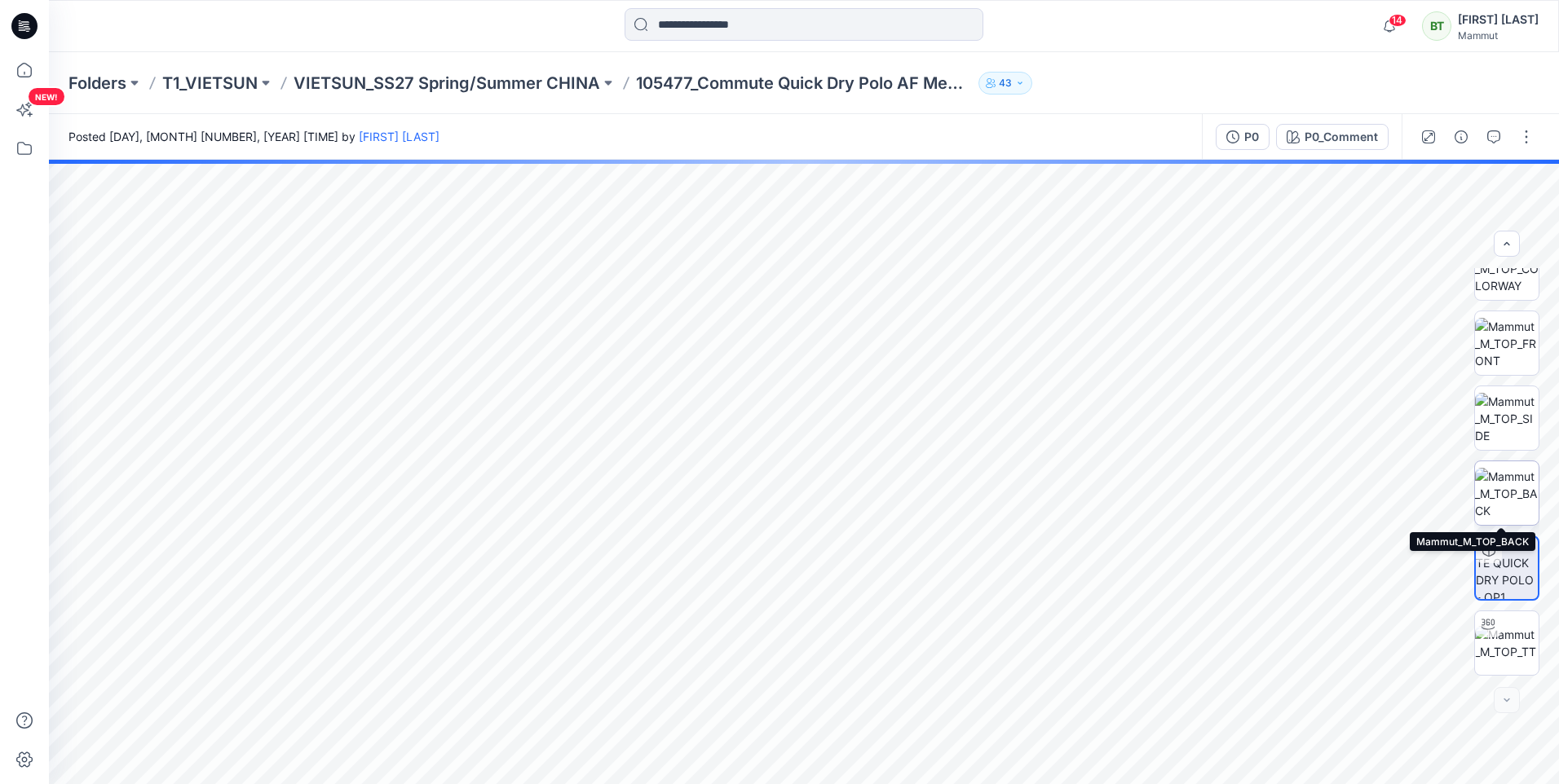 click at bounding box center [1507, 493] 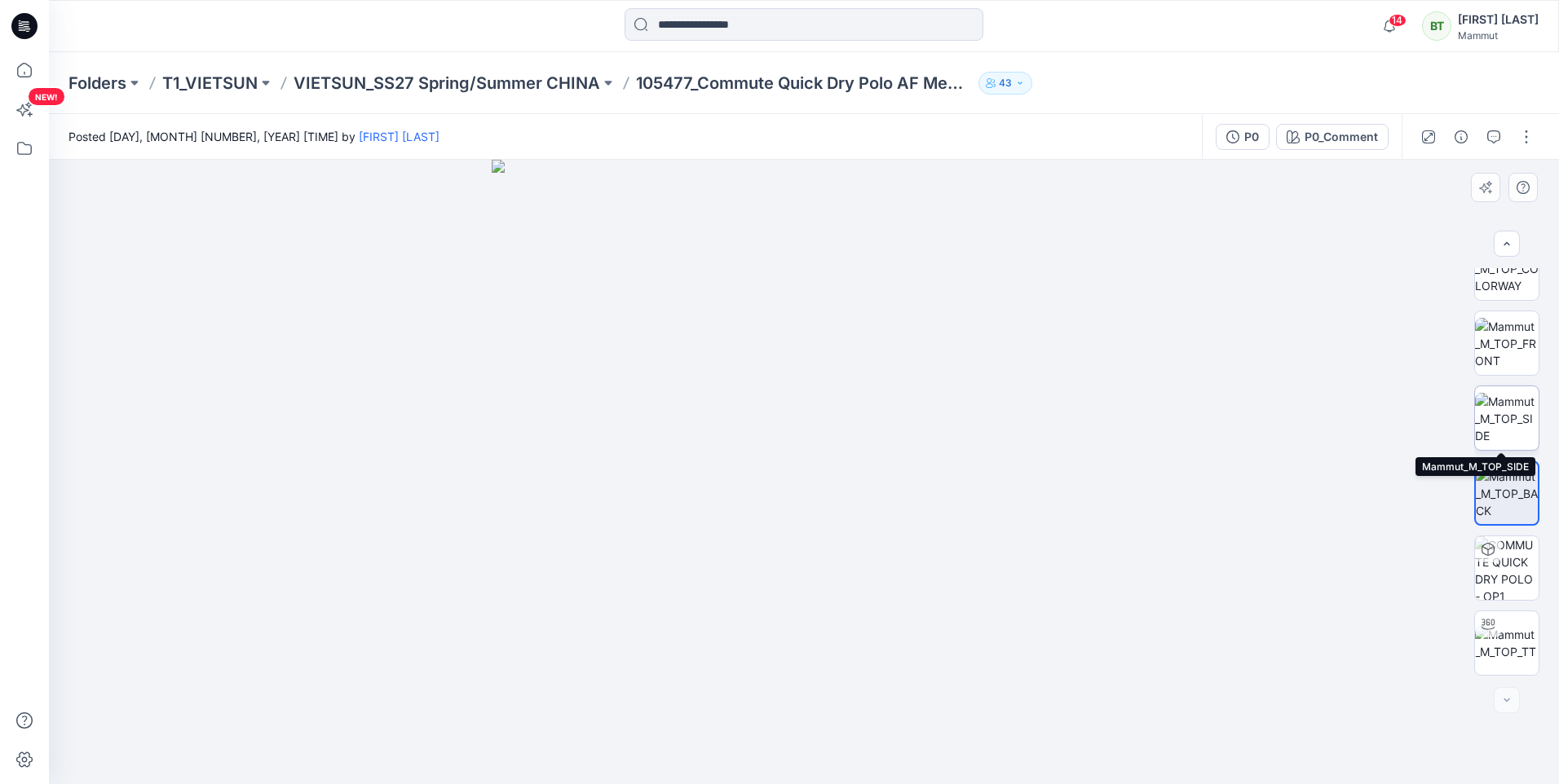 click at bounding box center [1507, 418] 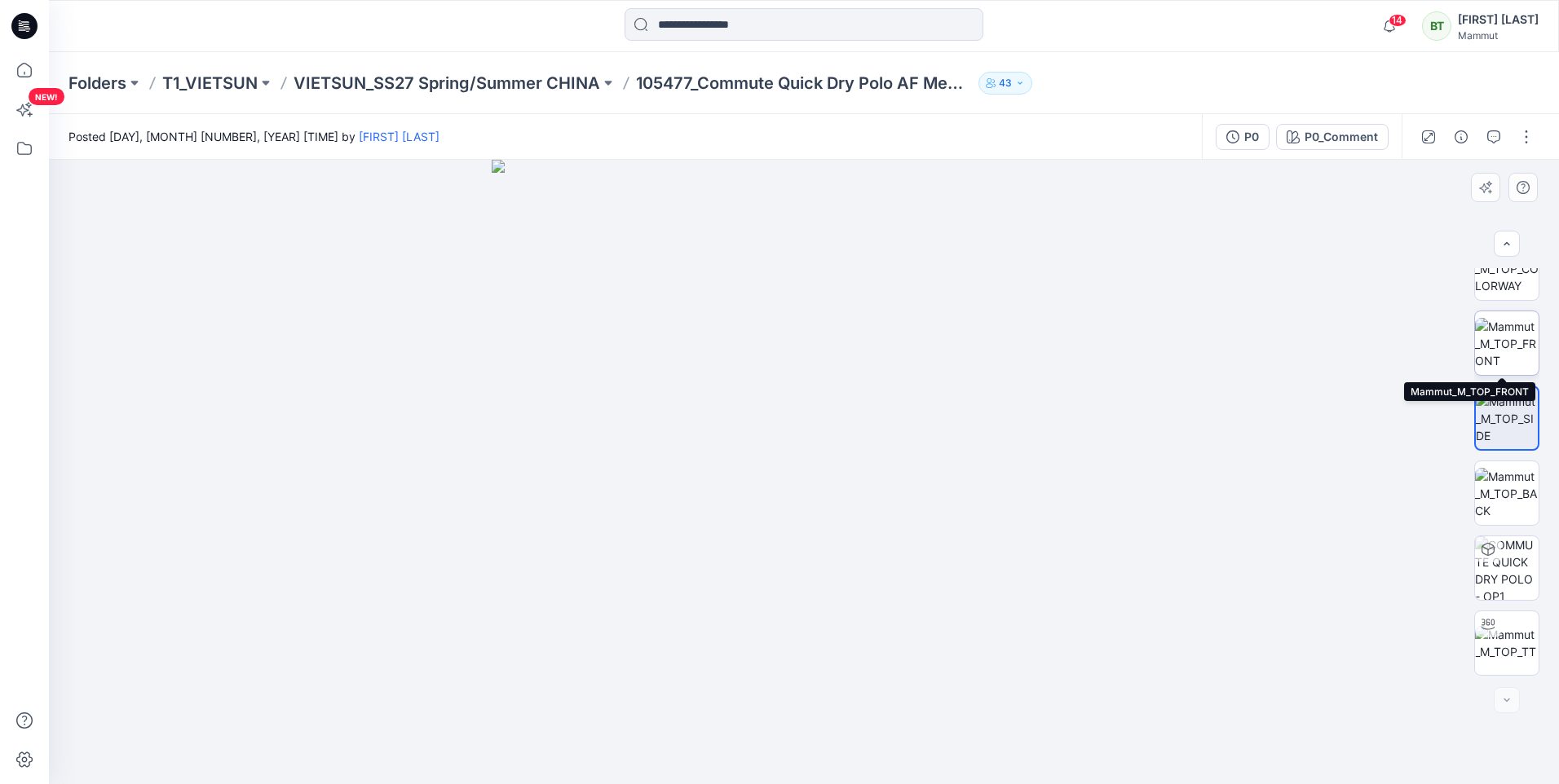 click at bounding box center (1507, 343) 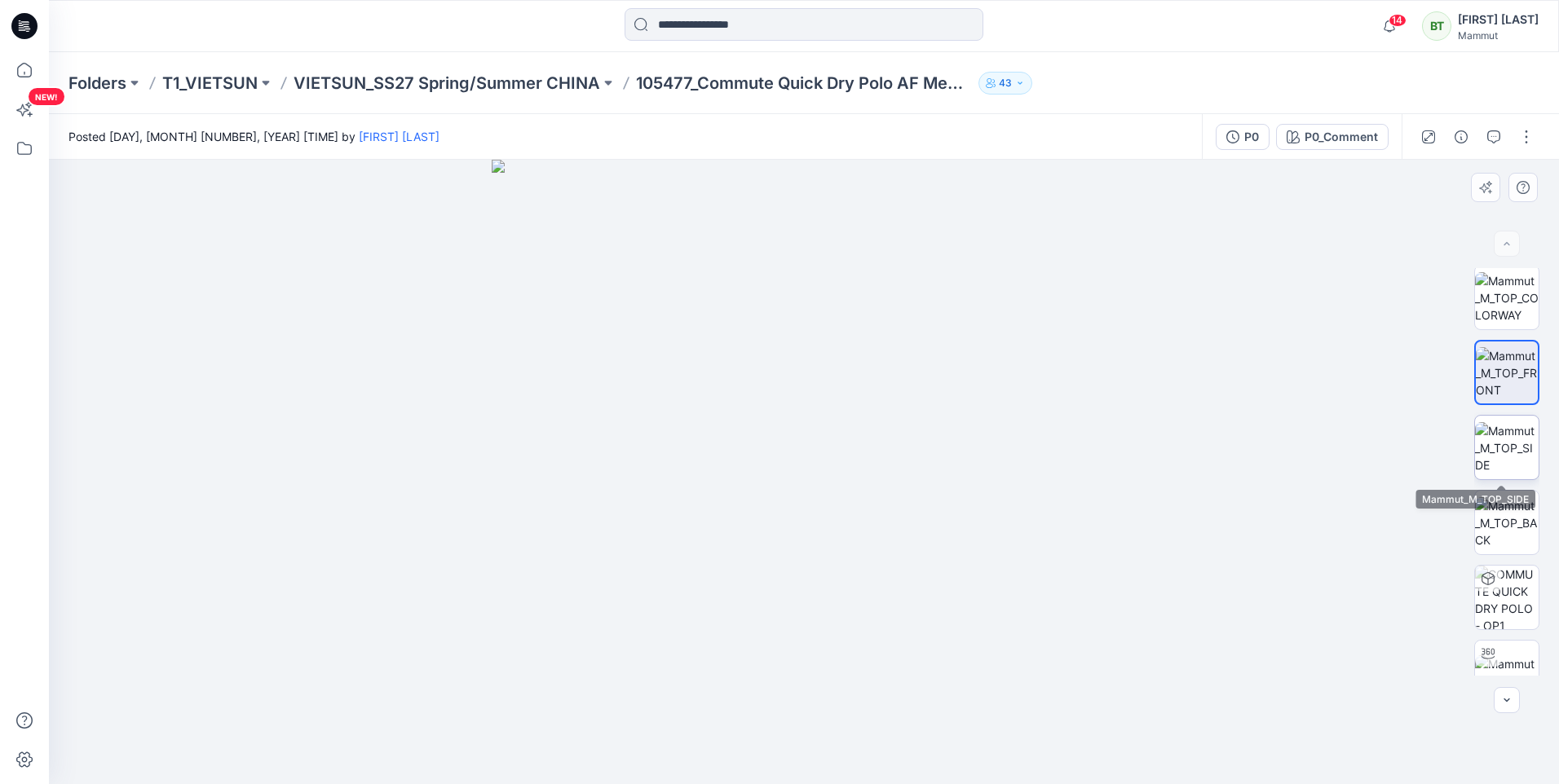 scroll, scrollTop: 0, scrollLeft: 0, axis: both 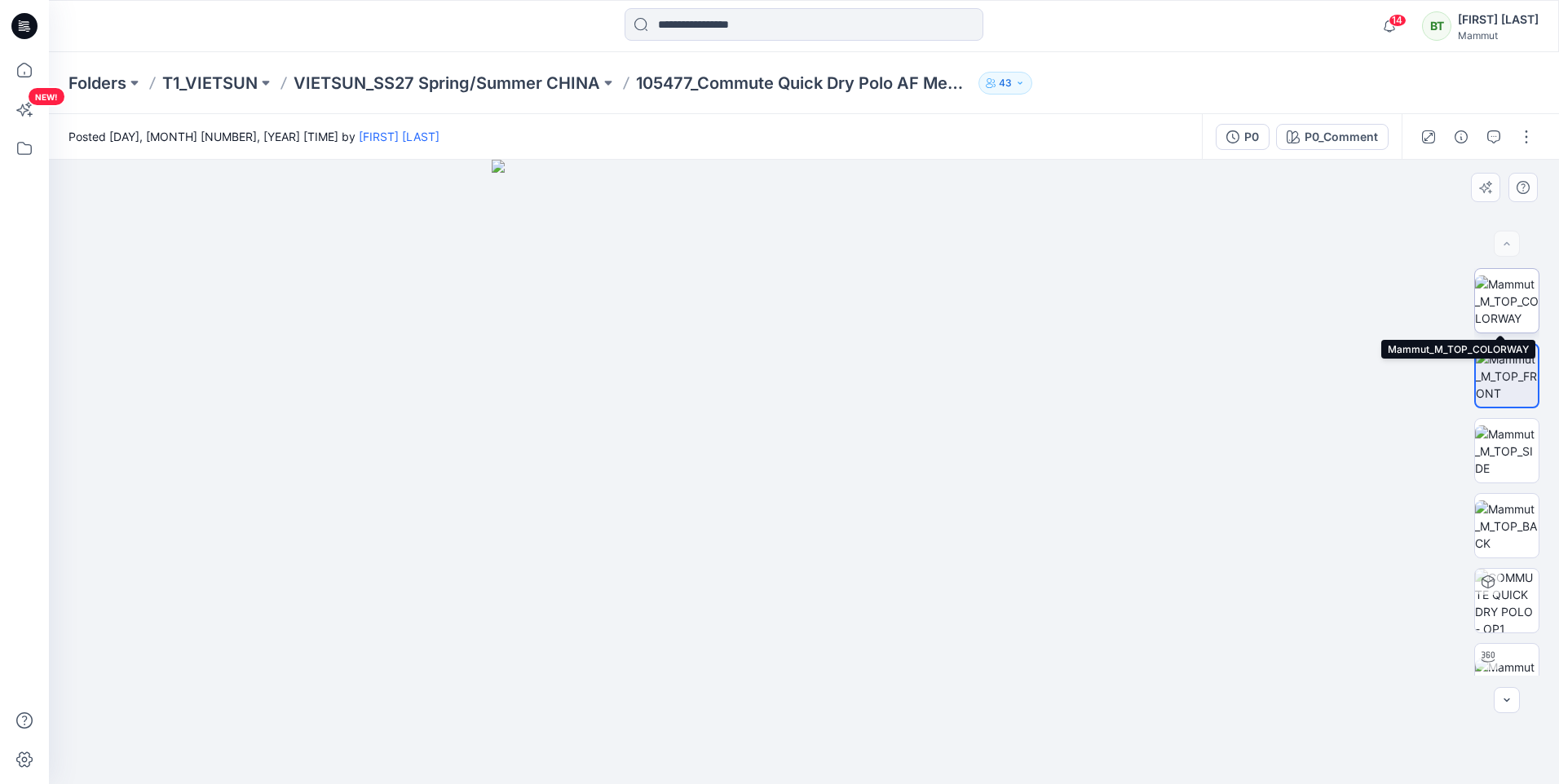click at bounding box center [1507, 301] 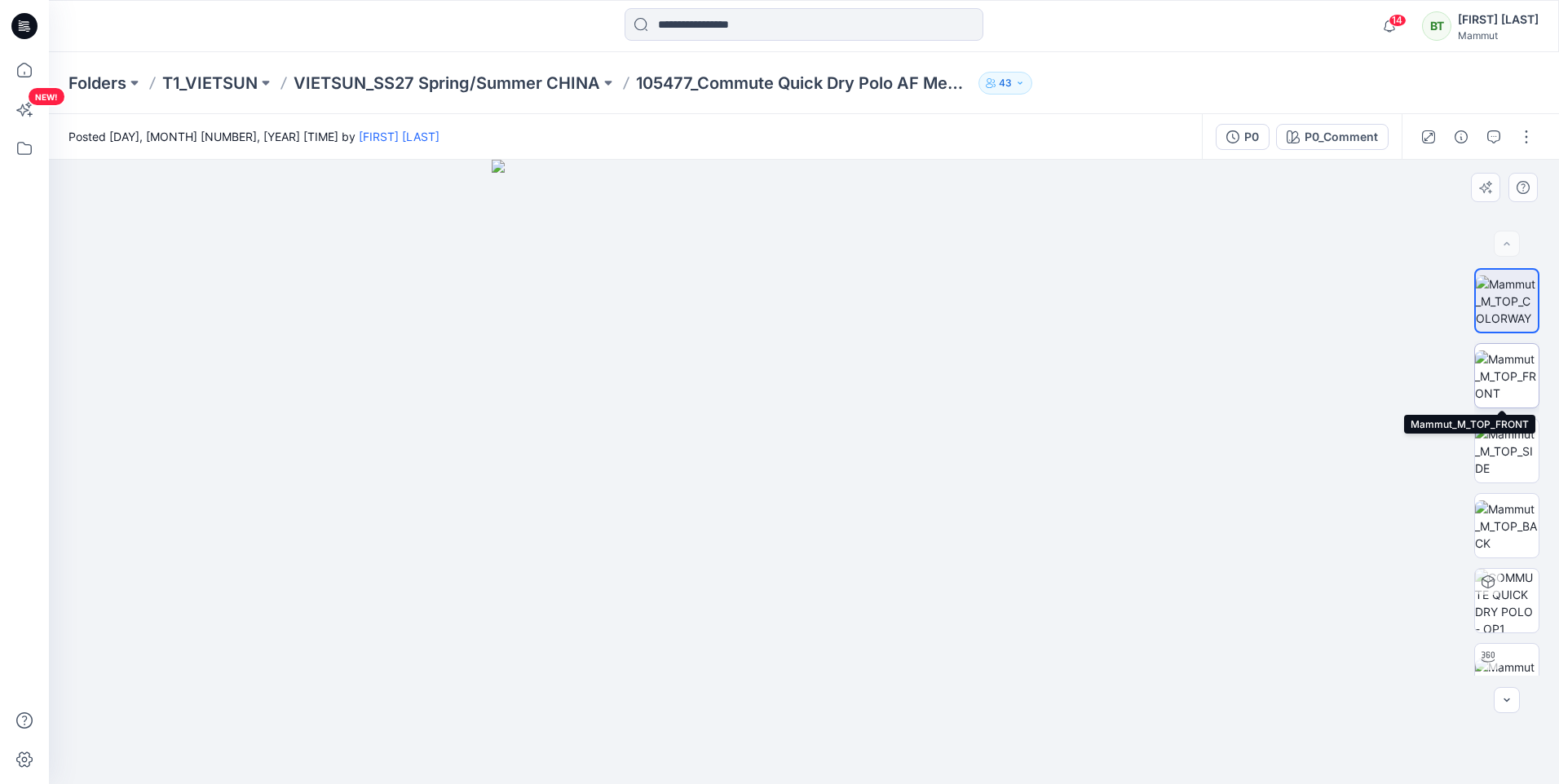 click at bounding box center [1507, 376] 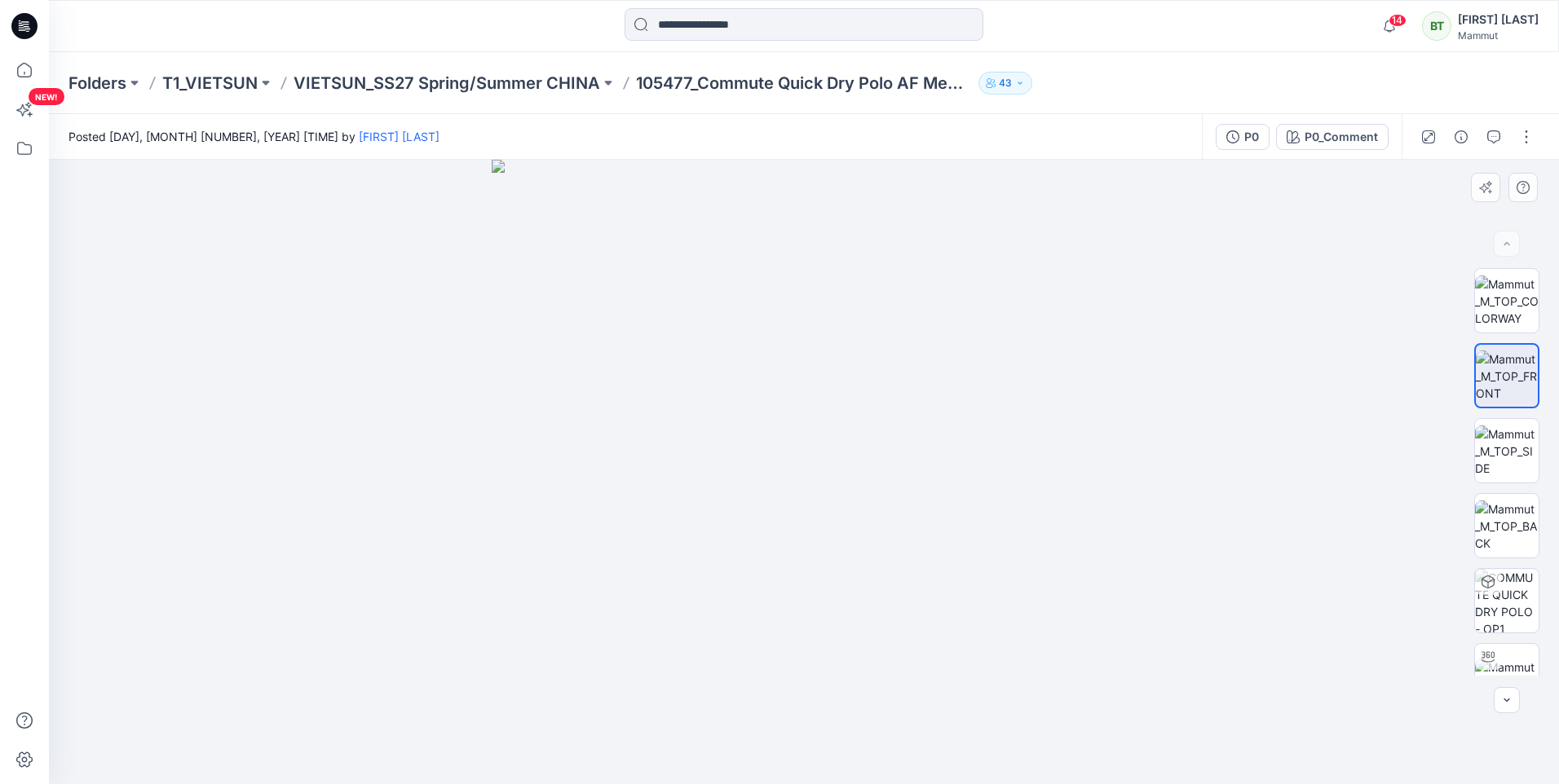 click at bounding box center (1507, 472) 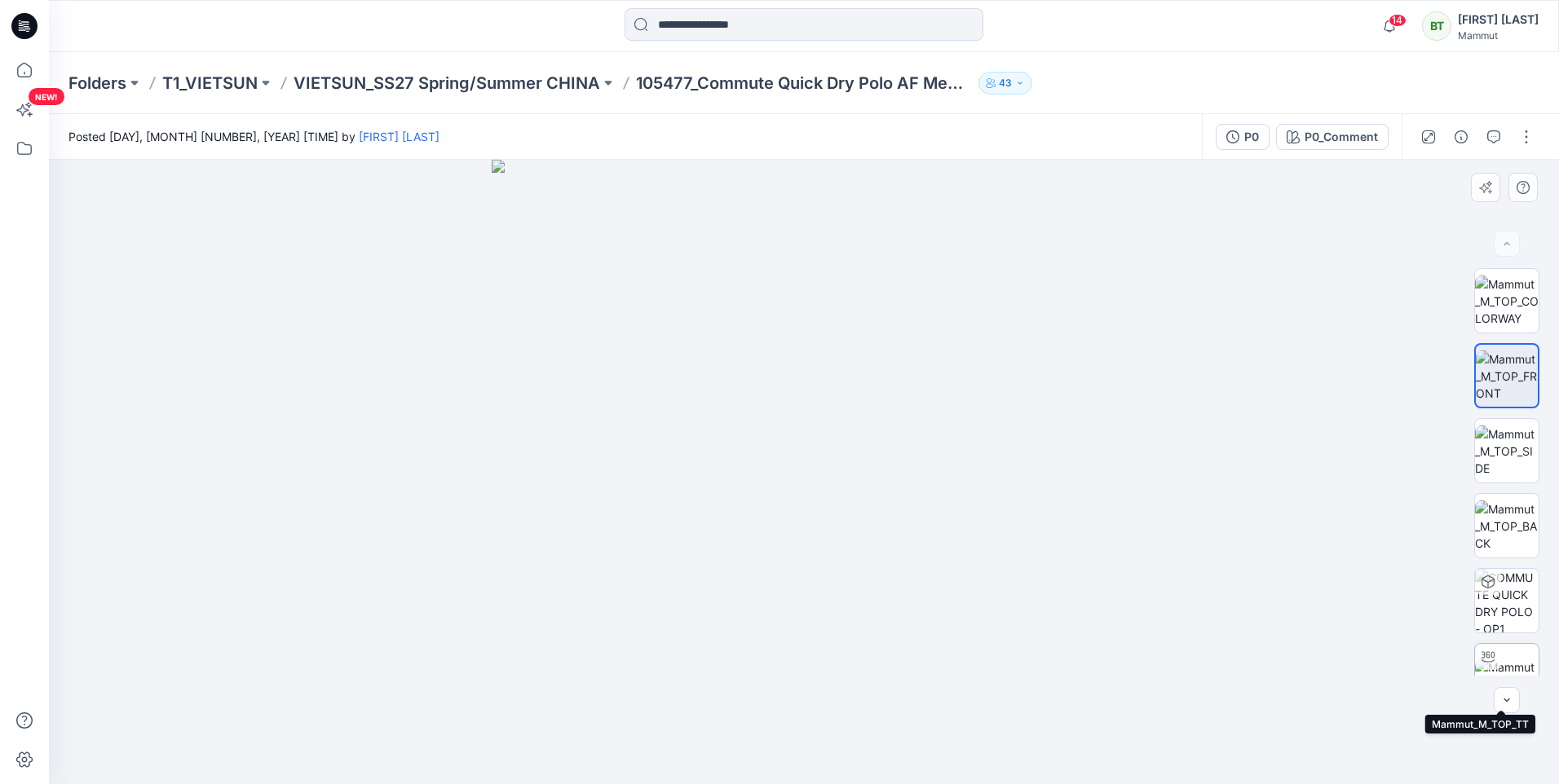 click at bounding box center [1507, 676] 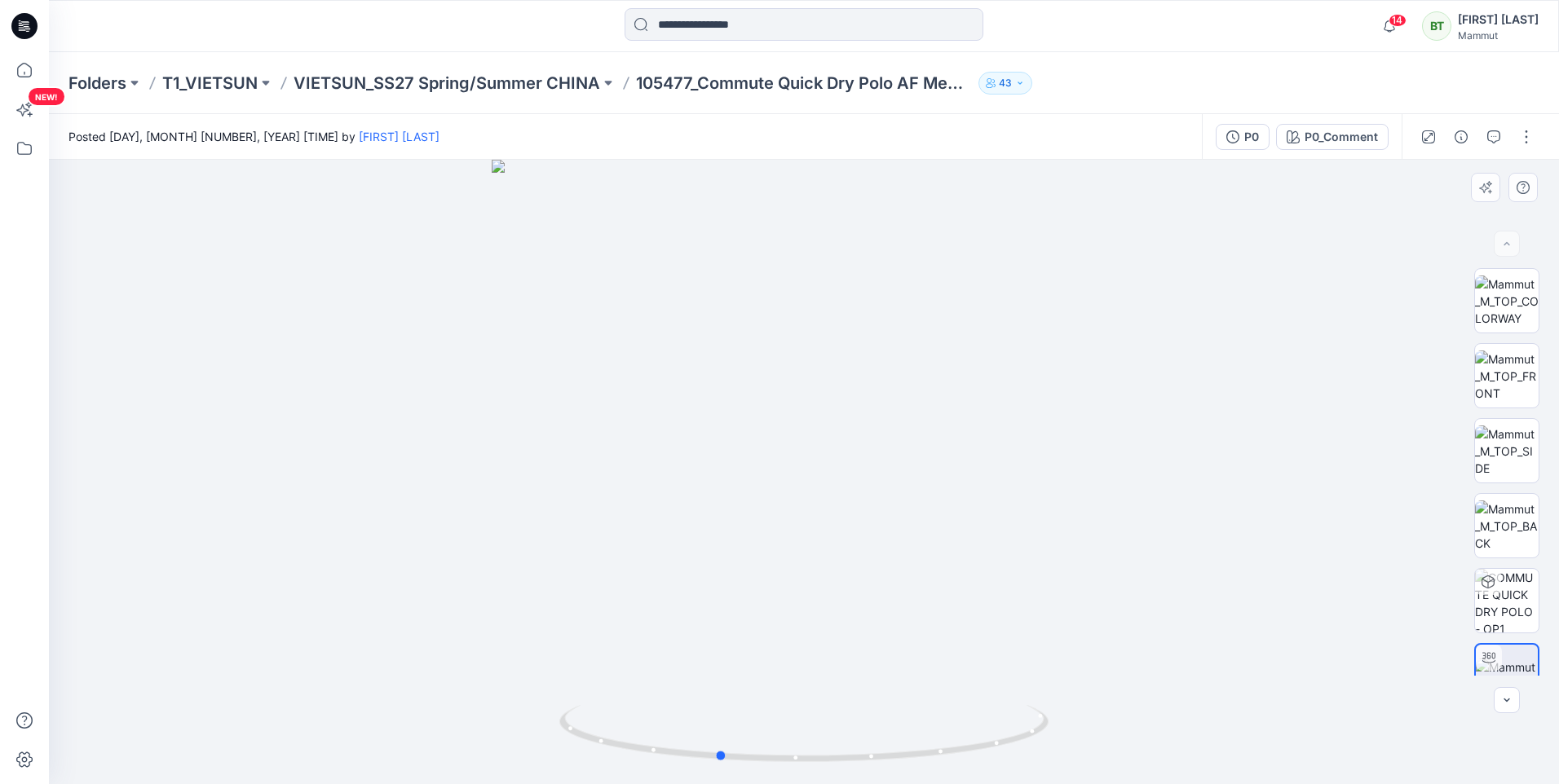 drag, startPoint x: 800, startPoint y: 381, endPoint x: 886, endPoint y: 505, distance: 150.90394 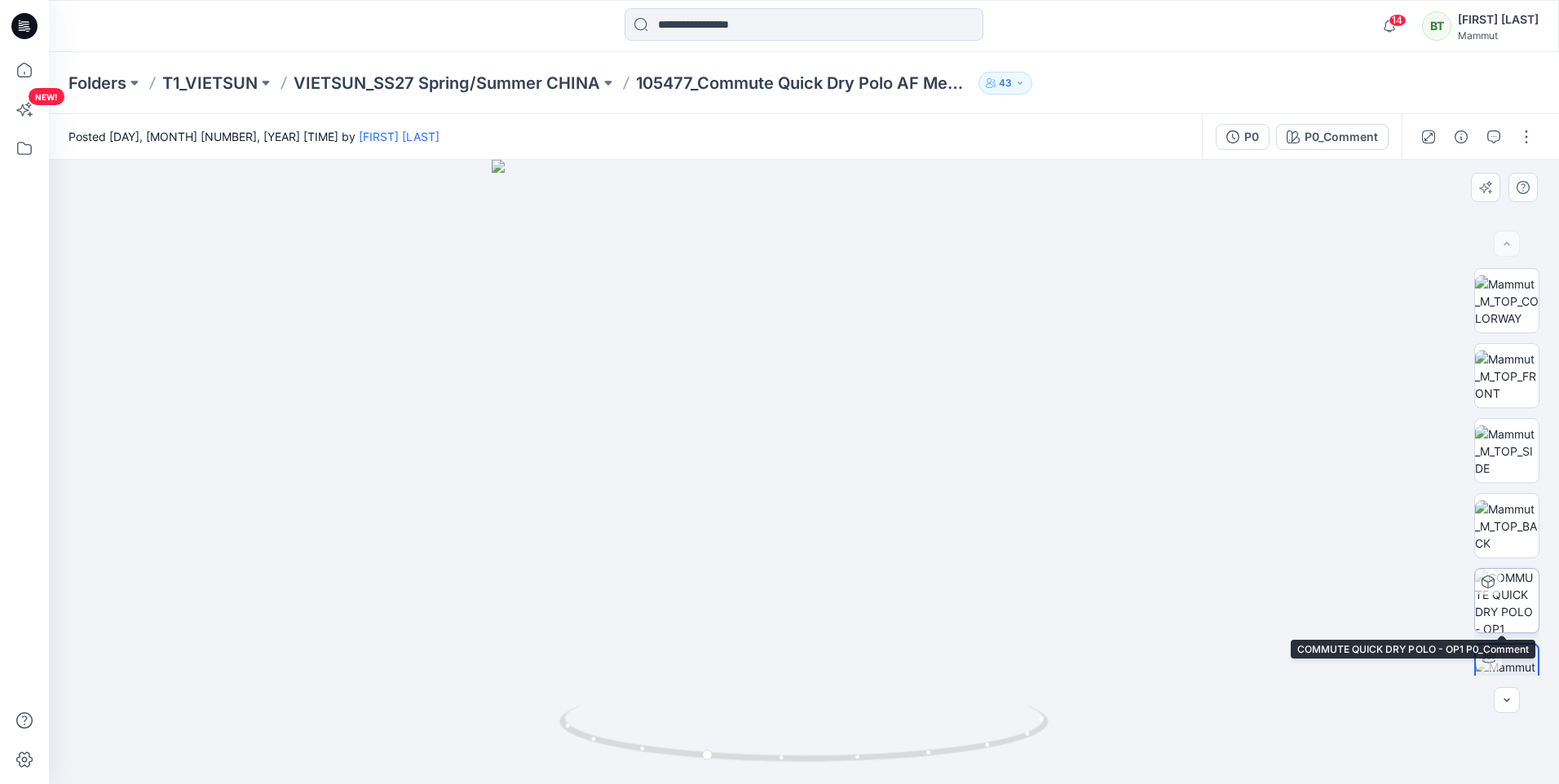 click at bounding box center [1507, 601] 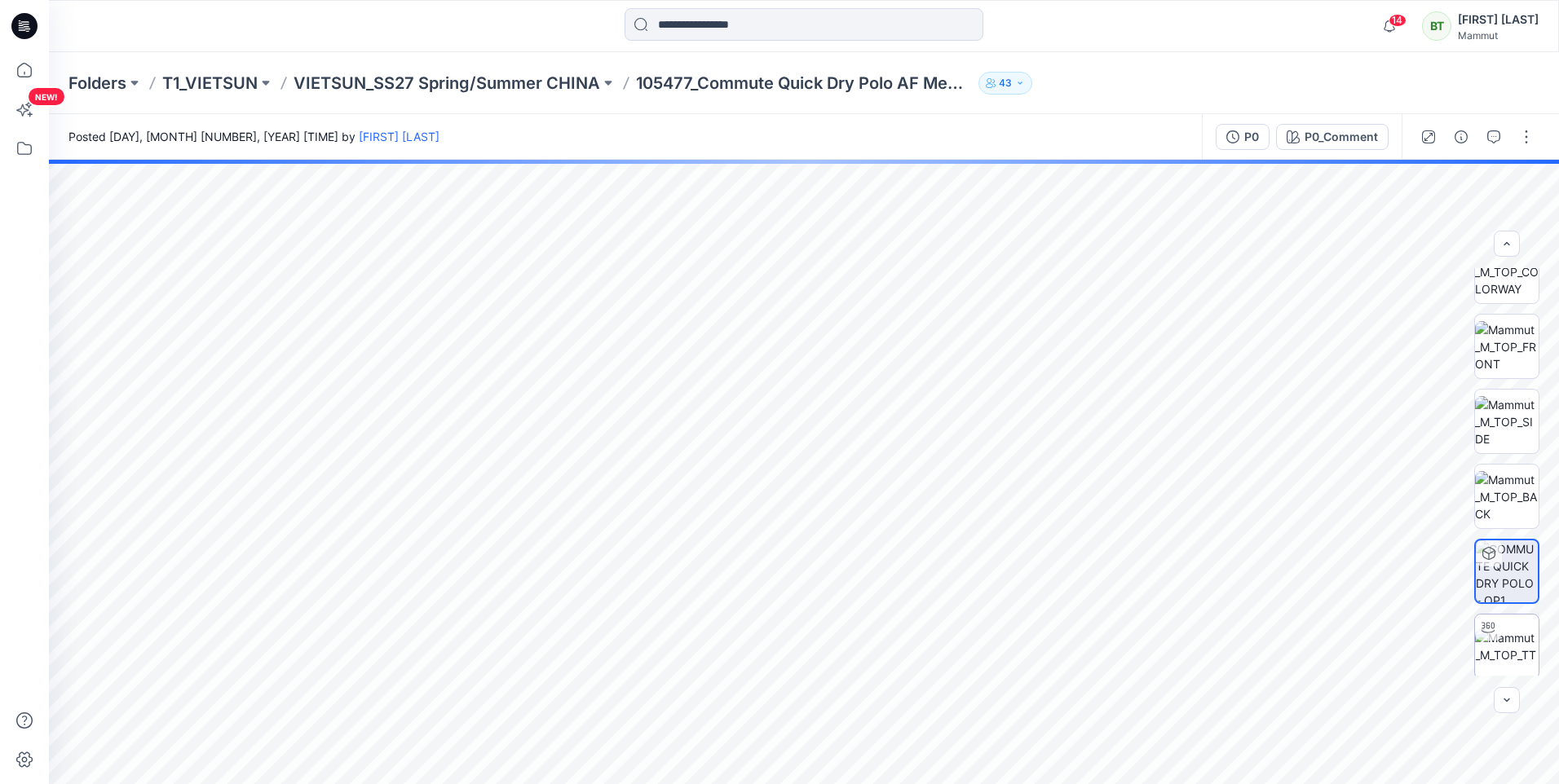 scroll, scrollTop: 33, scrollLeft: 0, axis: vertical 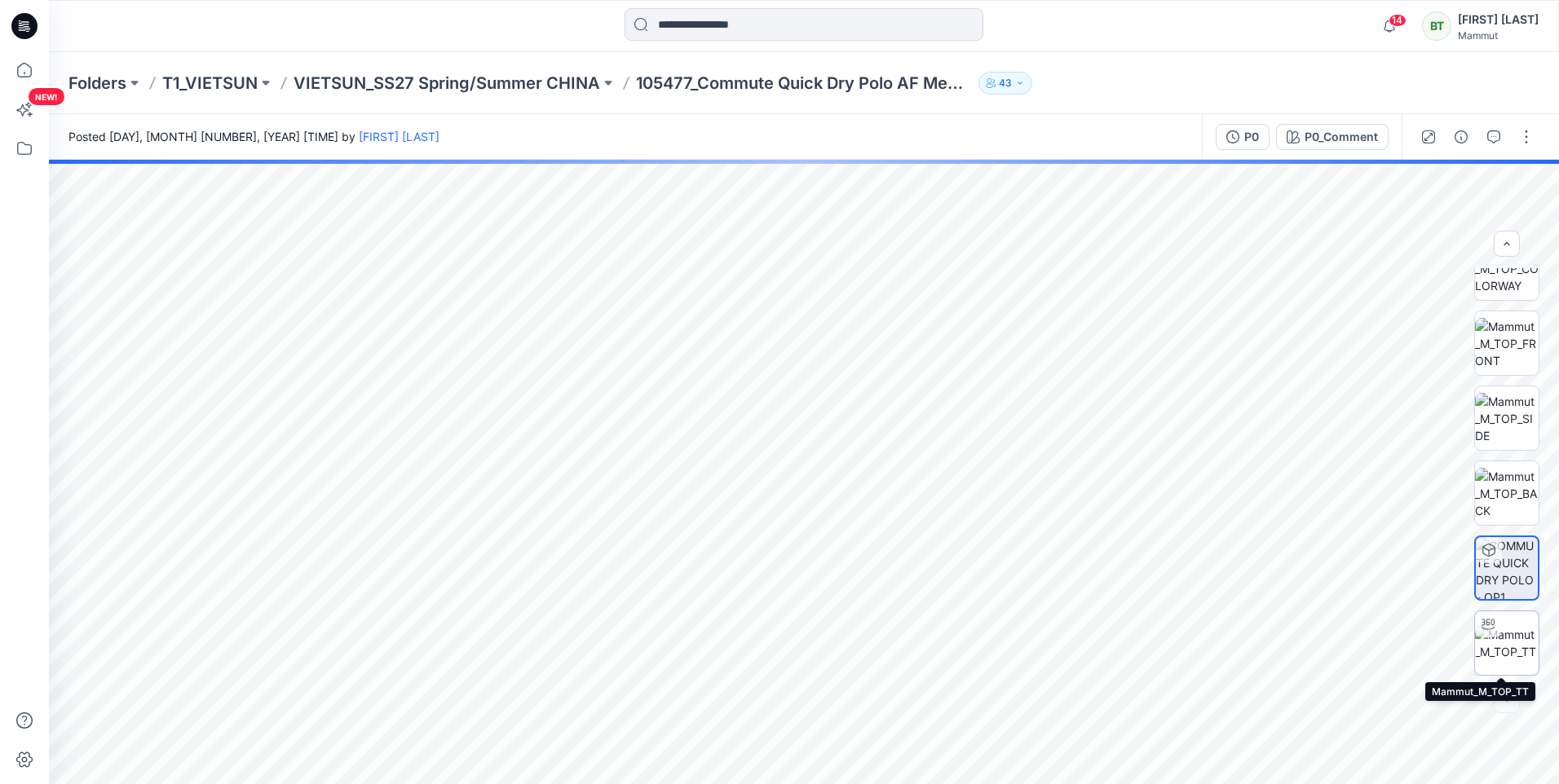 click at bounding box center (1507, 643) 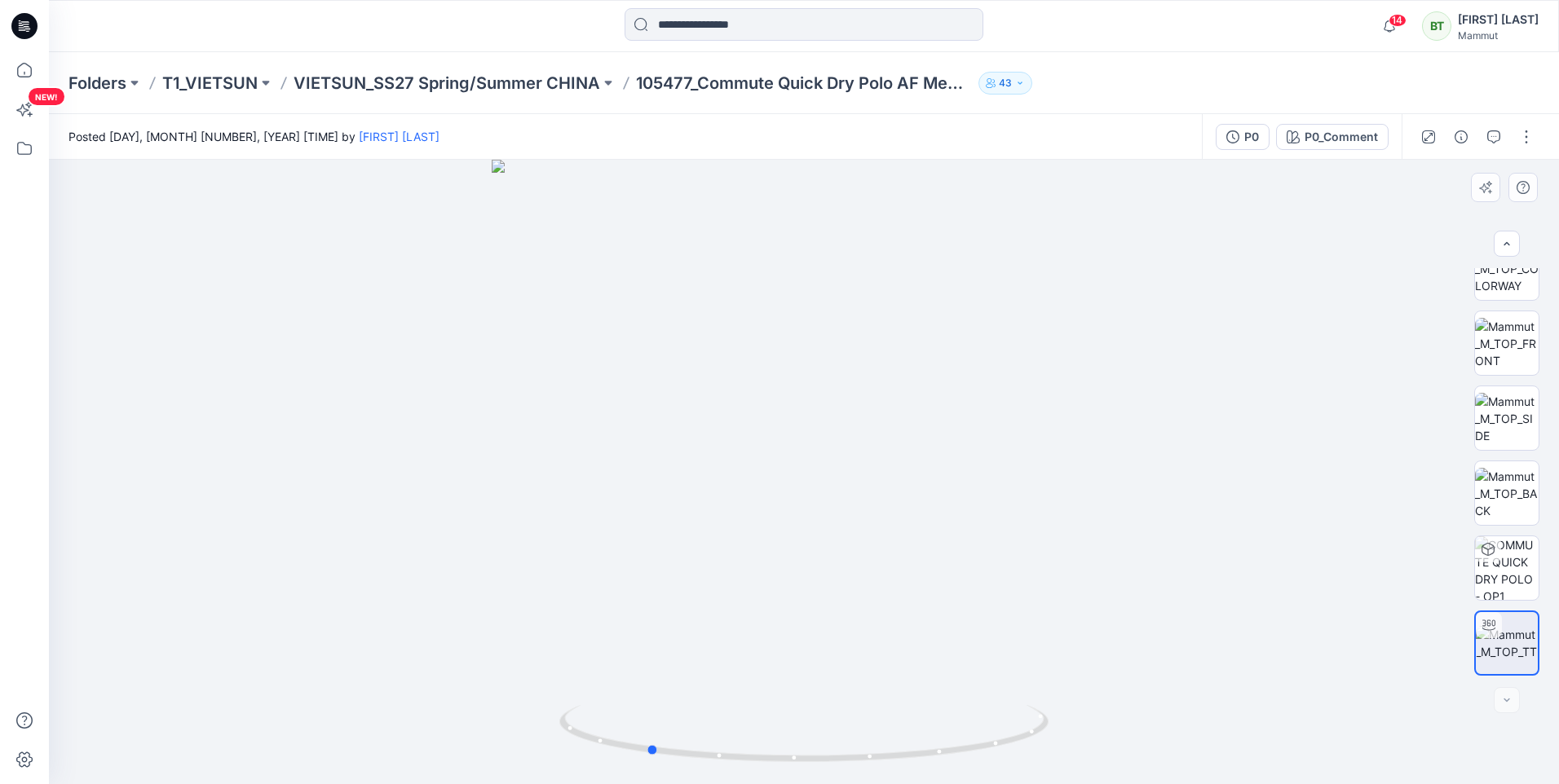 drag, startPoint x: 823, startPoint y: 405, endPoint x: 666, endPoint y: 546, distance: 211.02133 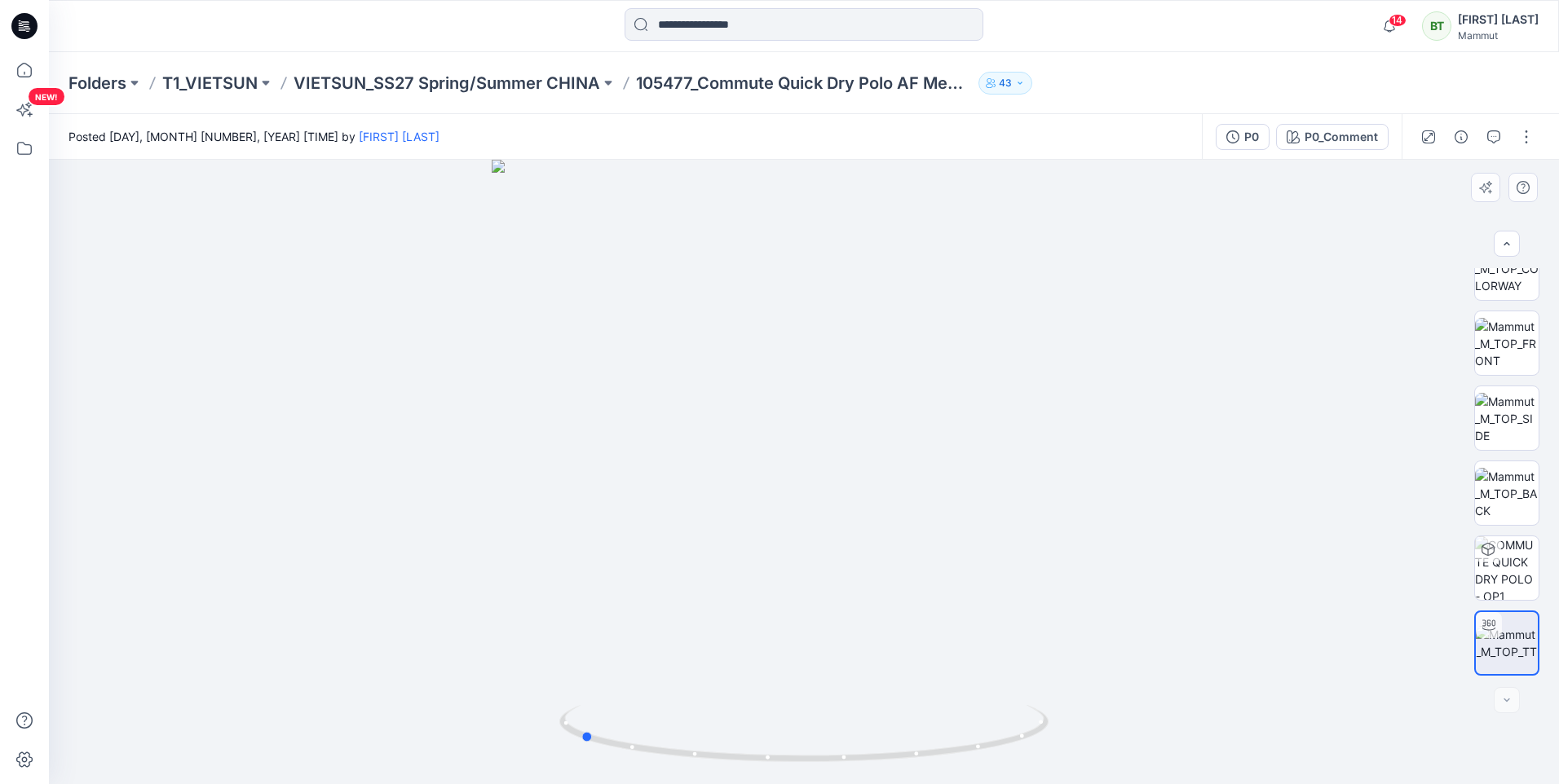 drag, startPoint x: 815, startPoint y: 540, endPoint x: 1234, endPoint y: 540, distance: 419 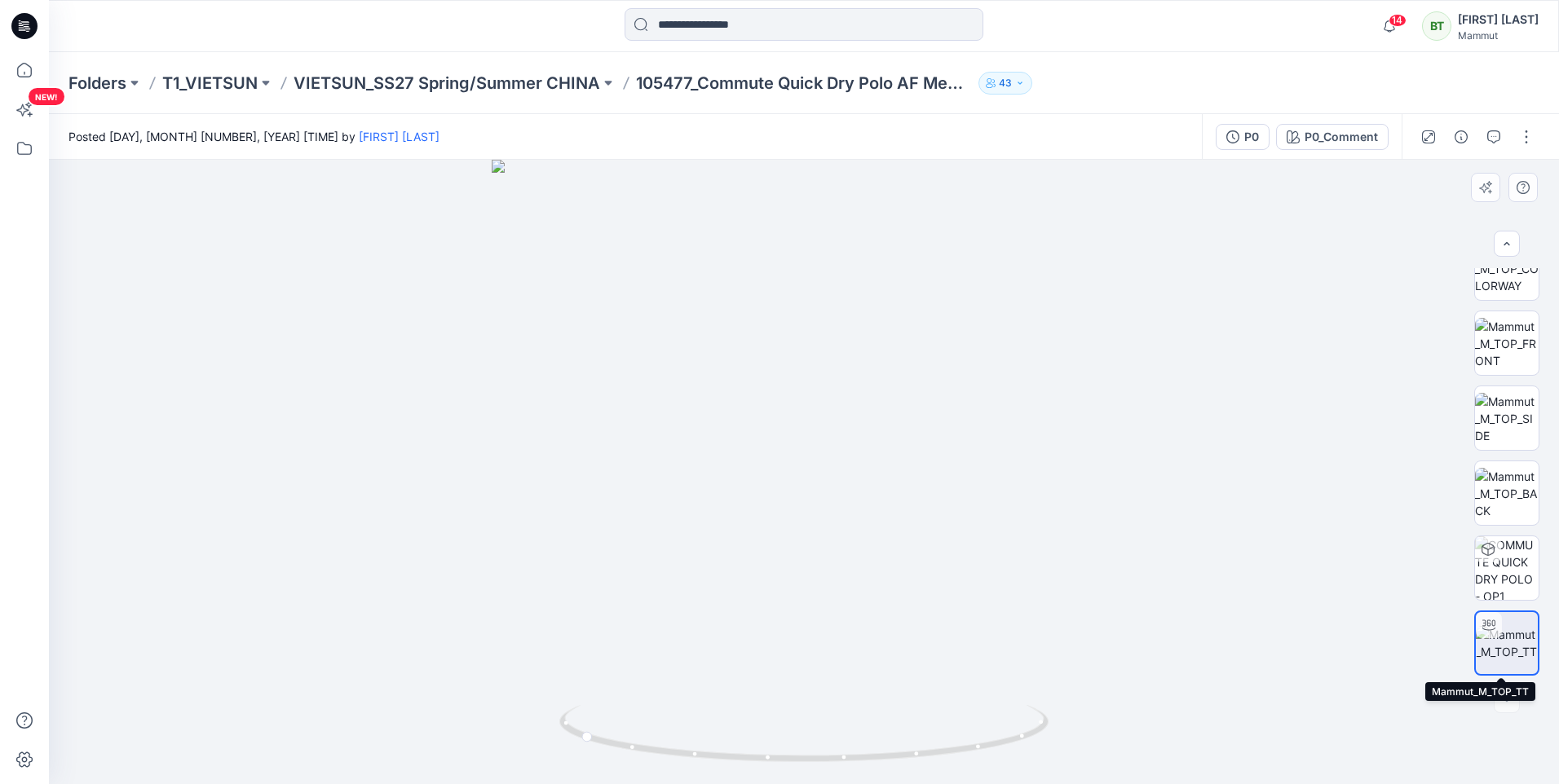 click 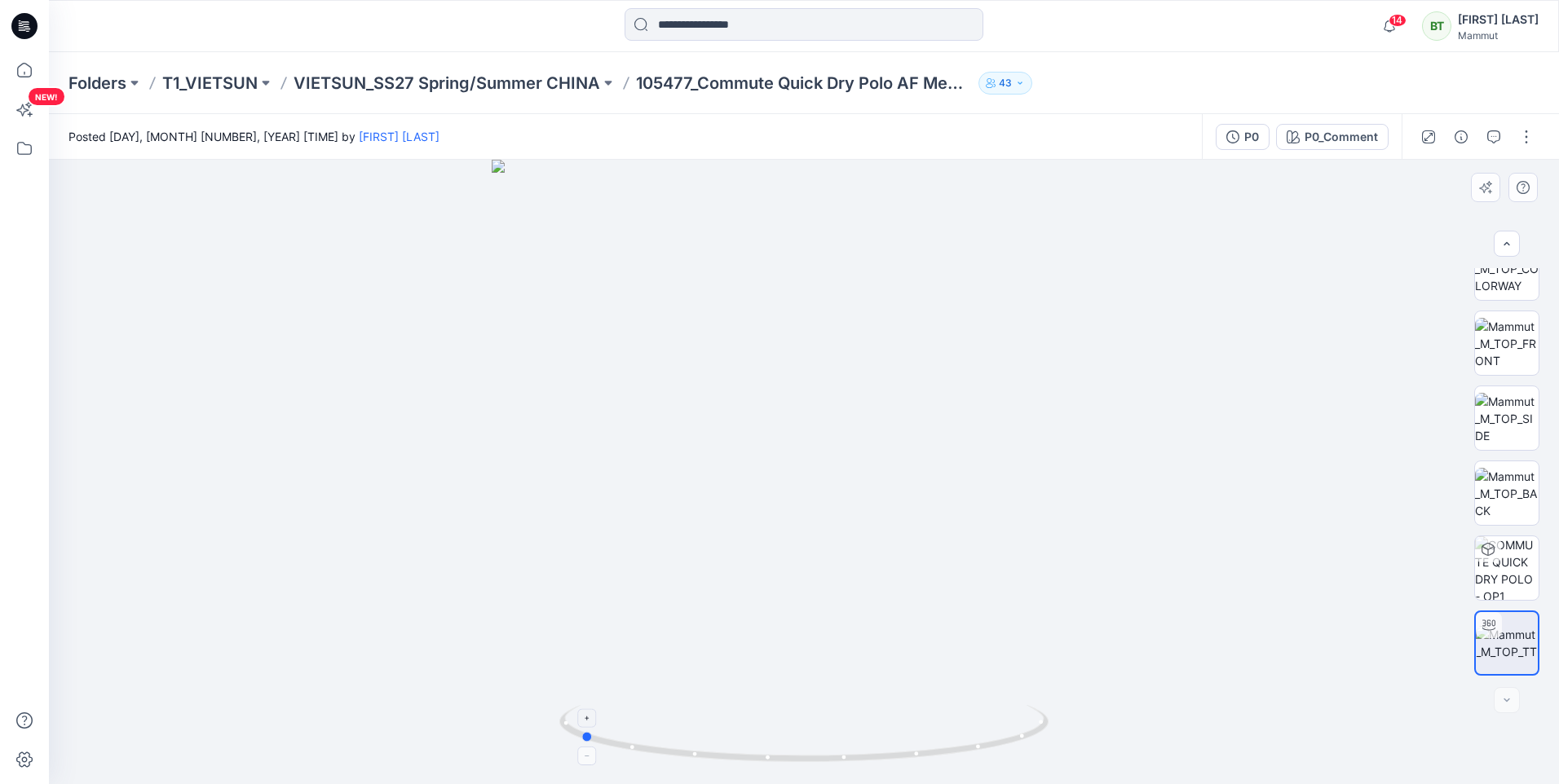 click 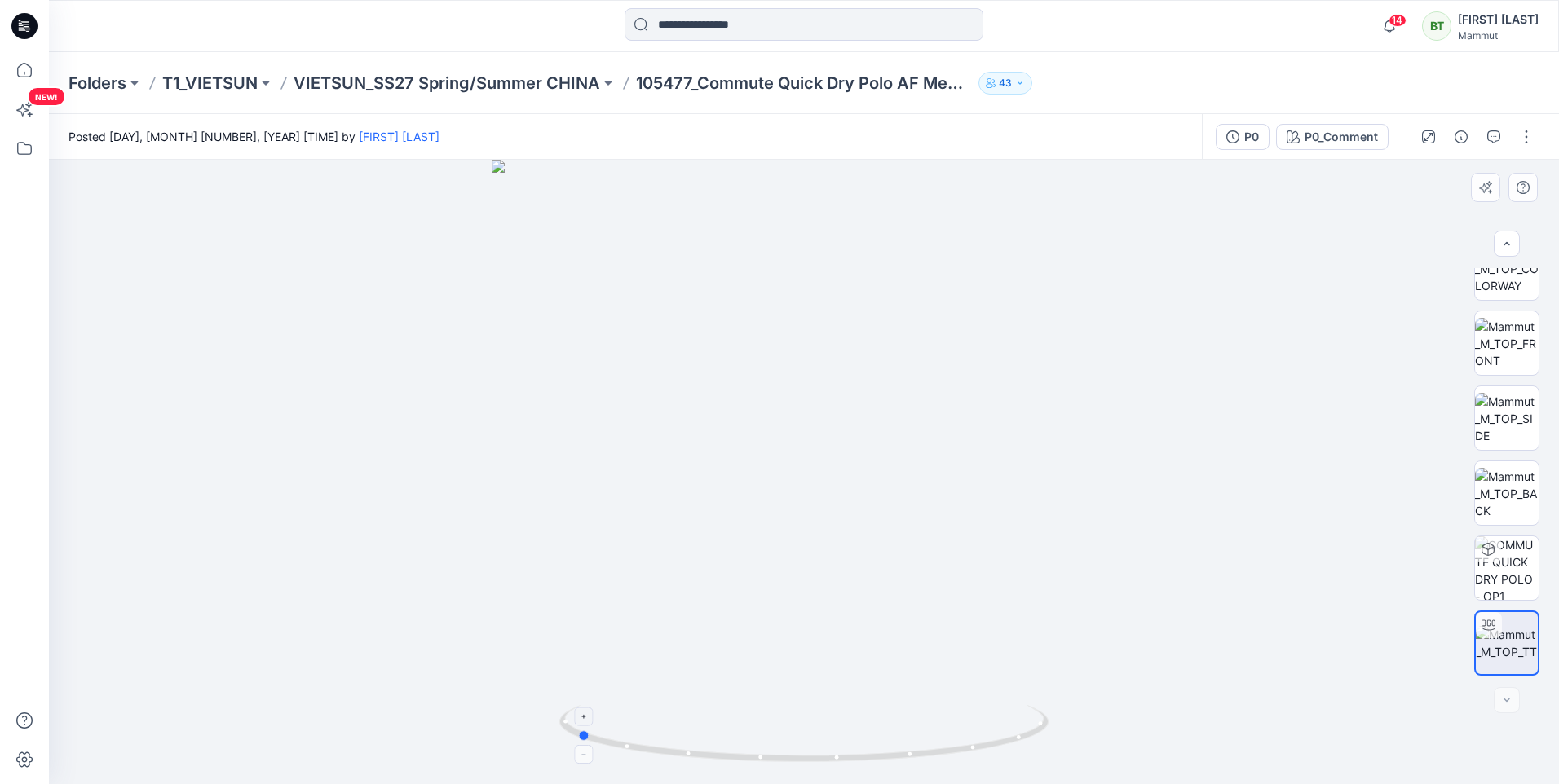 drag, startPoint x: 888, startPoint y: 755, endPoint x: 882, endPoint y: 738, distance: 18.027756 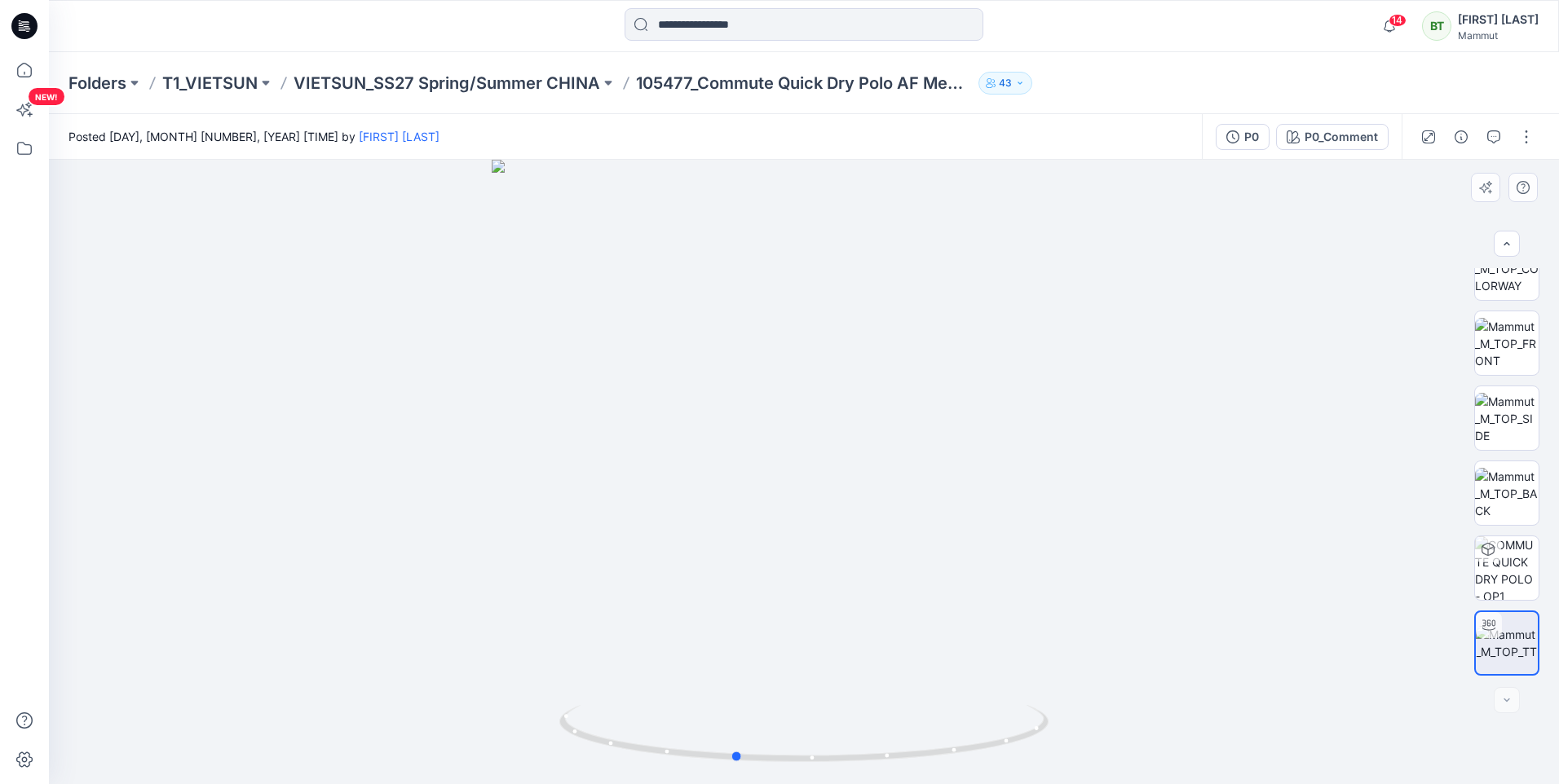 drag, startPoint x: 798, startPoint y: 708, endPoint x: 956, endPoint y: 664, distance: 164.01219 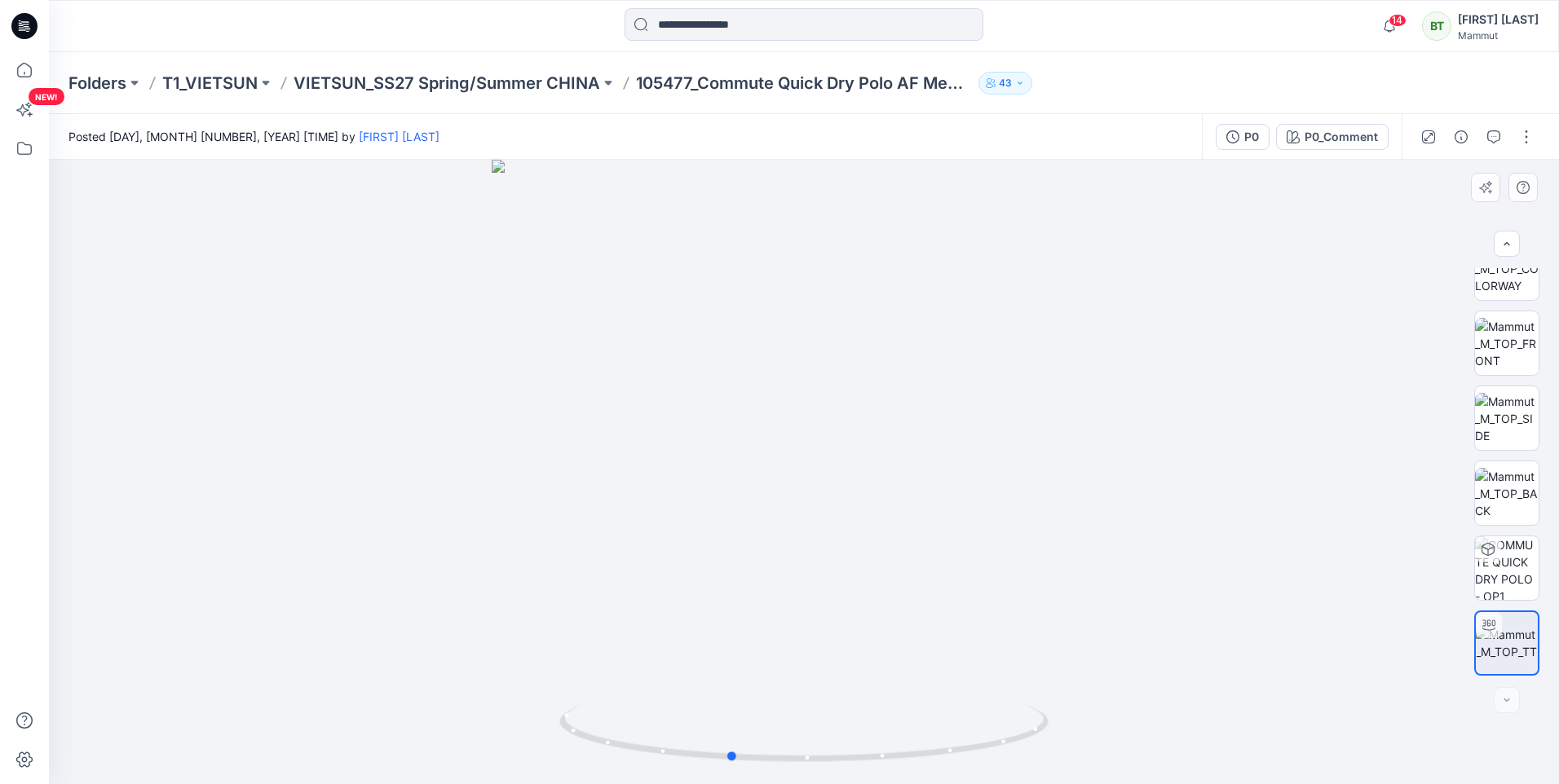 click at bounding box center [804, 472] 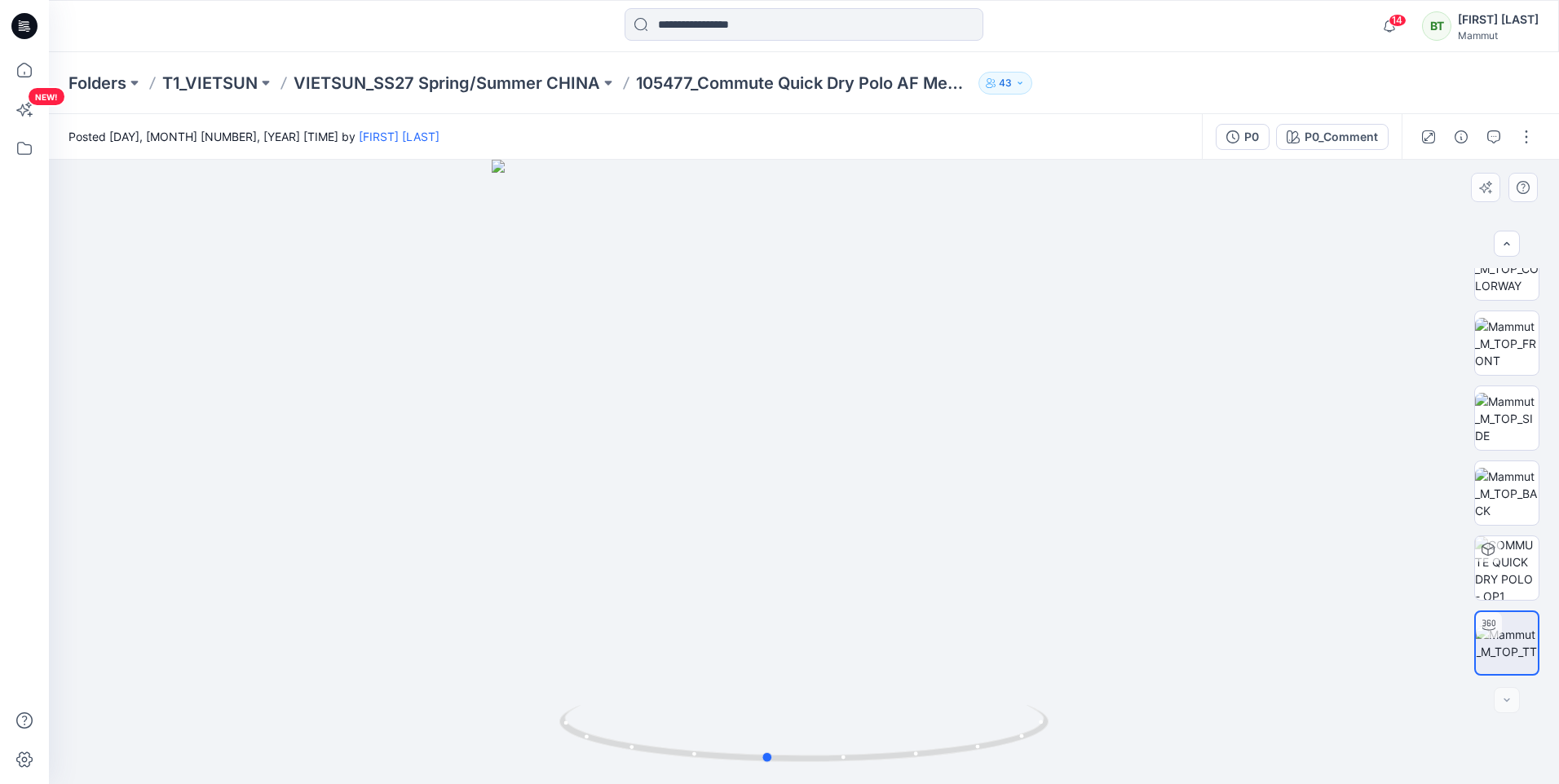drag, startPoint x: 830, startPoint y: 367, endPoint x: 872, endPoint y: 662, distance: 297.97483 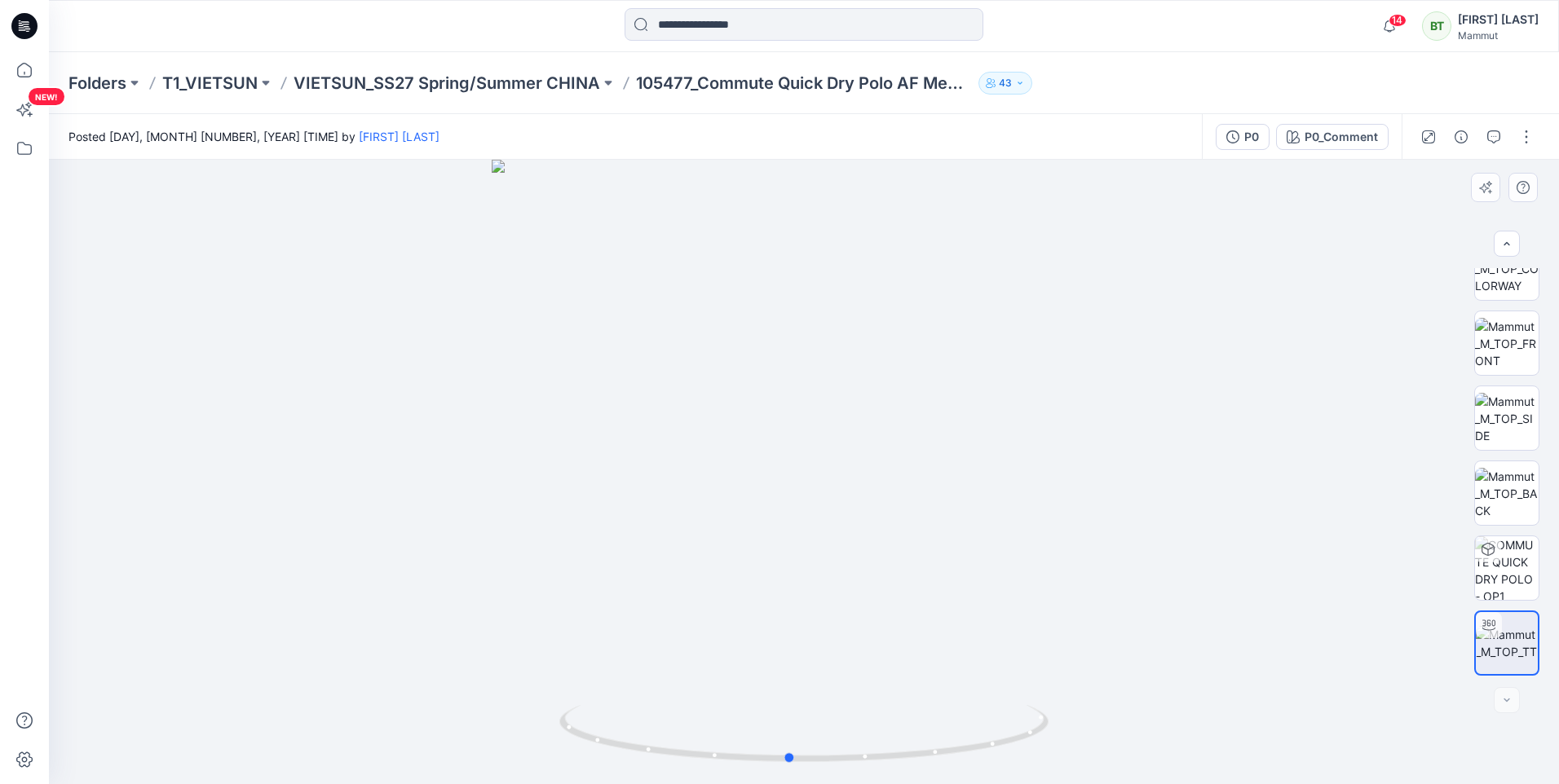 drag, startPoint x: 863, startPoint y: 633, endPoint x: 871, endPoint y: 647, distance: 16.124515 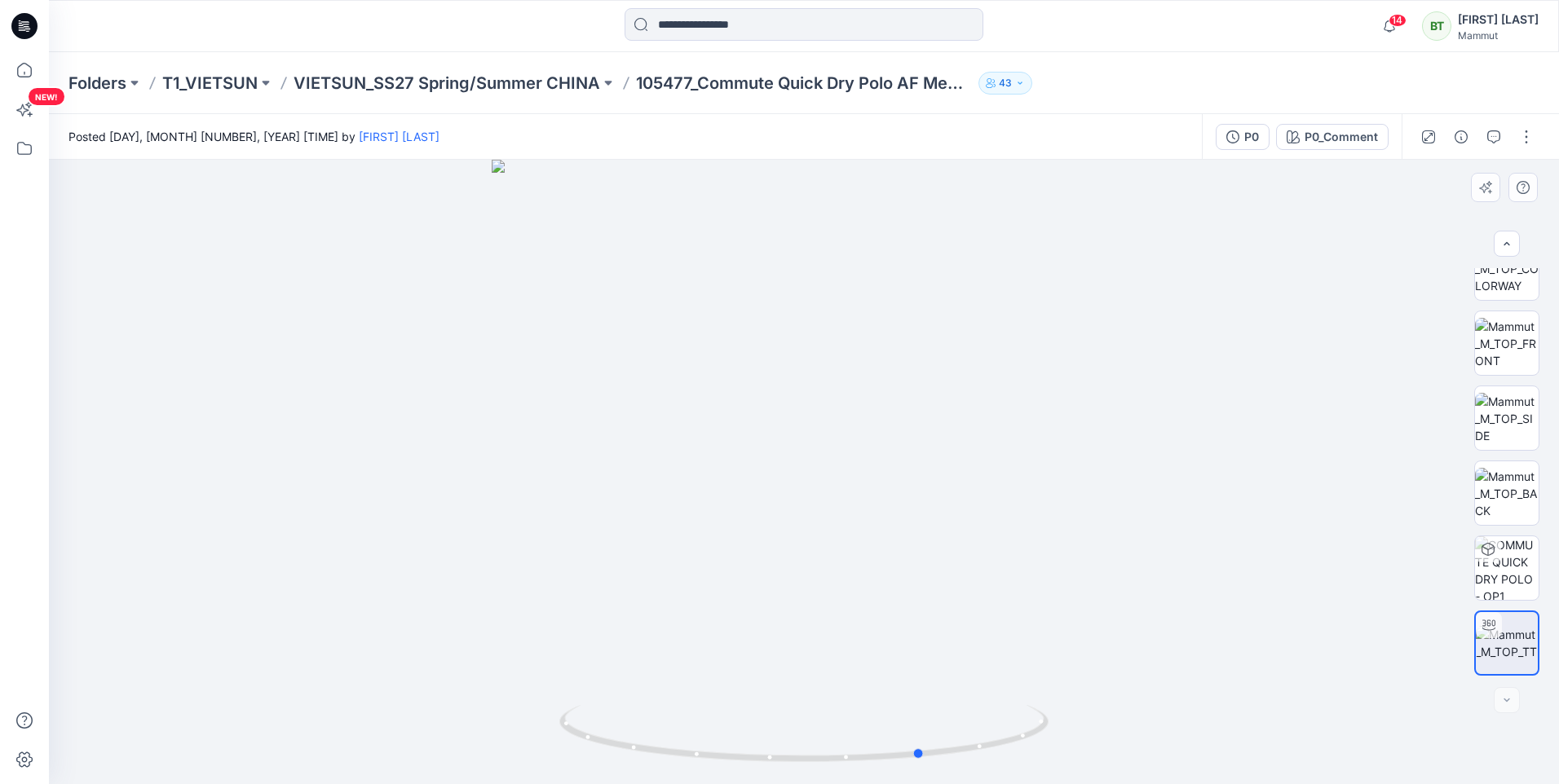 drag, startPoint x: 830, startPoint y: 434, endPoint x: 1164, endPoint y: 561, distance: 357.3304 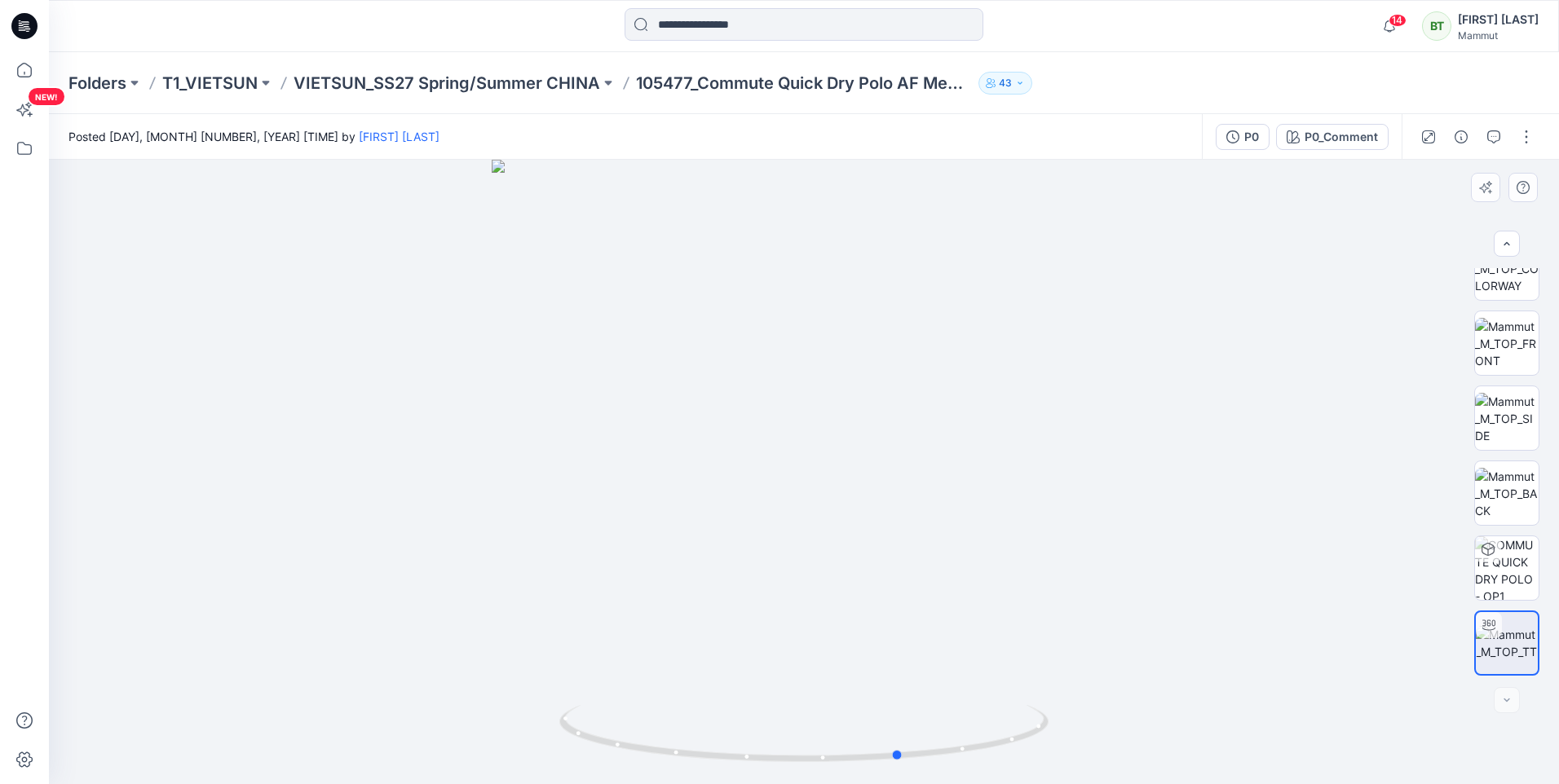 drag, startPoint x: 809, startPoint y: 459, endPoint x: 554, endPoint y: 441, distance: 255.6345 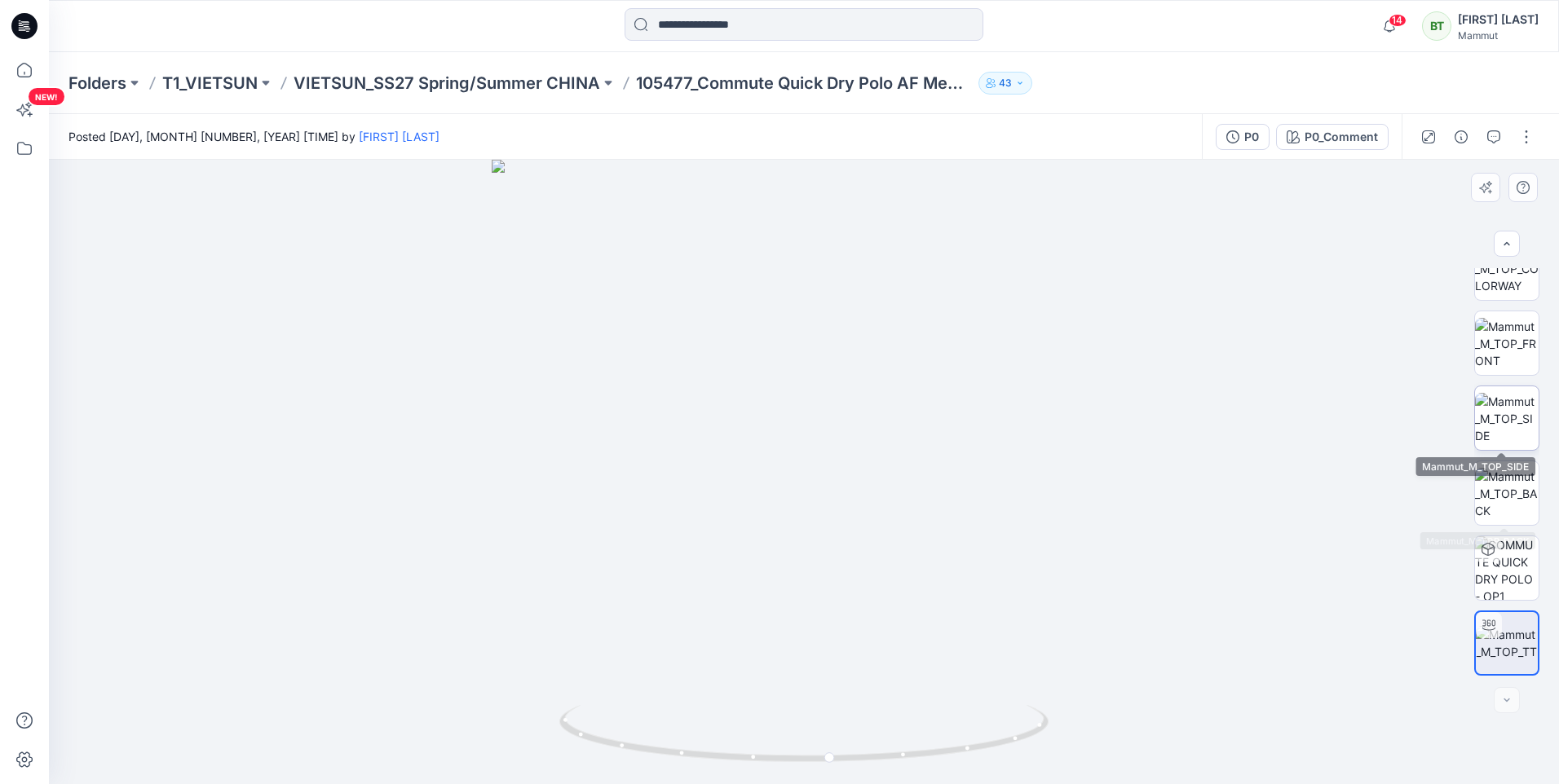 click at bounding box center (1507, 418) 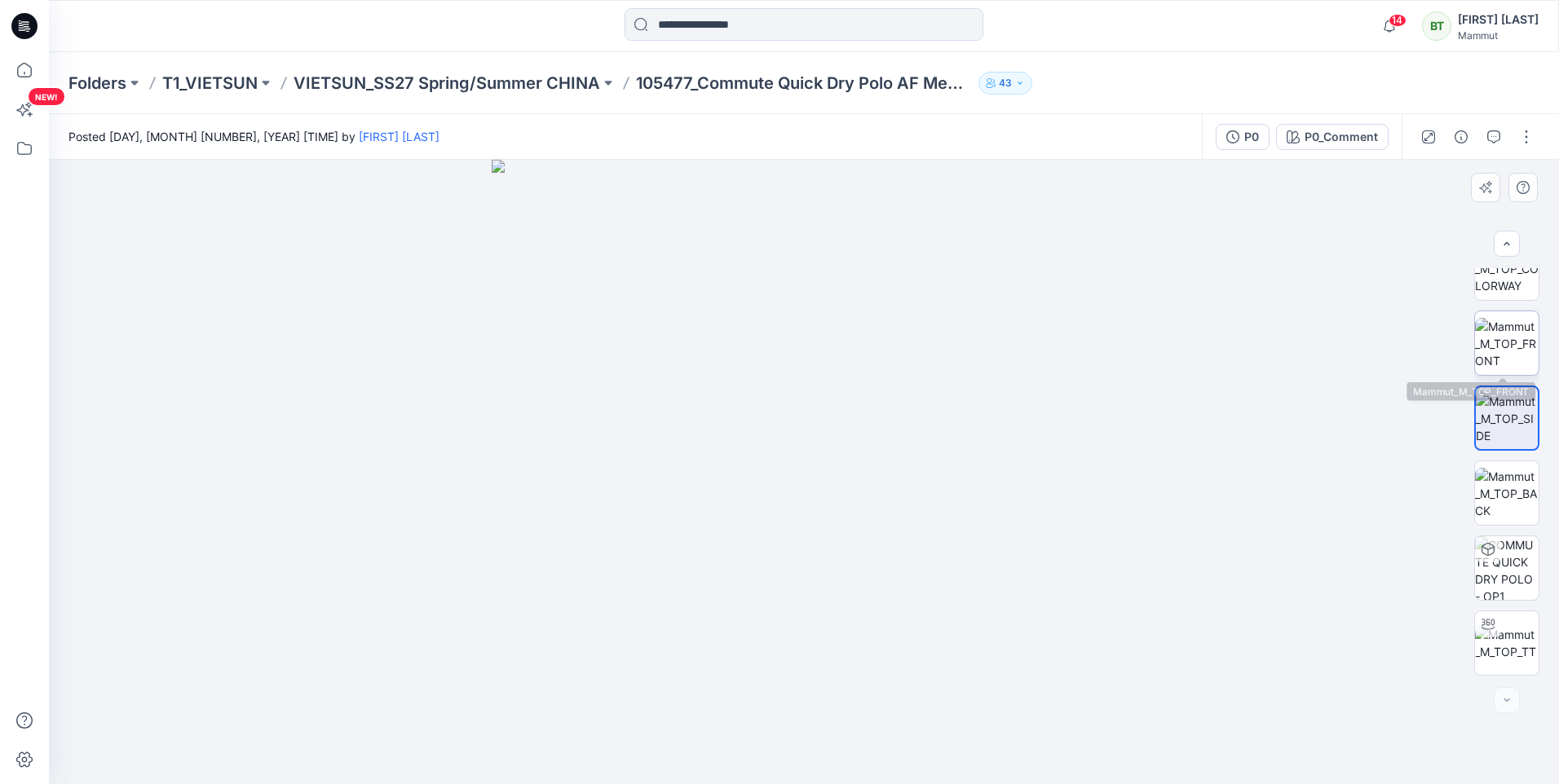 click at bounding box center [1507, 343] 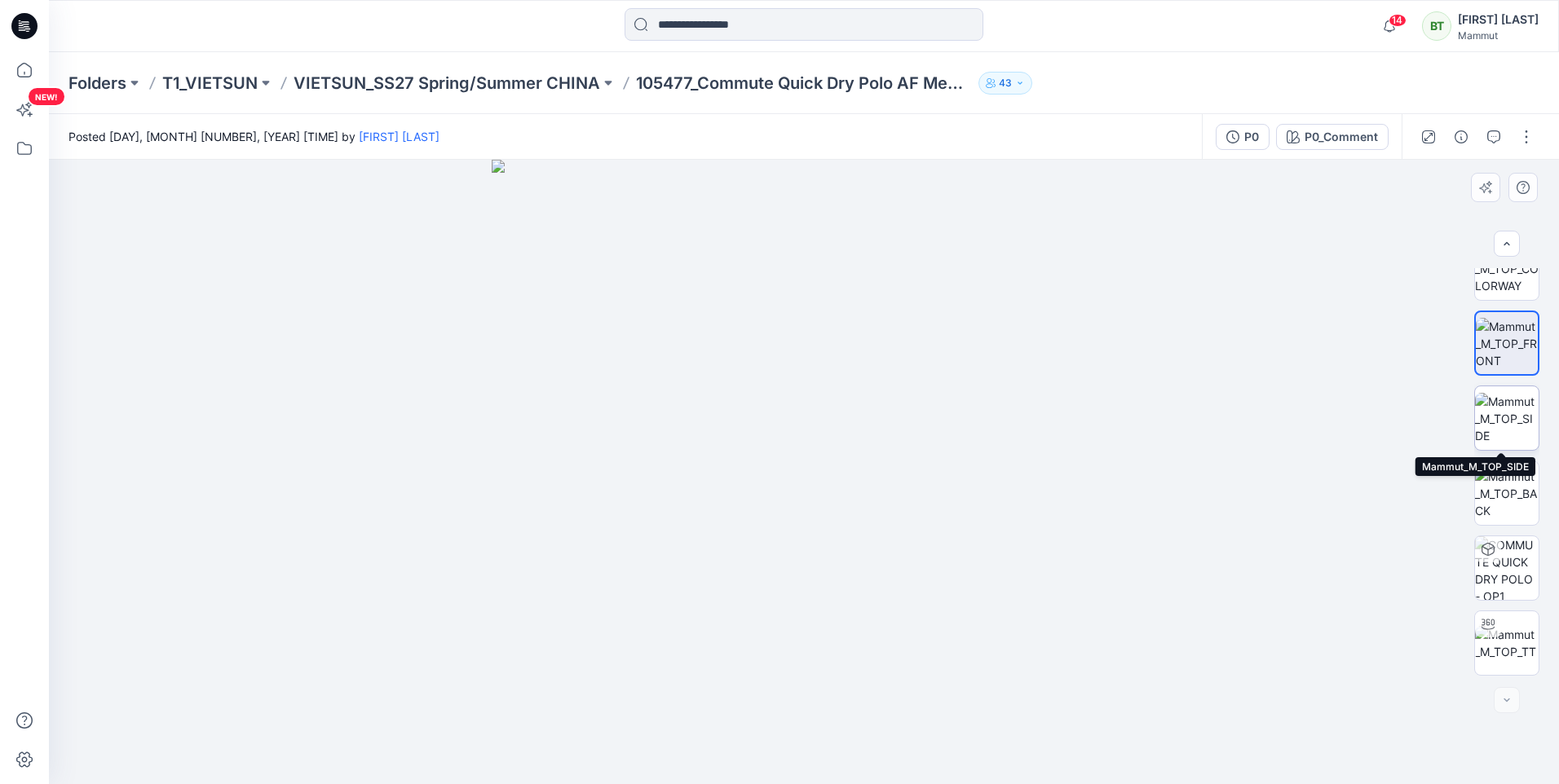 click at bounding box center [1507, 418] 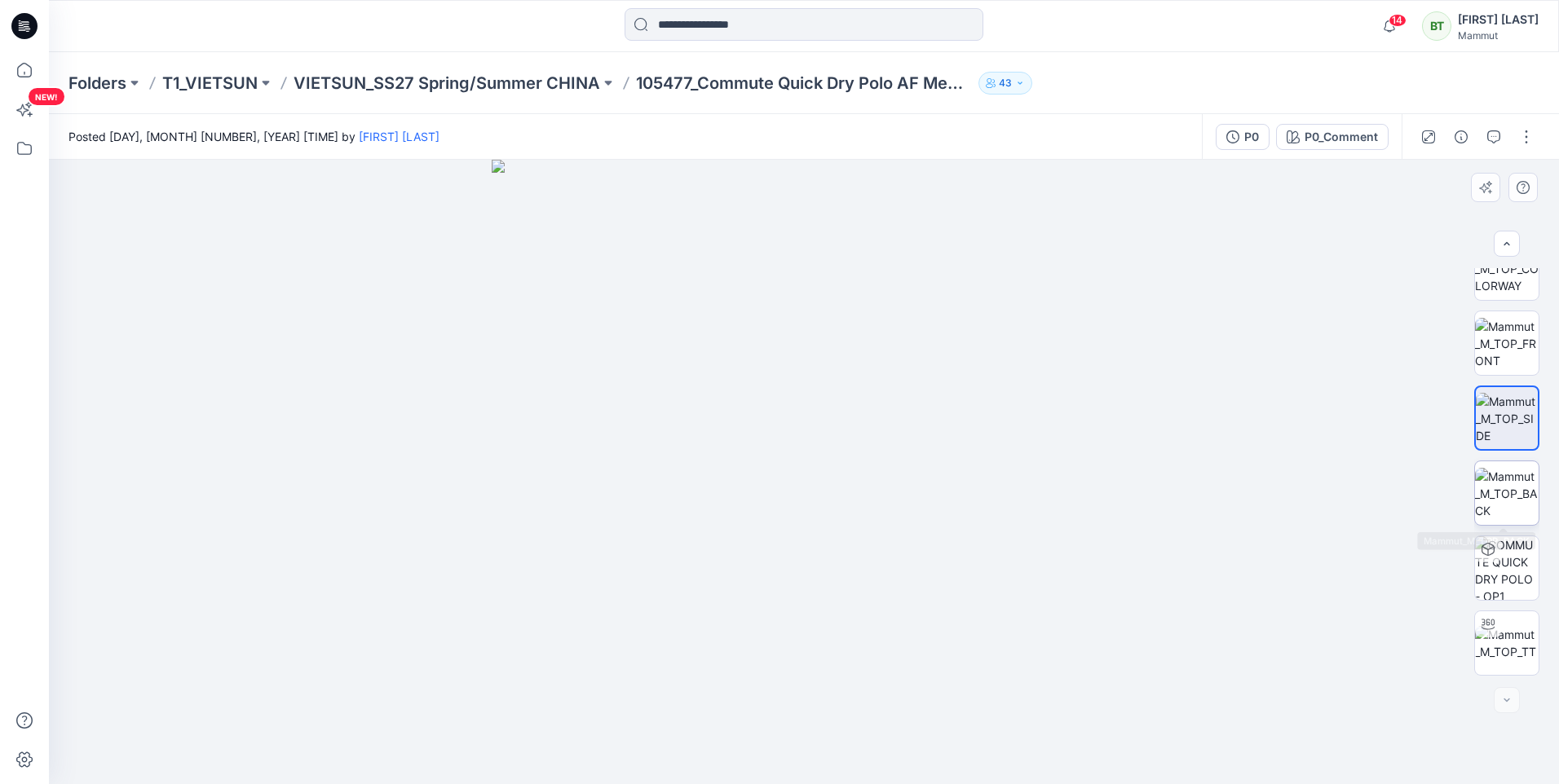 click at bounding box center [1507, 493] 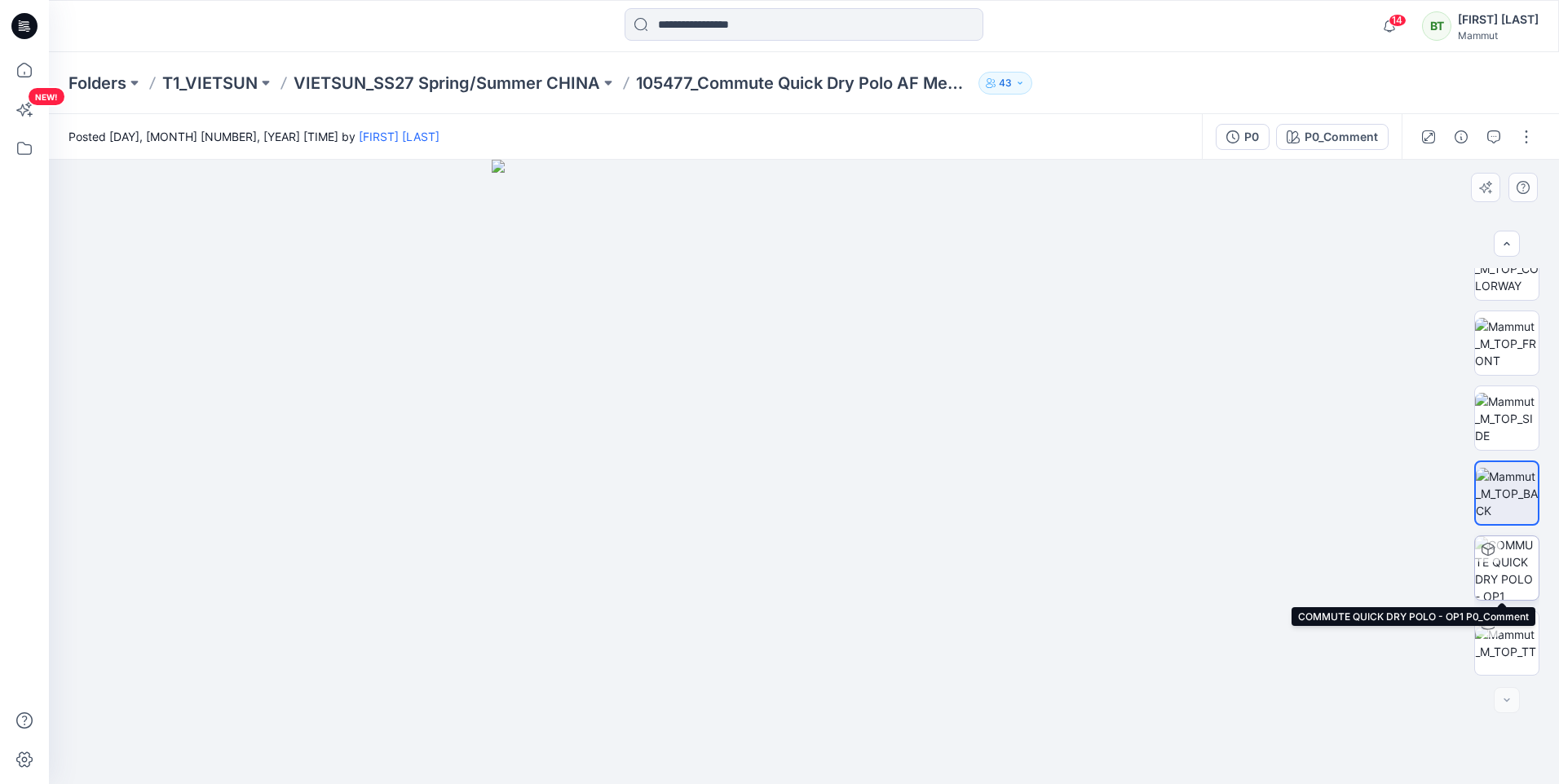 click at bounding box center [1488, 549] 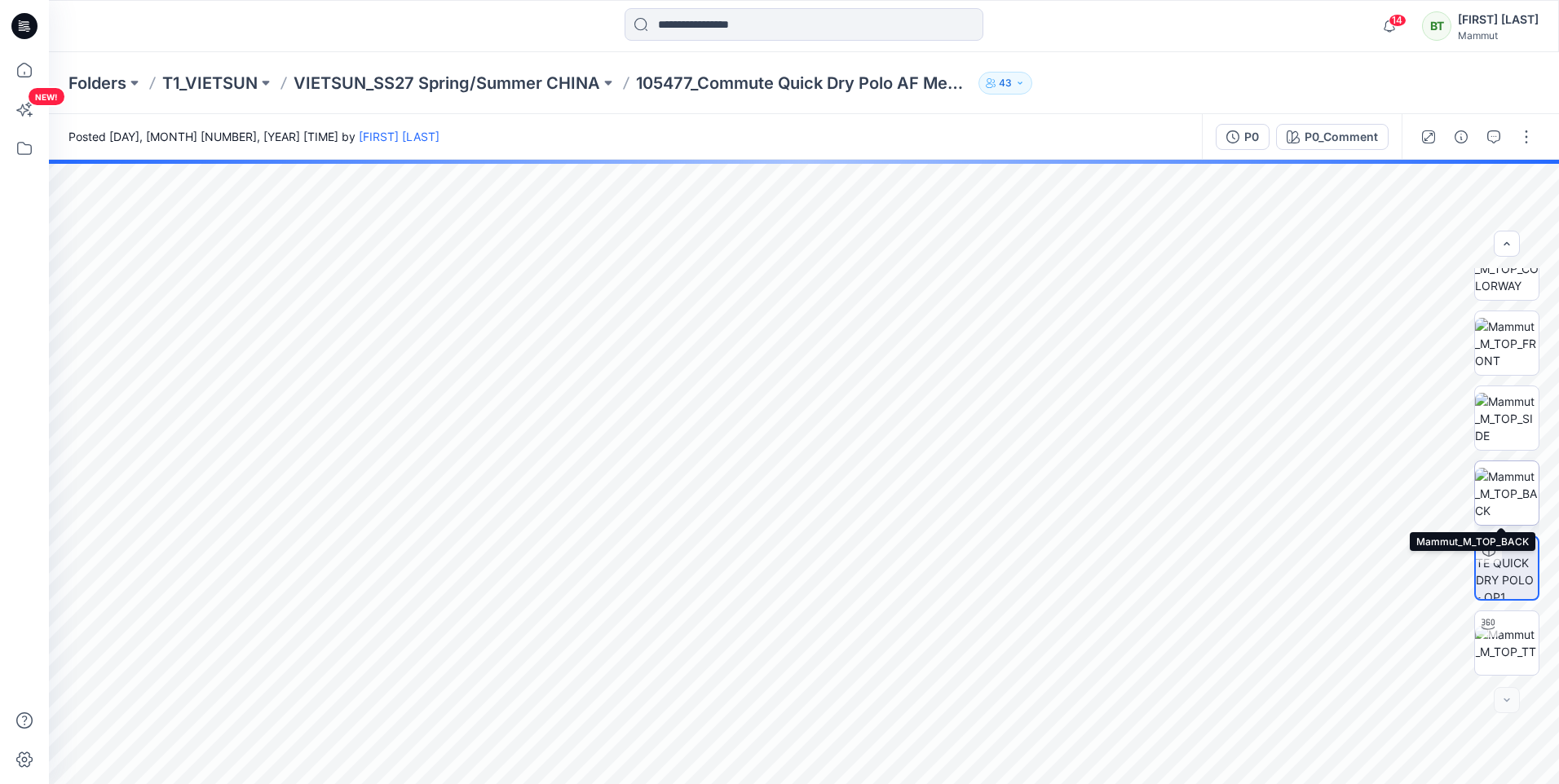 click at bounding box center [1507, 493] 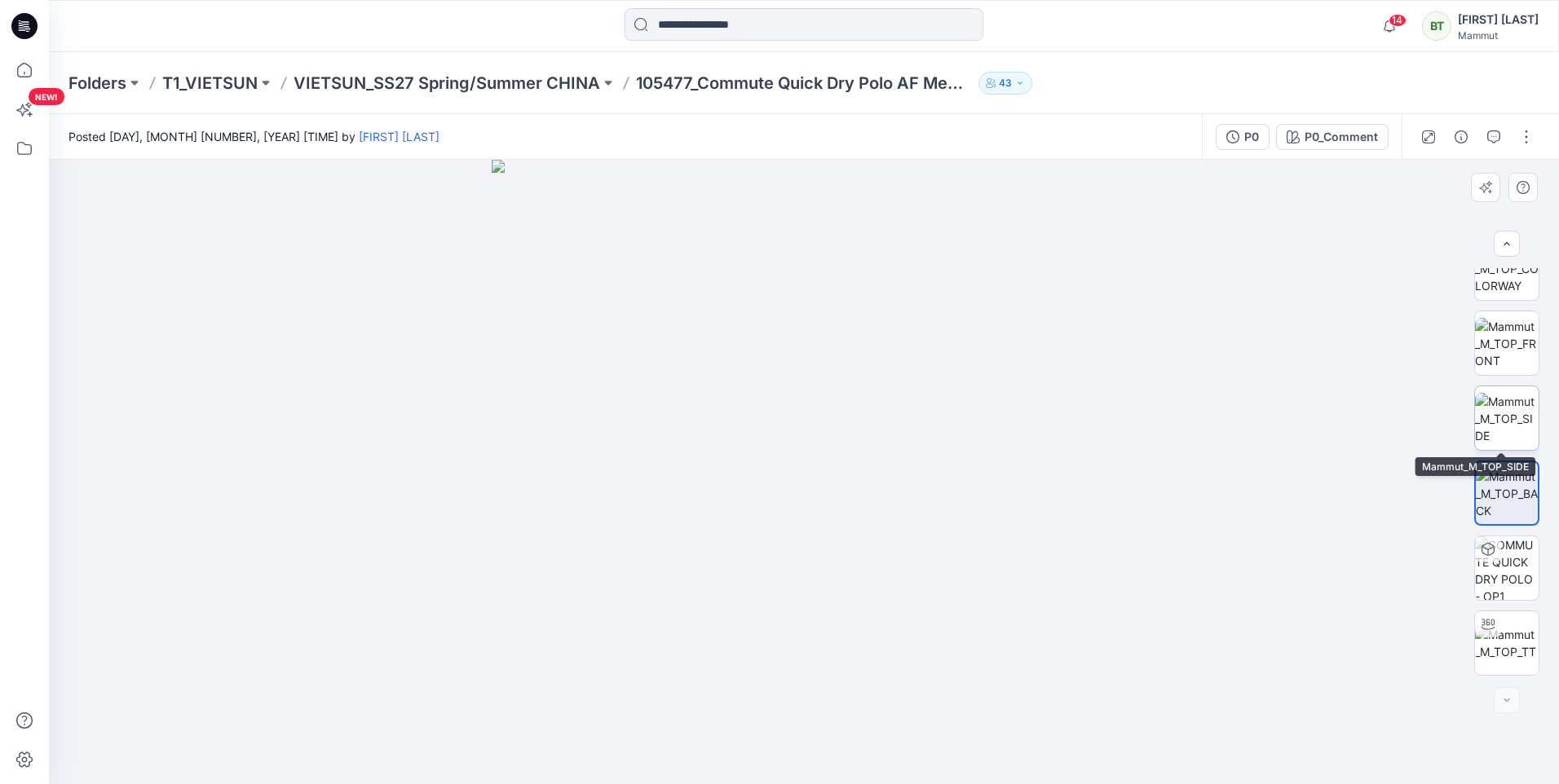 click at bounding box center (1507, 418) 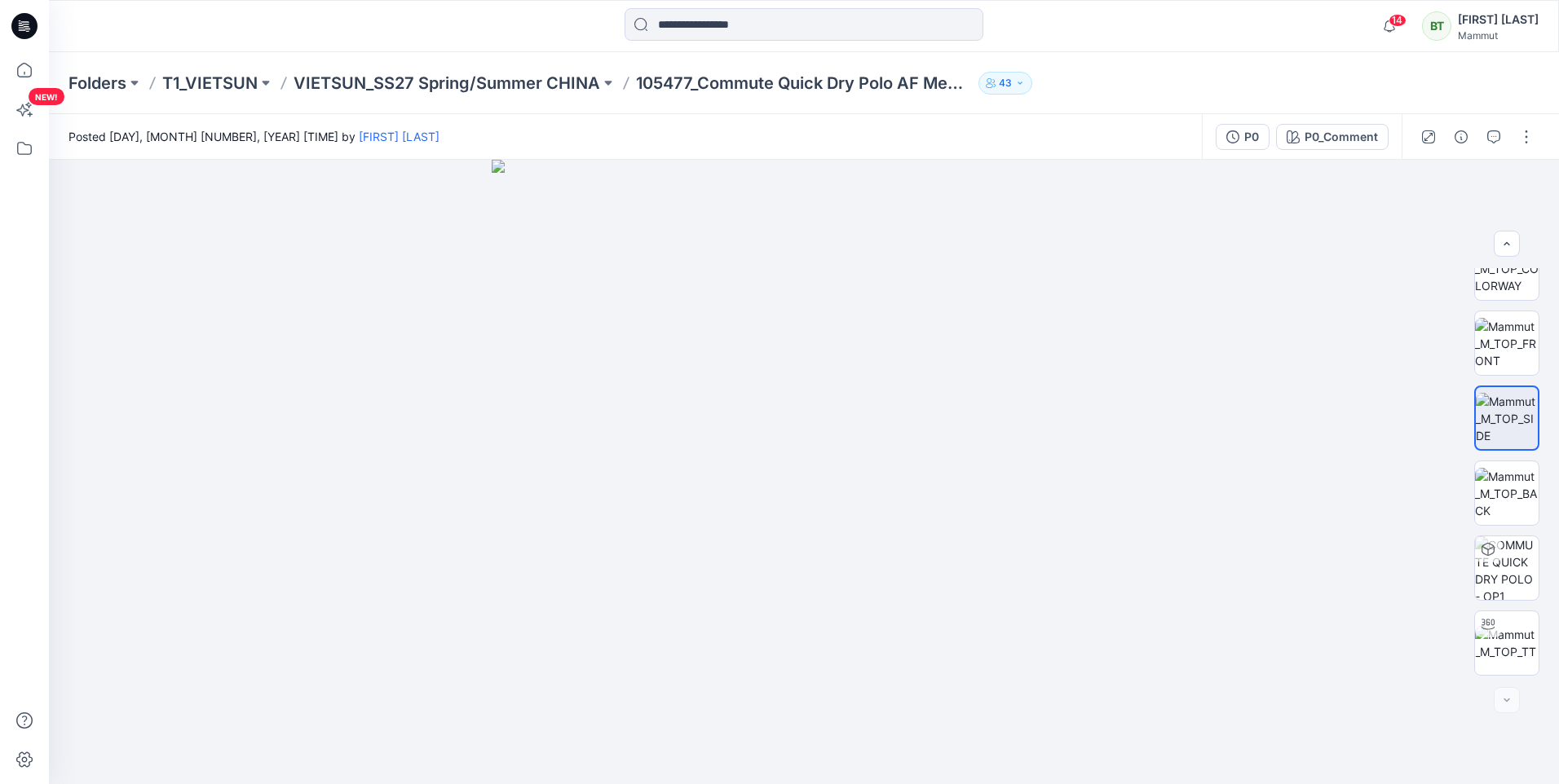 scroll, scrollTop: 33, scrollLeft: 0, axis: vertical 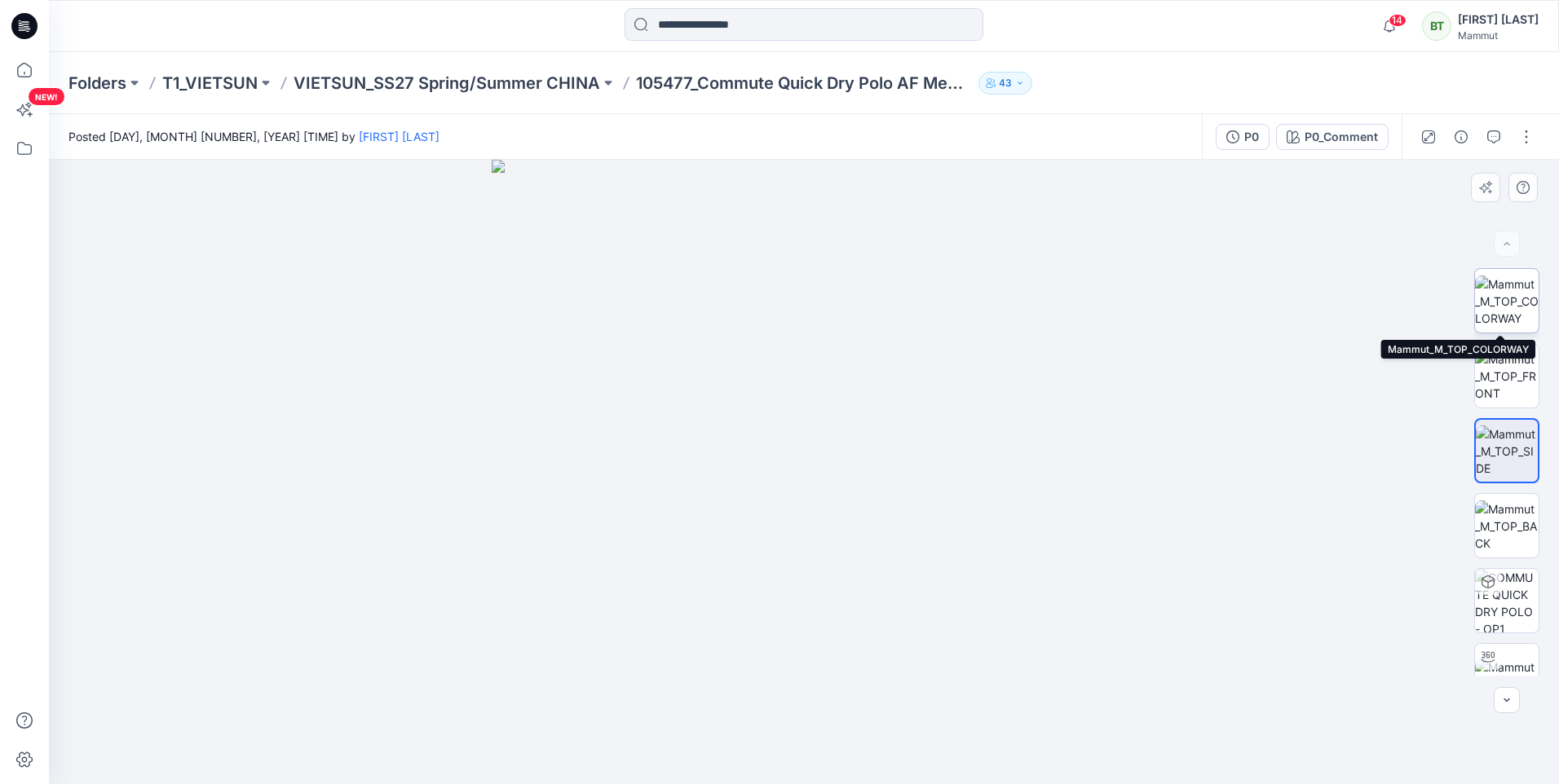 click at bounding box center (1507, 301) 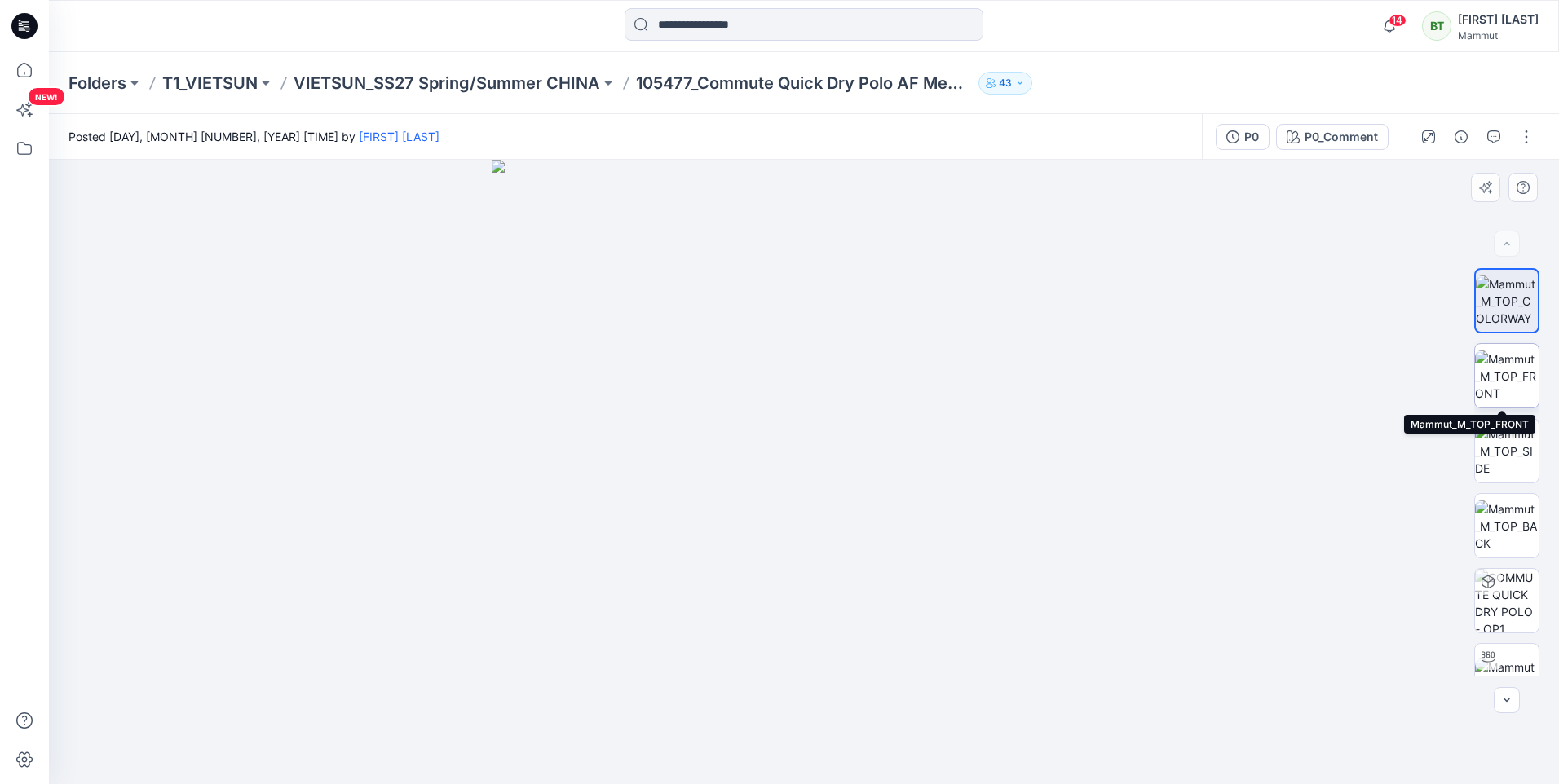 click at bounding box center [1507, 376] 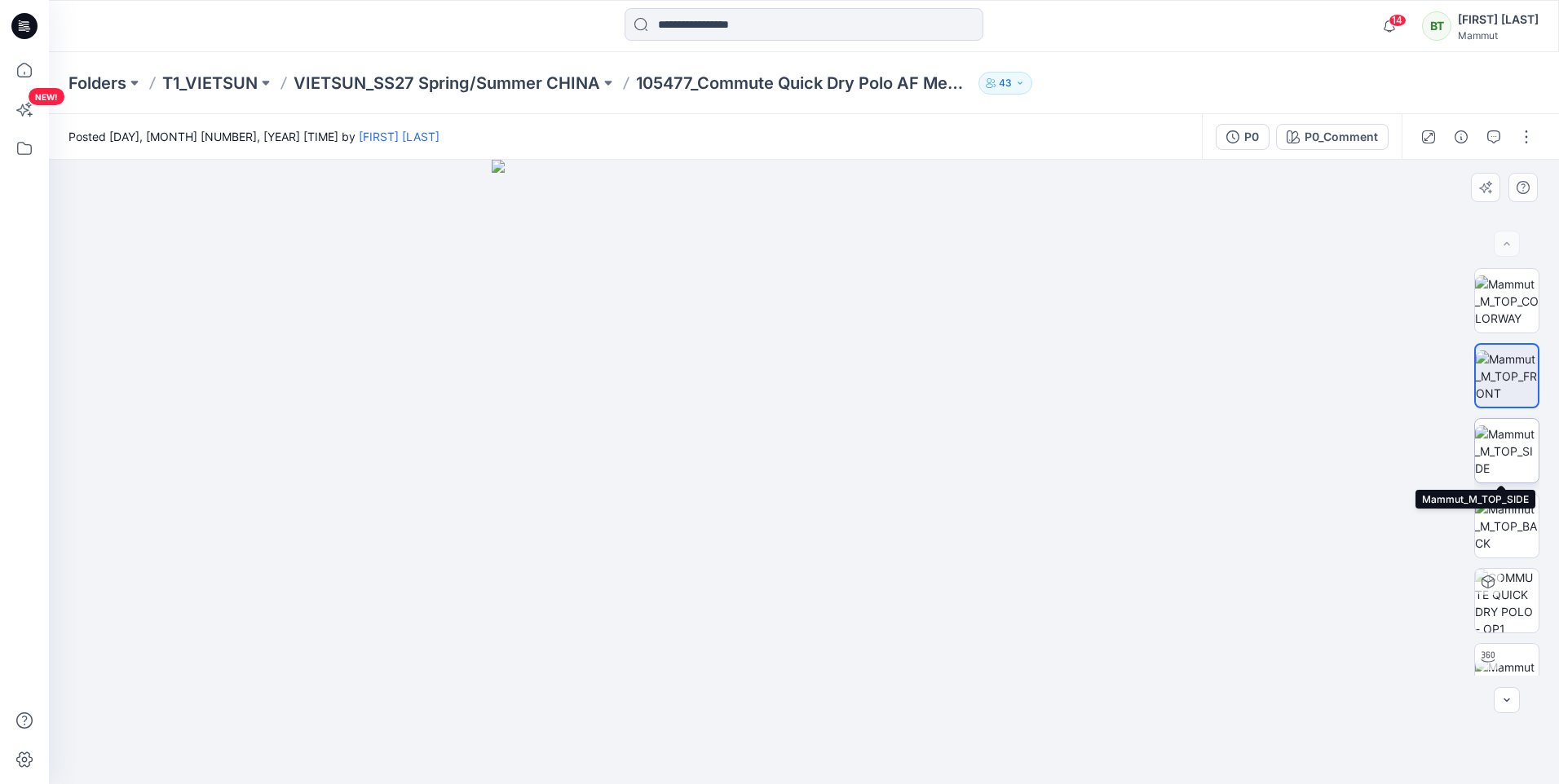 click at bounding box center (1507, 451) 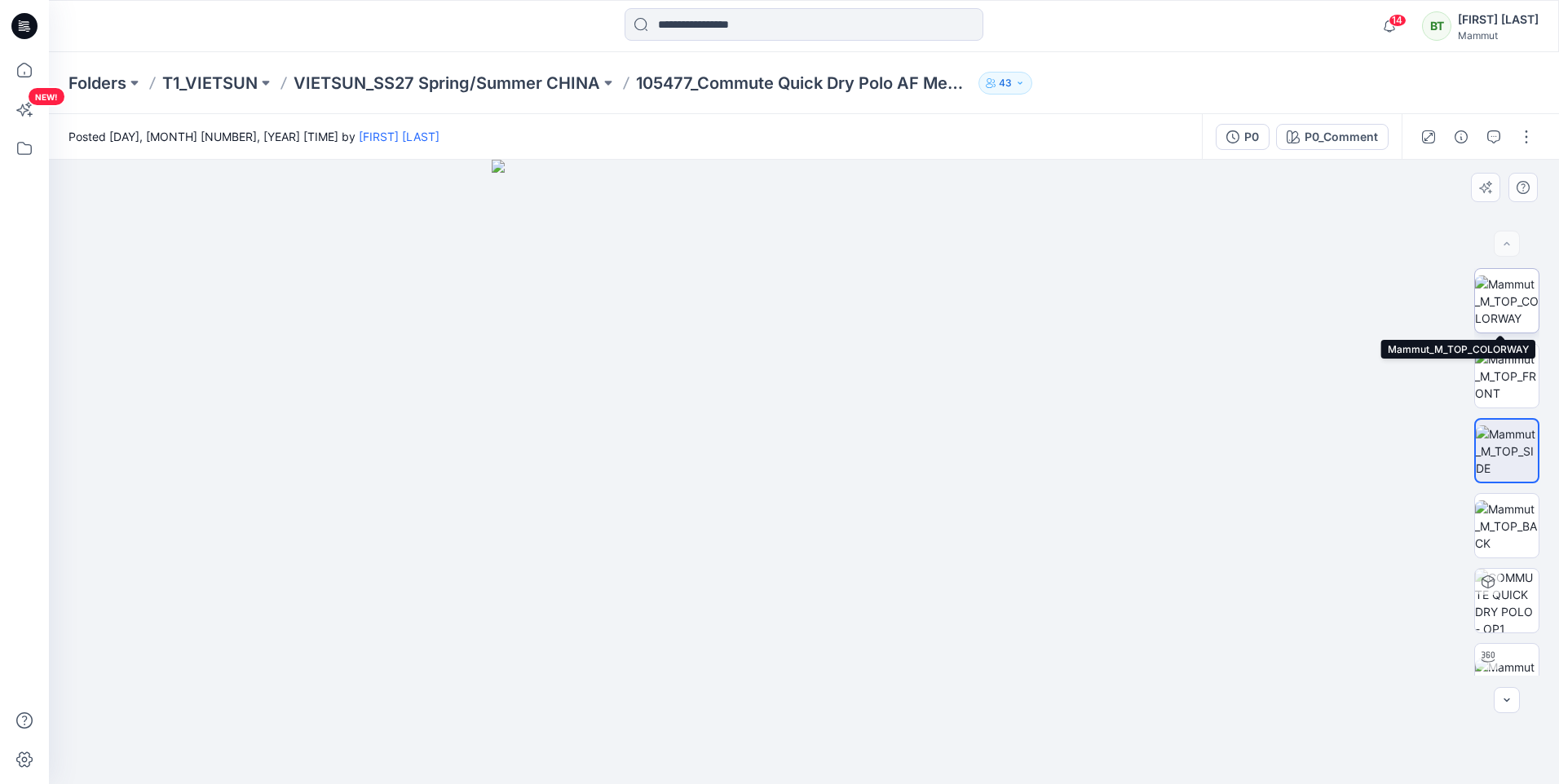 click at bounding box center (1507, 301) 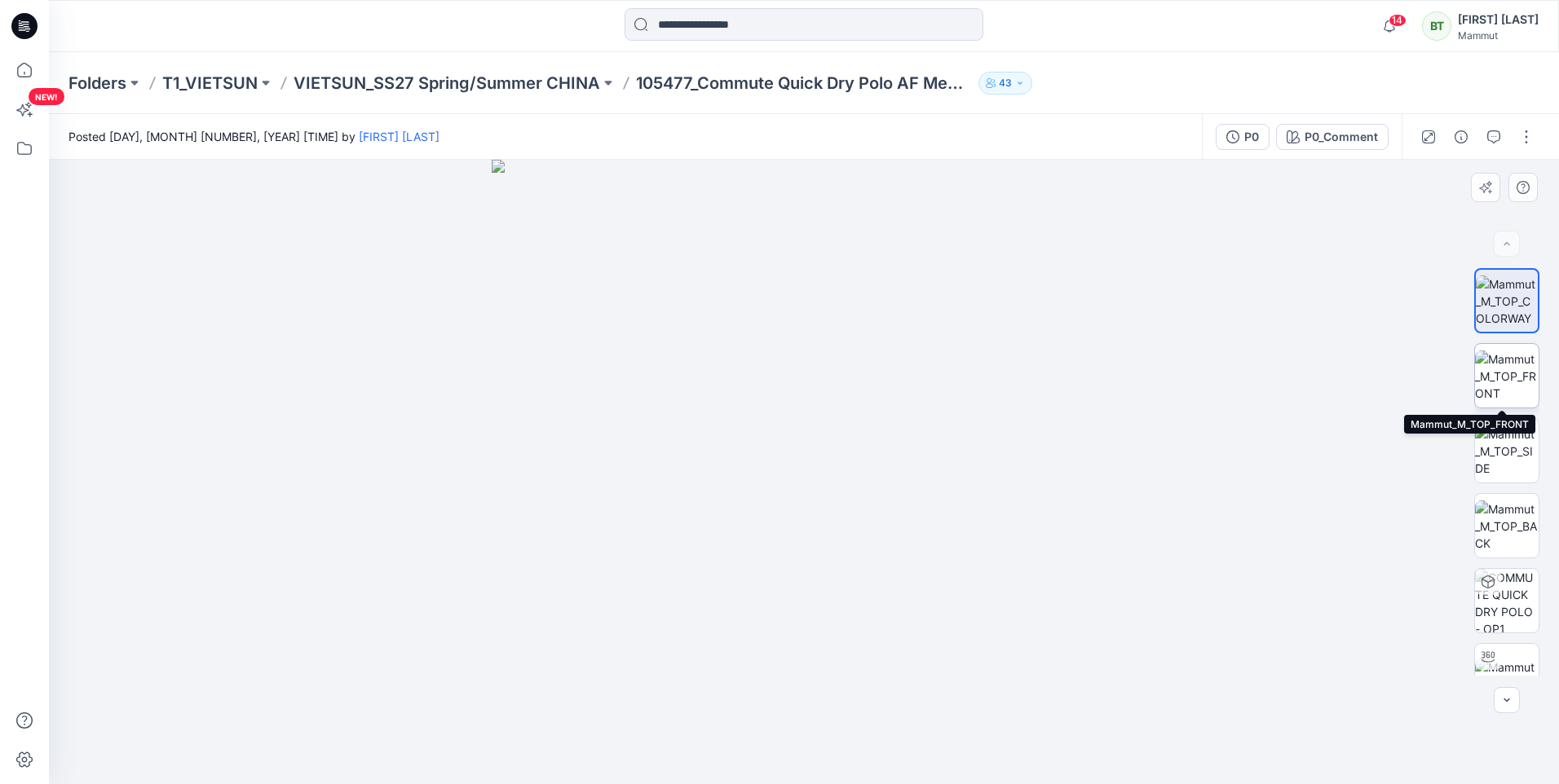 click at bounding box center [1507, 376] 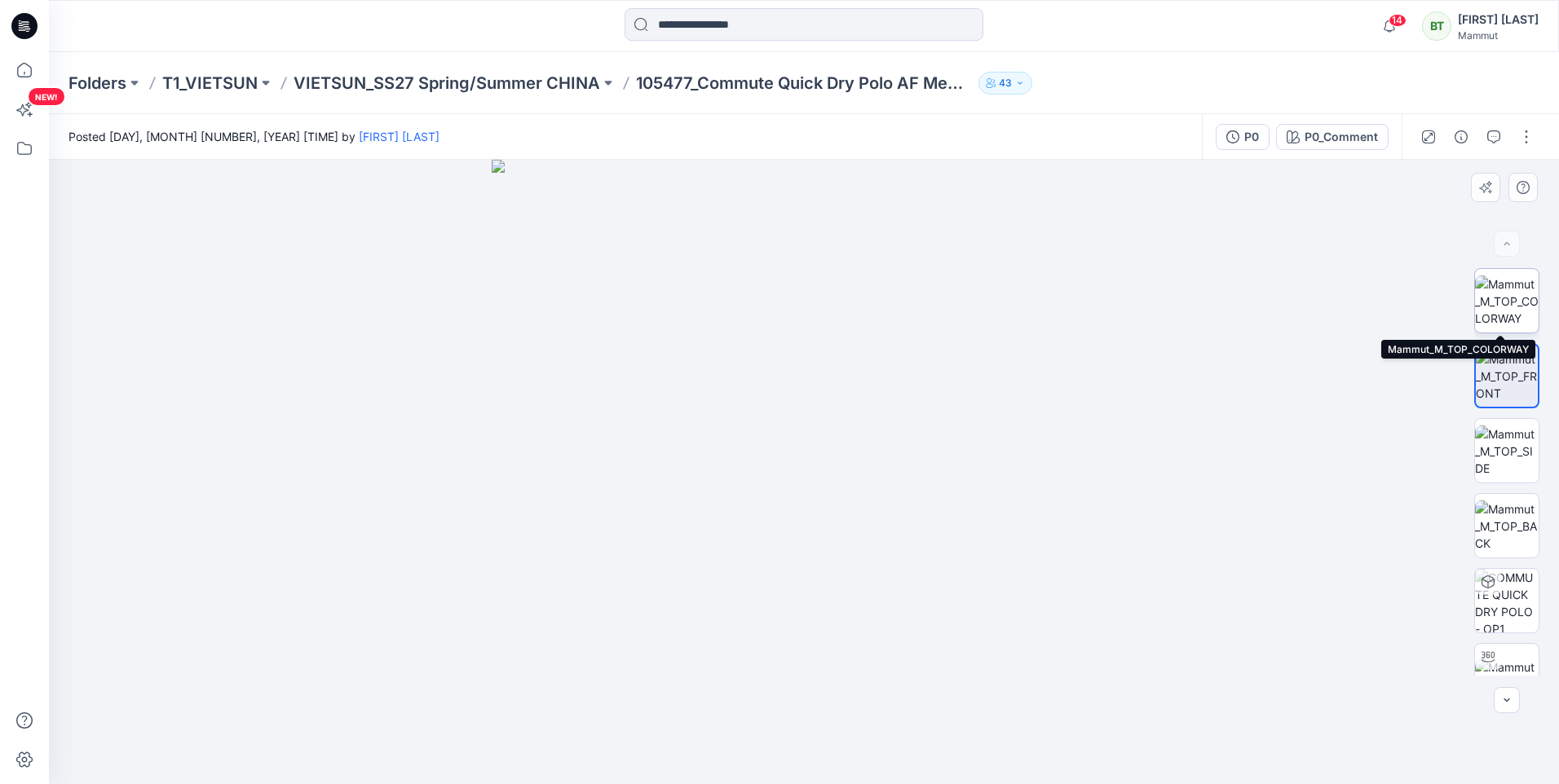 click at bounding box center (1507, 301) 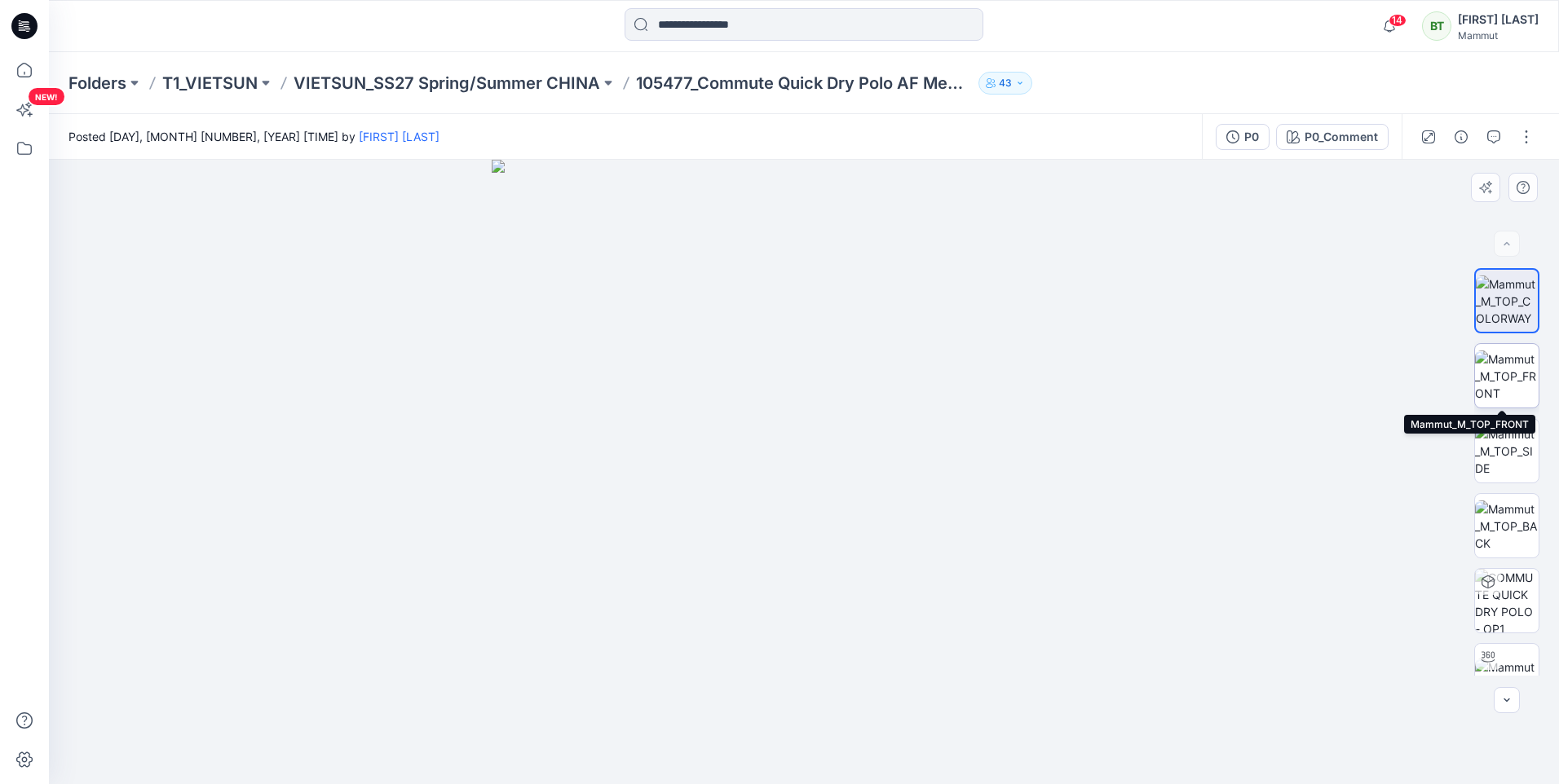 click at bounding box center [1507, 376] 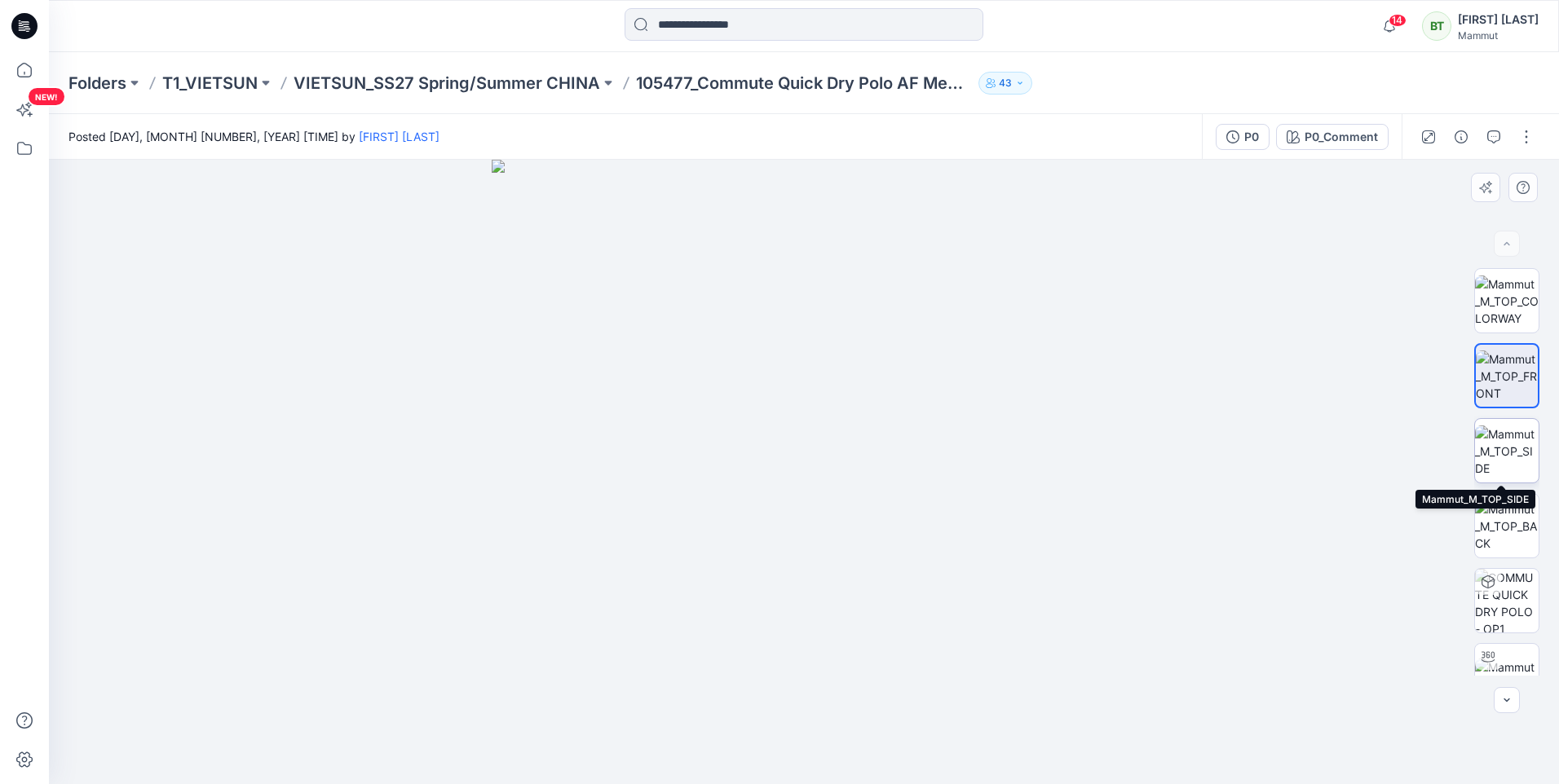 click at bounding box center [1507, 451] 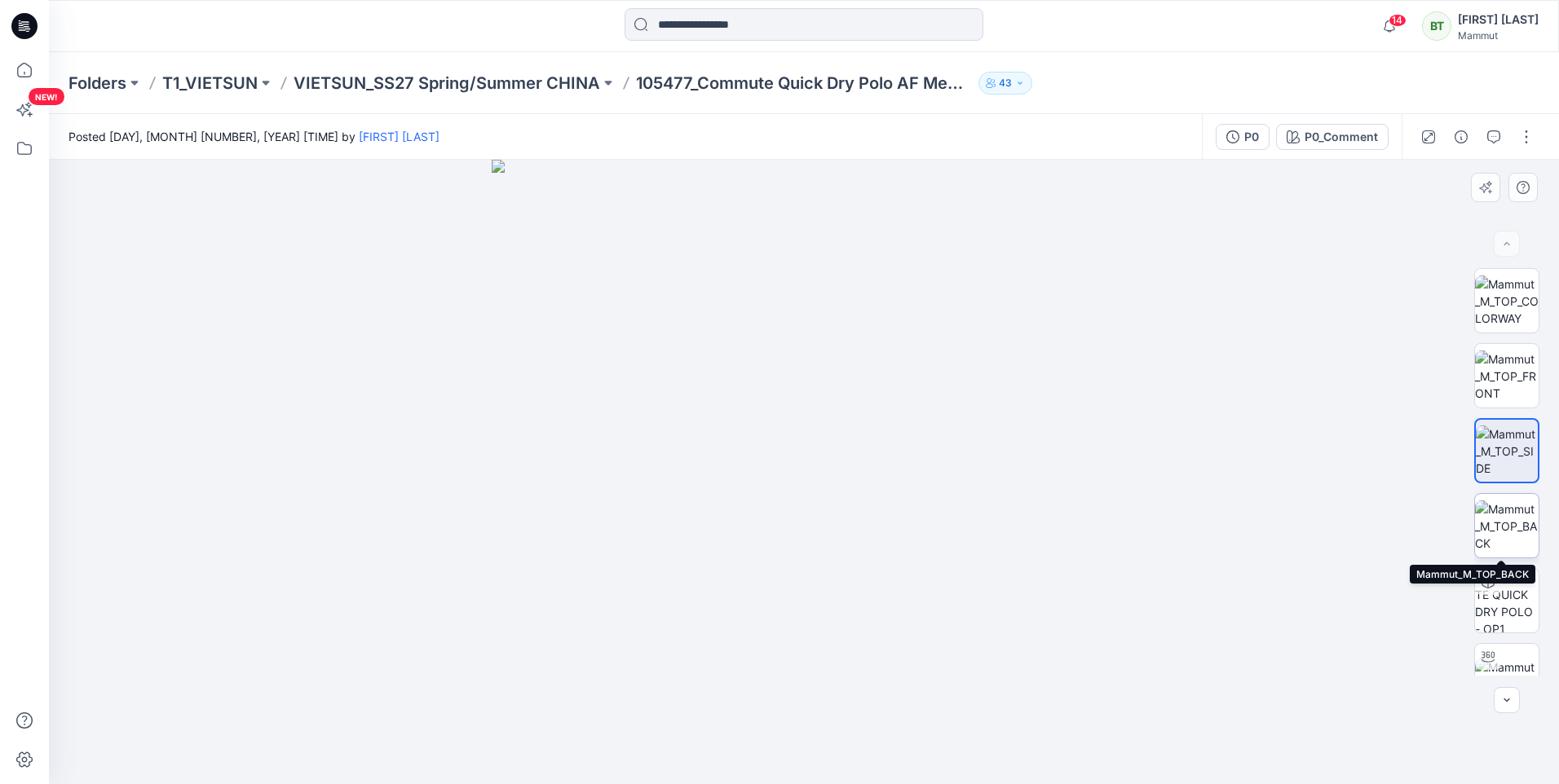 click at bounding box center [1507, 526] 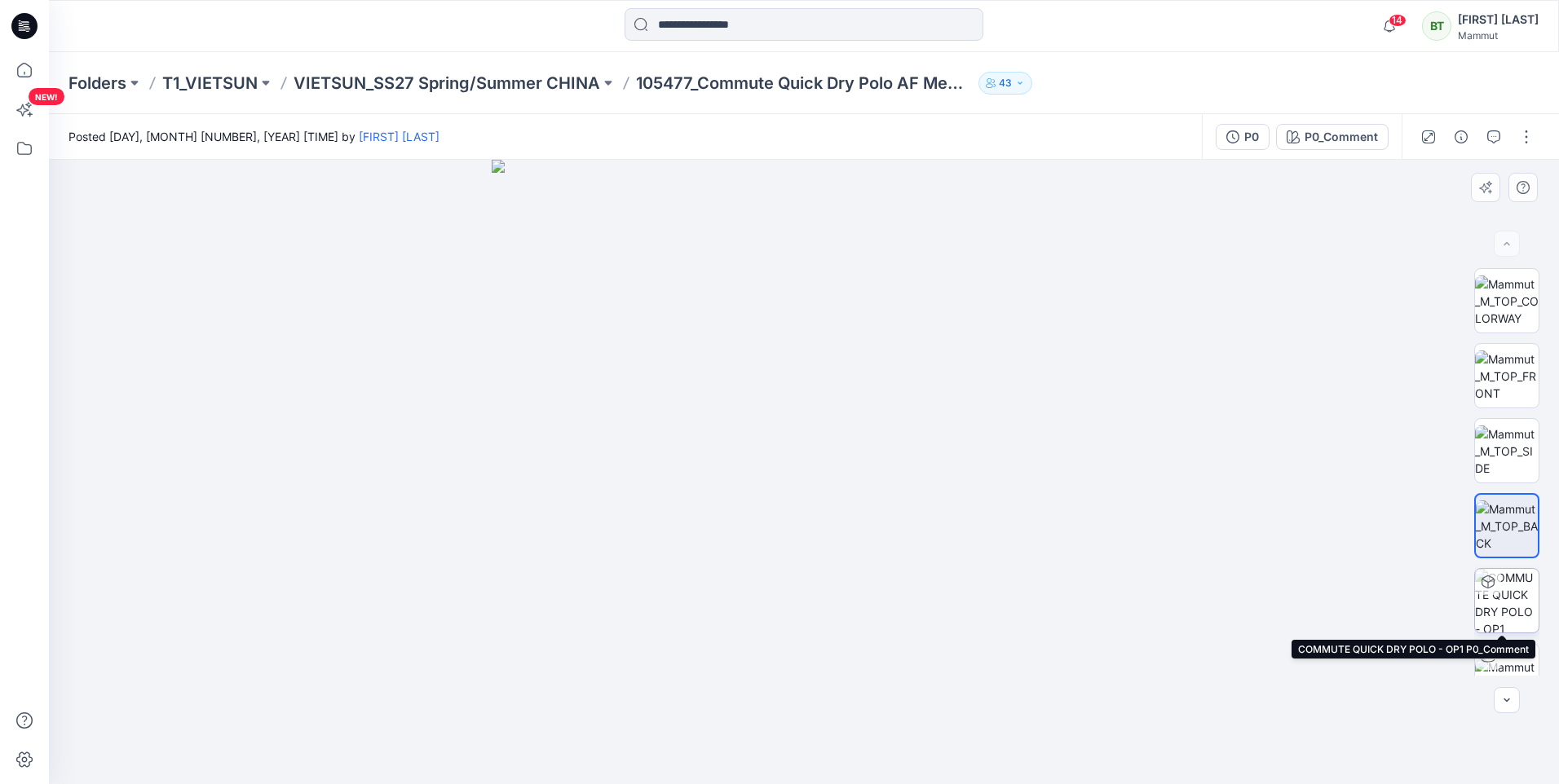 click at bounding box center (1507, 601) 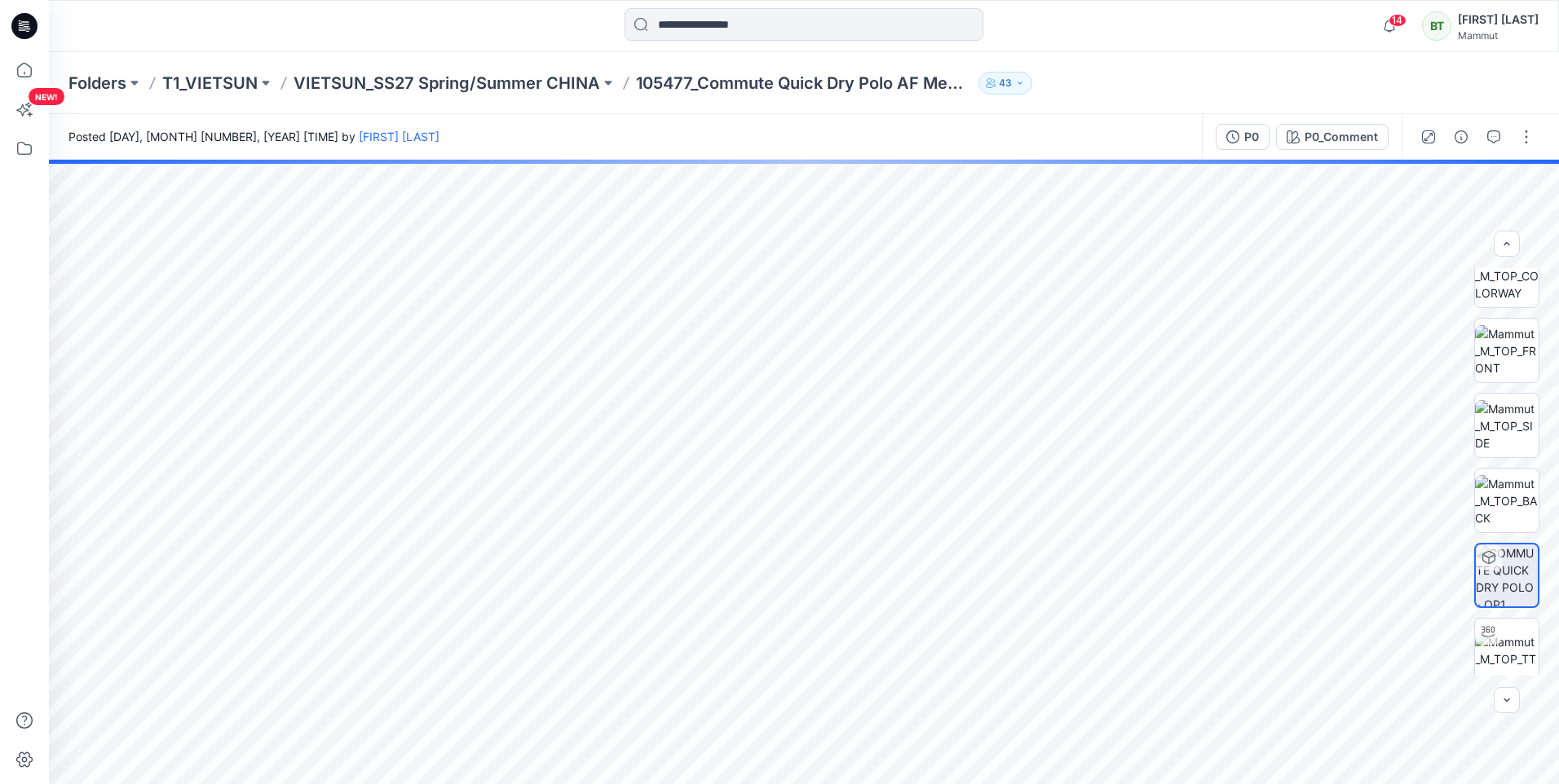 scroll, scrollTop: 33, scrollLeft: 0, axis: vertical 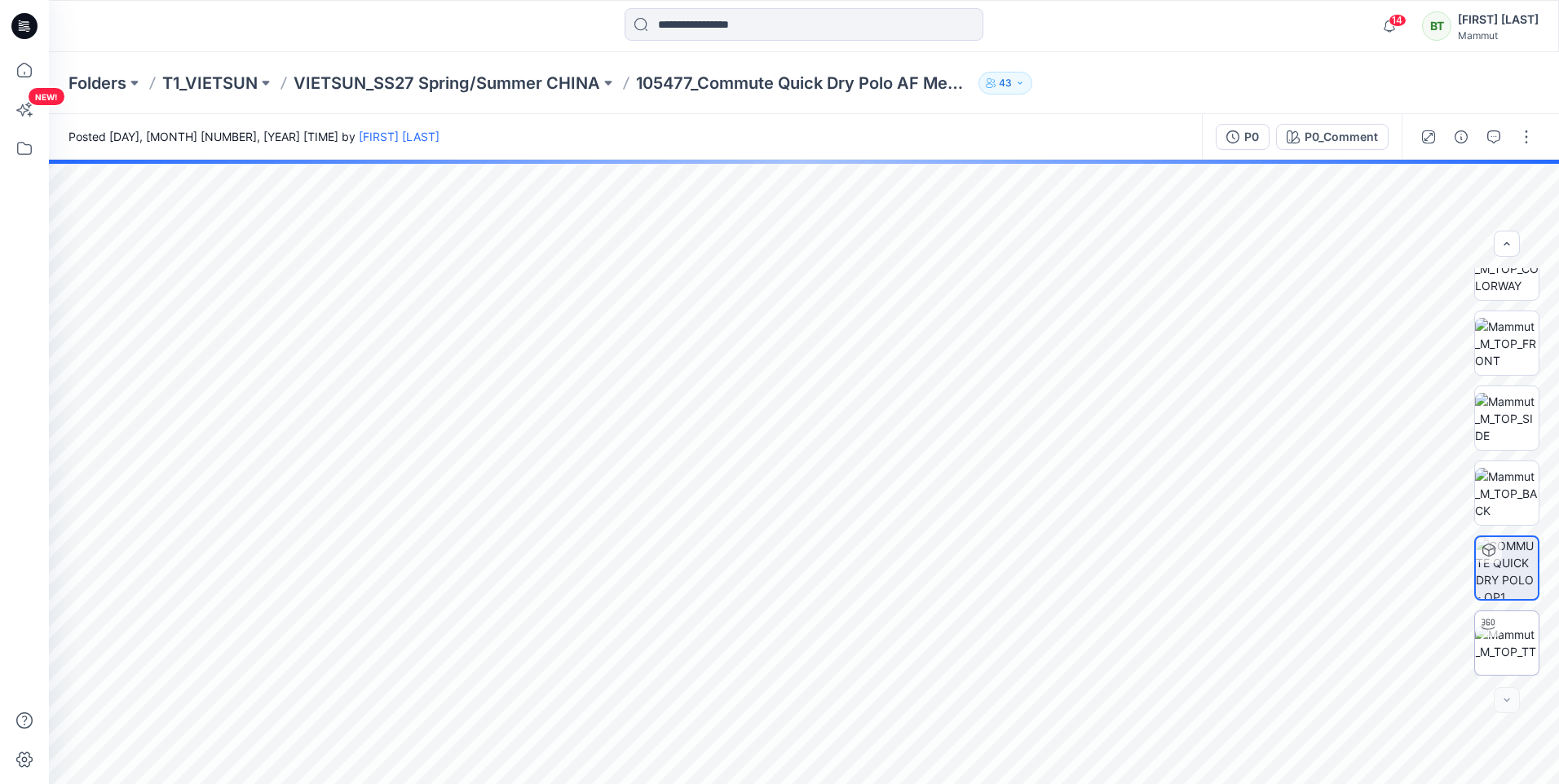 click at bounding box center (1507, 643) 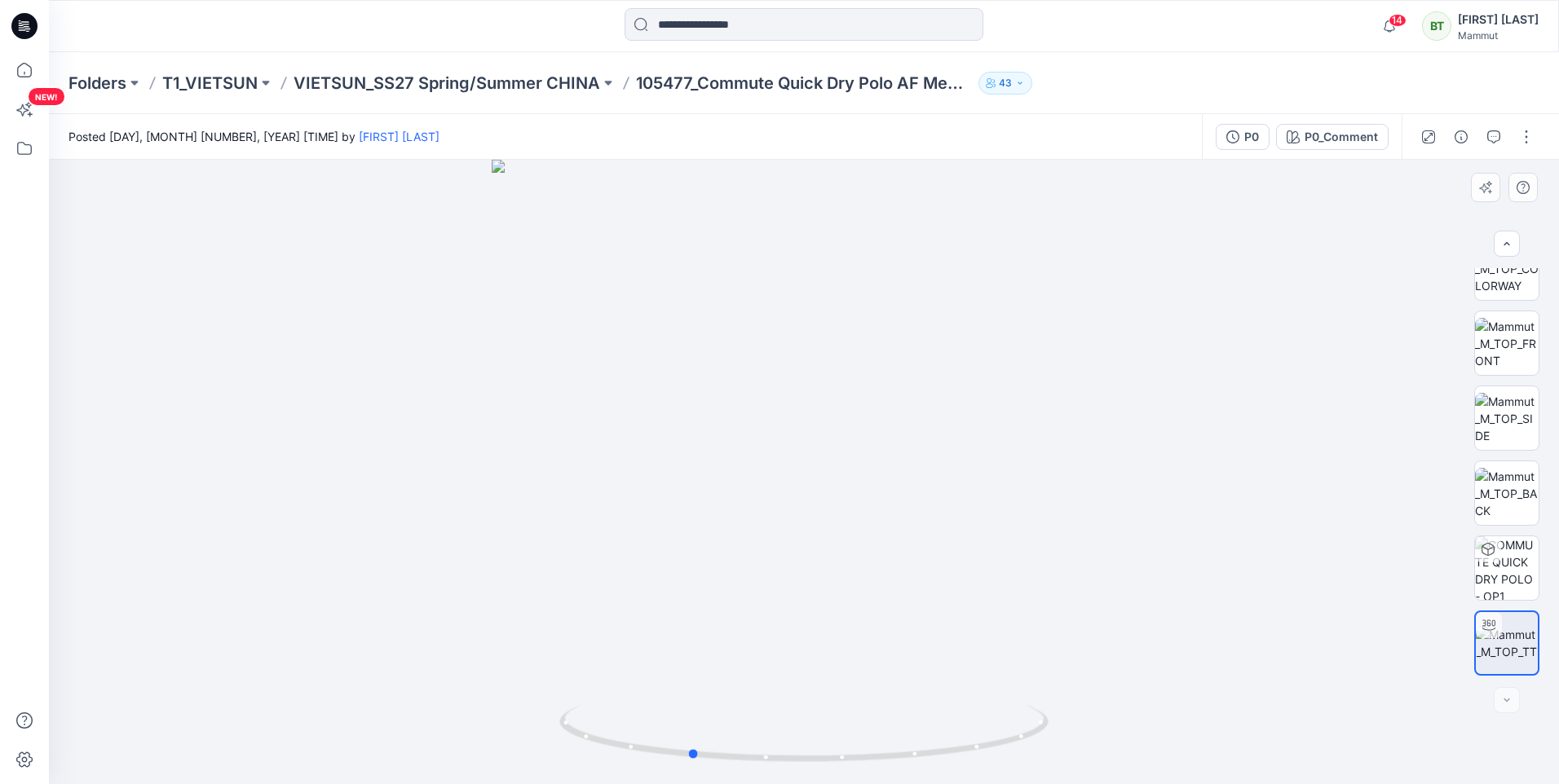 drag, startPoint x: 943, startPoint y: 524, endPoint x: 837, endPoint y: 677, distance: 186.1317 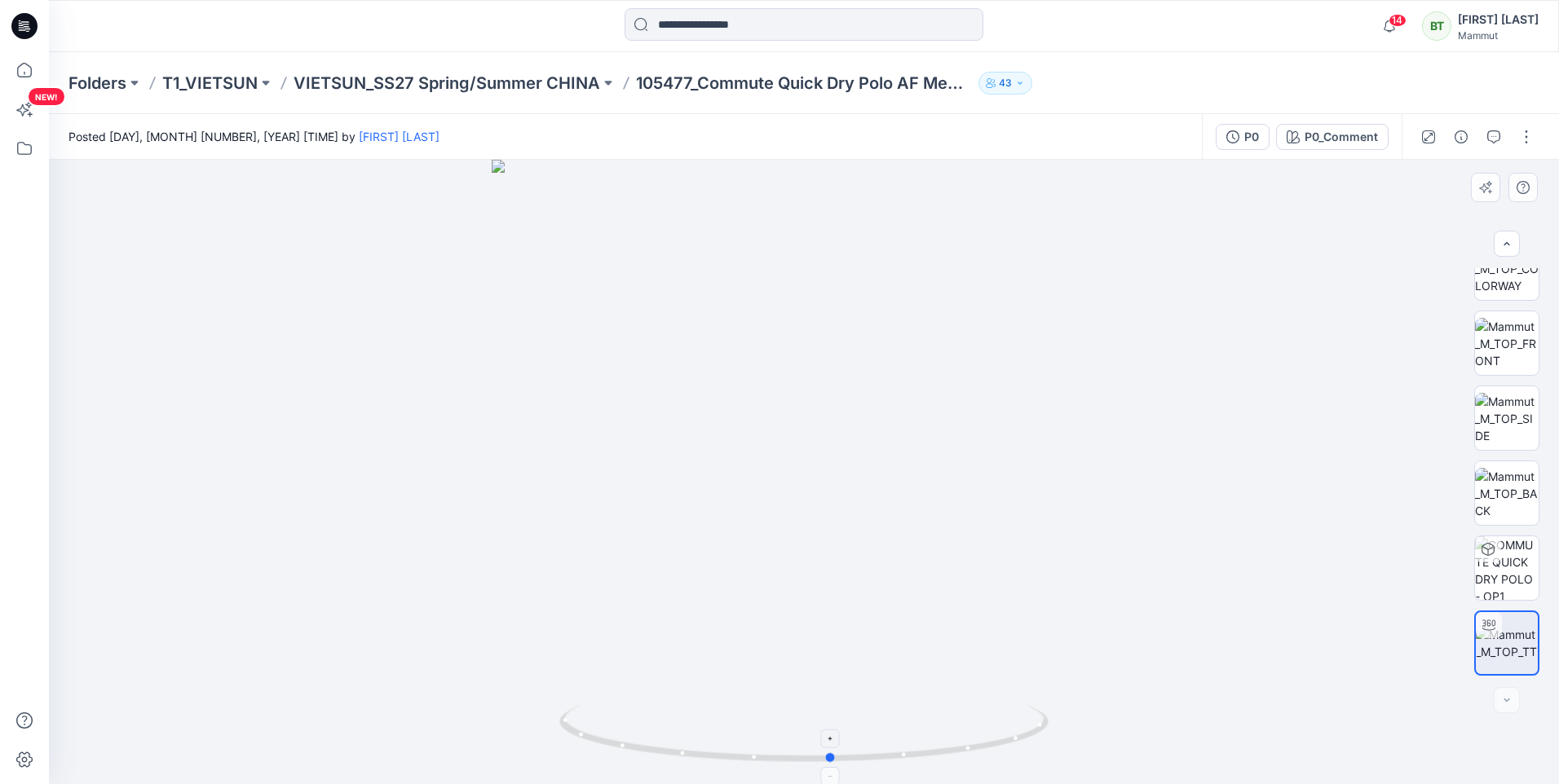 drag, startPoint x: 814, startPoint y: 679, endPoint x: 943, endPoint y: 734, distance: 140.23552 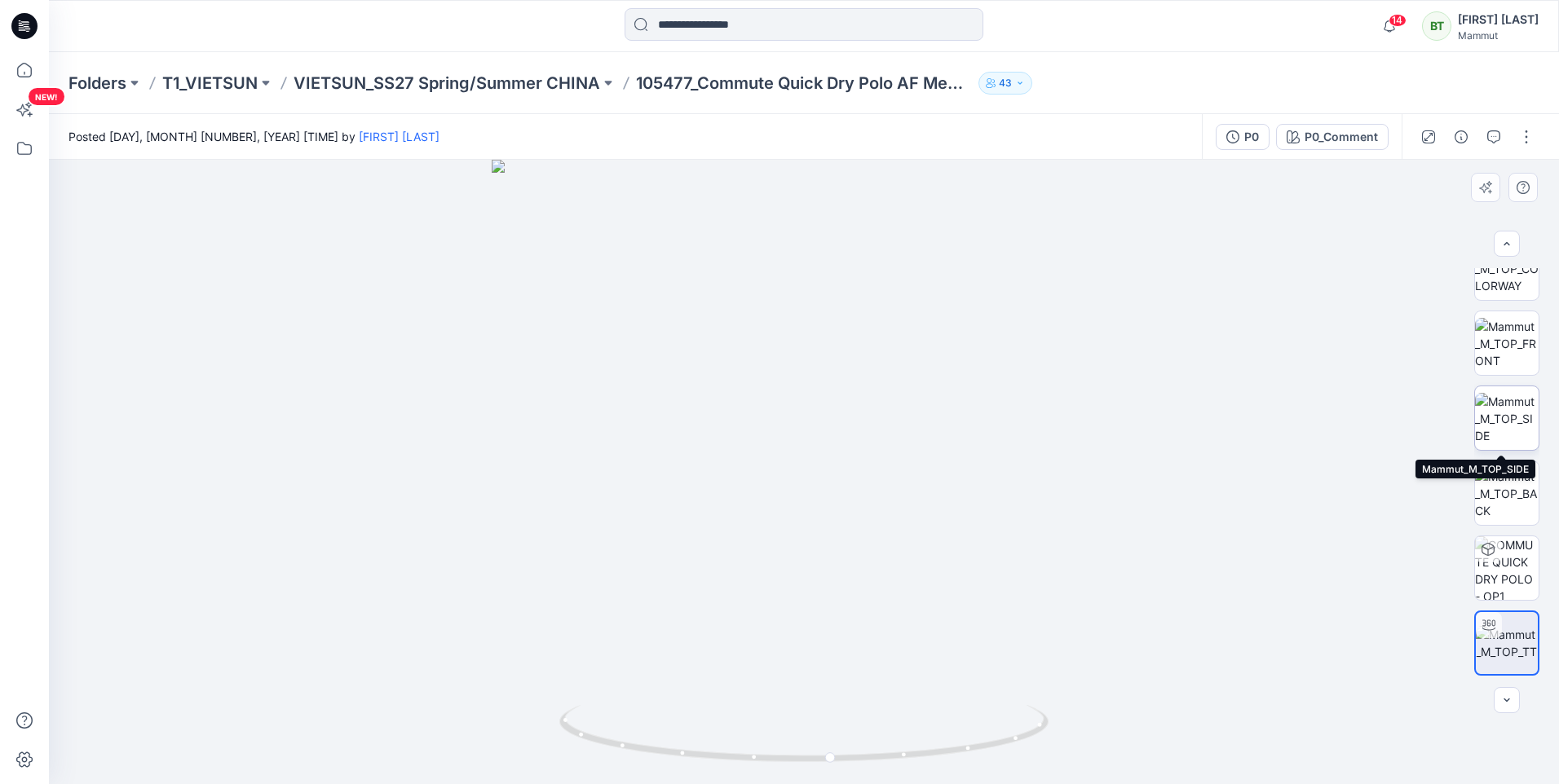 scroll, scrollTop: 0, scrollLeft: 0, axis: both 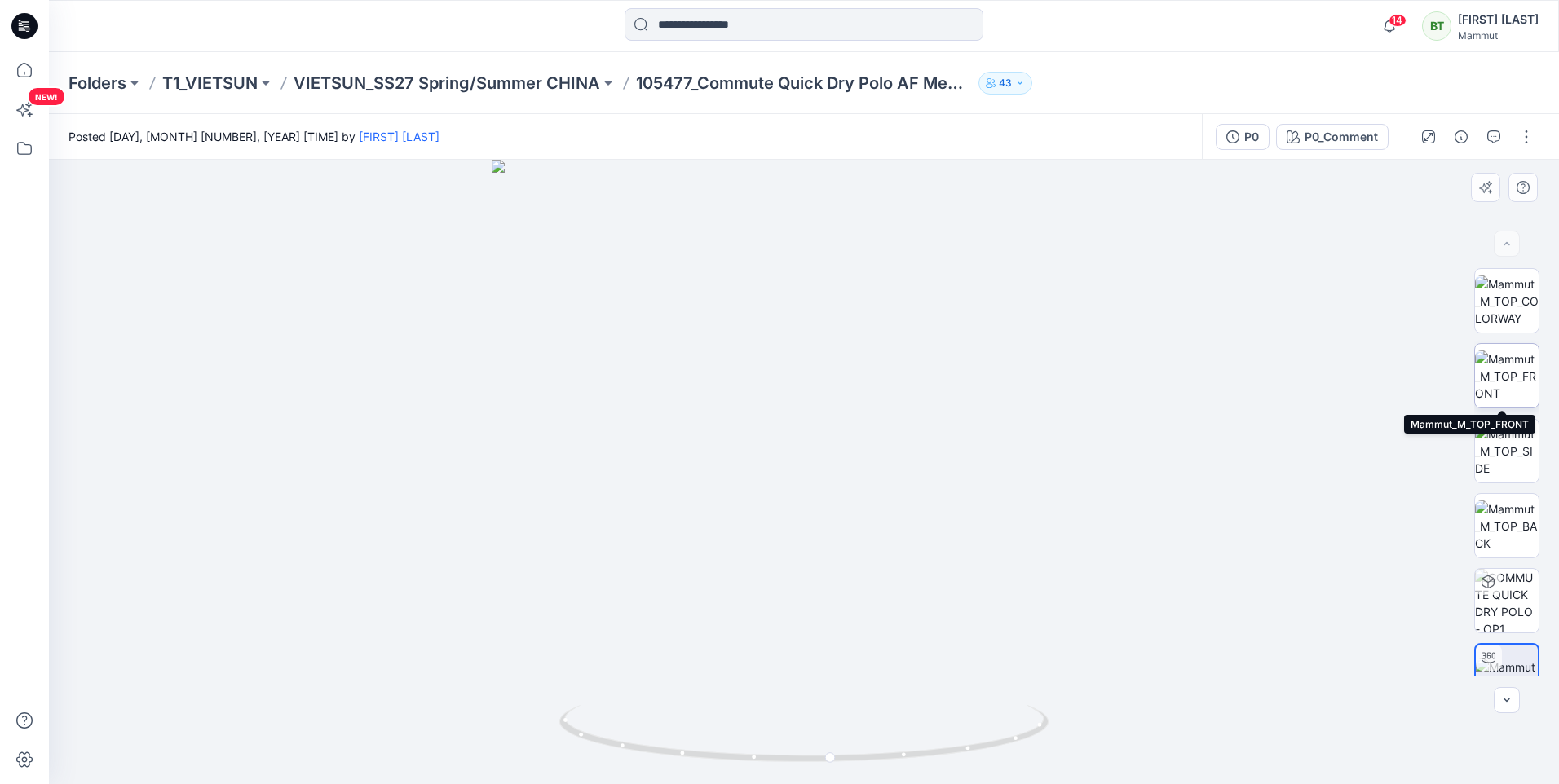 click at bounding box center [1507, 376] 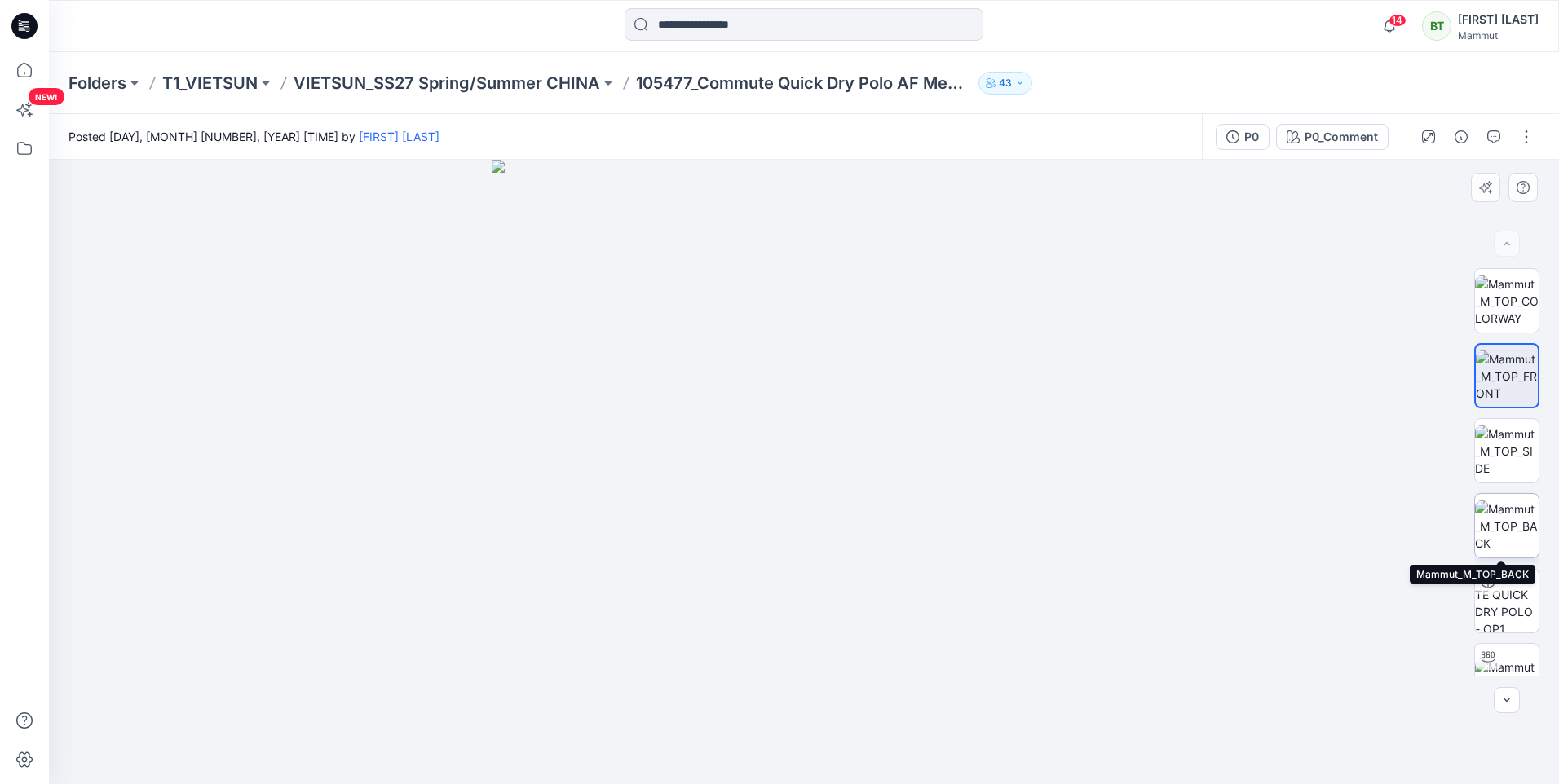 click at bounding box center [1507, 526] 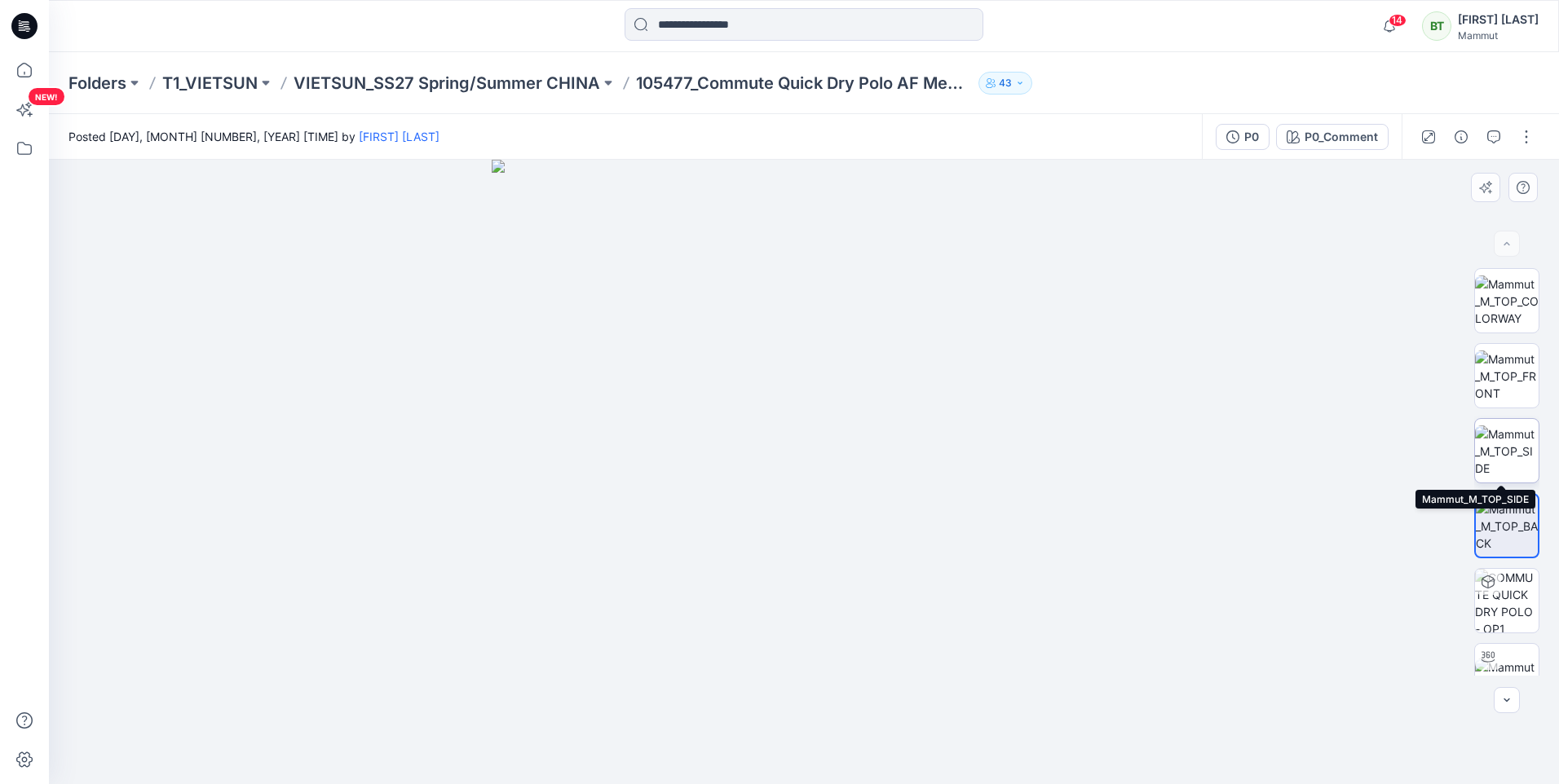 click at bounding box center [1507, 451] 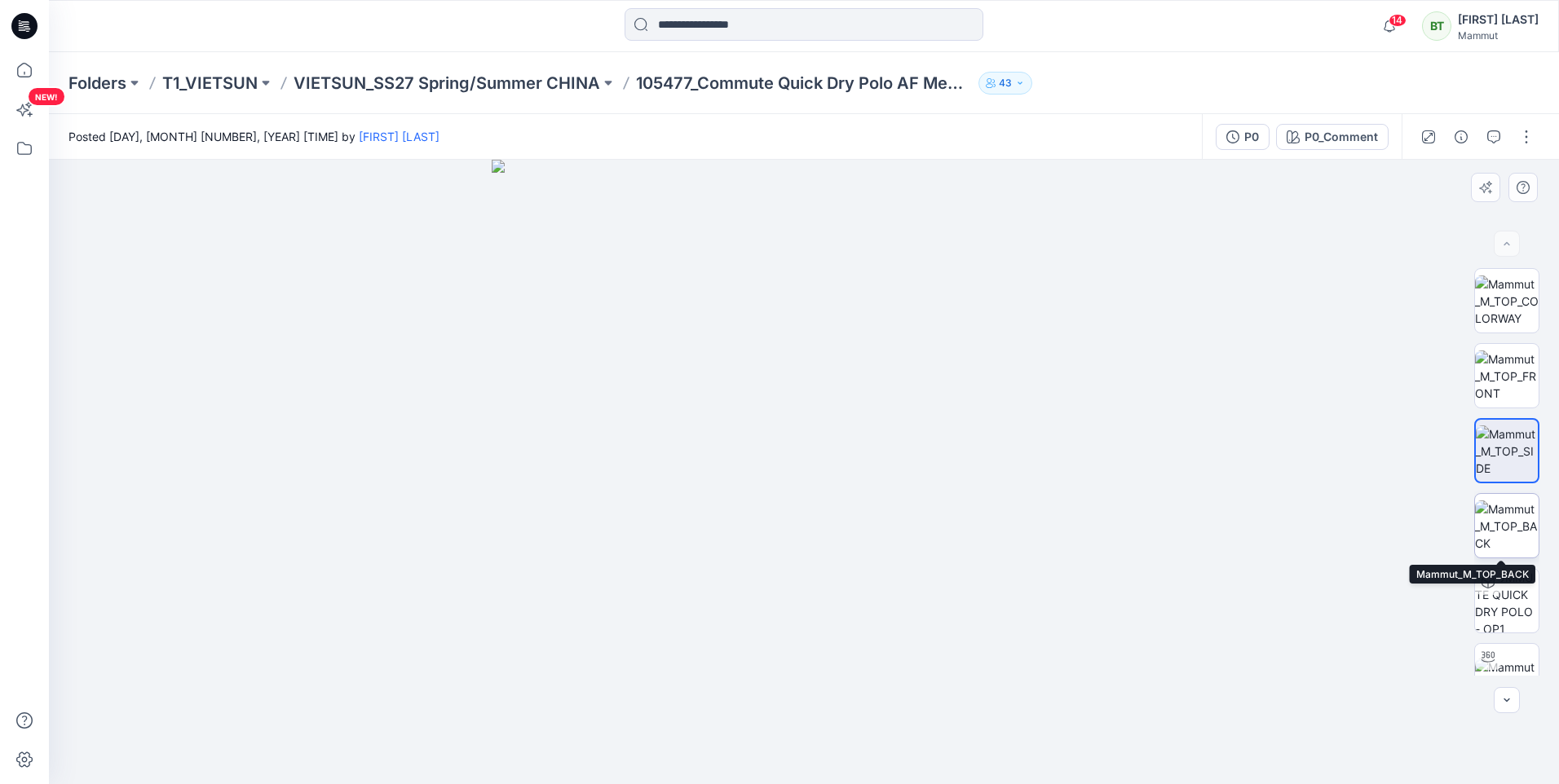 click at bounding box center (1507, 526) 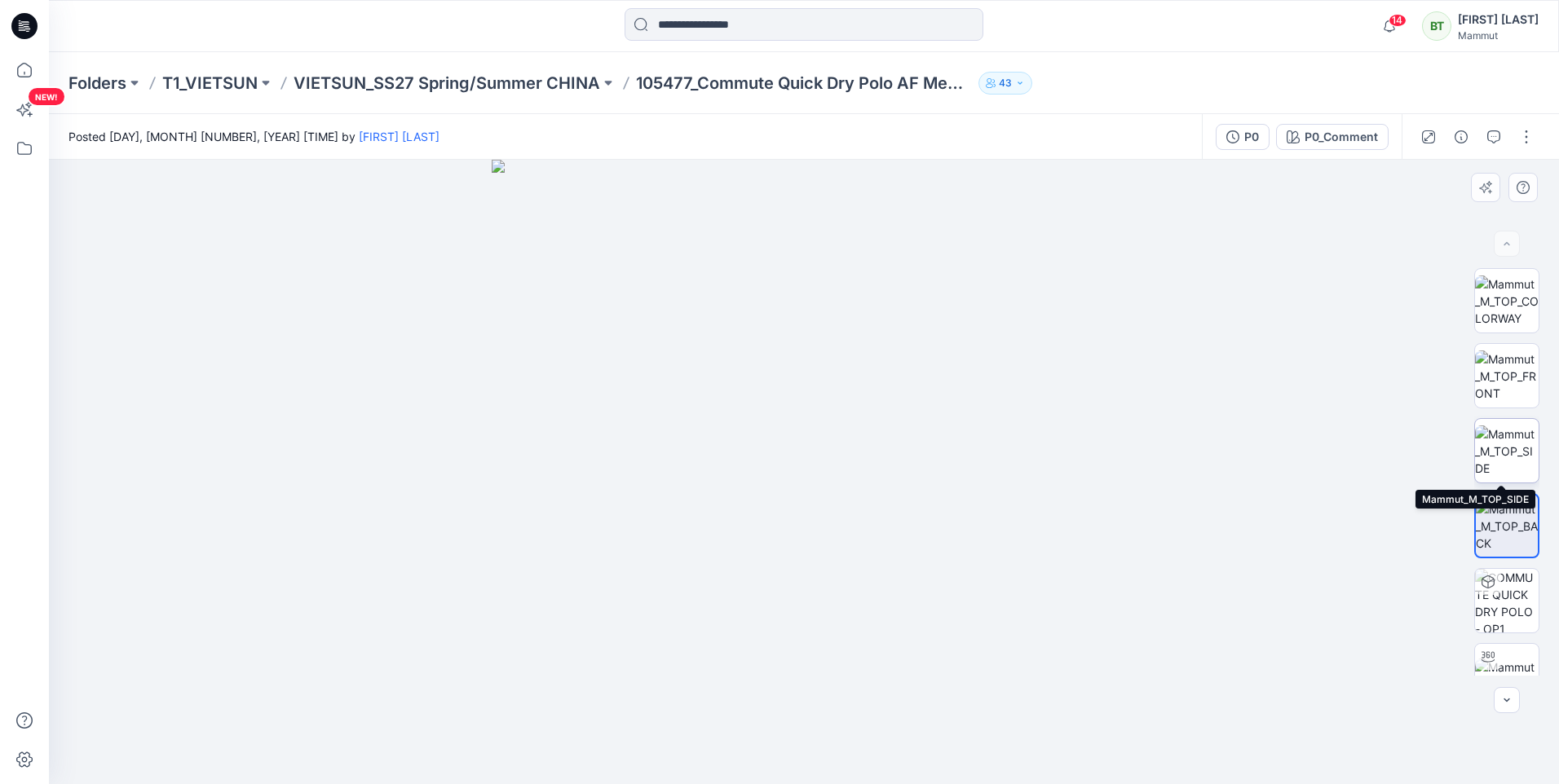 click at bounding box center (1507, 451) 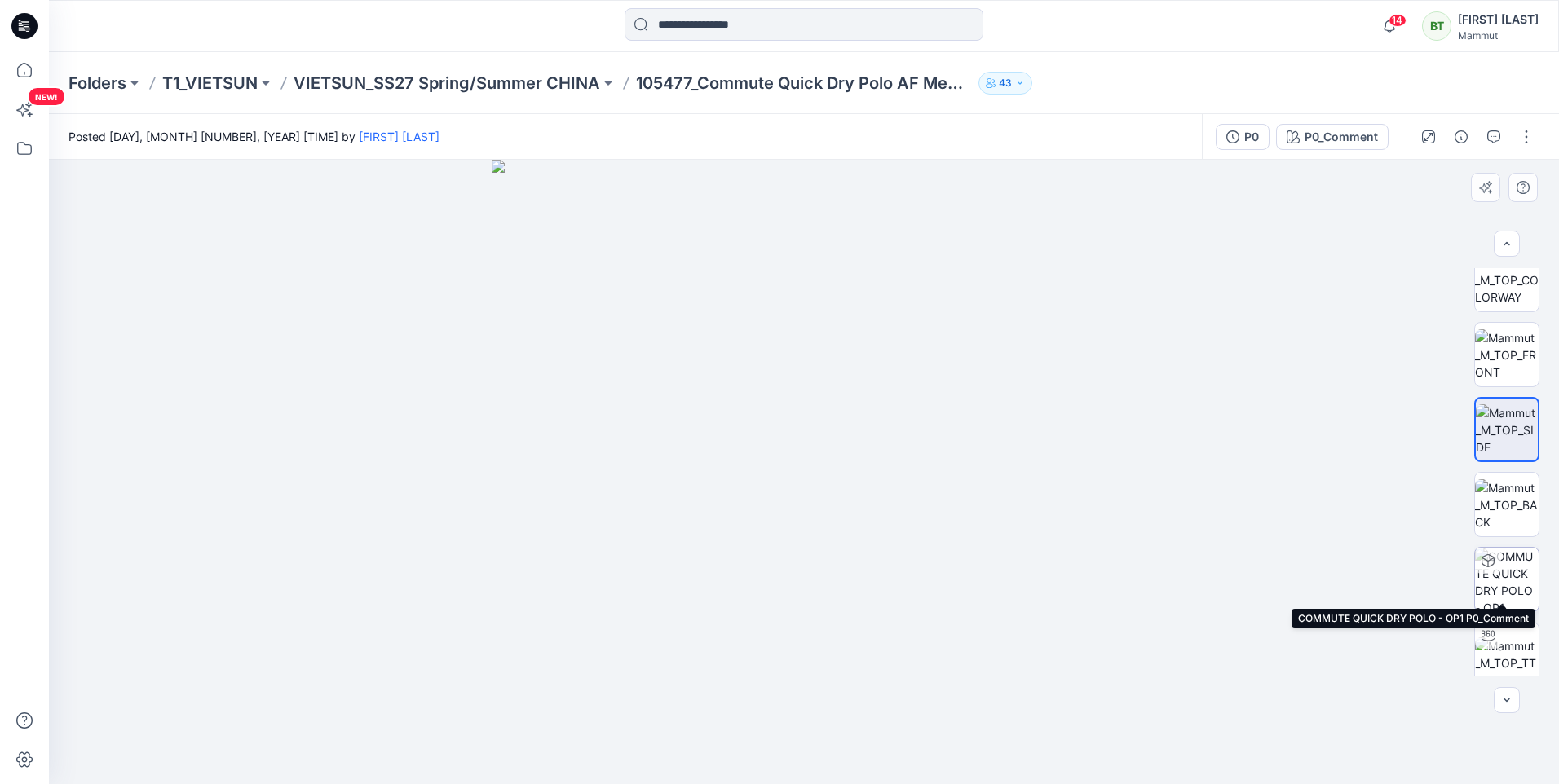 scroll, scrollTop: 33, scrollLeft: 0, axis: vertical 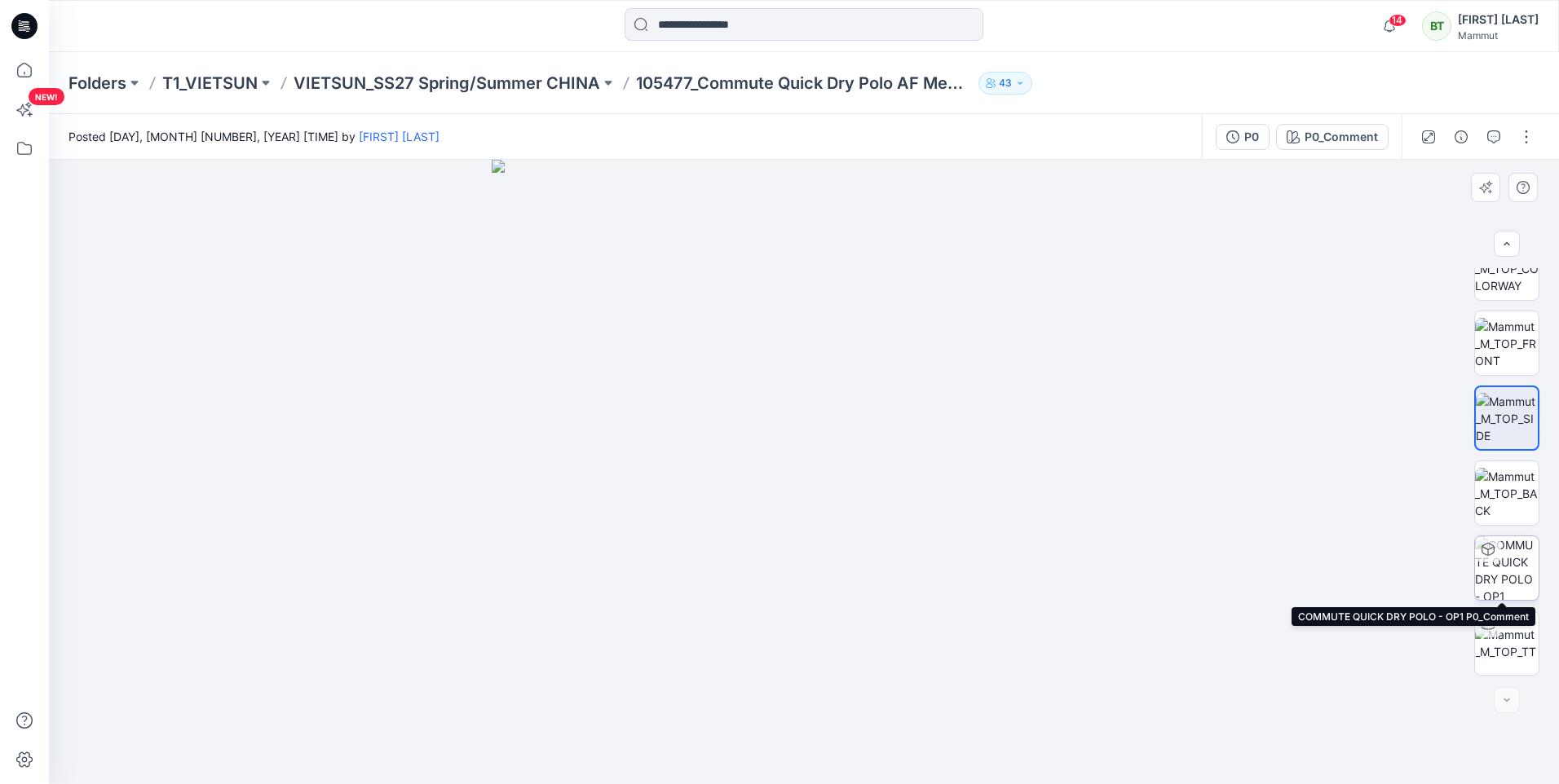 click at bounding box center [1488, 549] 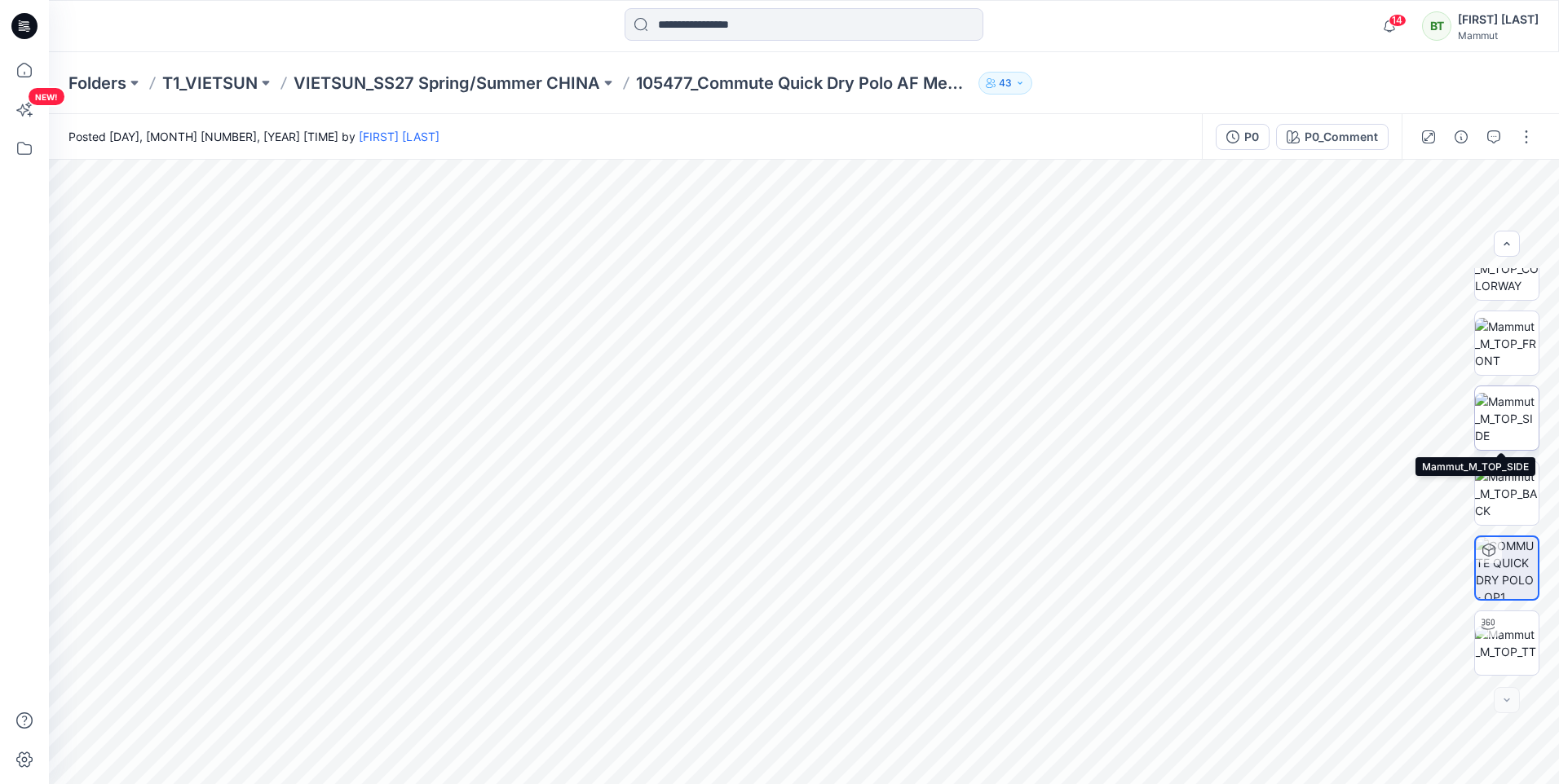 click at bounding box center [1507, 418] 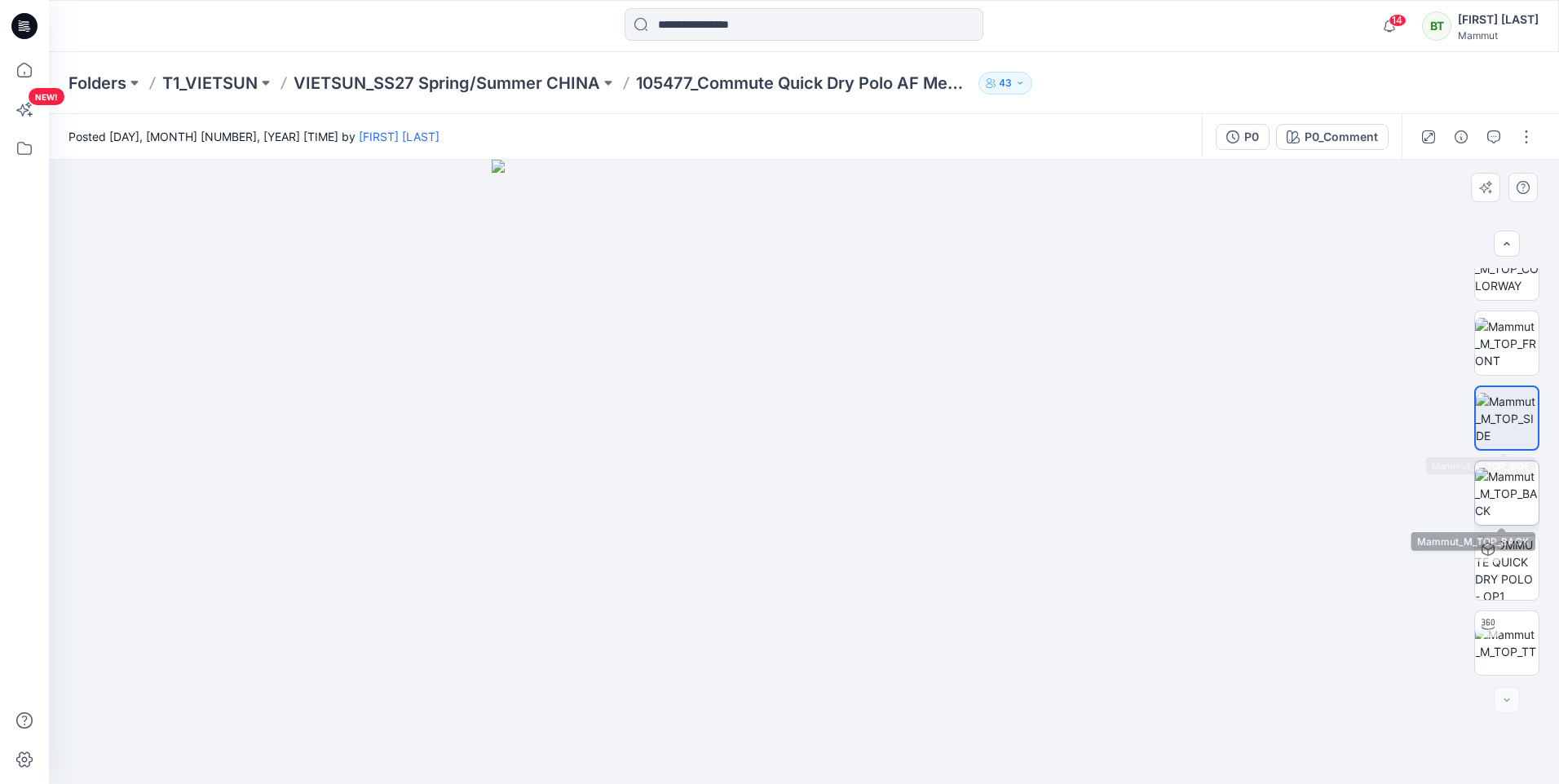 click at bounding box center [1507, 493] 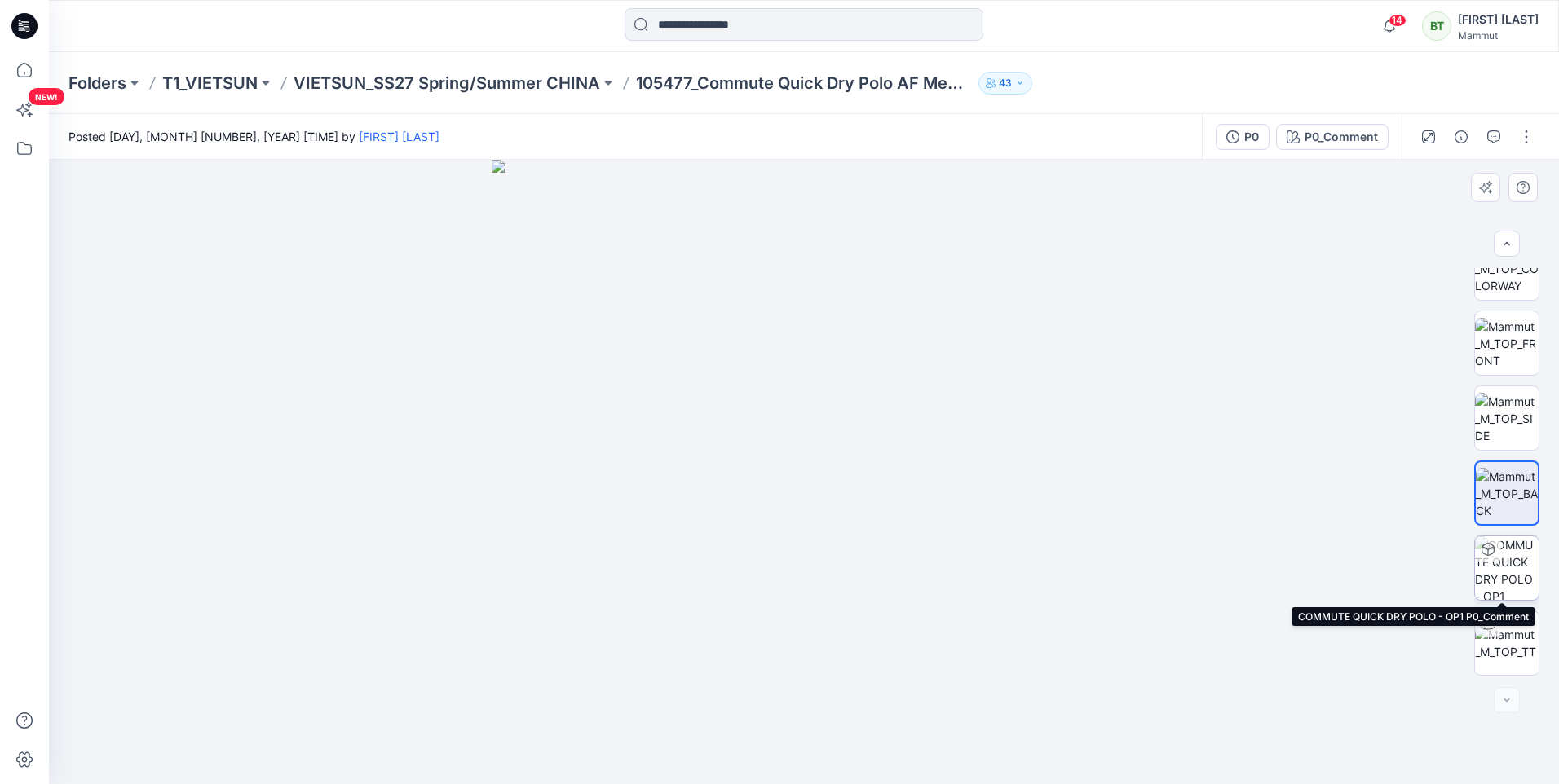 click at bounding box center [1507, 568] 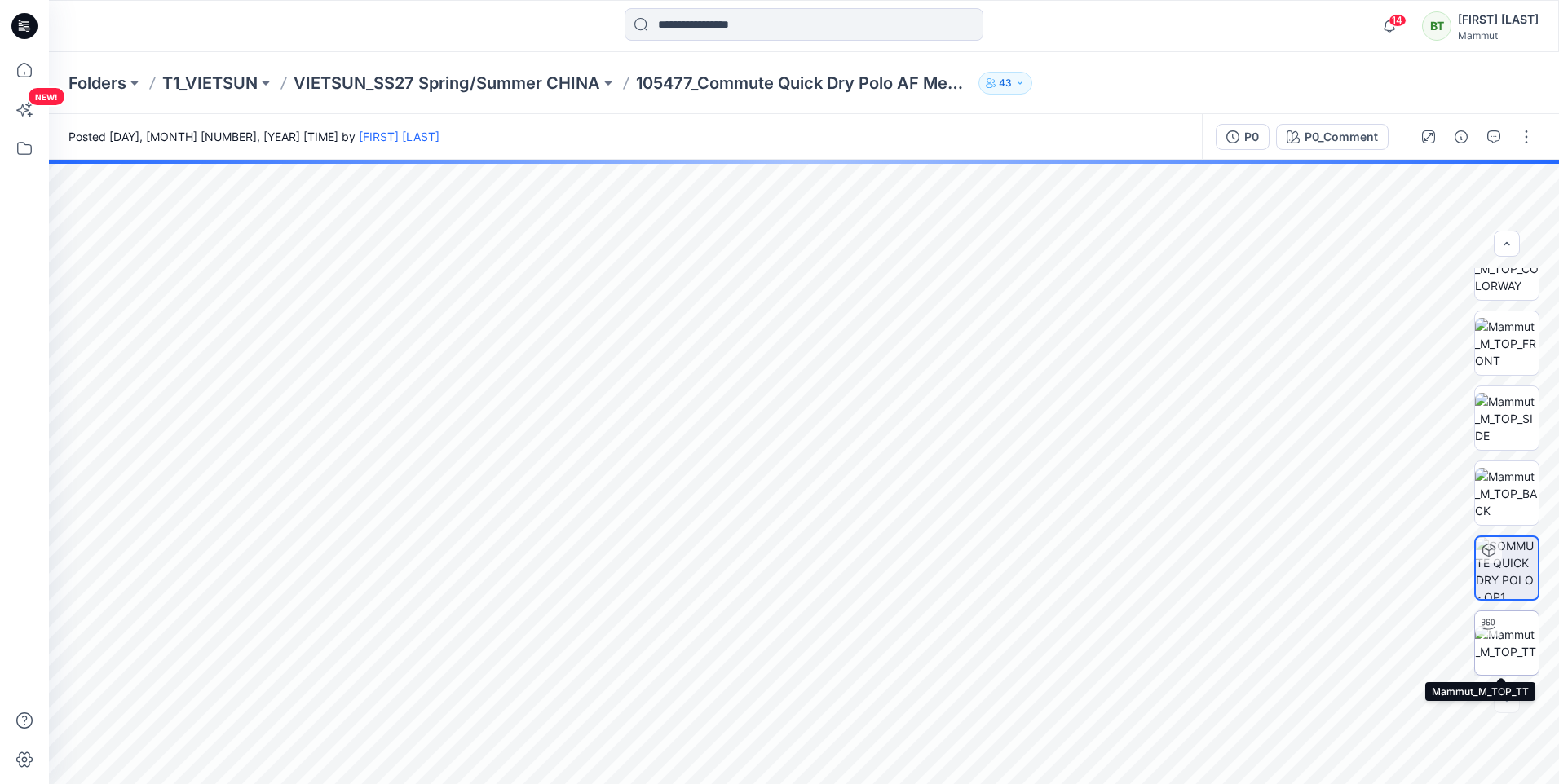 click at bounding box center [1507, 643] 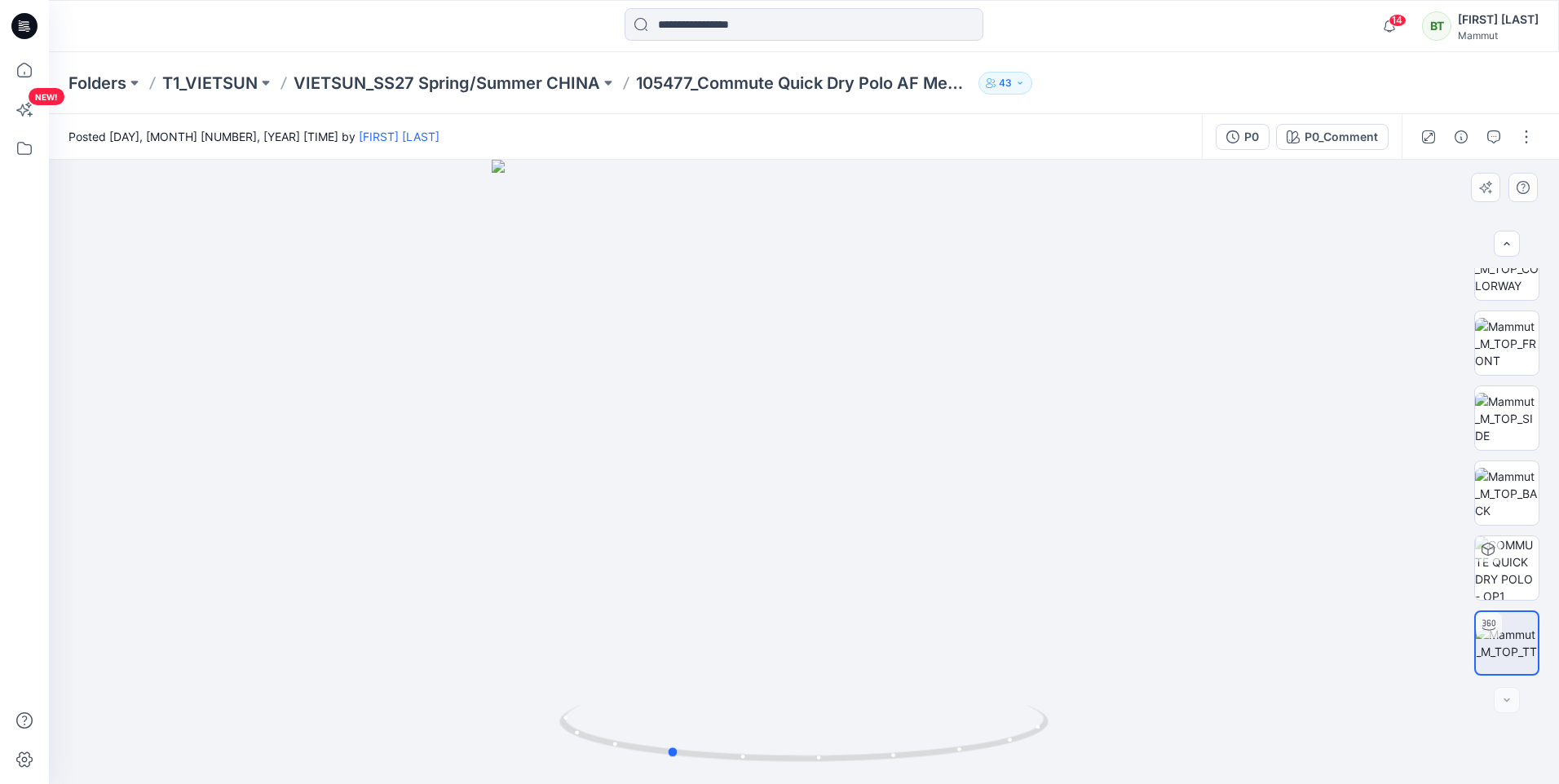 drag, startPoint x: 877, startPoint y: 618, endPoint x: 742, endPoint y: 636, distance: 136.1947 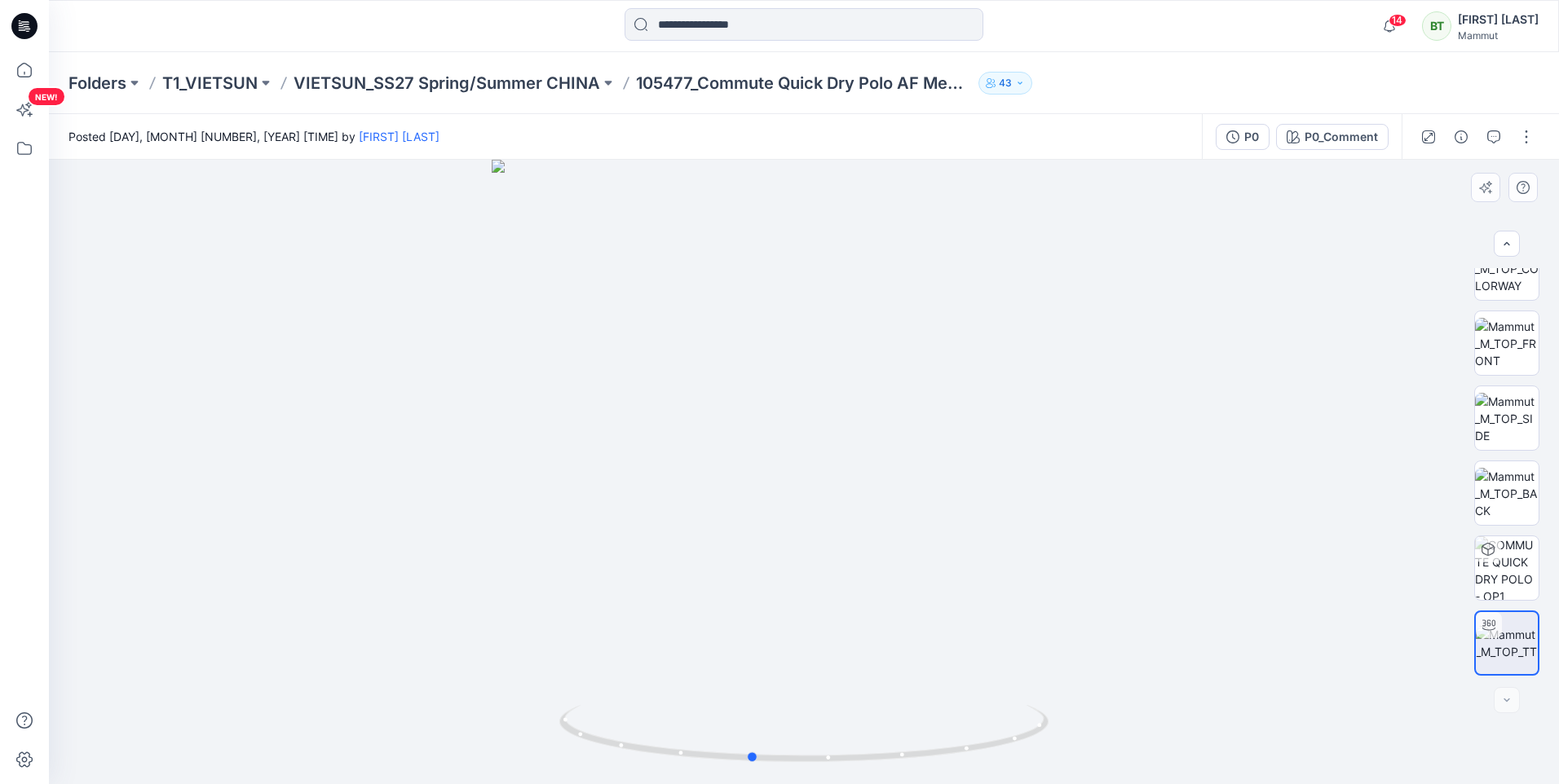 drag, startPoint x: 766, startPoint y: 631, endPoint x: 848, endPoint y: 650, distance: 84.17244 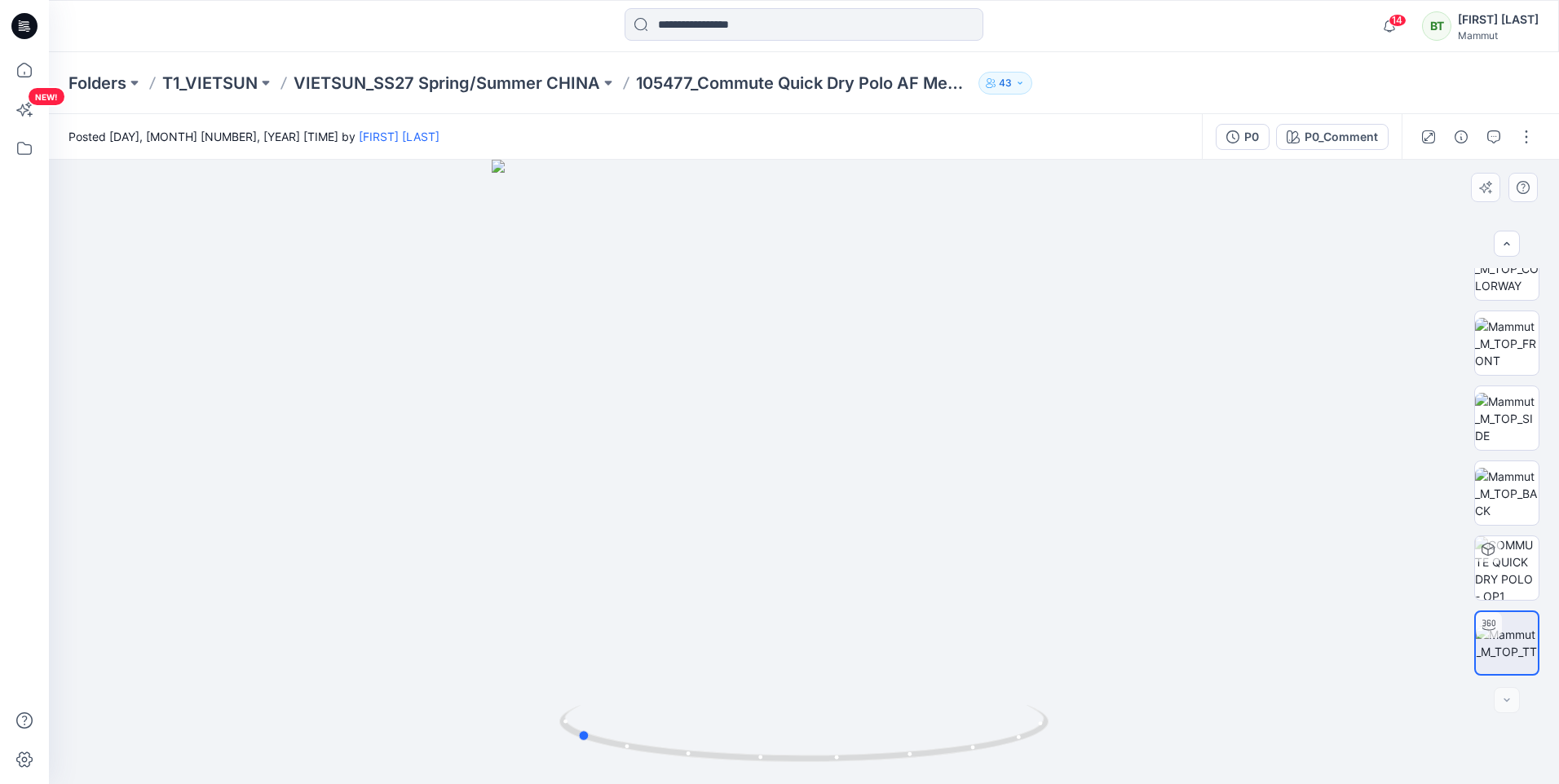 drag, startPoint x: 892, startPoint y: 570, endPoint x: 718, endPoint y: 574, distance: 174.04597 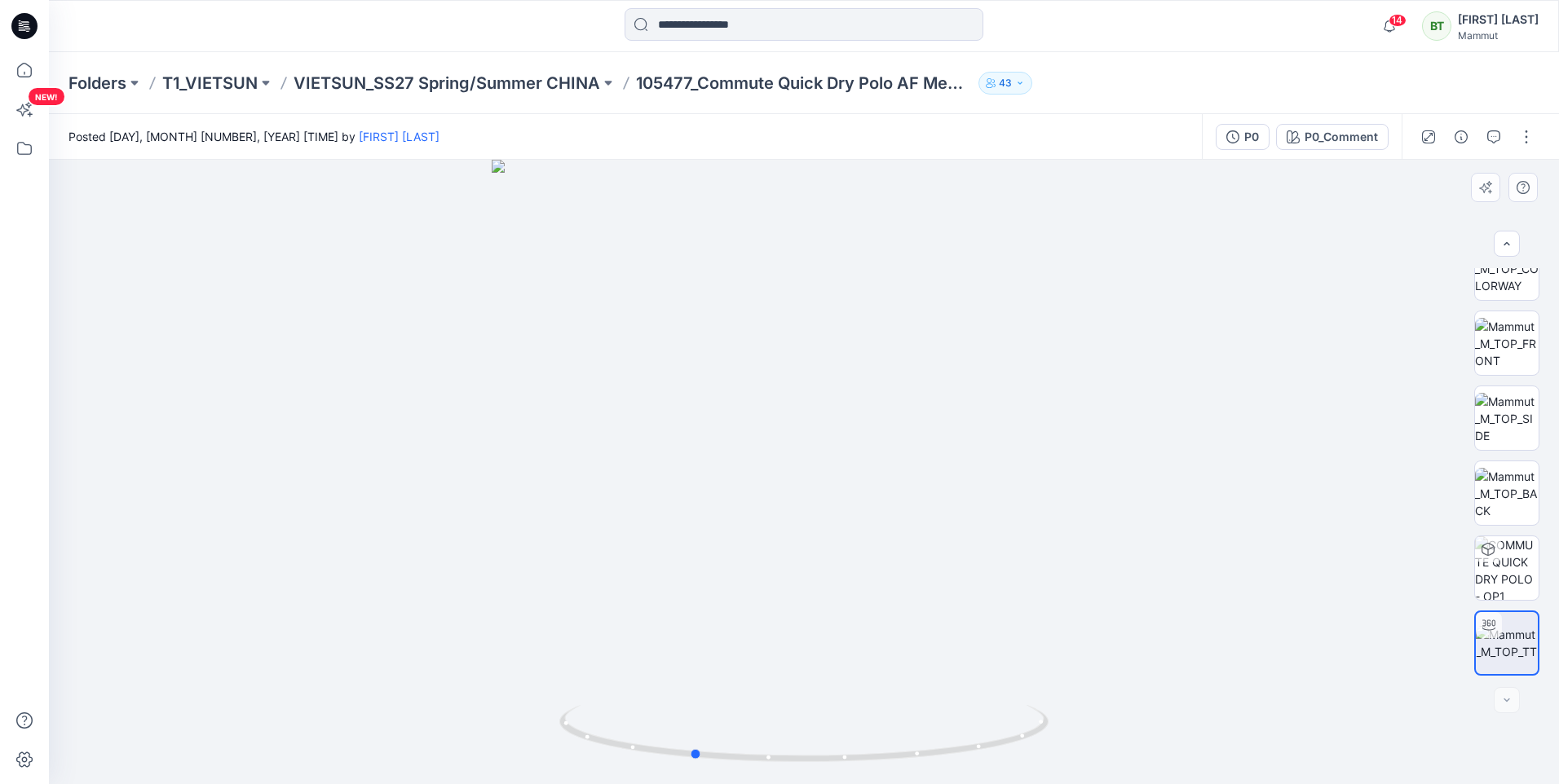 drag, startPoint x: 754, startPoint y: 565, endPoint x: 859, endPoint y: 584, distance: 106.7052 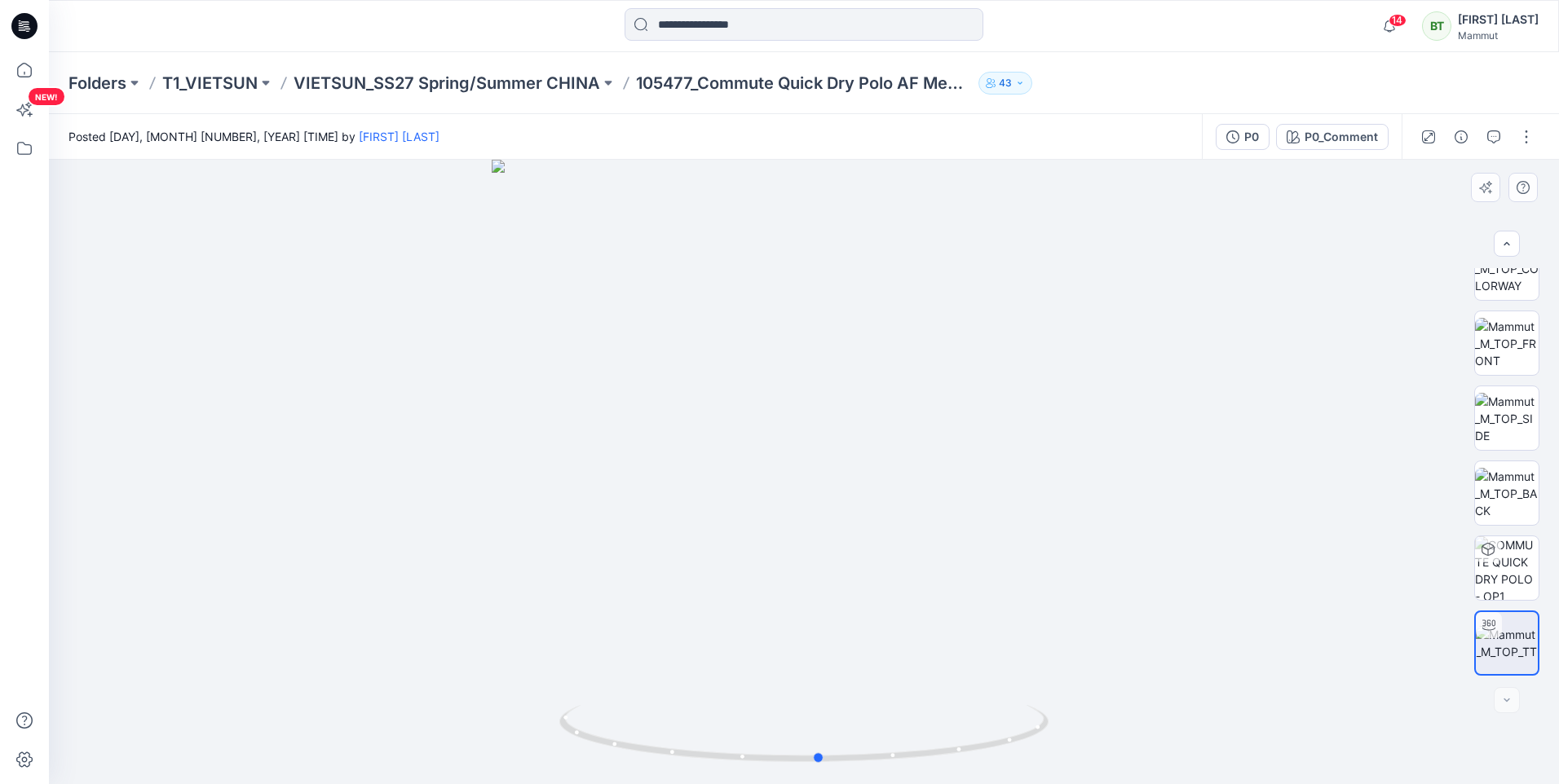 drag, startPoint x: 832, startPoint y: 590, endPoint x: 959, endPoint y: 610, distance: 128.56516 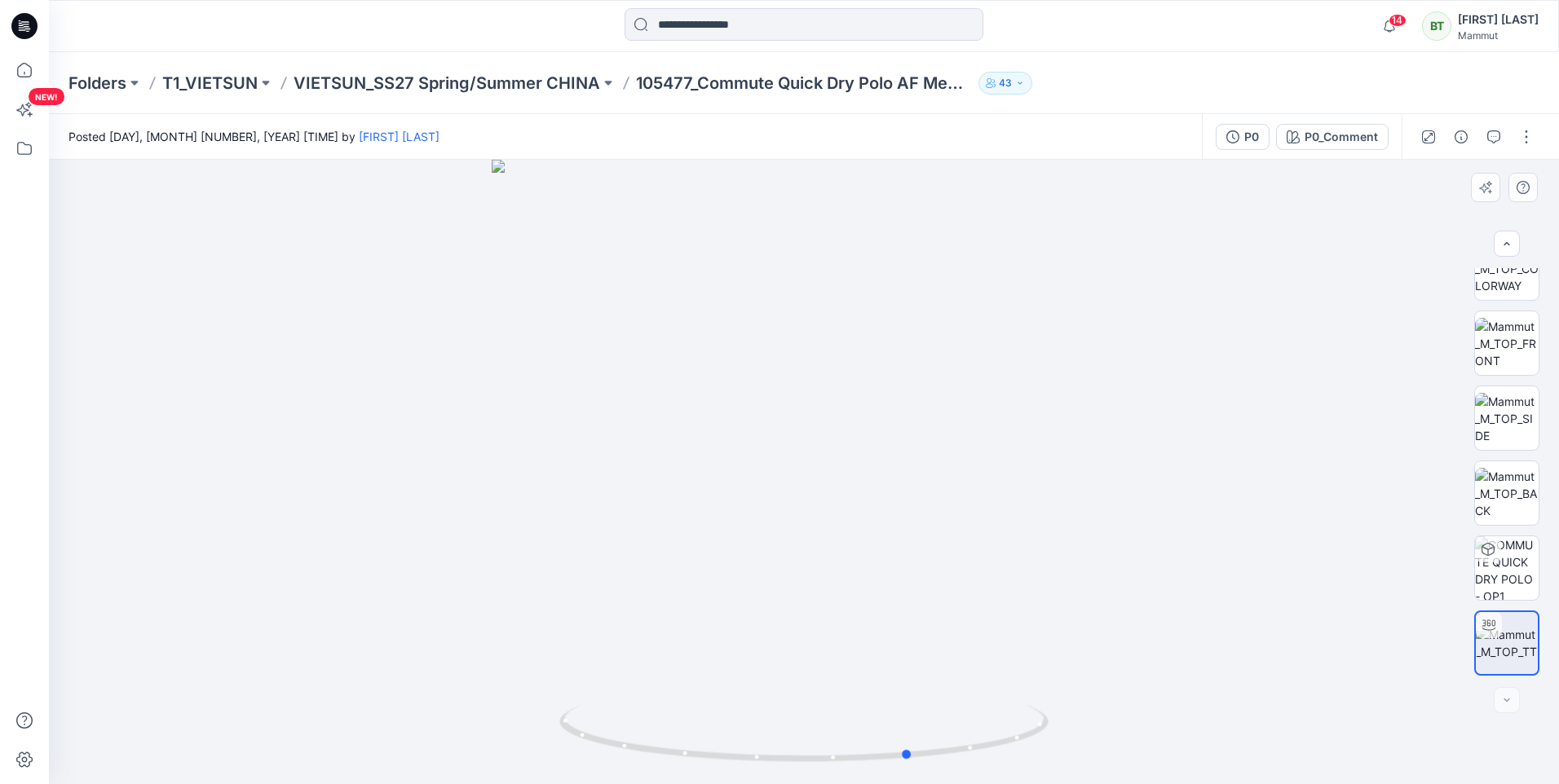 drag, startPoint x: 843, startPoint y: 580, endPoint x: 932, endPoint y: 587, distance: 89.27486 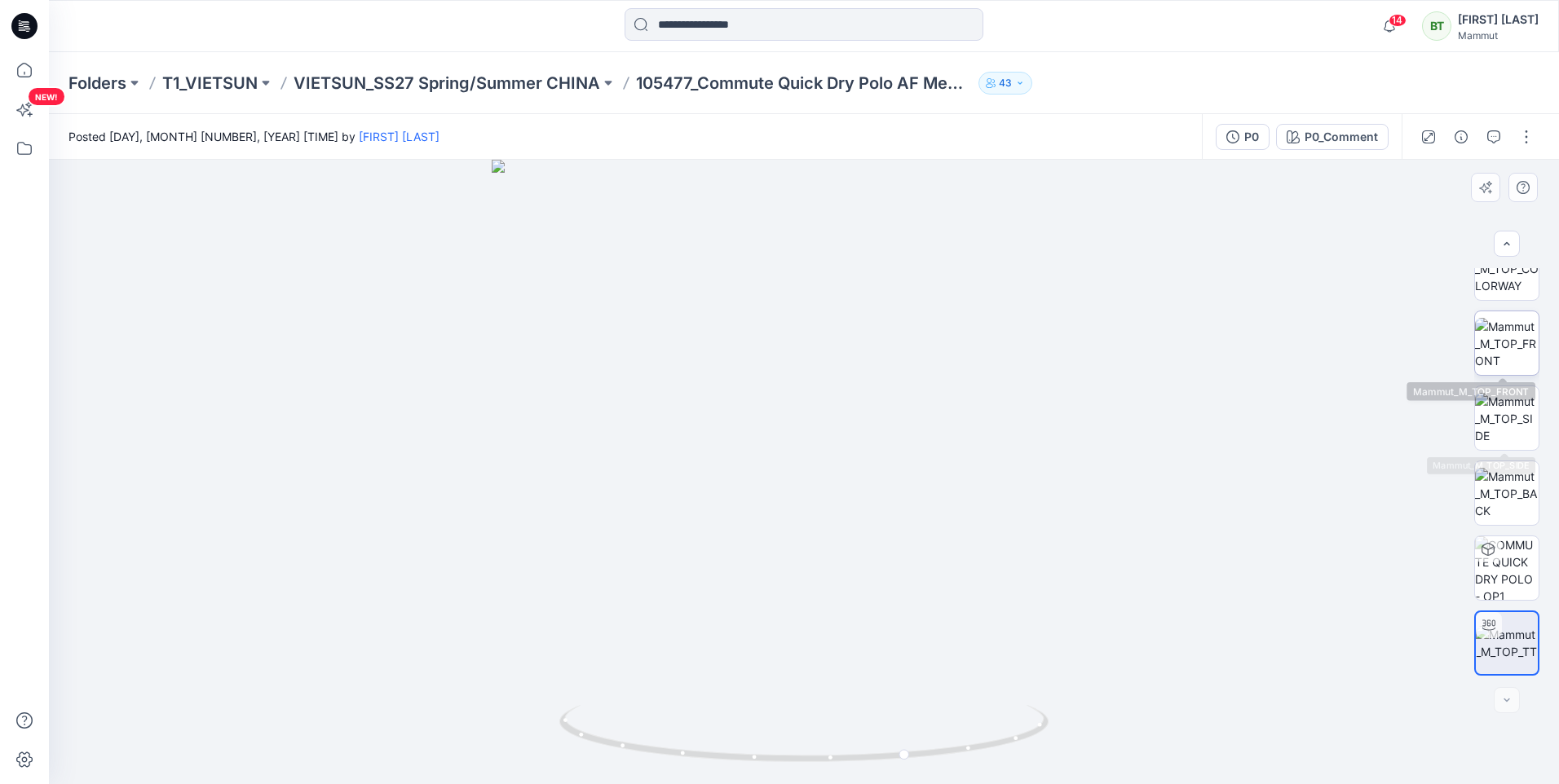 click at bounding box center [1507, 343] 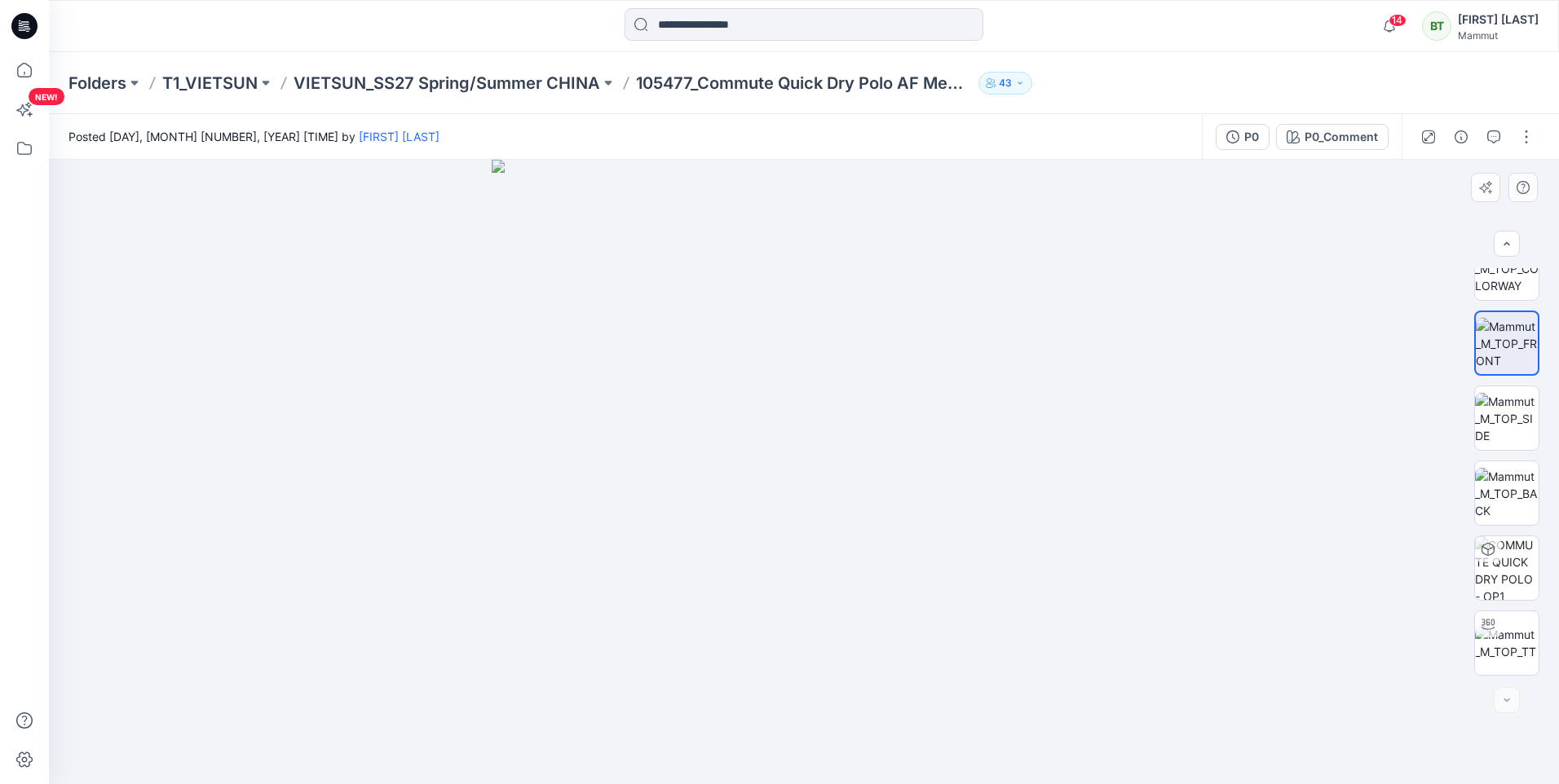 drag, startPoint x: 823, startPoint y: 600, endPoint x: 749, endPoint y: 601, distance: 74.00676 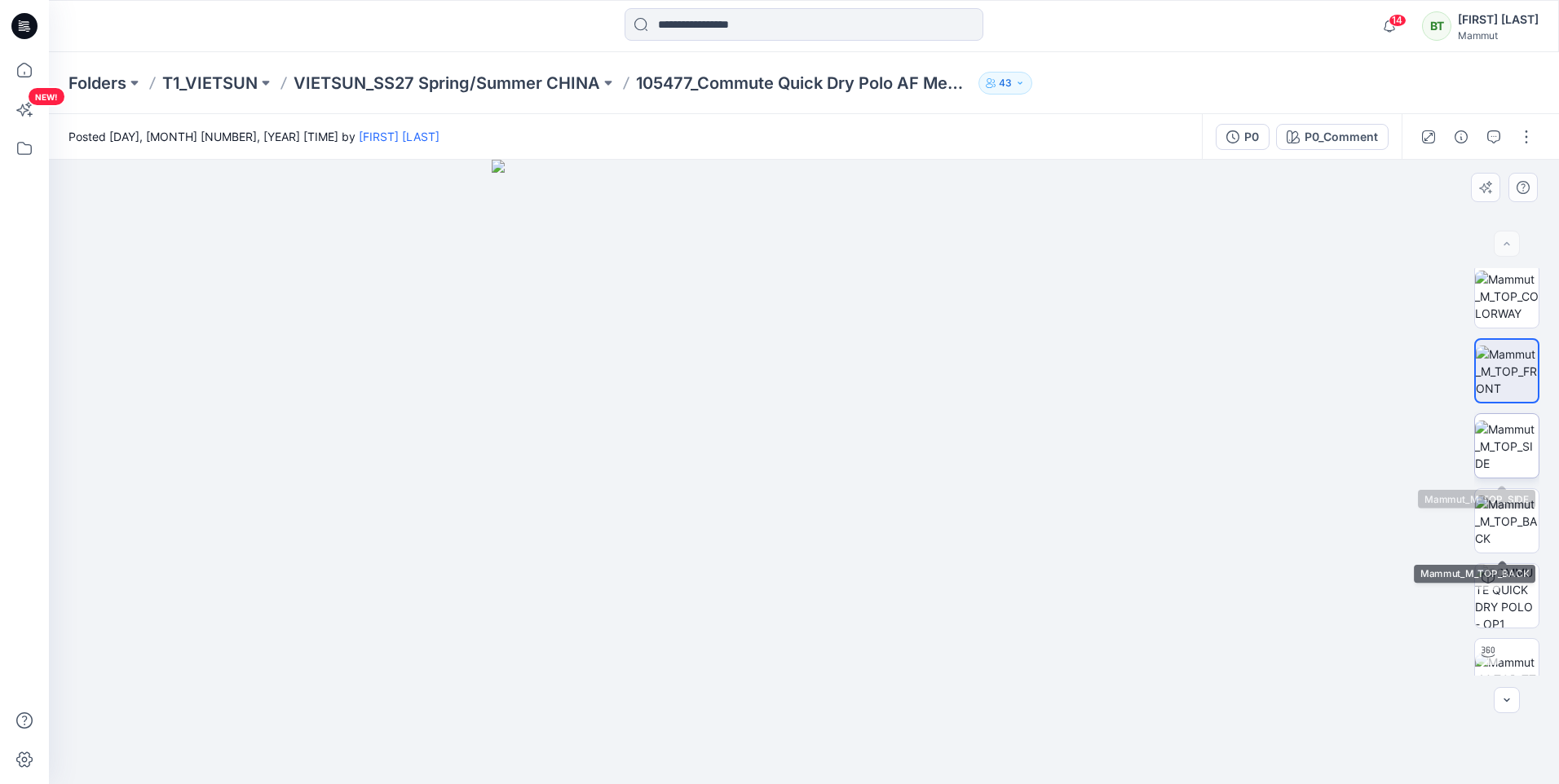 scroll, scrollTop: 0, scrollLeft: 0, axis: both 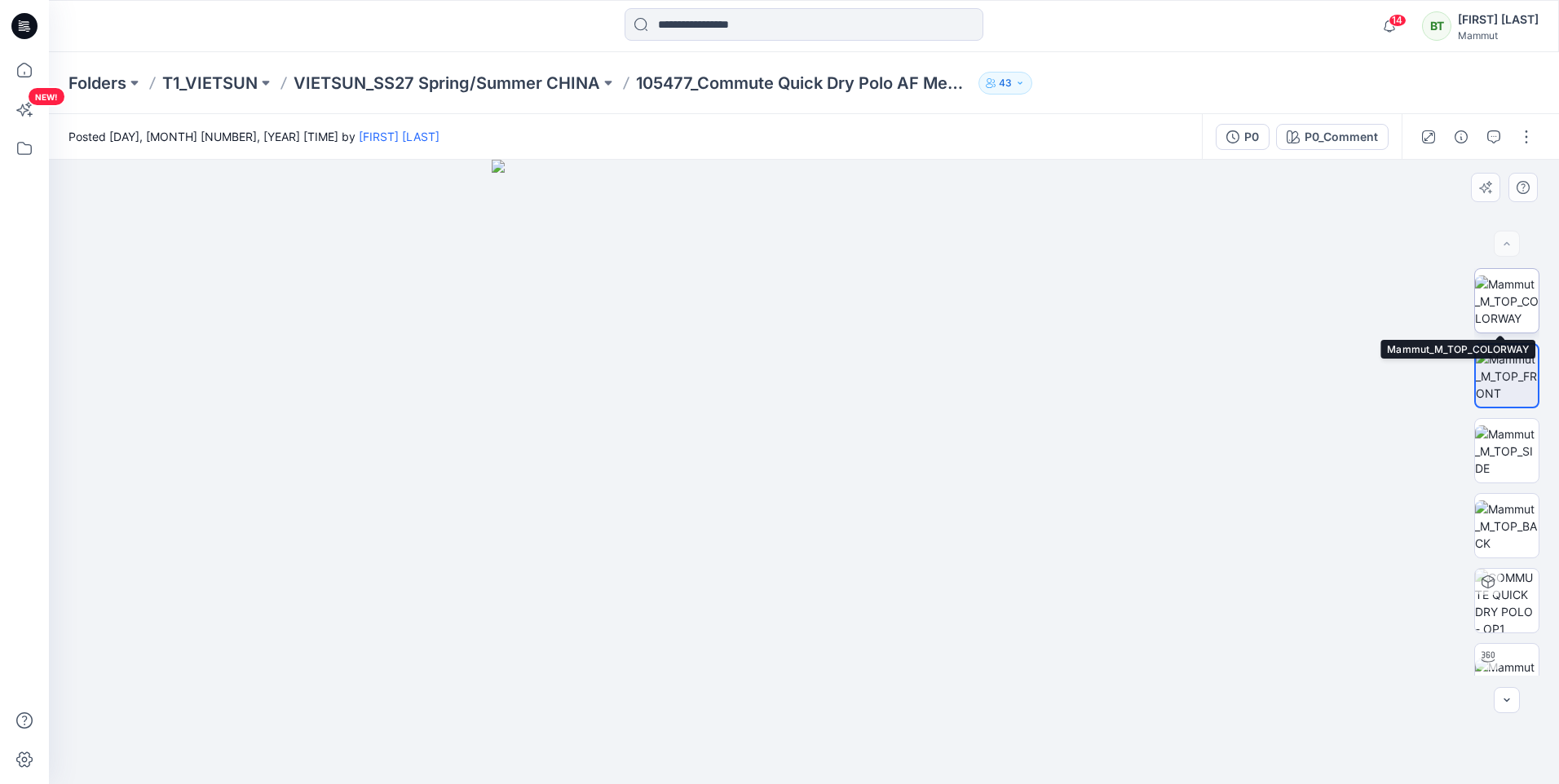 click at bounding box center [1507, 301] 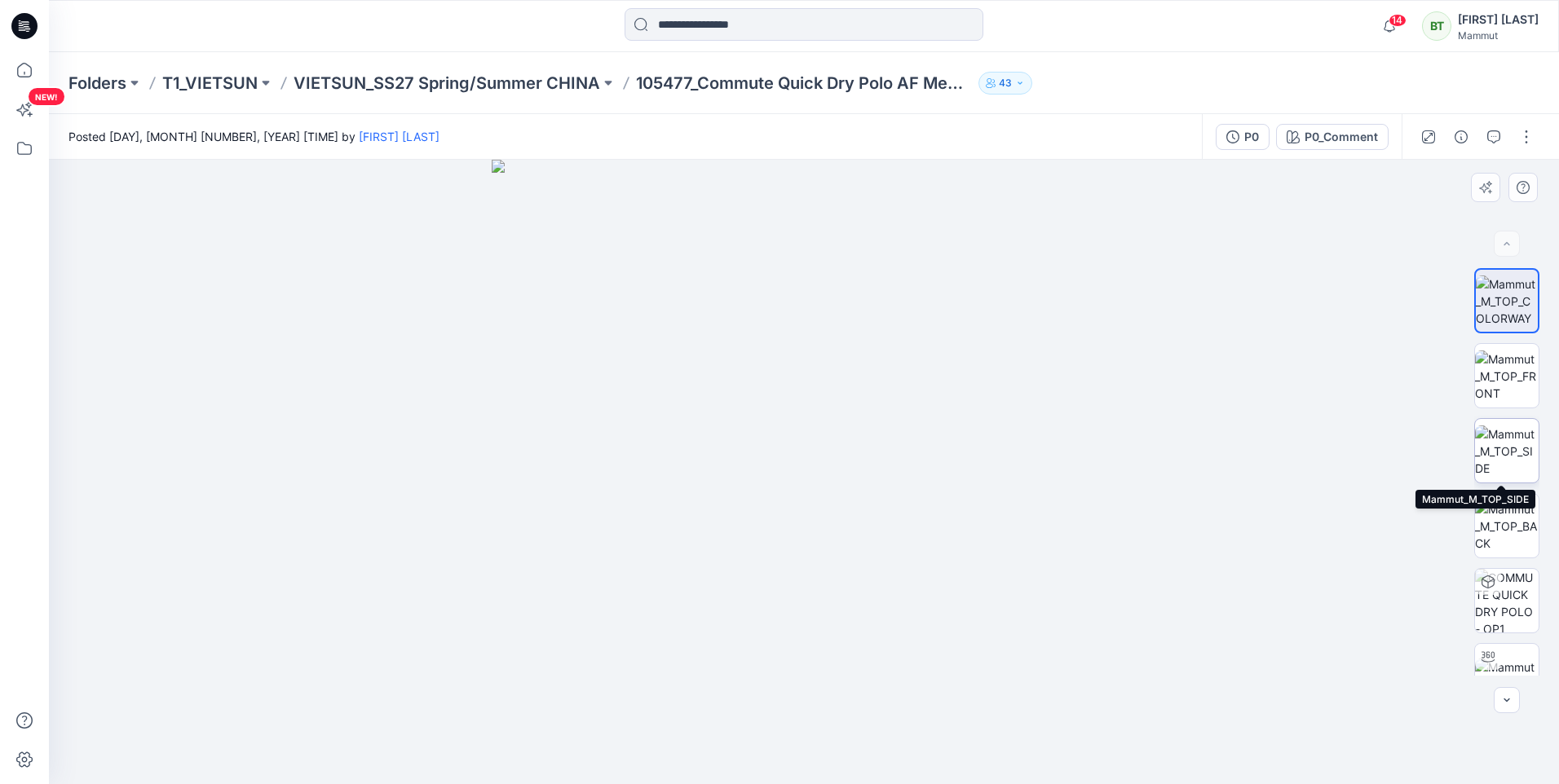 click at bounding box center (1507, 451) 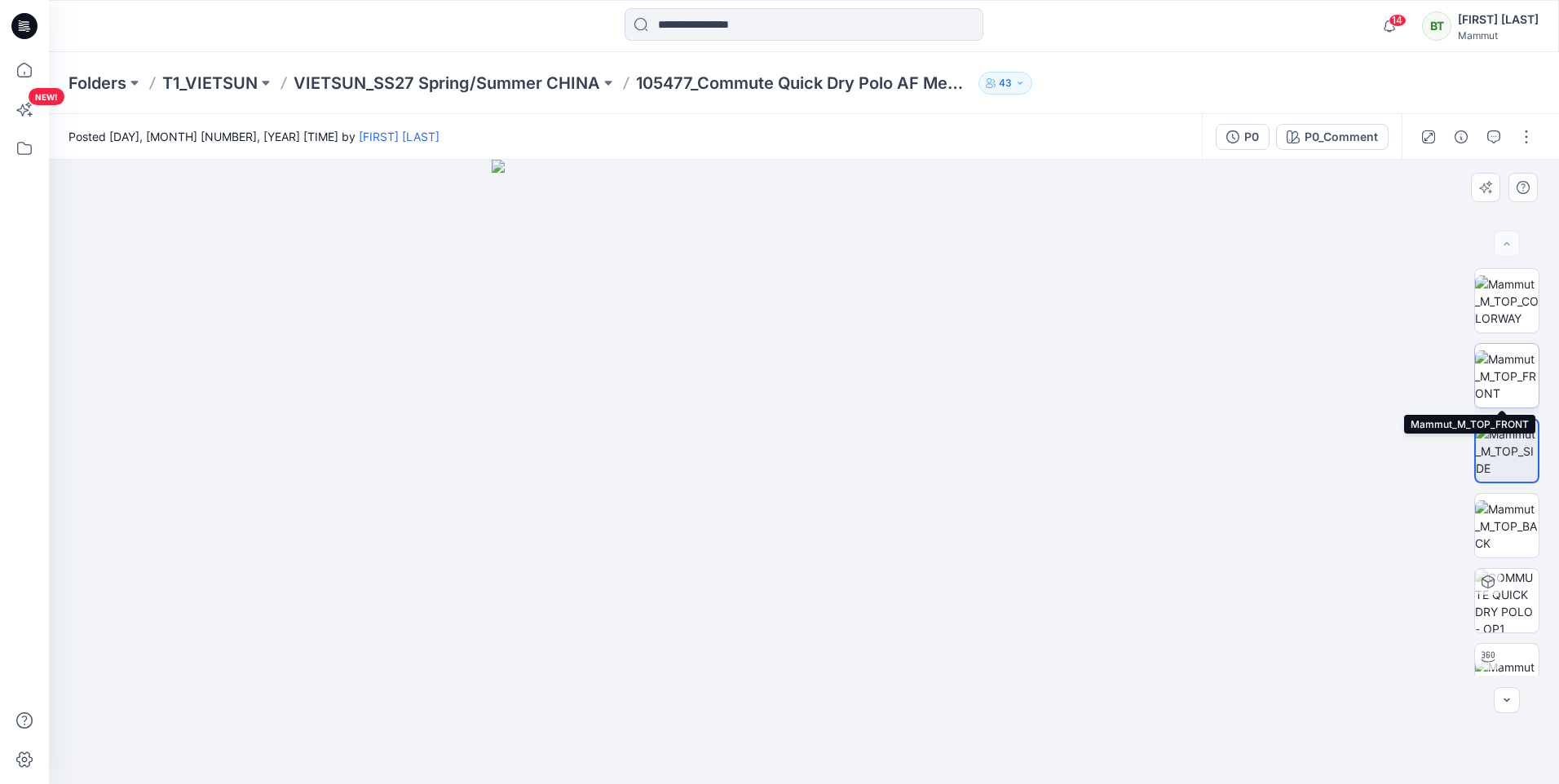 click at bounding box center [1507, 376] 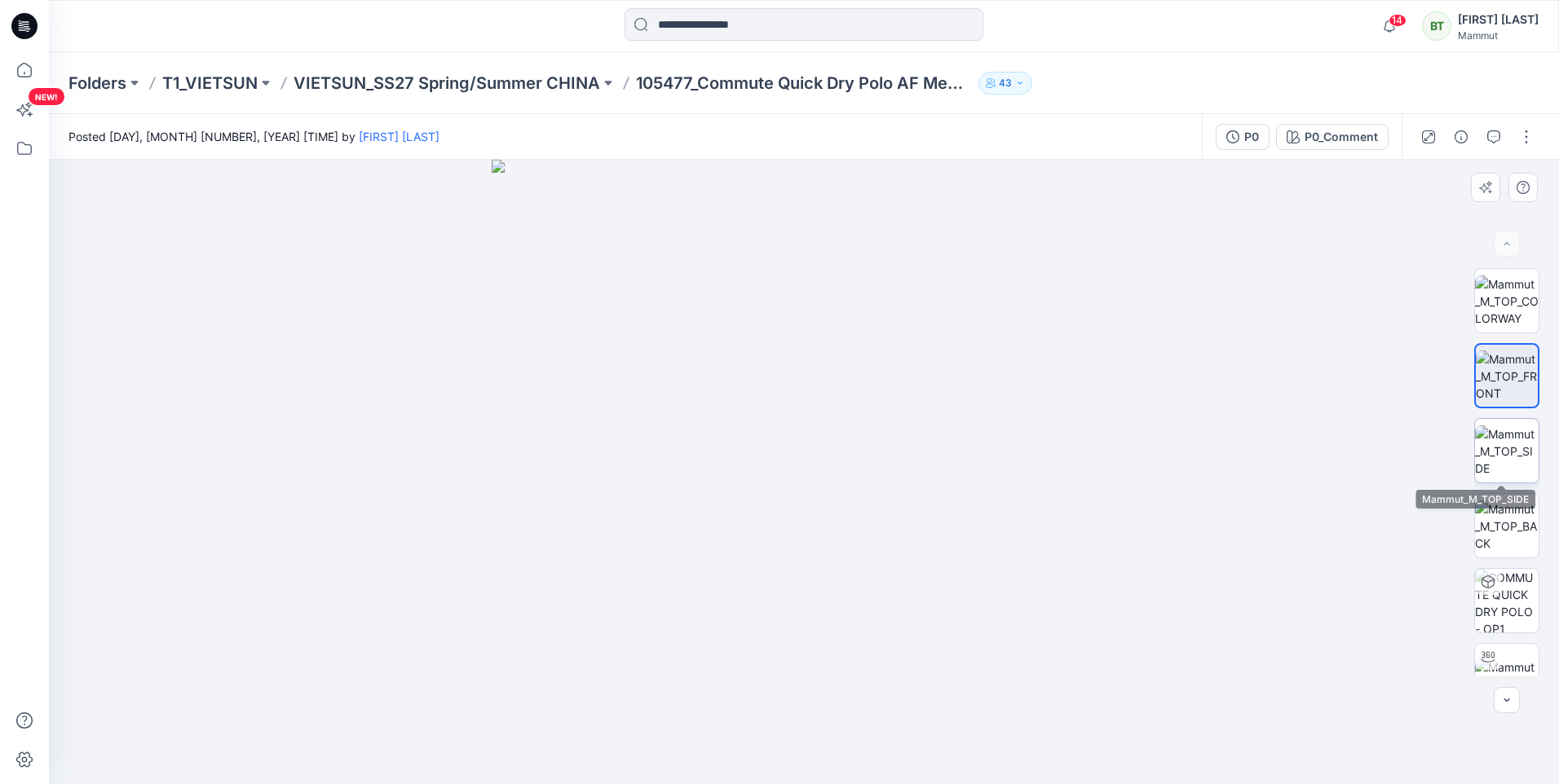 click at bounding box center (1507, 451) 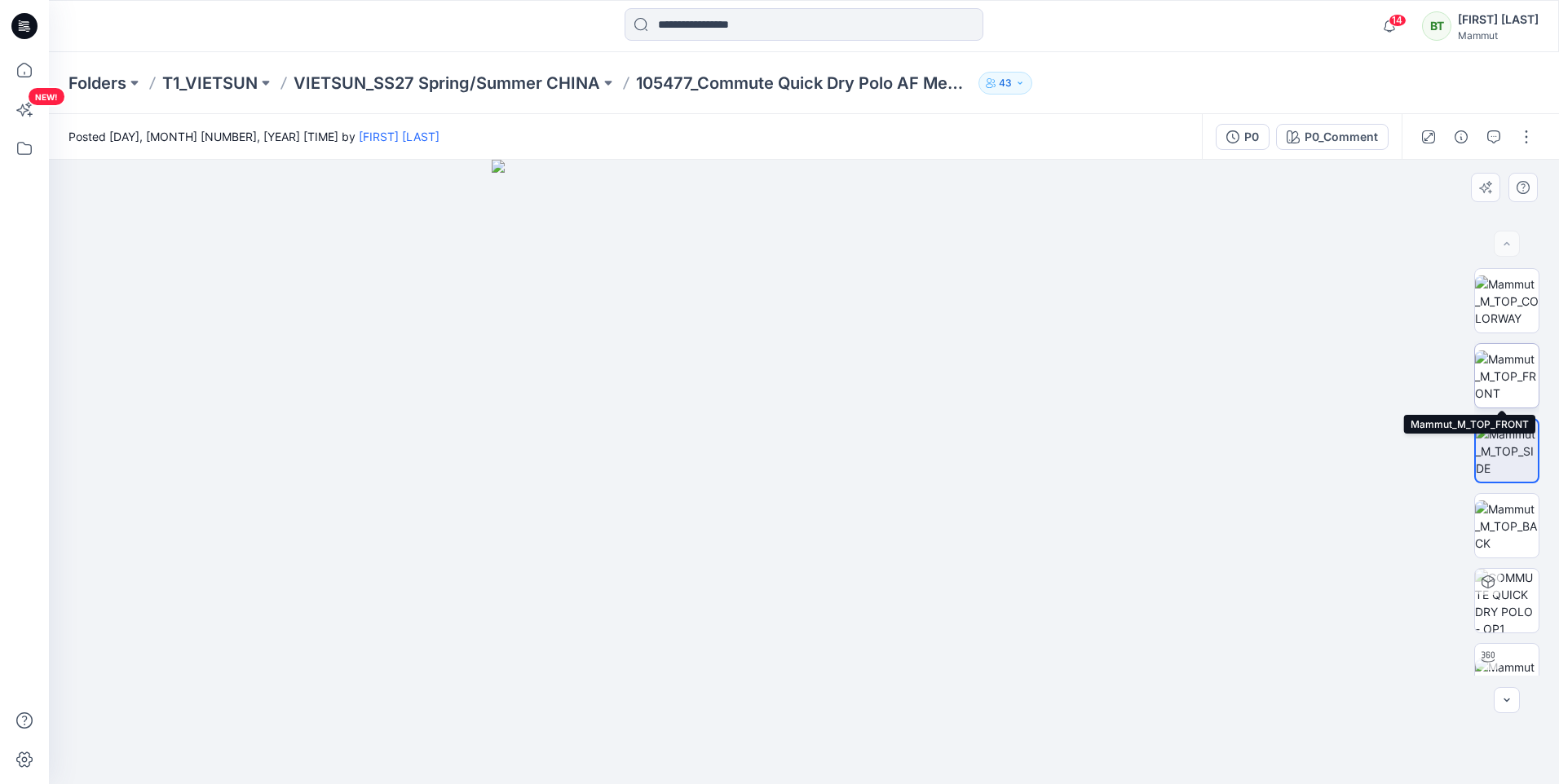 click at bounding box center [1507, 376] 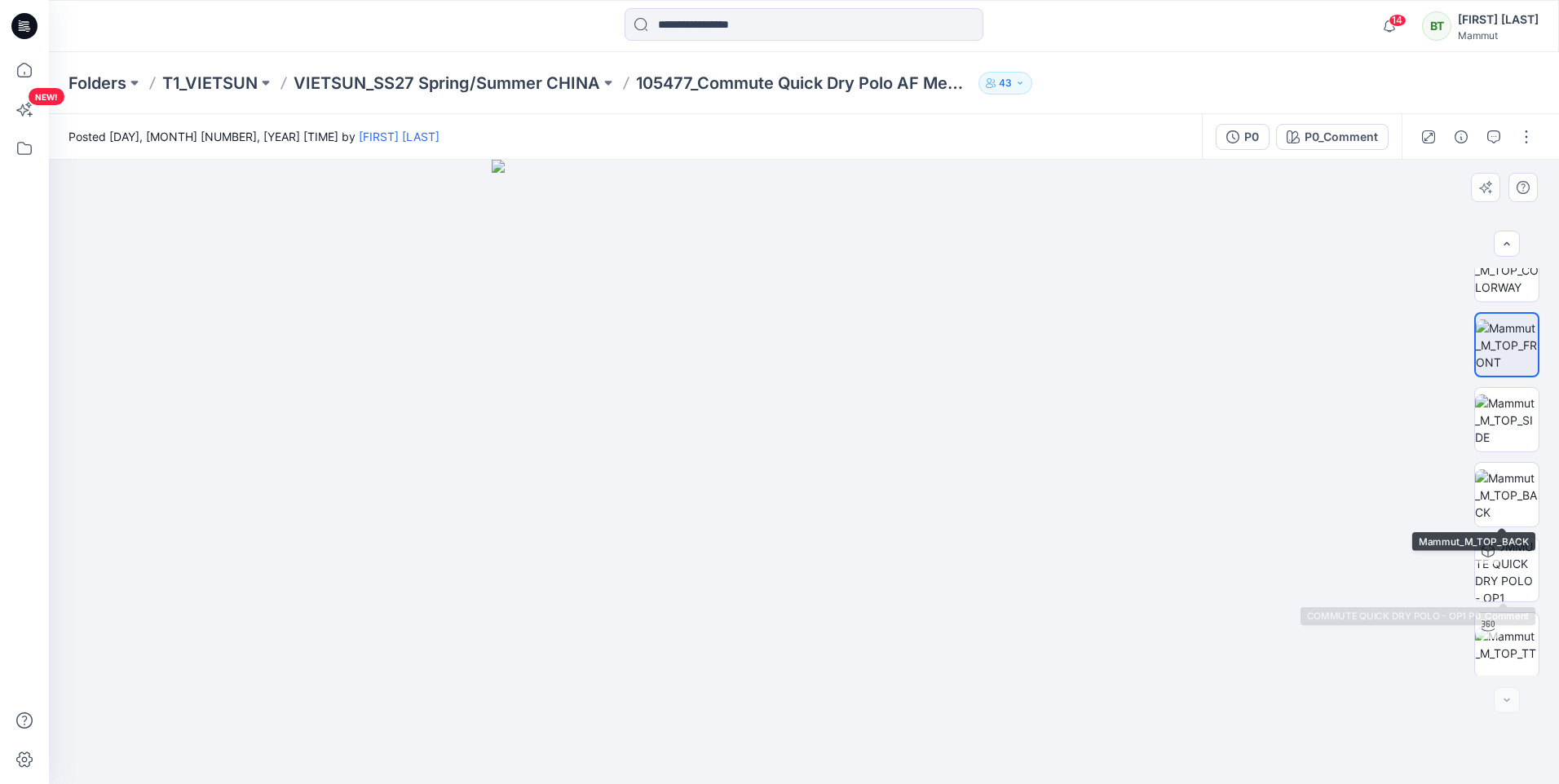 scroll, scrollTop: 33, scrollLeft: 0, axis: vertical 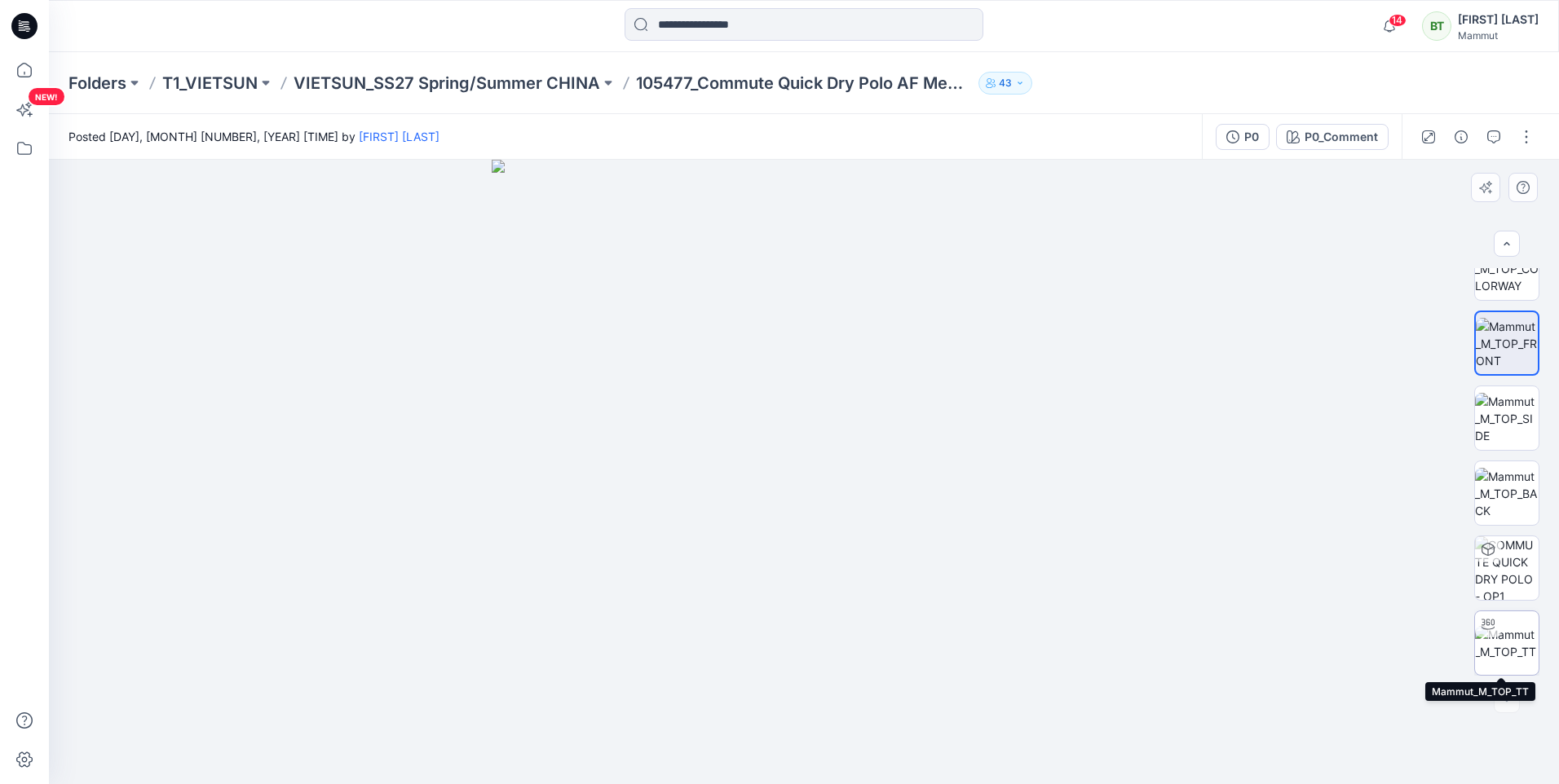click at bounding box center (1507, 643) 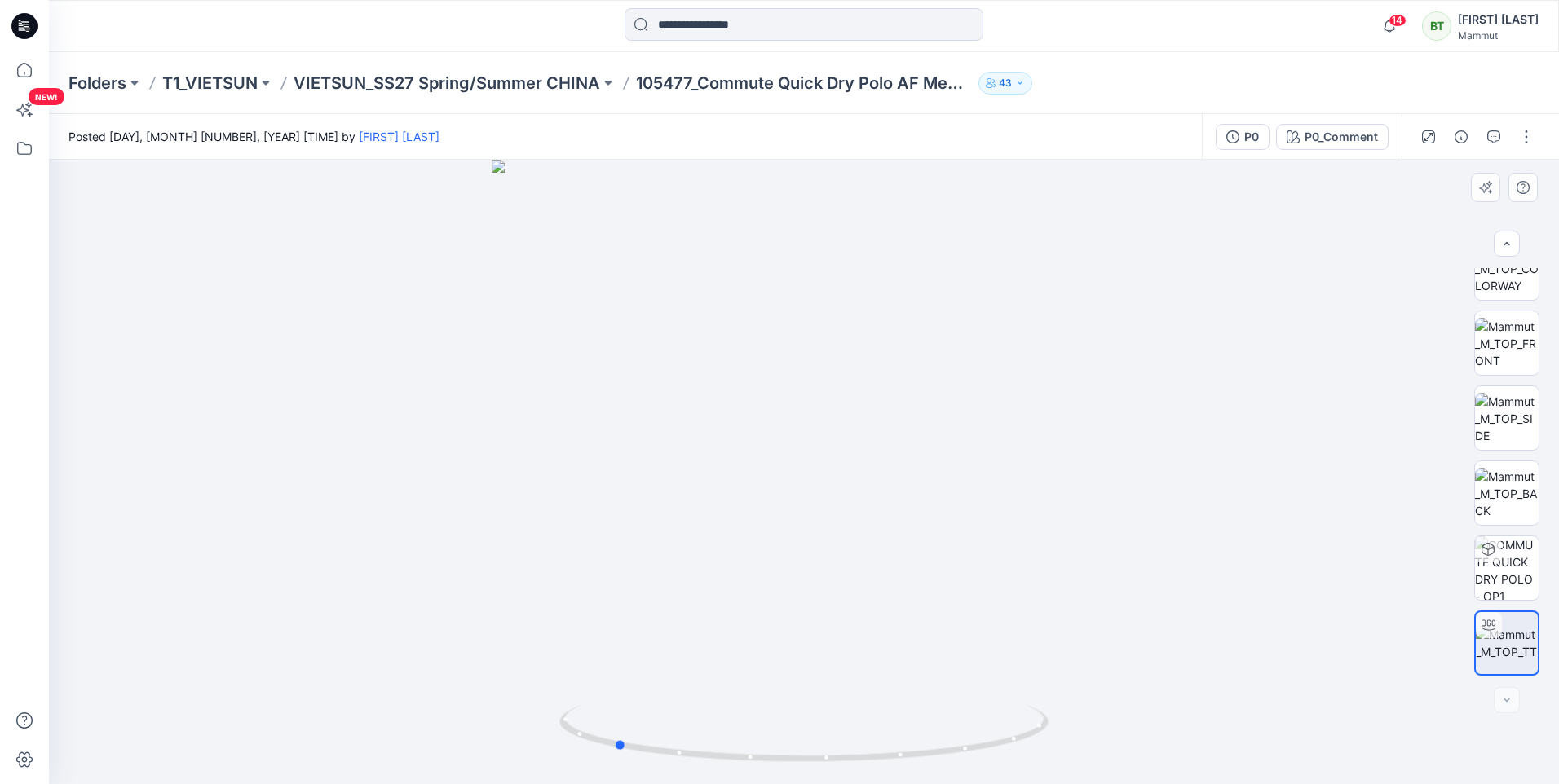 drag, startPoint x: 894, startPoint y: 550, endPoint x: 717, endPoint y: 532, distance: 177.9129 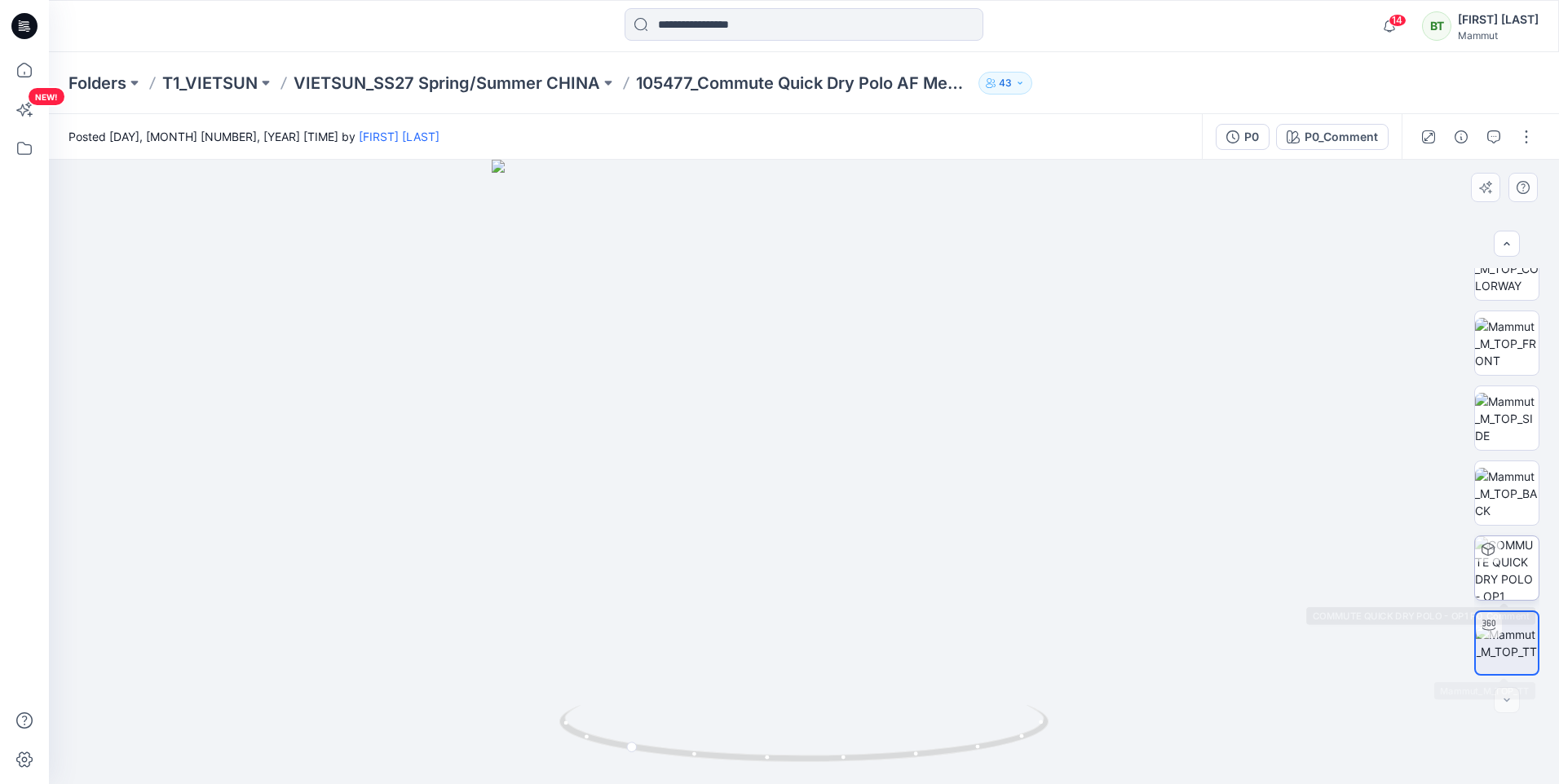 click at bounding box center [1507, 568] 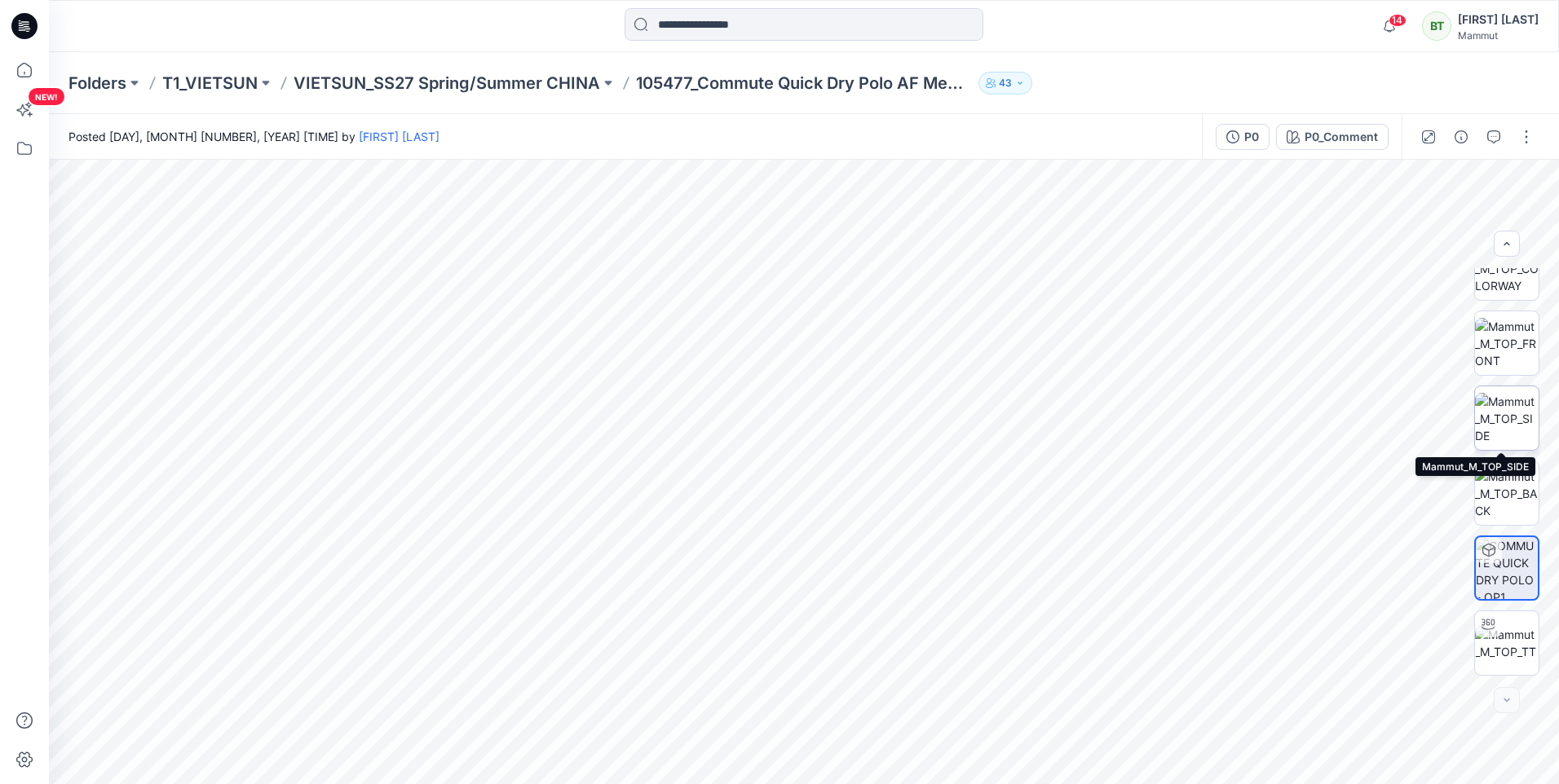 click at bounding box center [1507, 418] 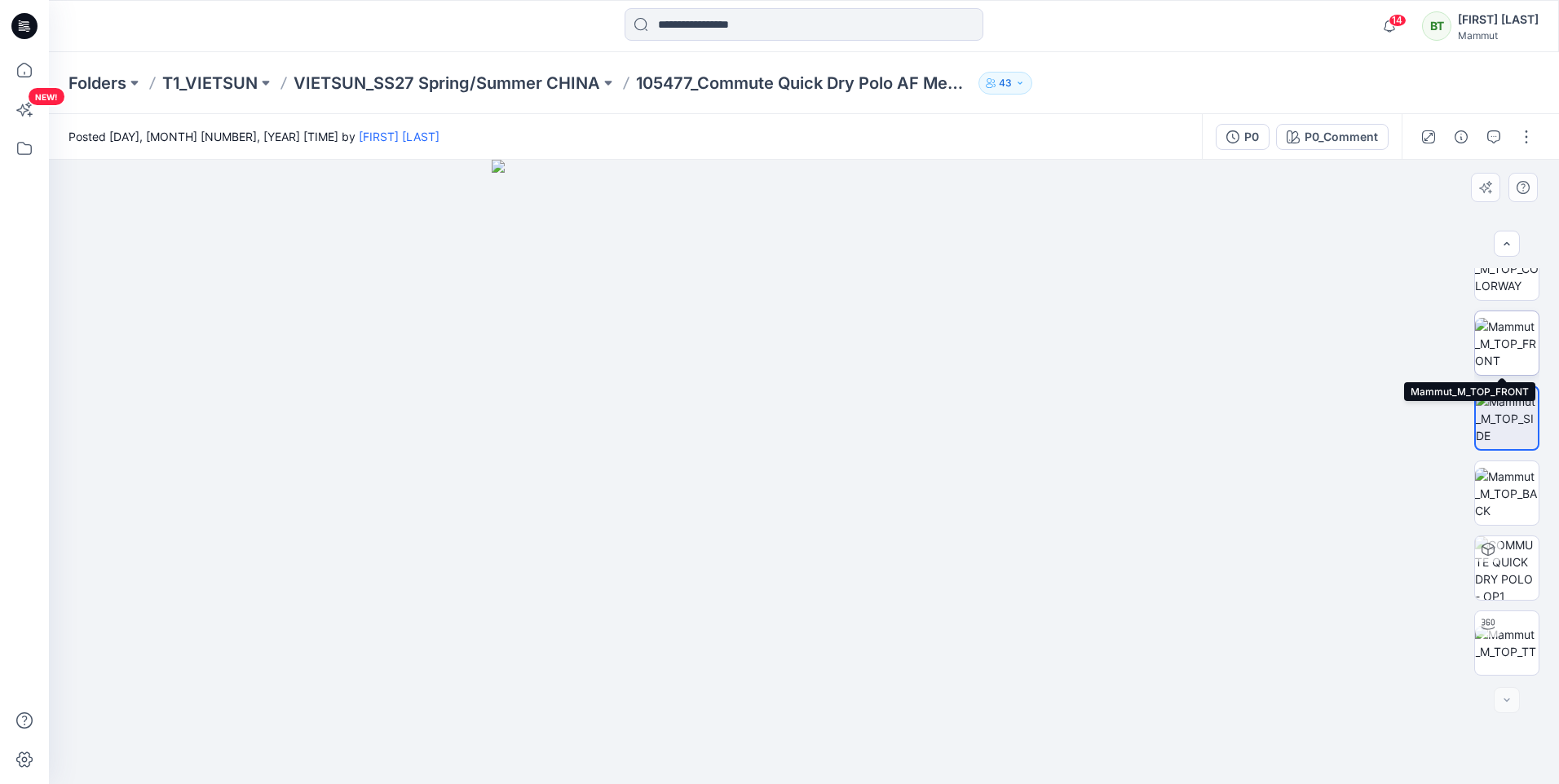 click at bounding box center [1507, 343] 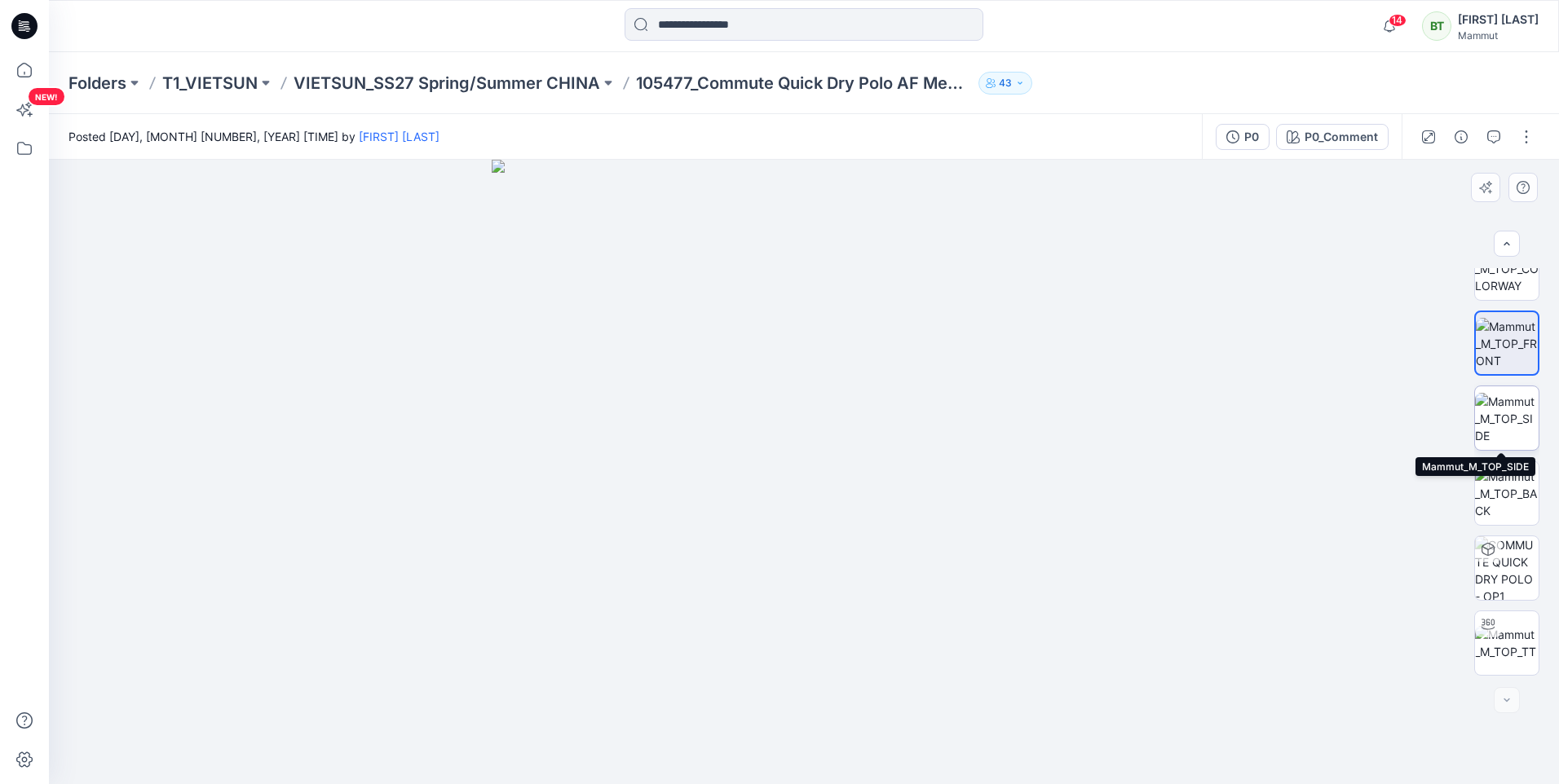 click at bounding box center [1507, 418] 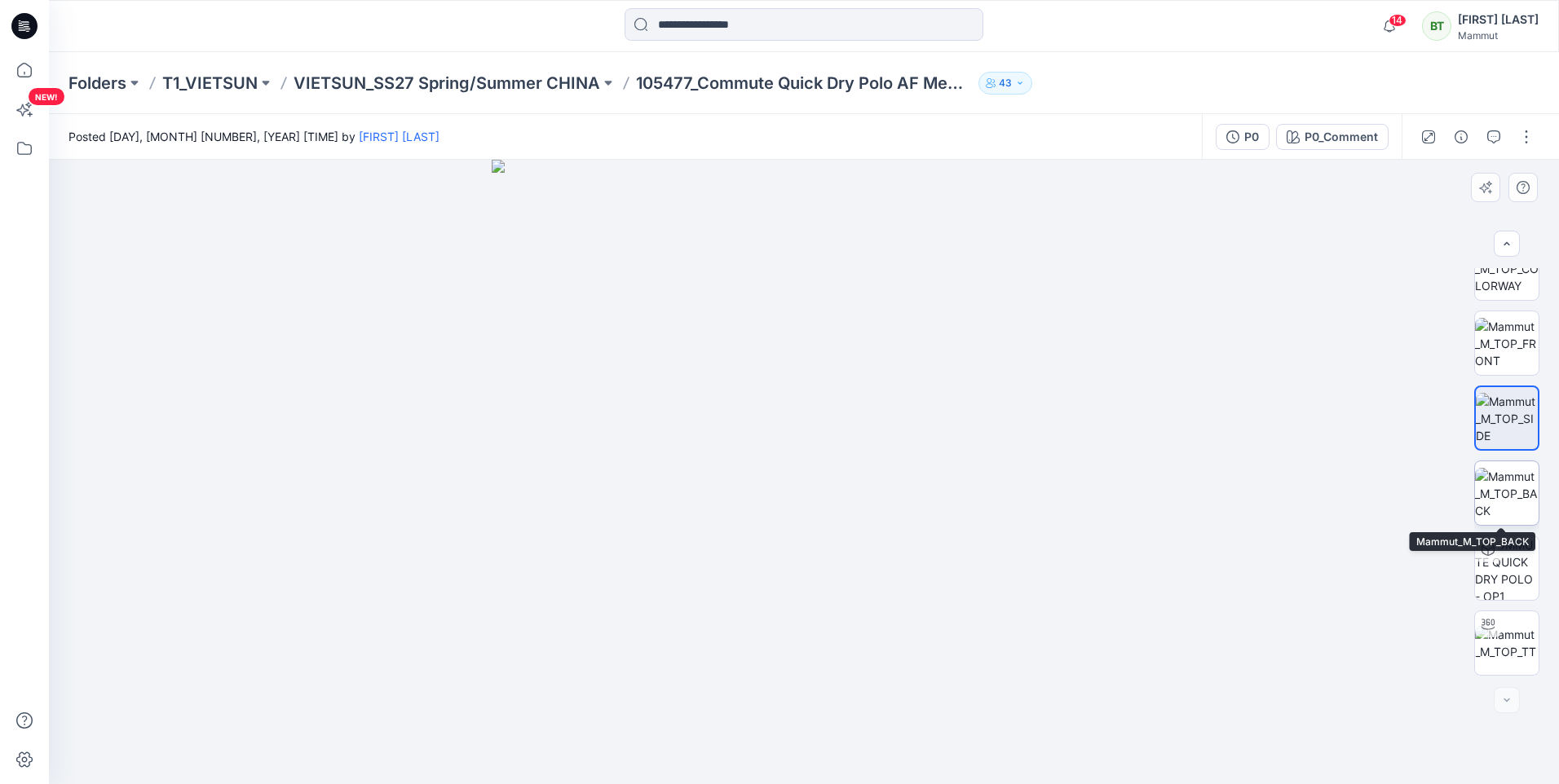 click at bounding box center (1507, 493) 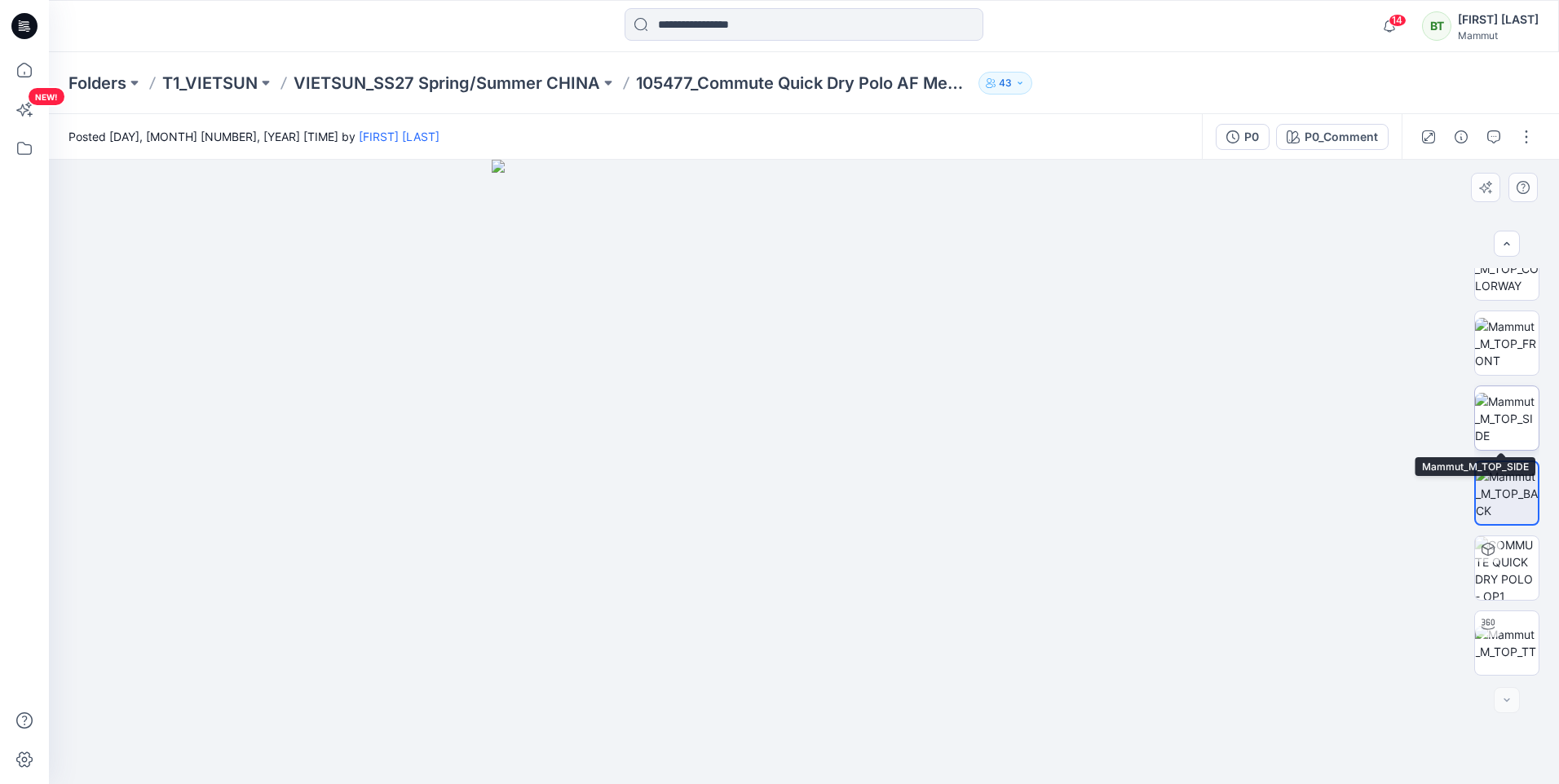 click at bounding box center (1507, 418) 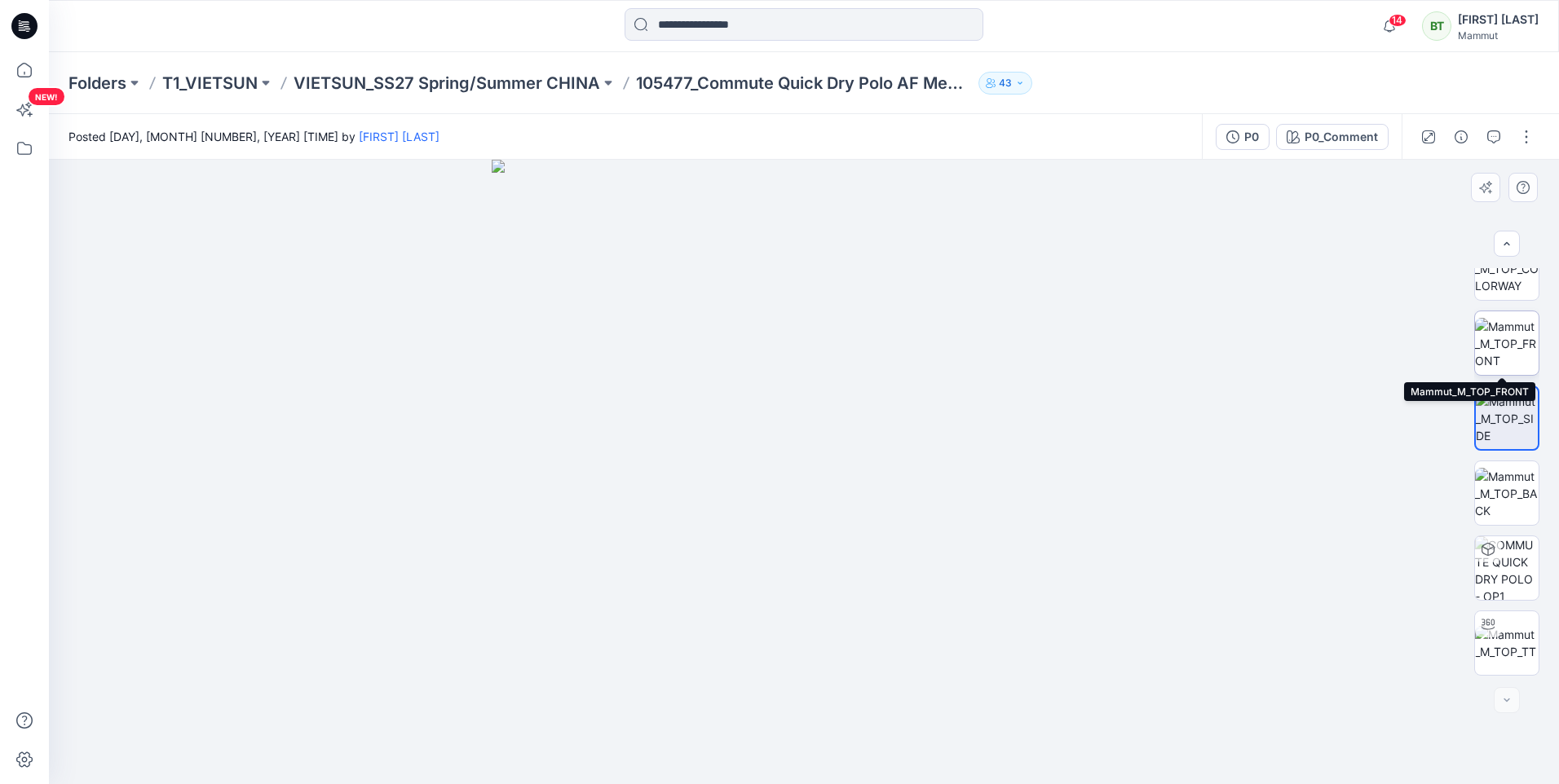 click at bounding box center [1507, 343] 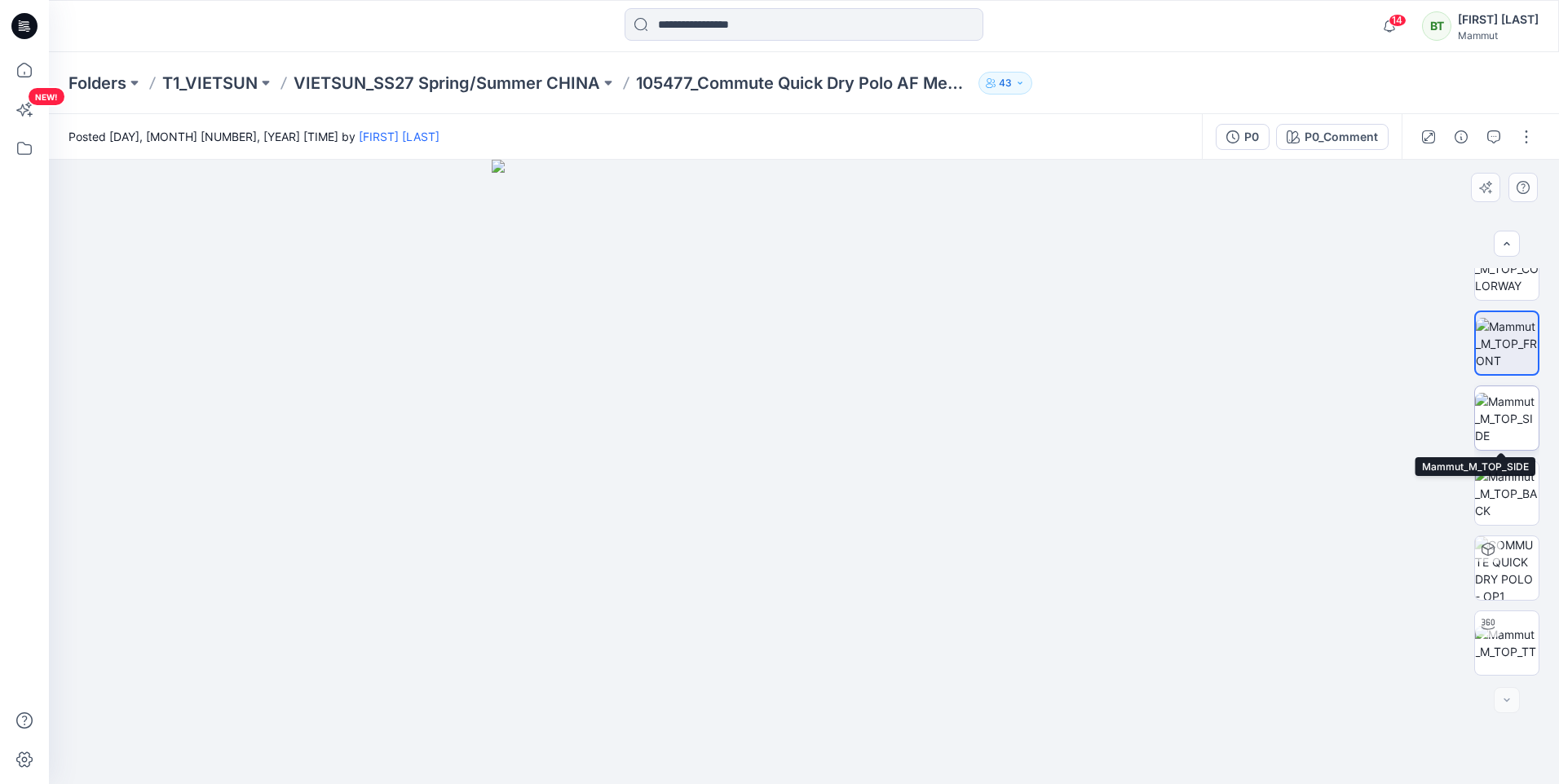 click at bounding box center (1507, 418) 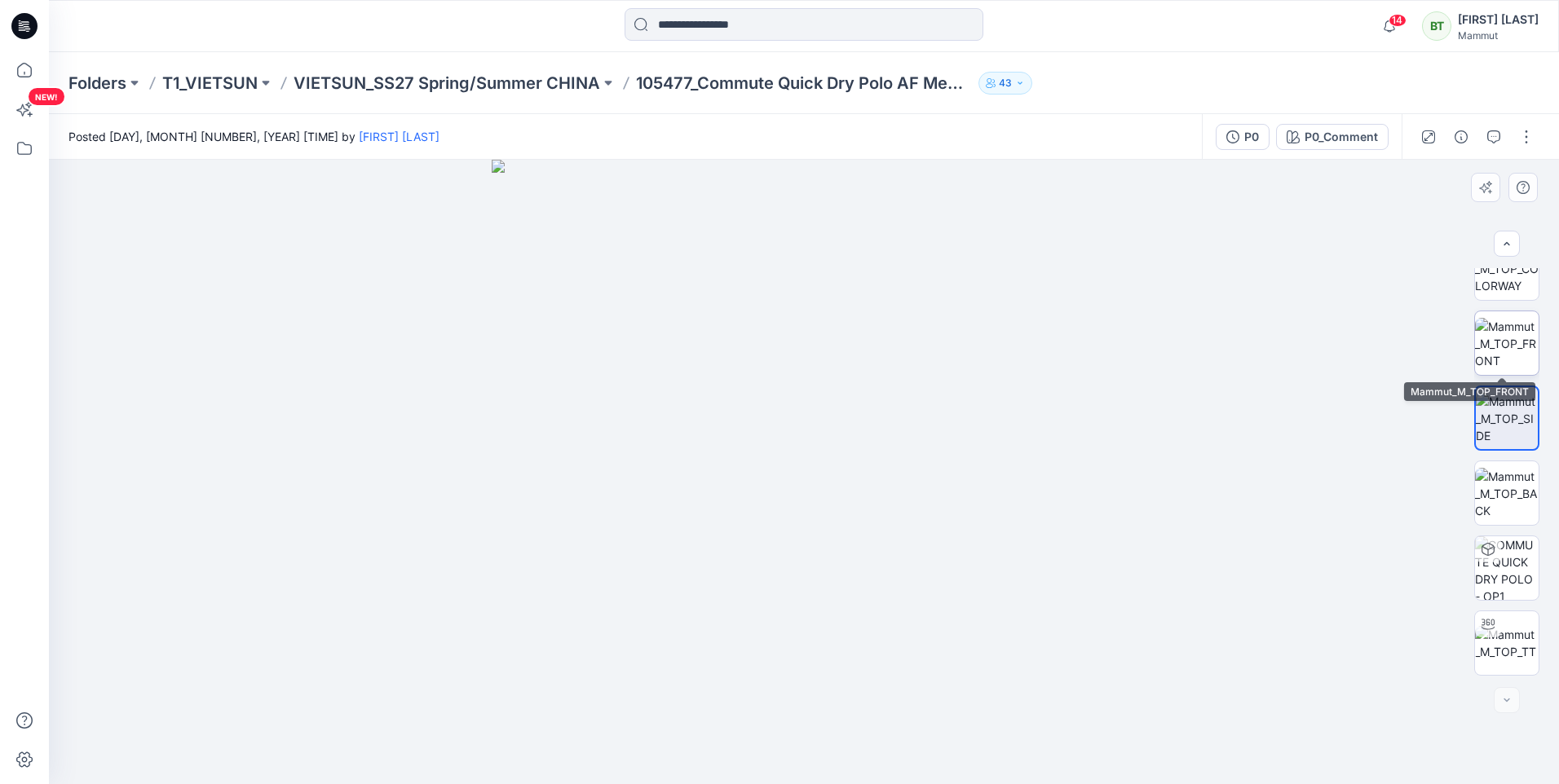 click at bounding box center [1507, 343] 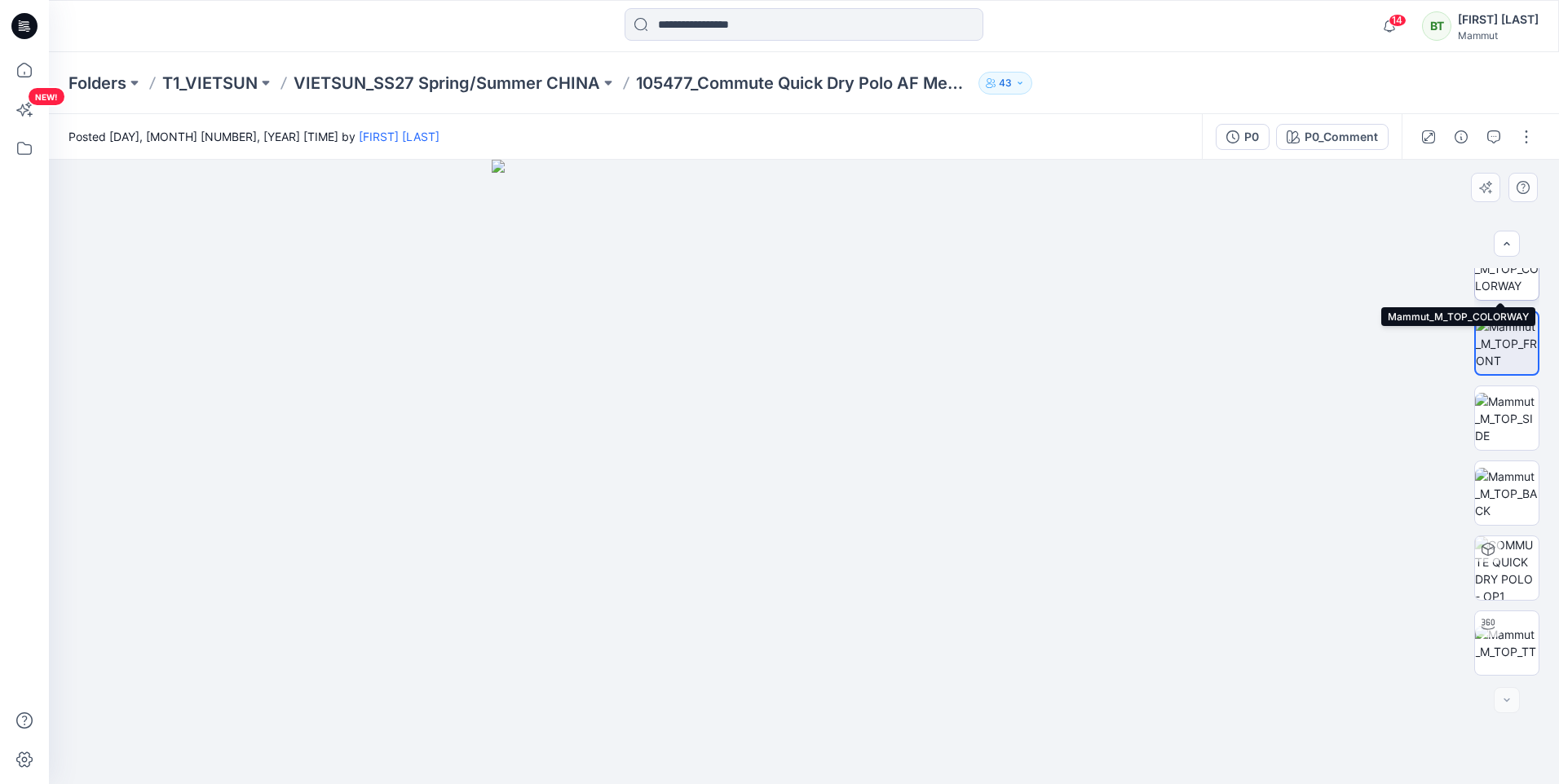 click at bounding box center [1507, 268] 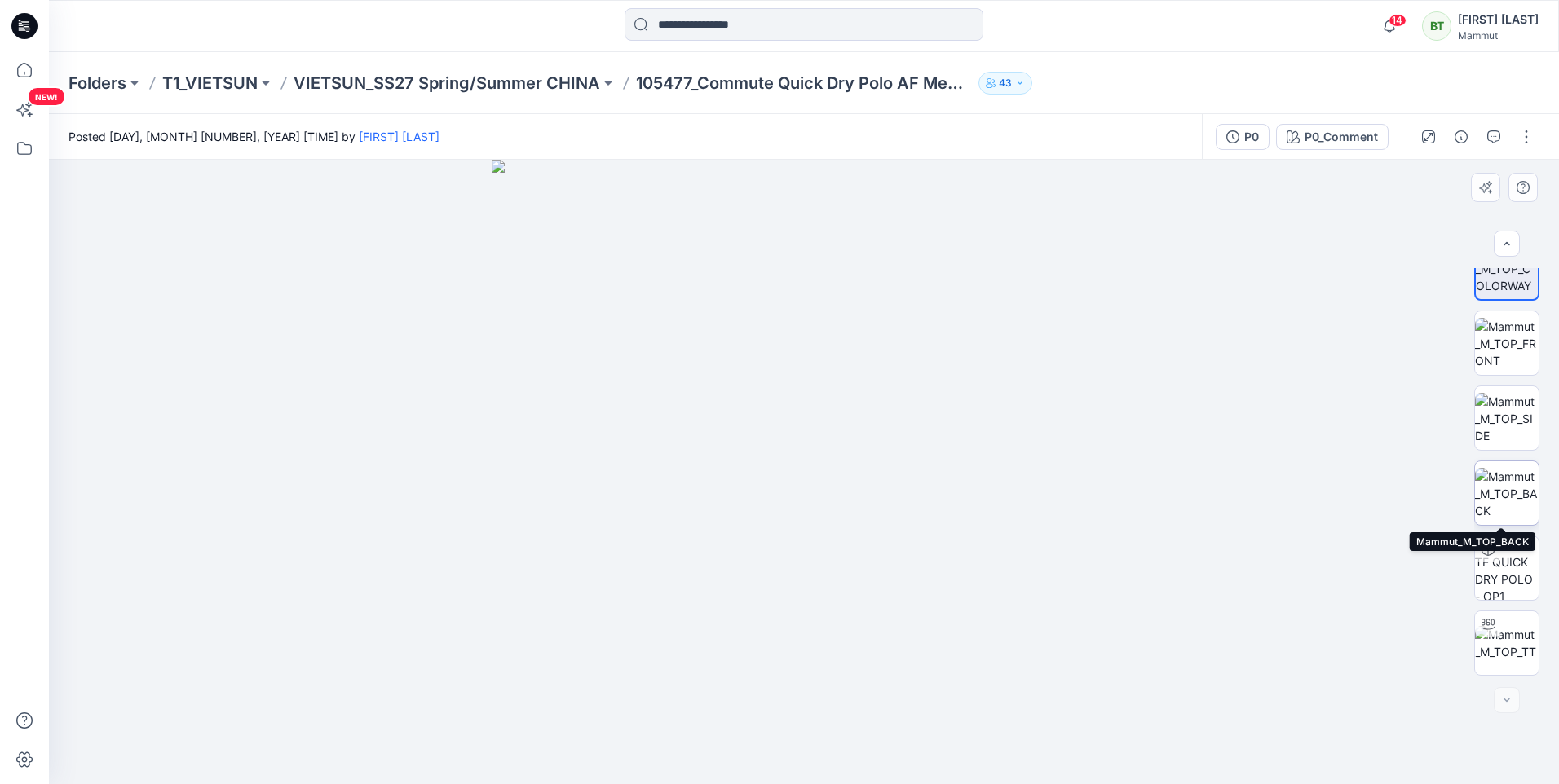 click at bounding box center [1507, 493] 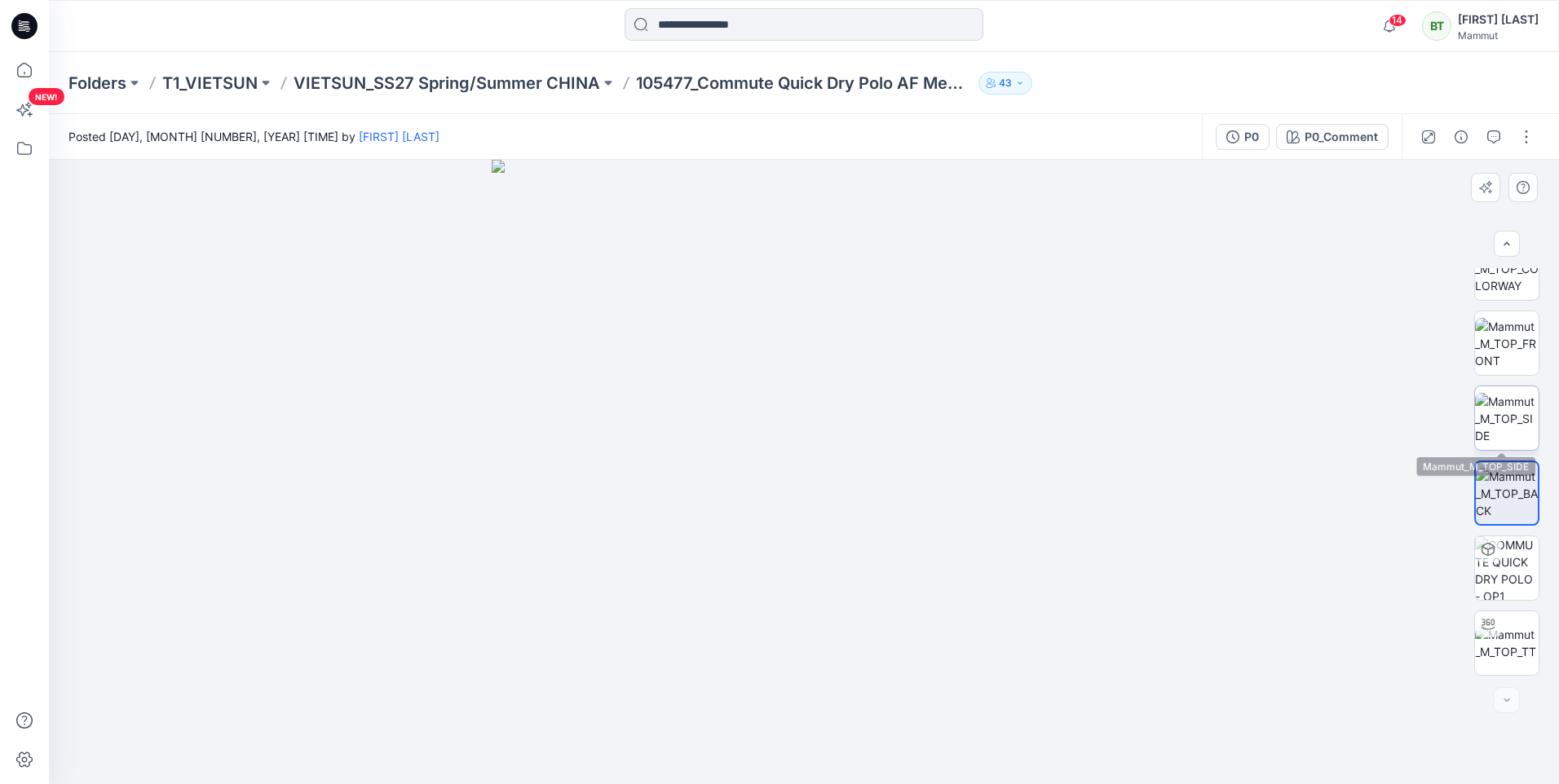 click at bounding box center (1507, 418) 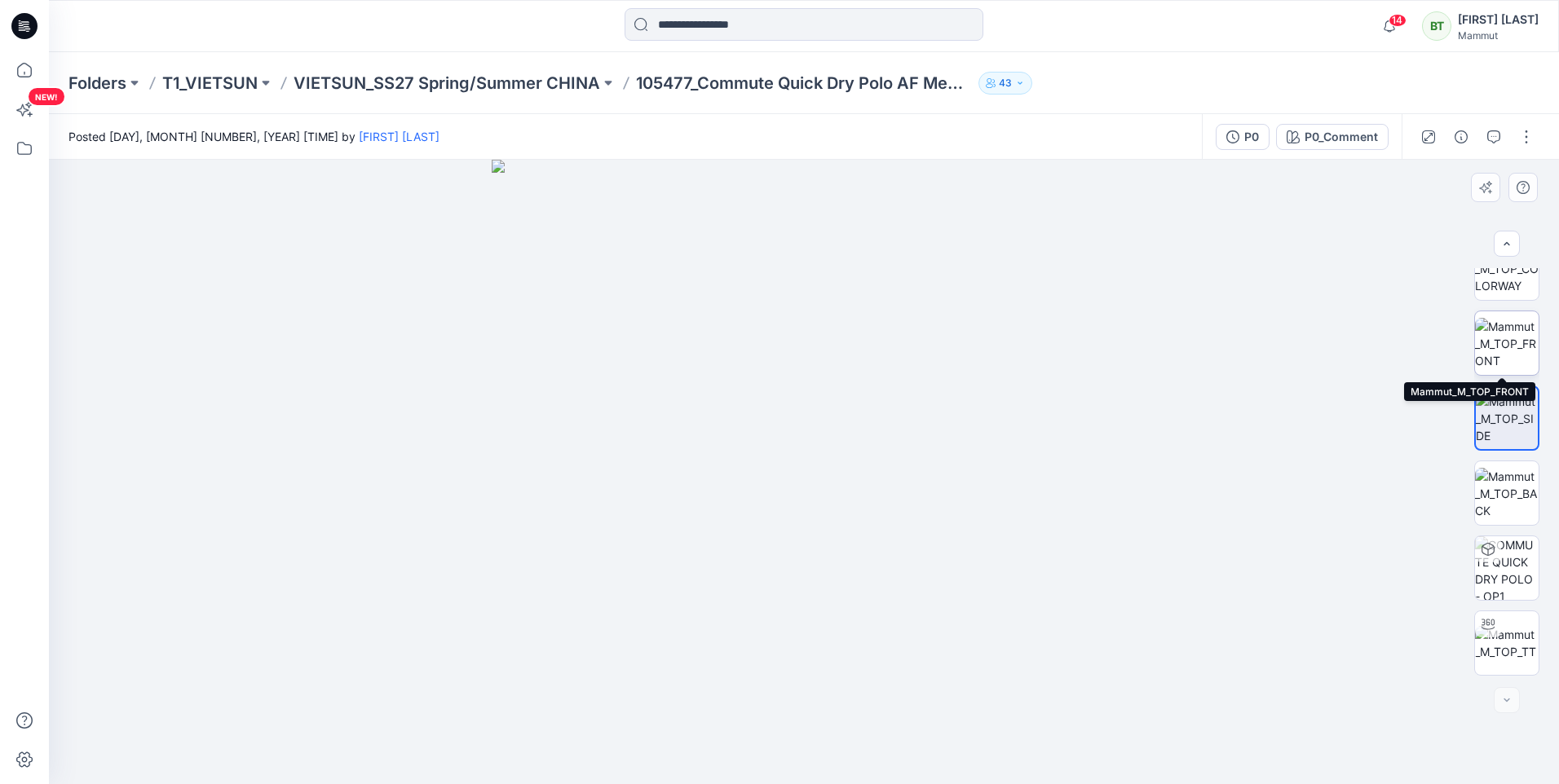 click at bounding box center (1507, 343) 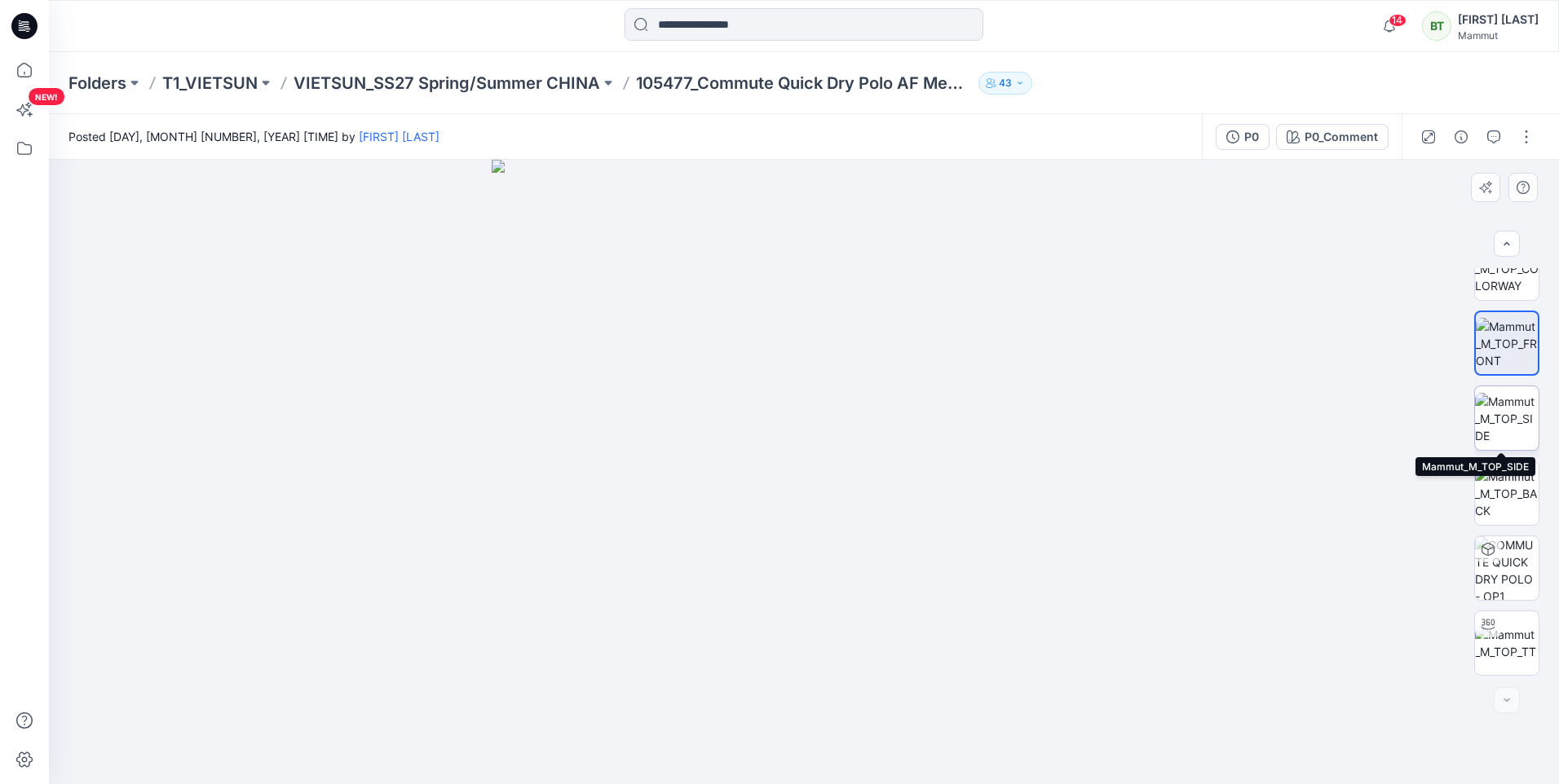 click at bounding box center (1507, 418) 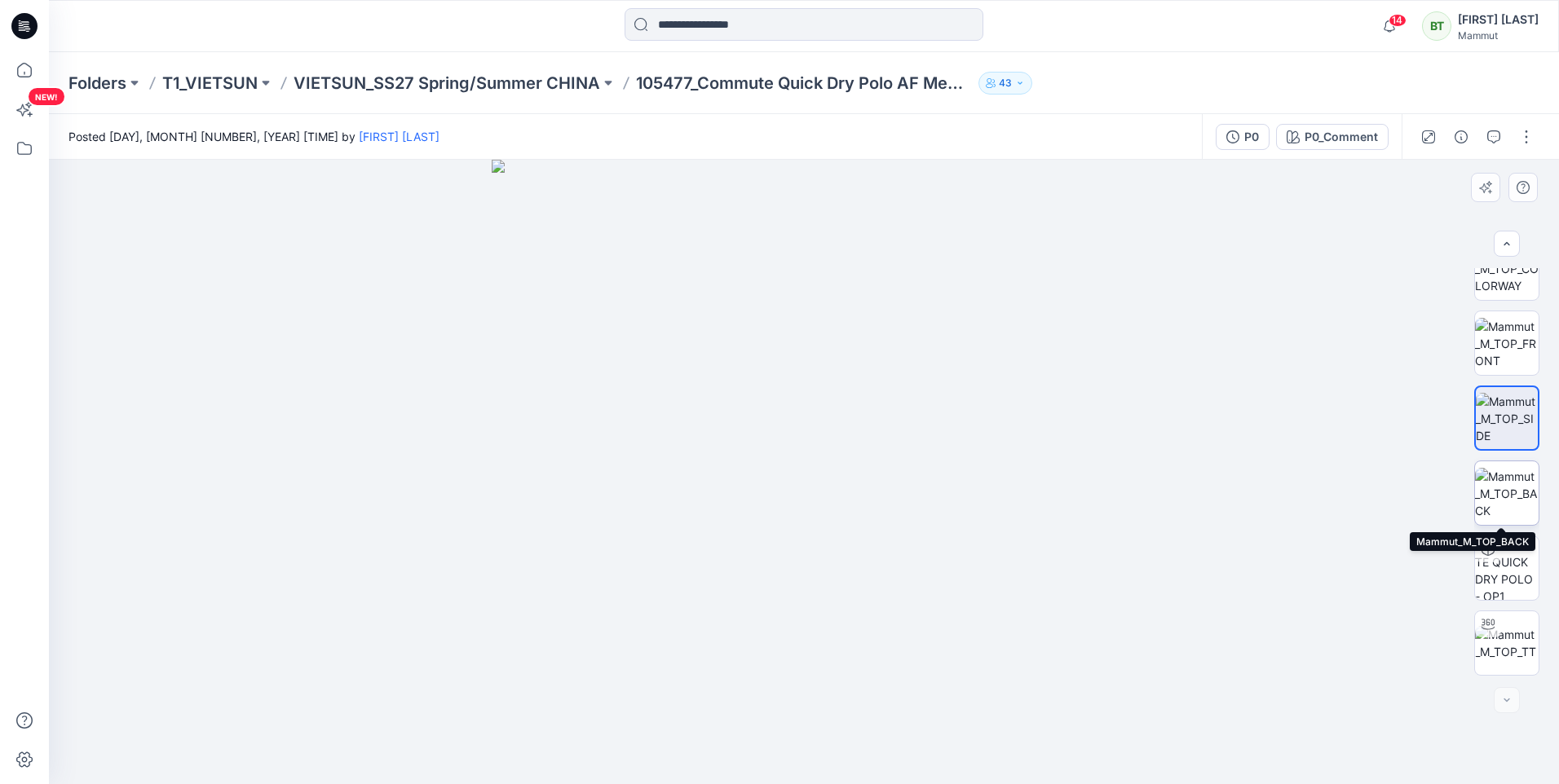 click at bounding box center [1507, 493] 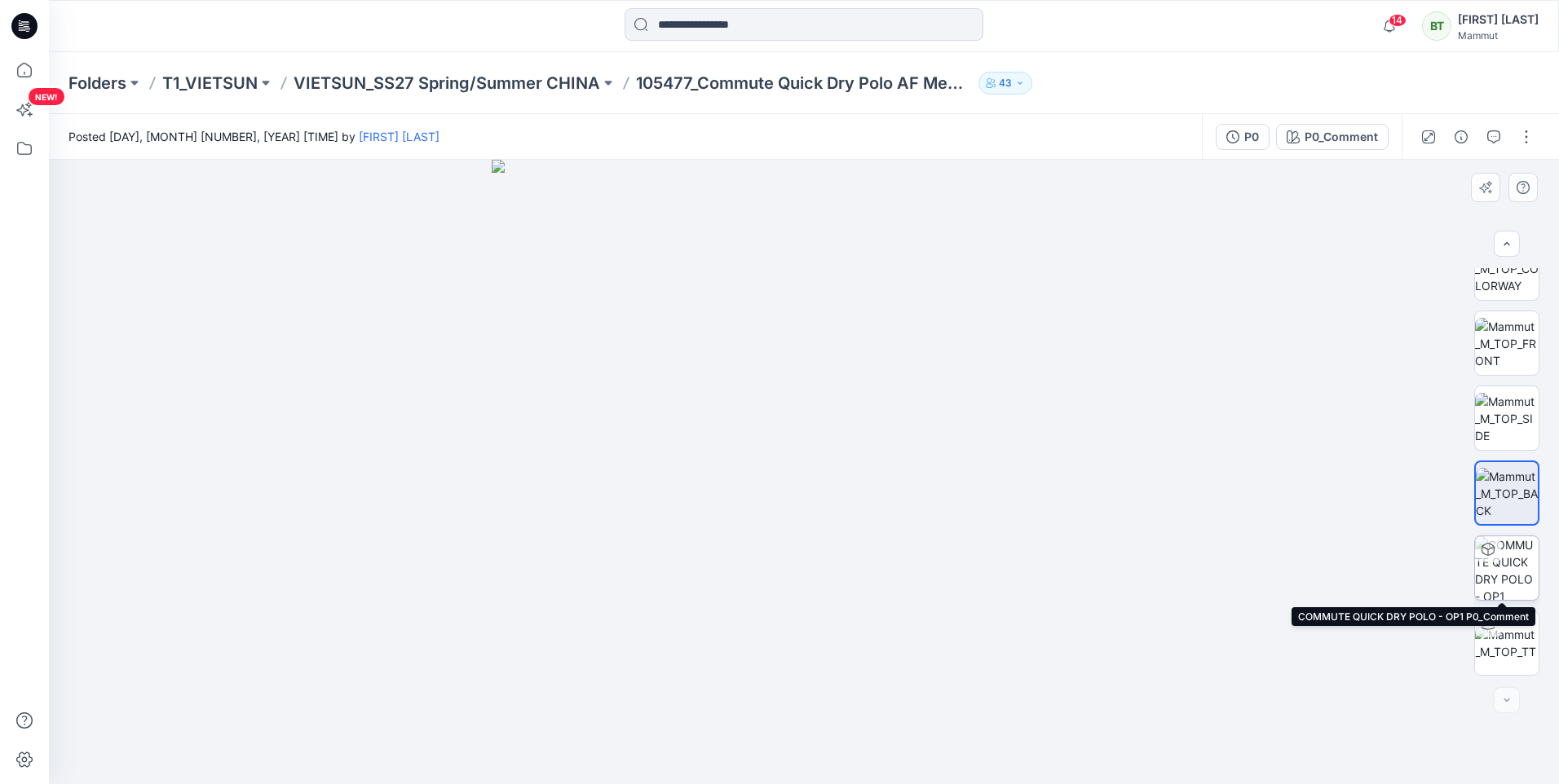 click at bounding box center [1507, 568] 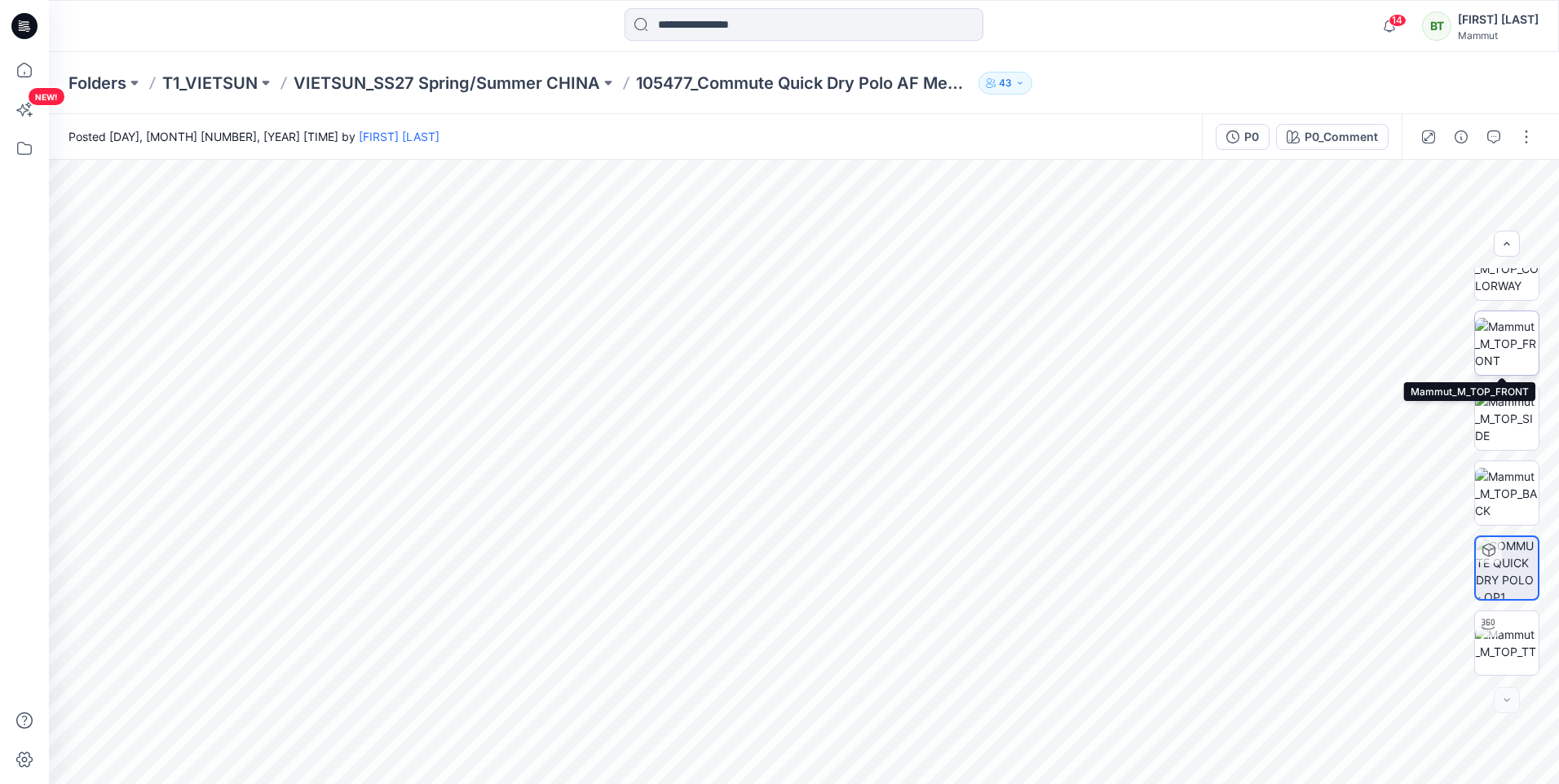 click at bounding box center [1507, 343] 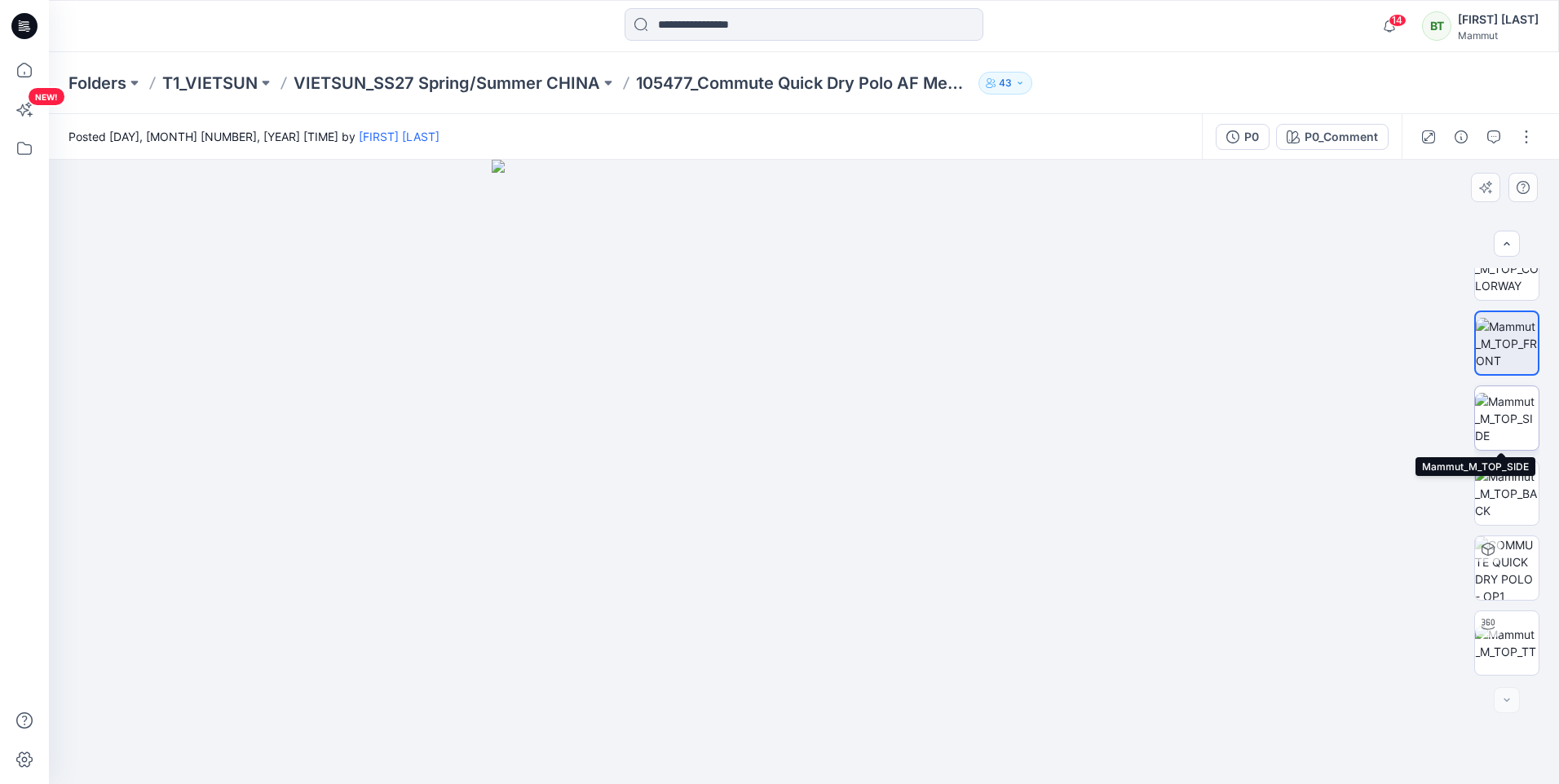 click at bounding box center [1507, 418] 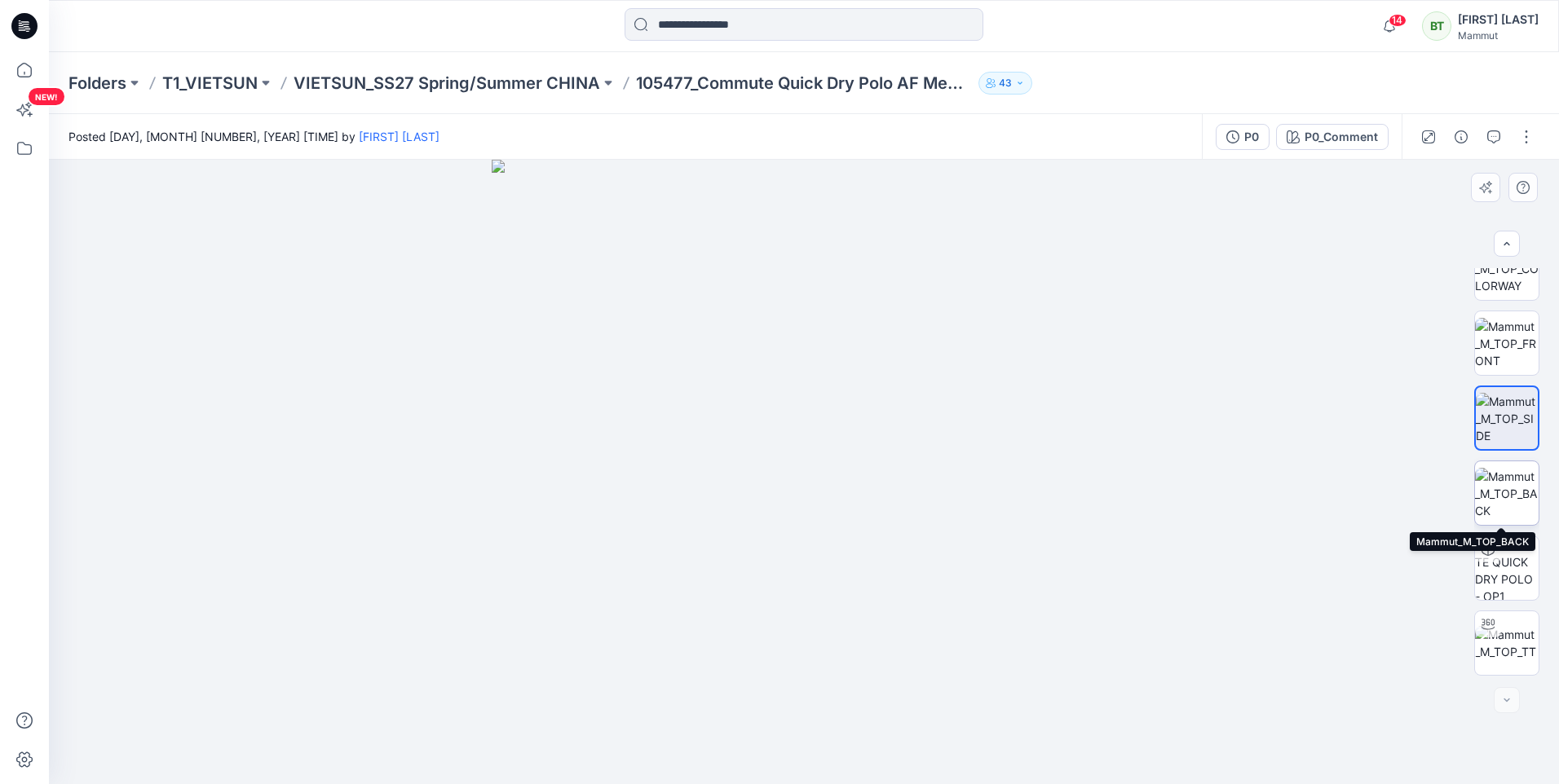 click at bounding box center (1507, 493) 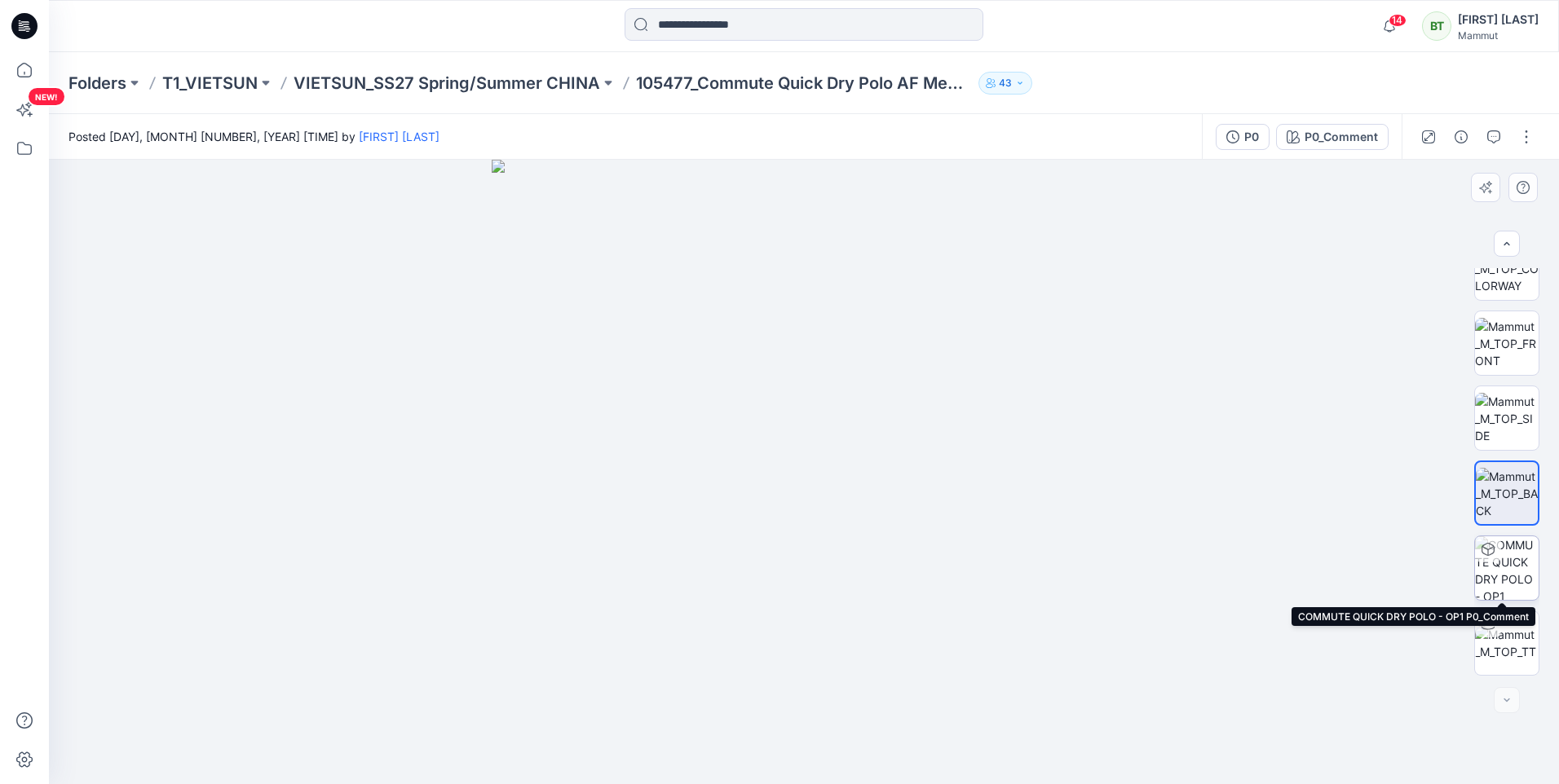 click at bounding box center (1507, 568) 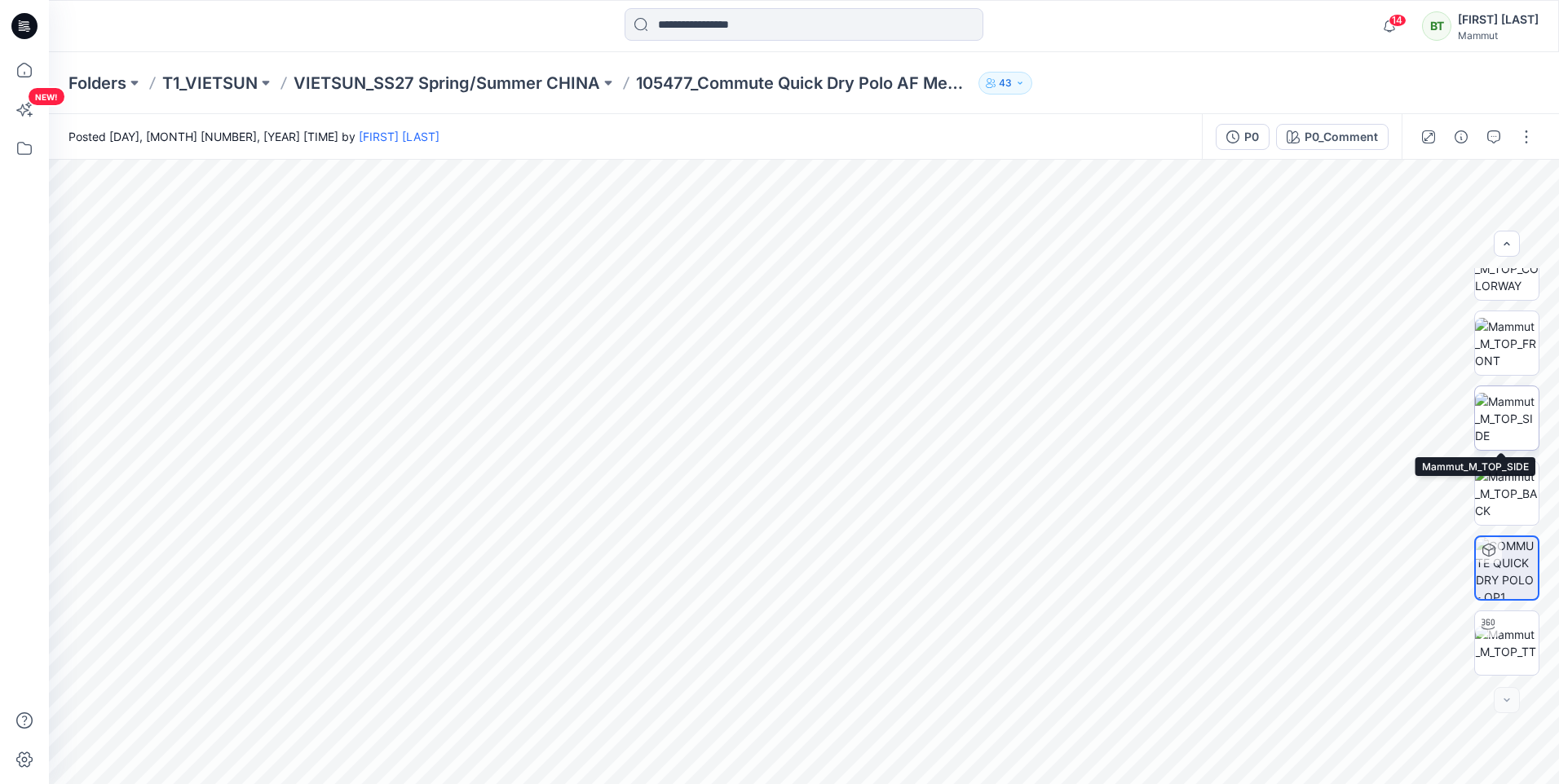 click at bounding box center (1507, 418) 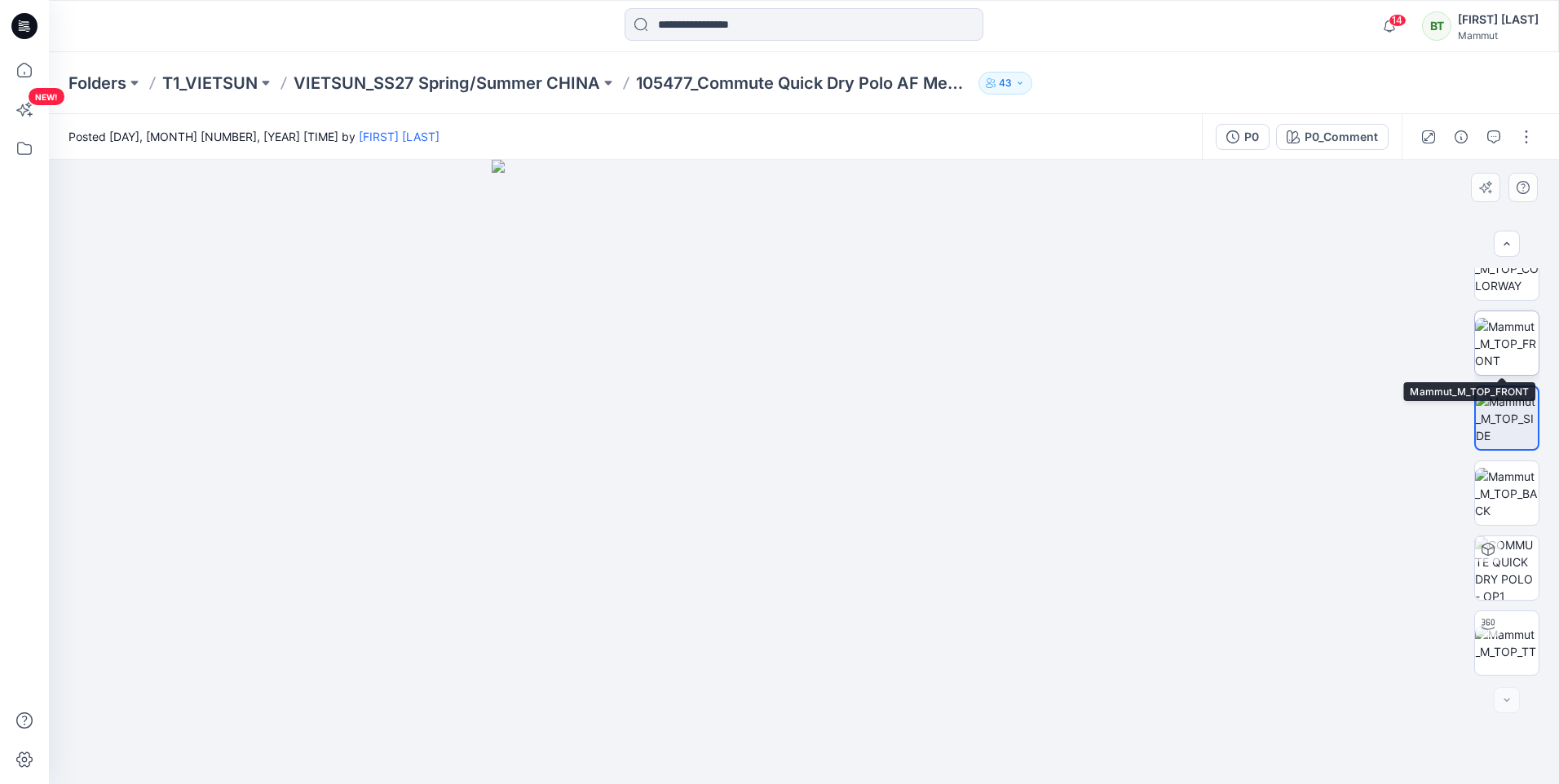 click at bounding box center [1507, 343] 